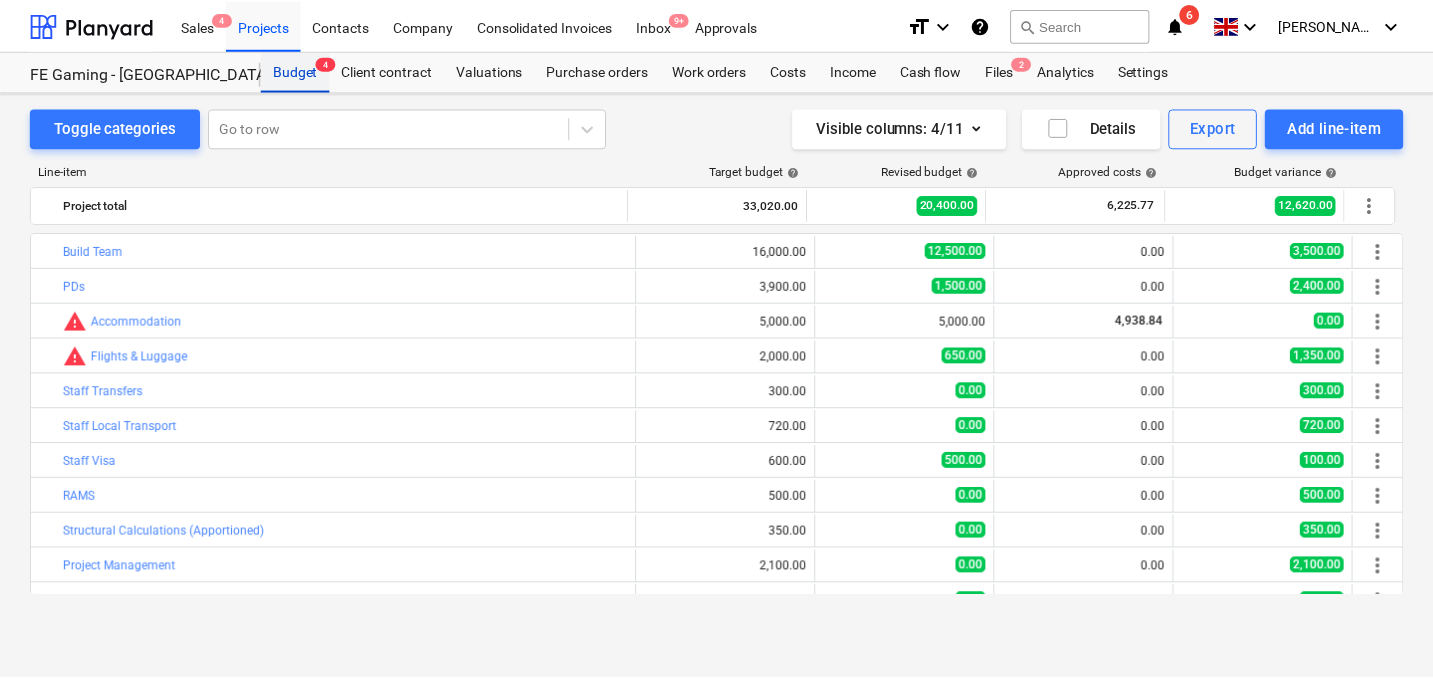 scroll, scrollTop: 0, scrollLeft: 0, axis: both 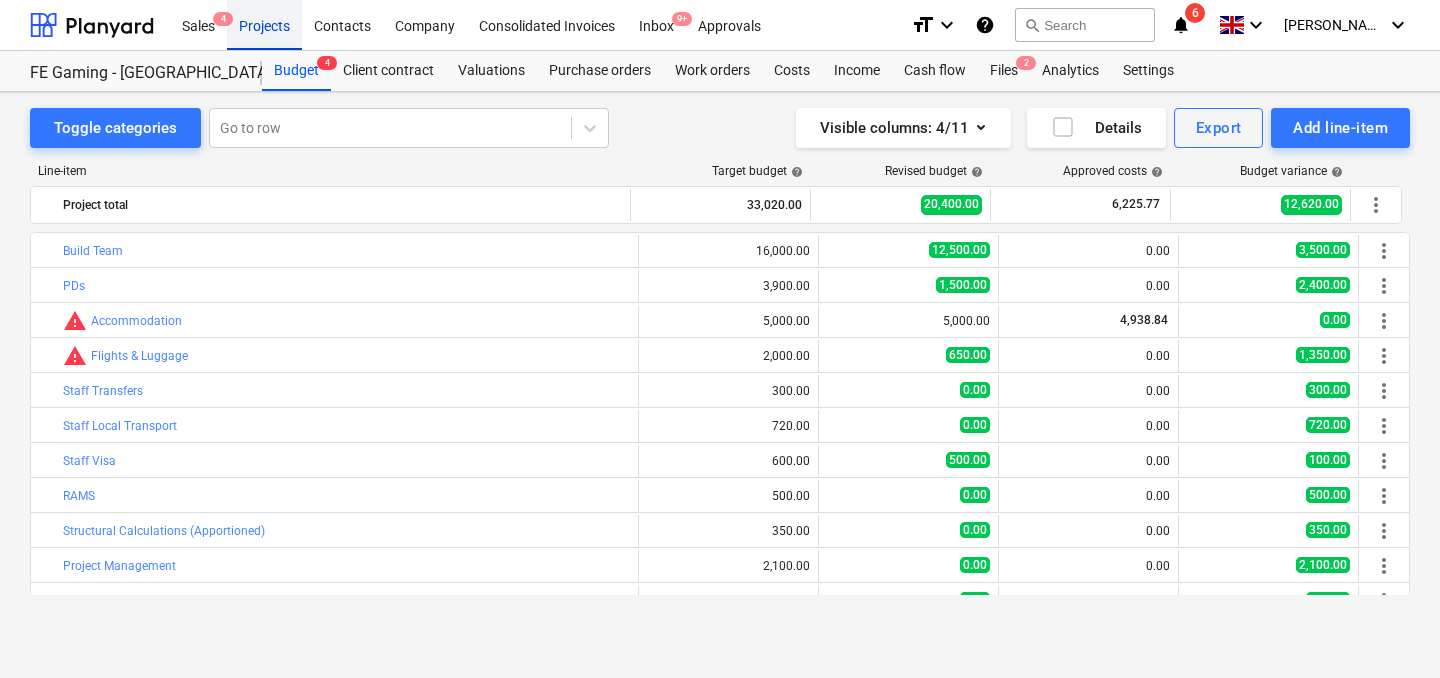 click on "Projects" at bounding box center [264, 24] 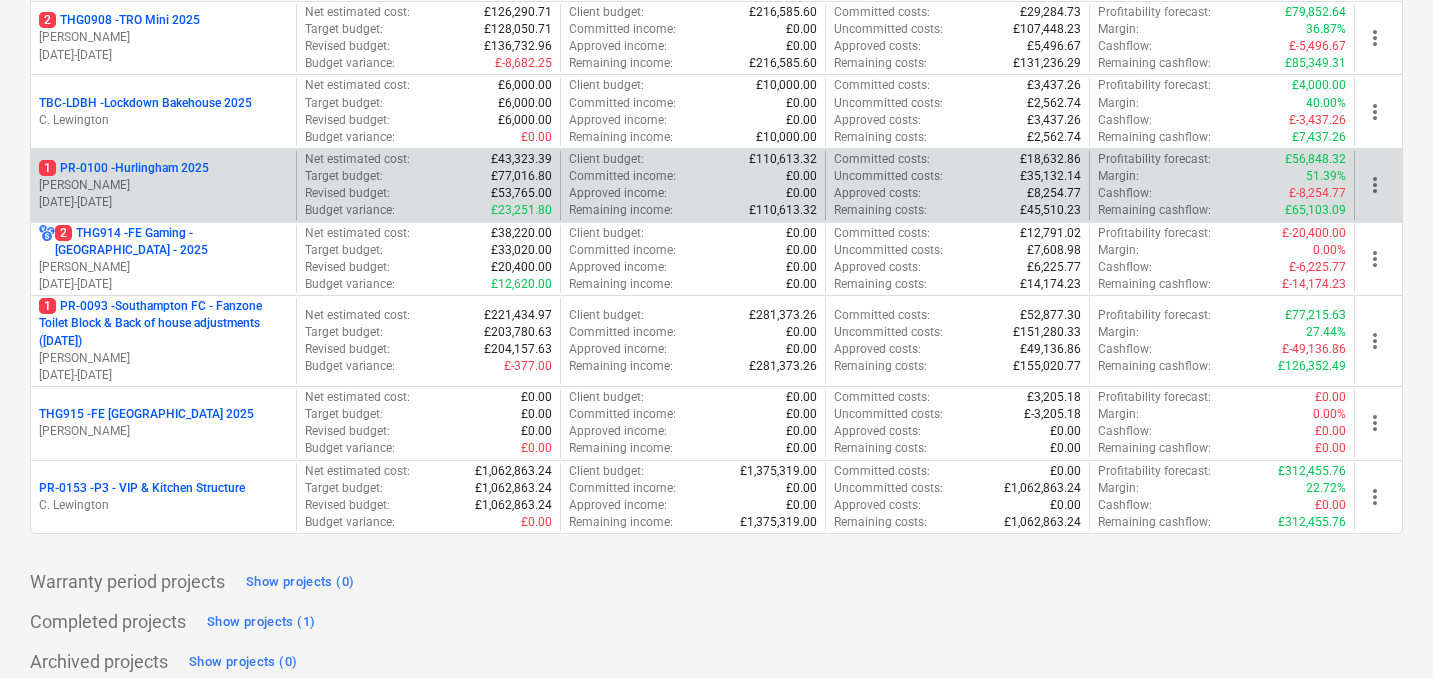 scroll, scrollTop: 1000, scrollLeft: 0, axis: vertical 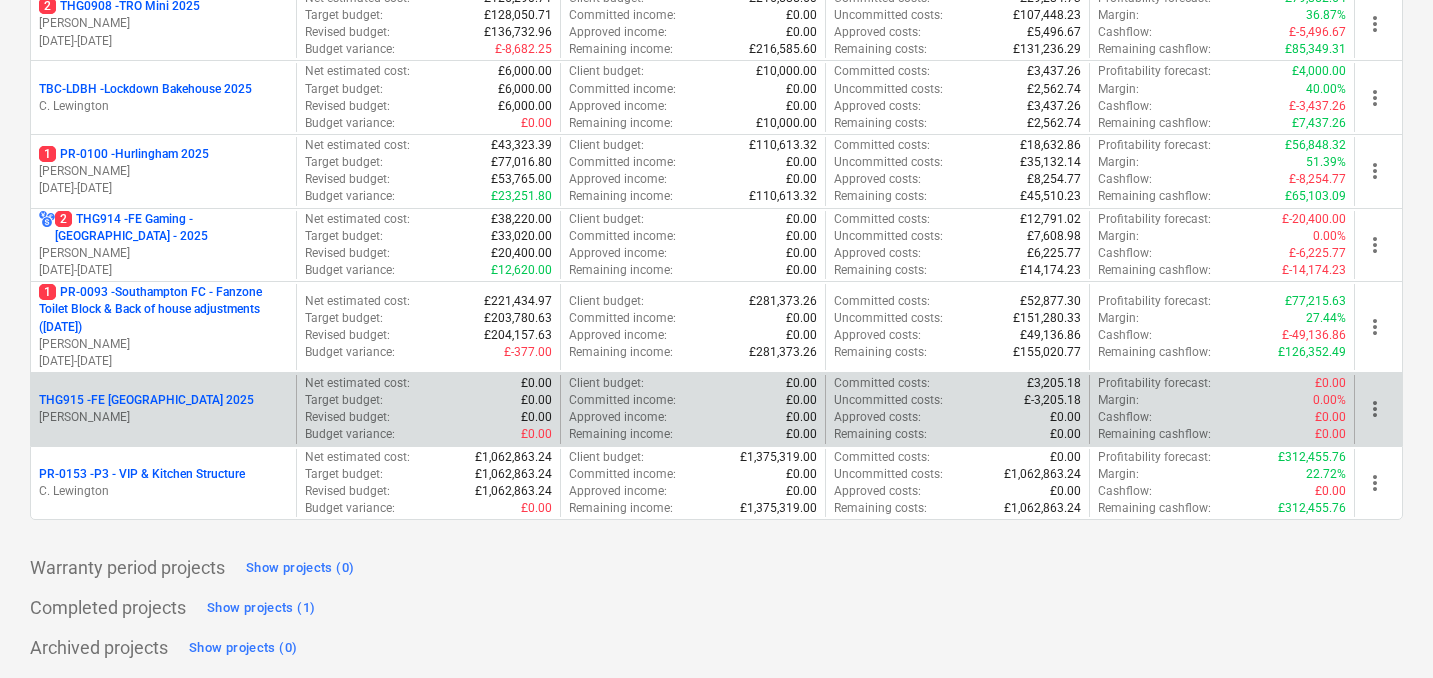 click on "THG915 -  FE [GEOGRAPHIC_DATA] 2025" at bounding box center [146, 400] 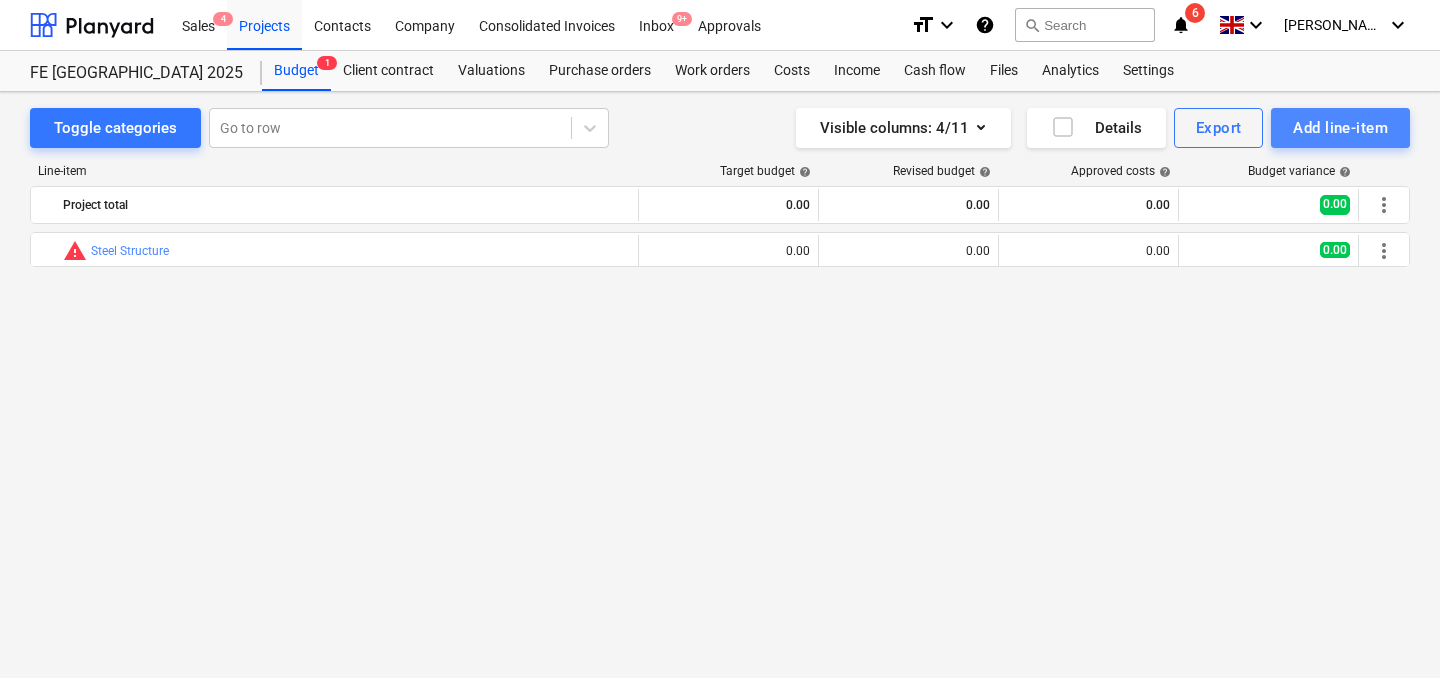 click on "Add line-item" at bounding box center [1340, 128] 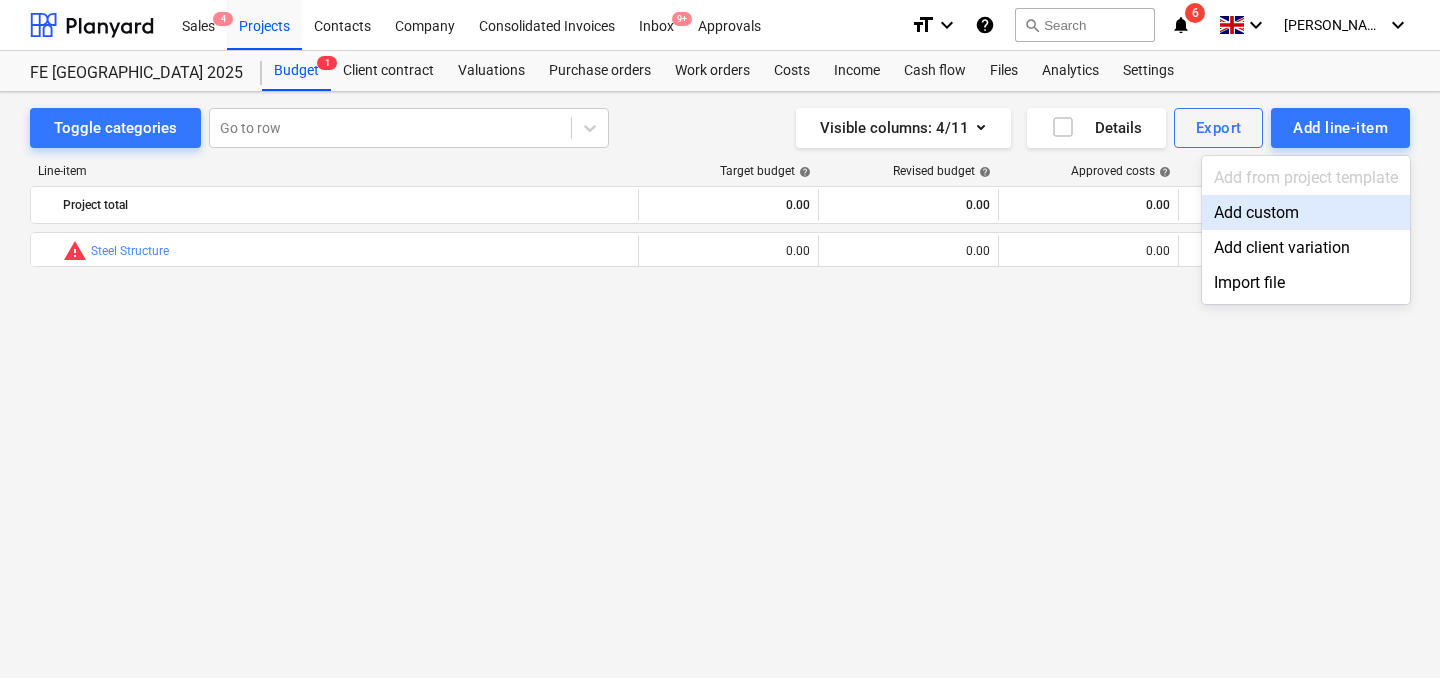 click on "Add custom" at bounding box center [1306, 212] 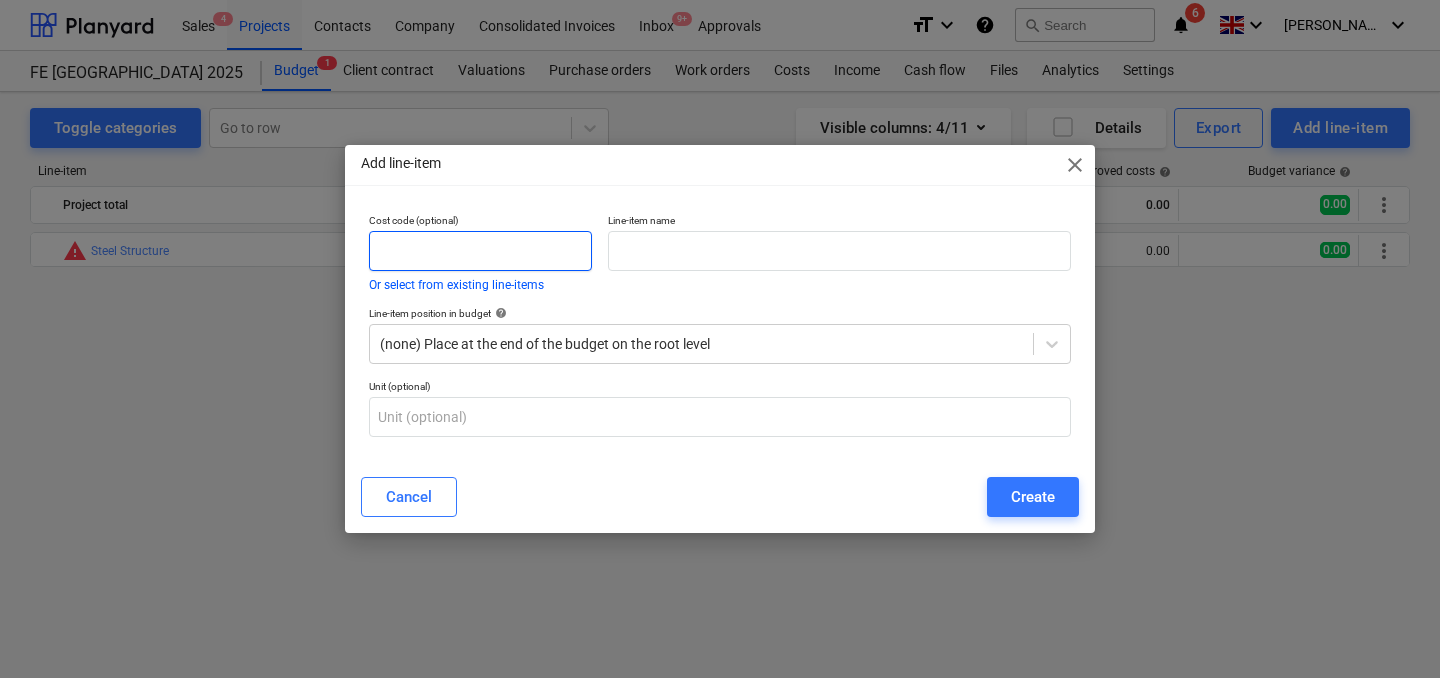 click at bounding box center [480, 251] 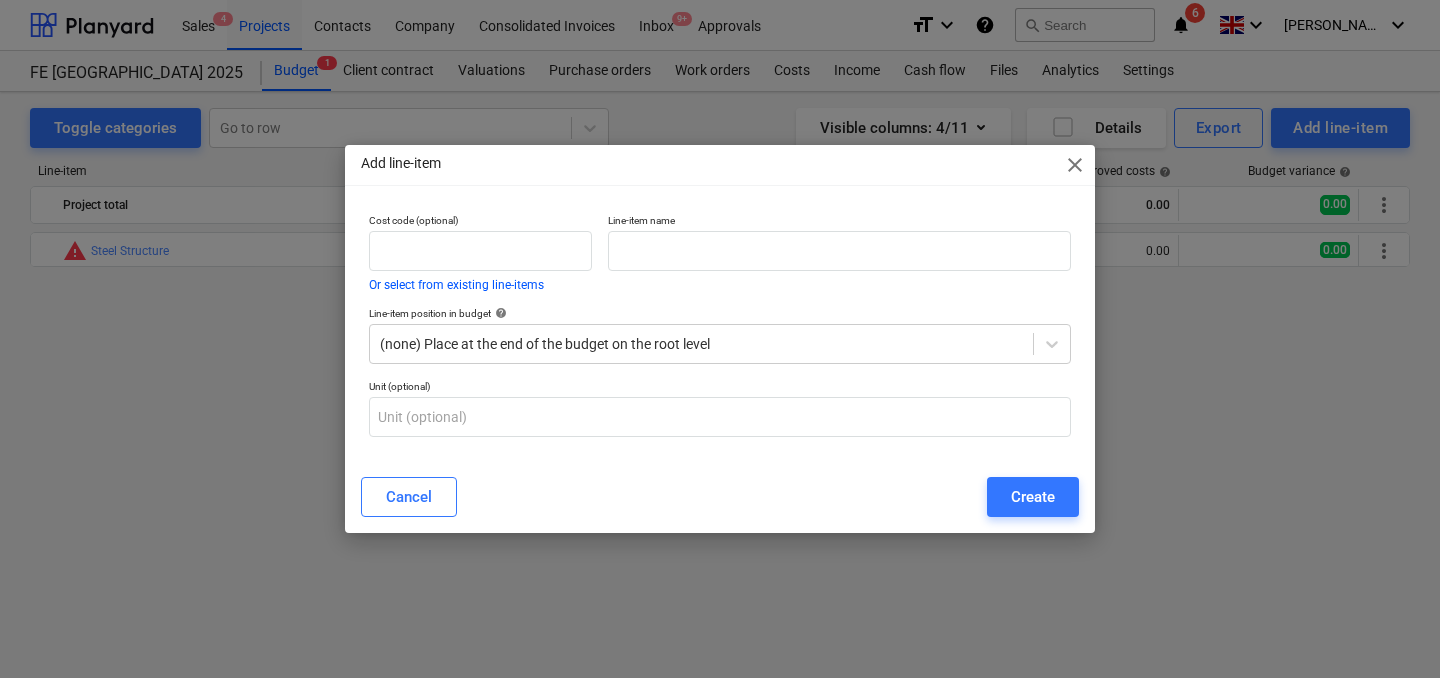 click on "close" at bounding box center [1075, 165] 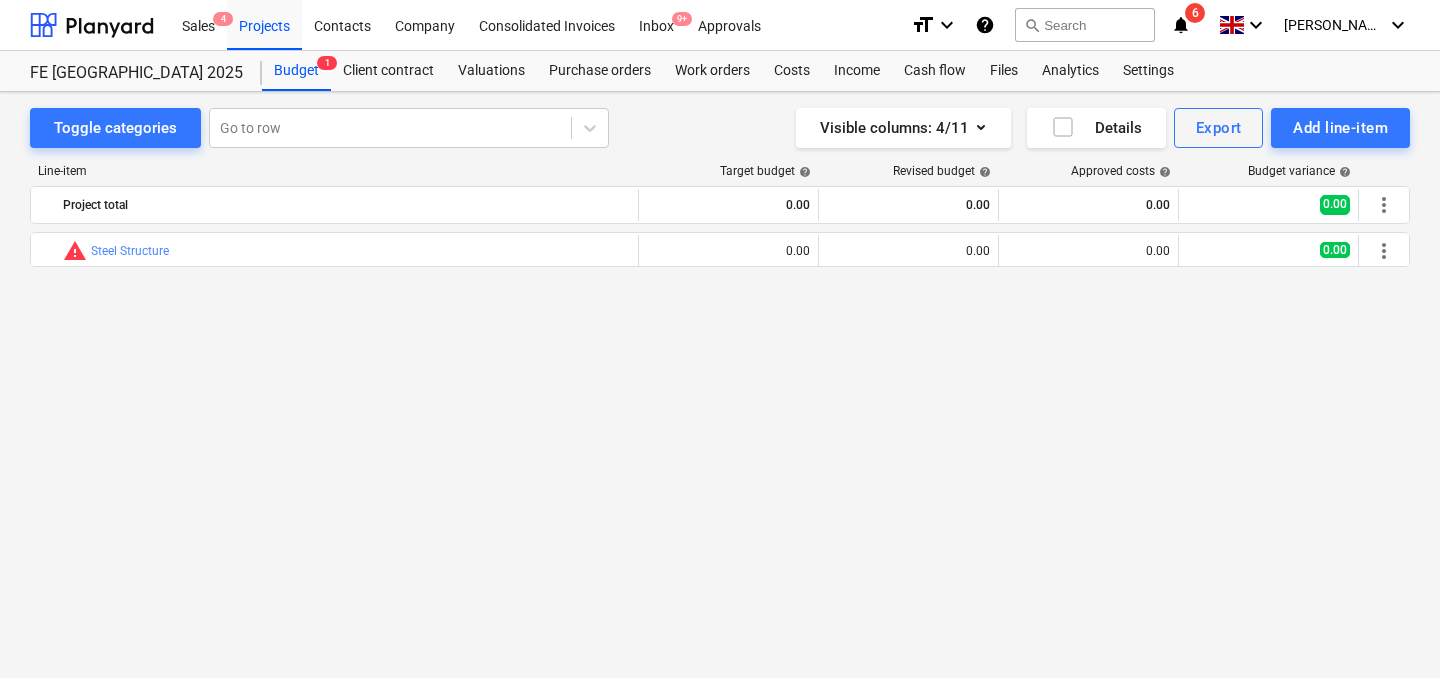 click on "bar_chart warning  Steel Structure edit 0.00 edit 0.00 0.00 0.00 more_vert" at bounding box center (720, 413) 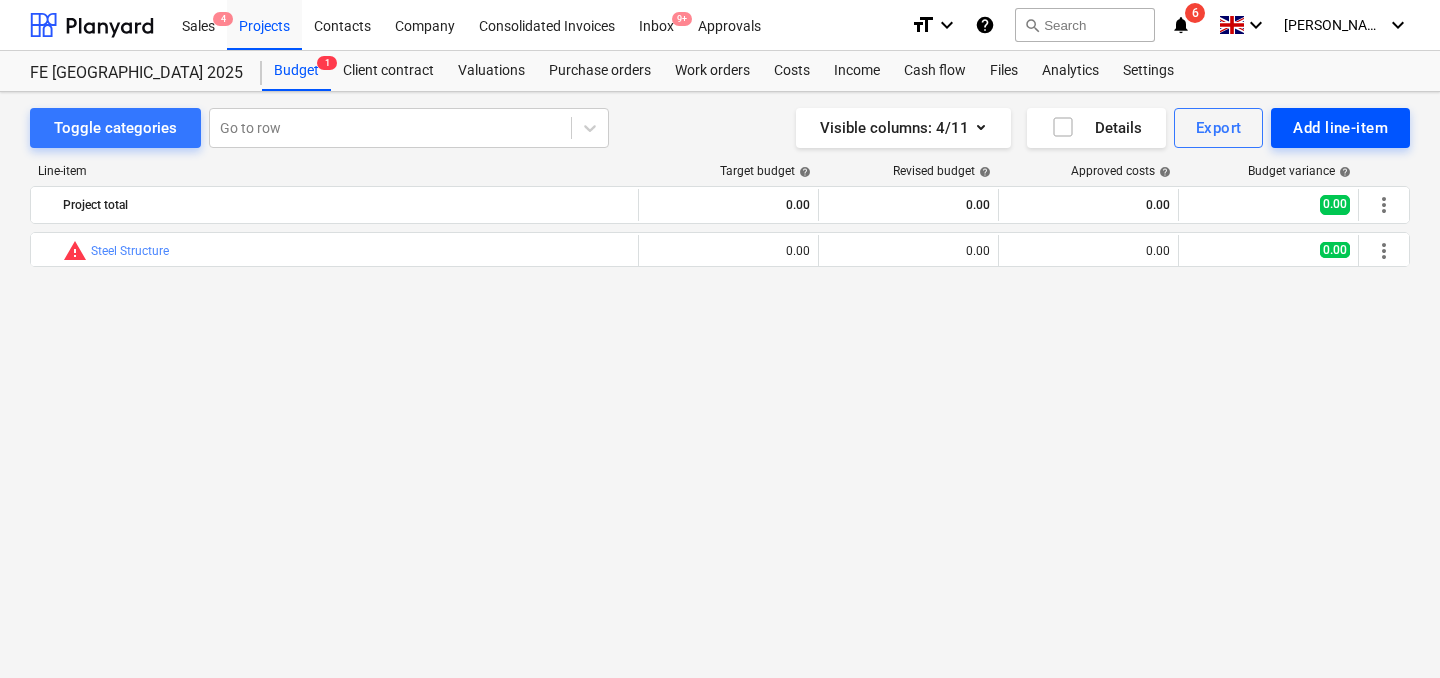 click on "Add line-item" at bounding box center [1340, 128] 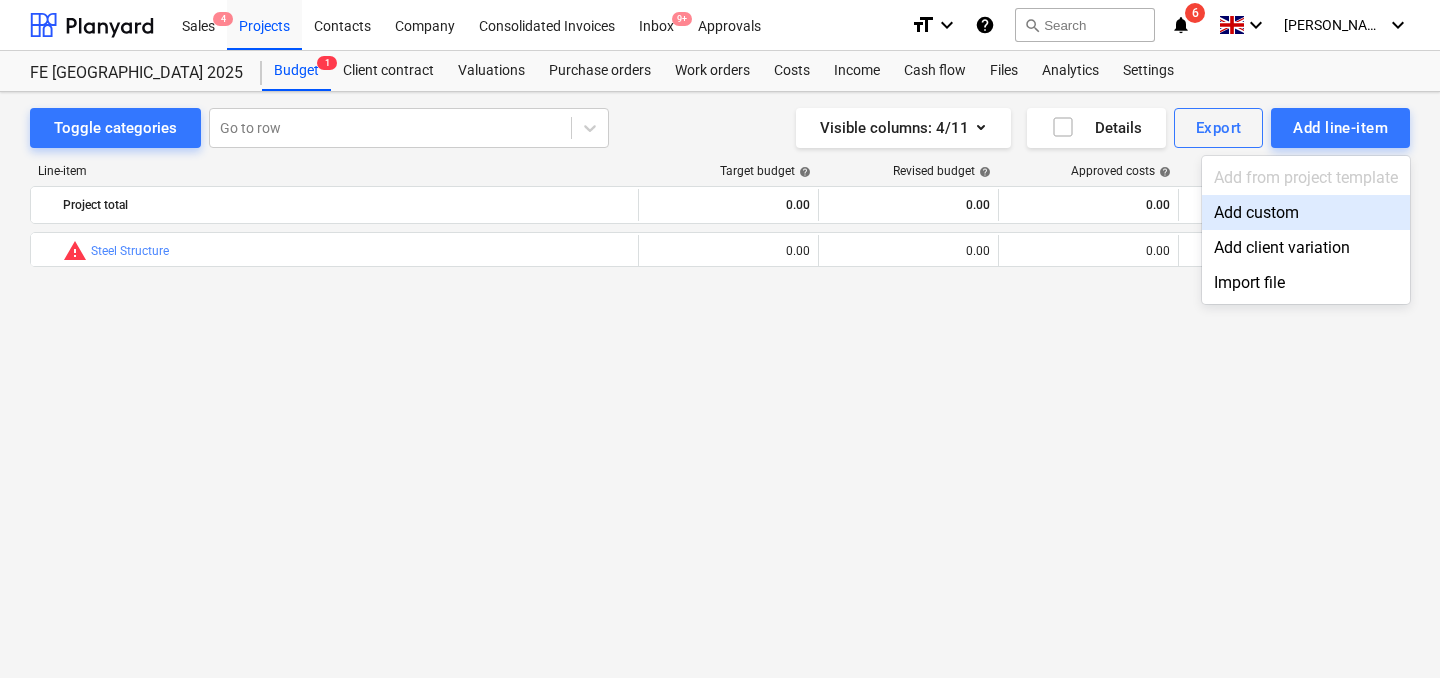 click on "Add custom" at bounding box center [1306, 212] 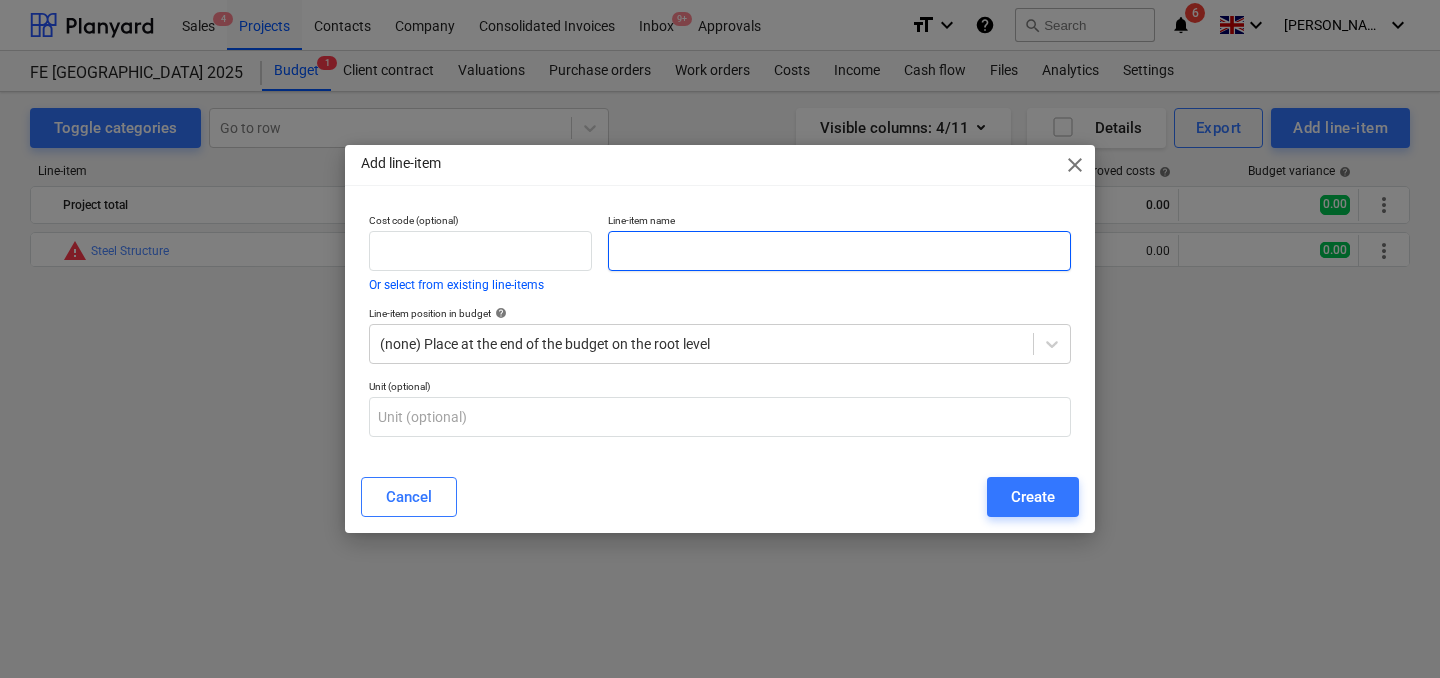 click at bounding box center (839, 251) 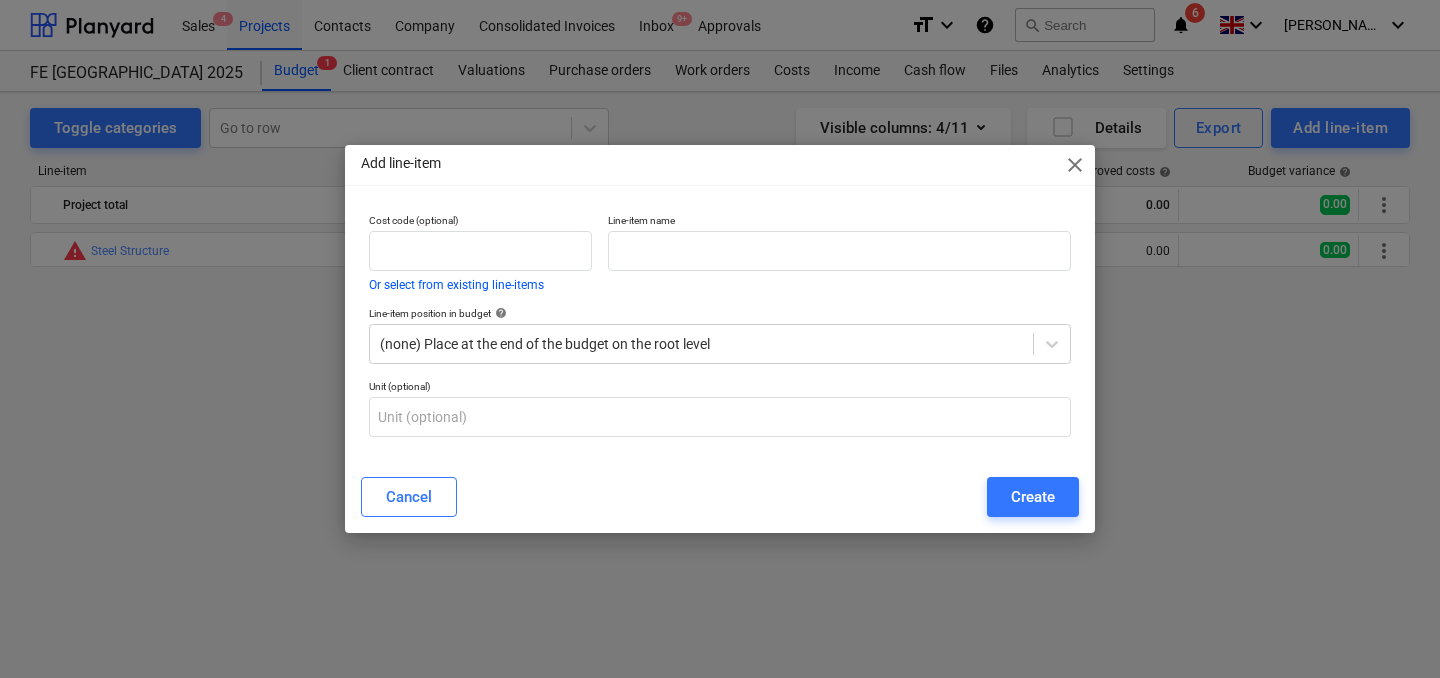 click on "Line-item position in budget help" at bounding box center [720, 315] 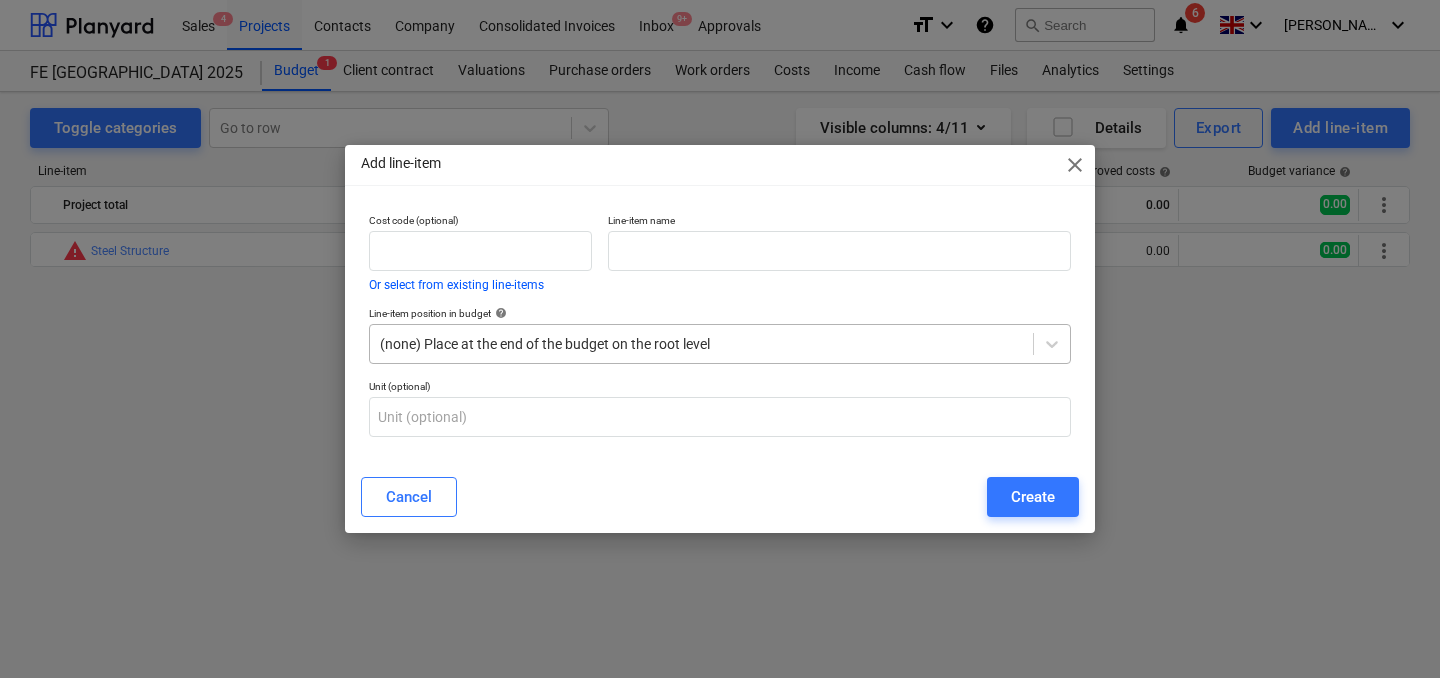click at bounding box center [701, 344] 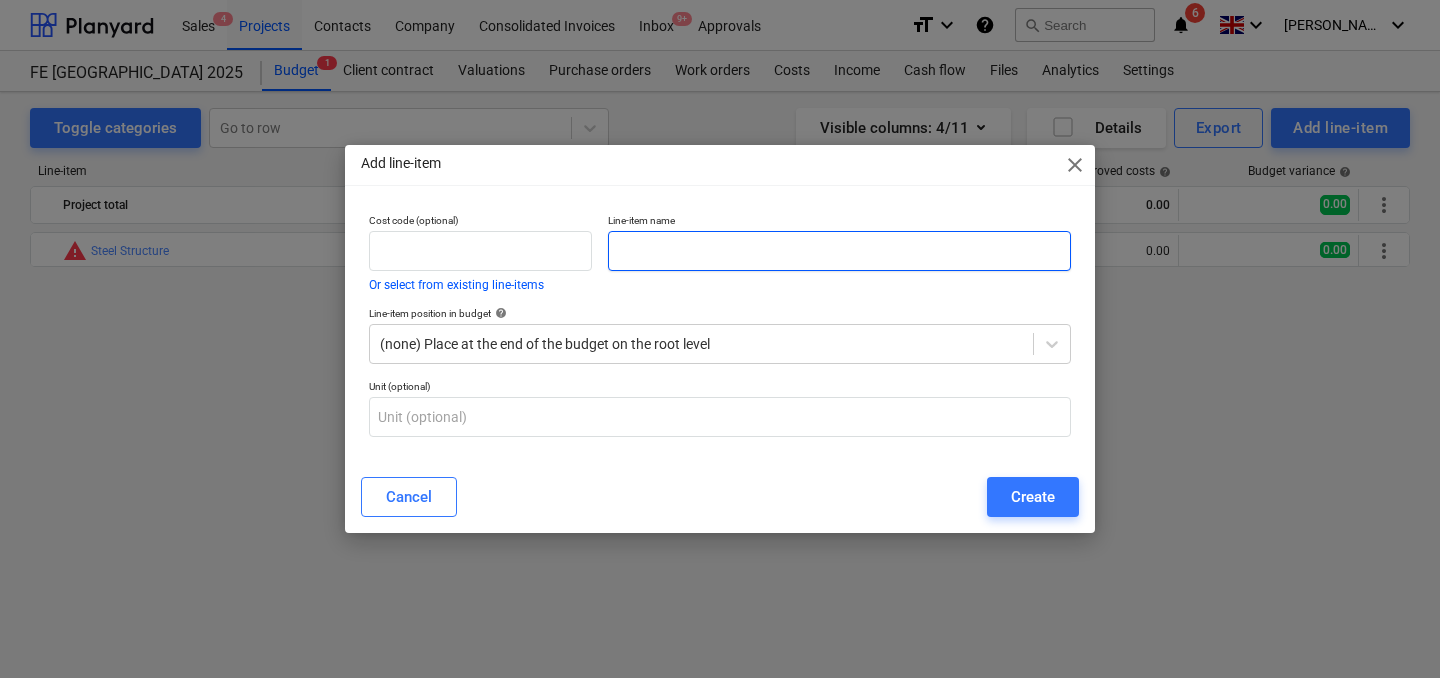 click at bounding box center (839, 251) 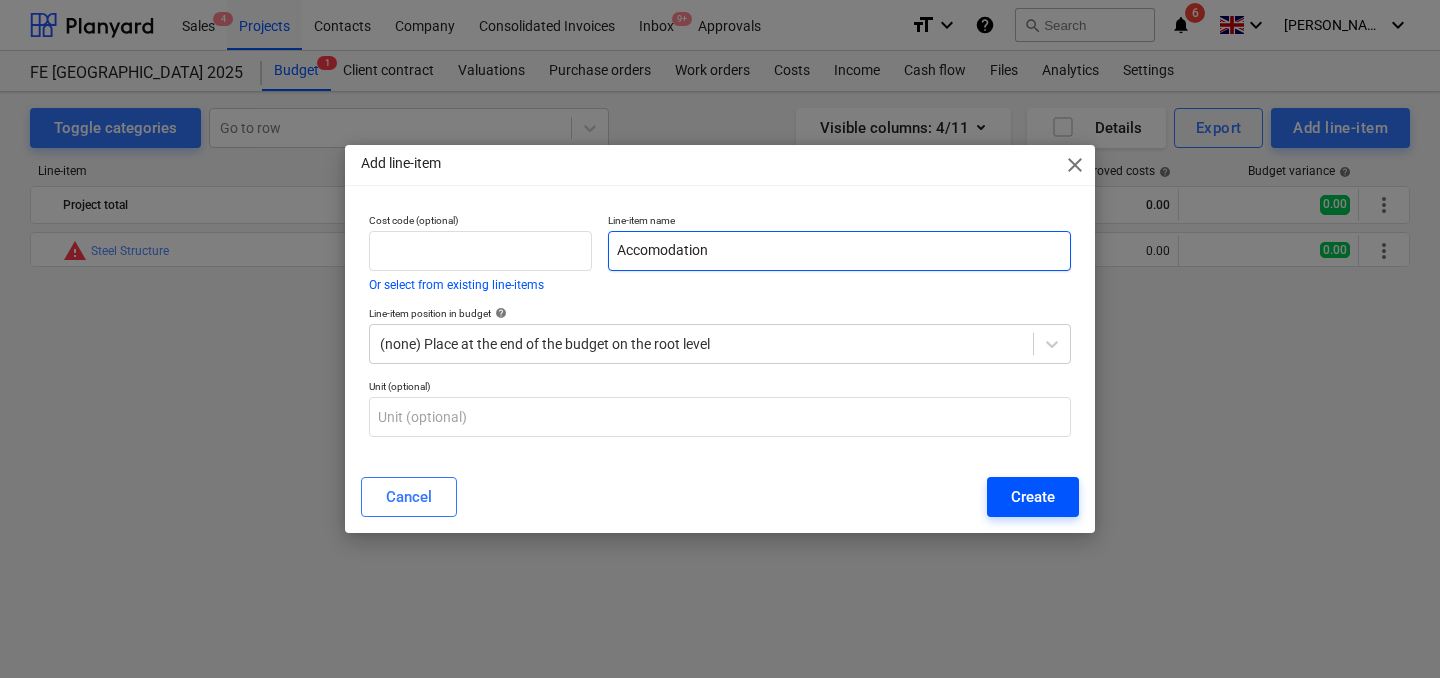 type on "Accomodation" 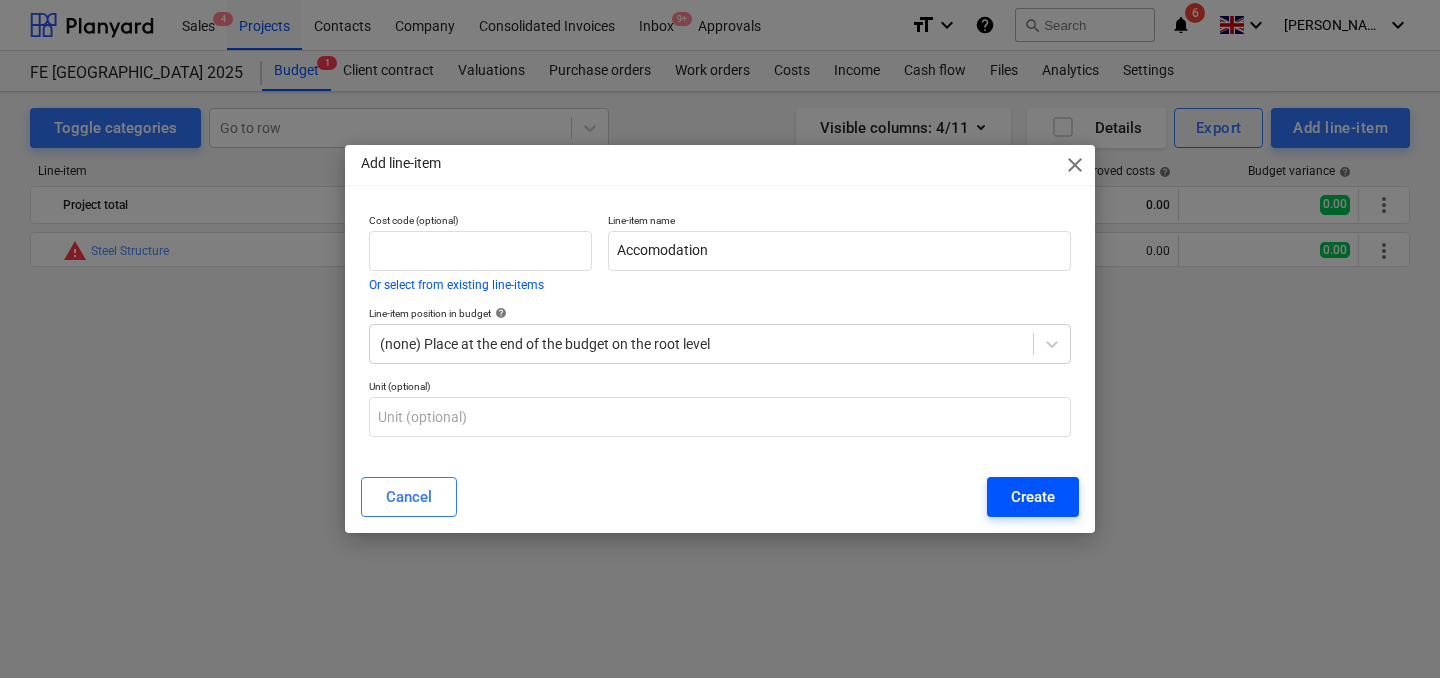 click on "Create" at bounding box center [1033, 497] 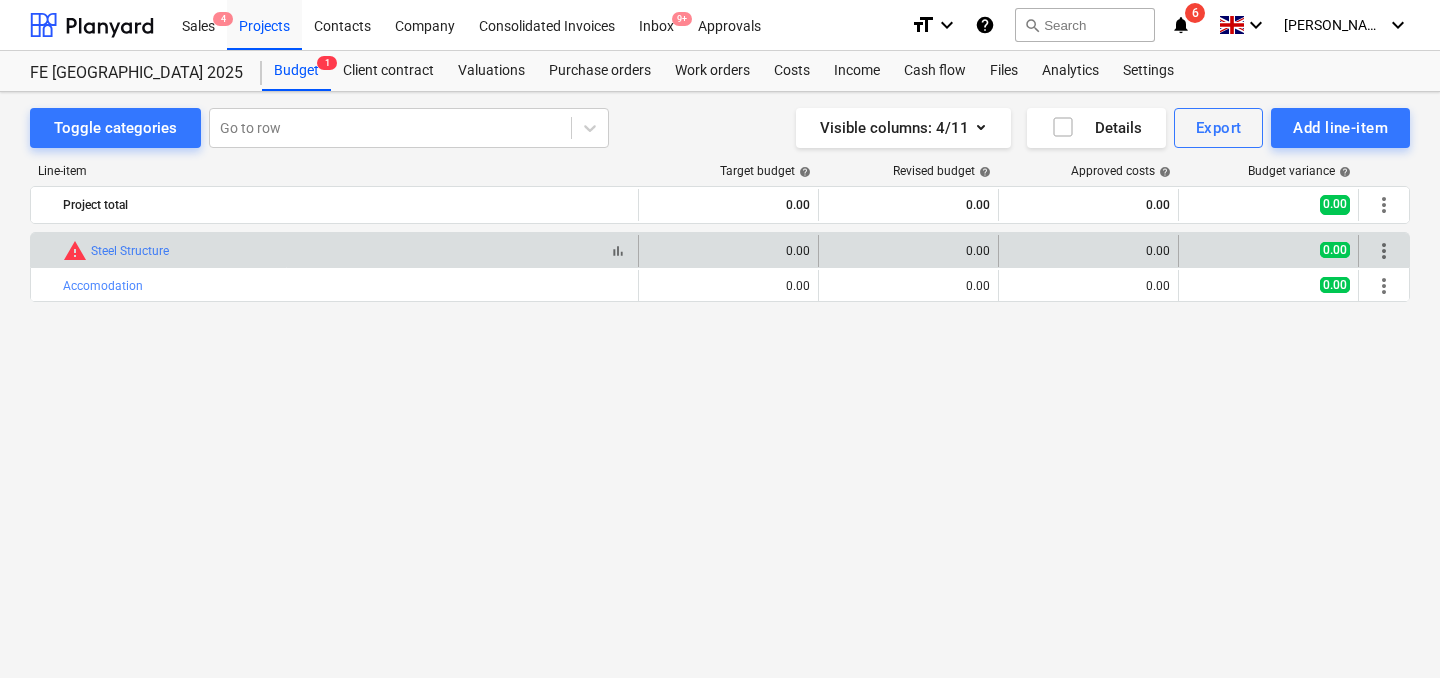 click on "warning" at bounding box center (75, 251) 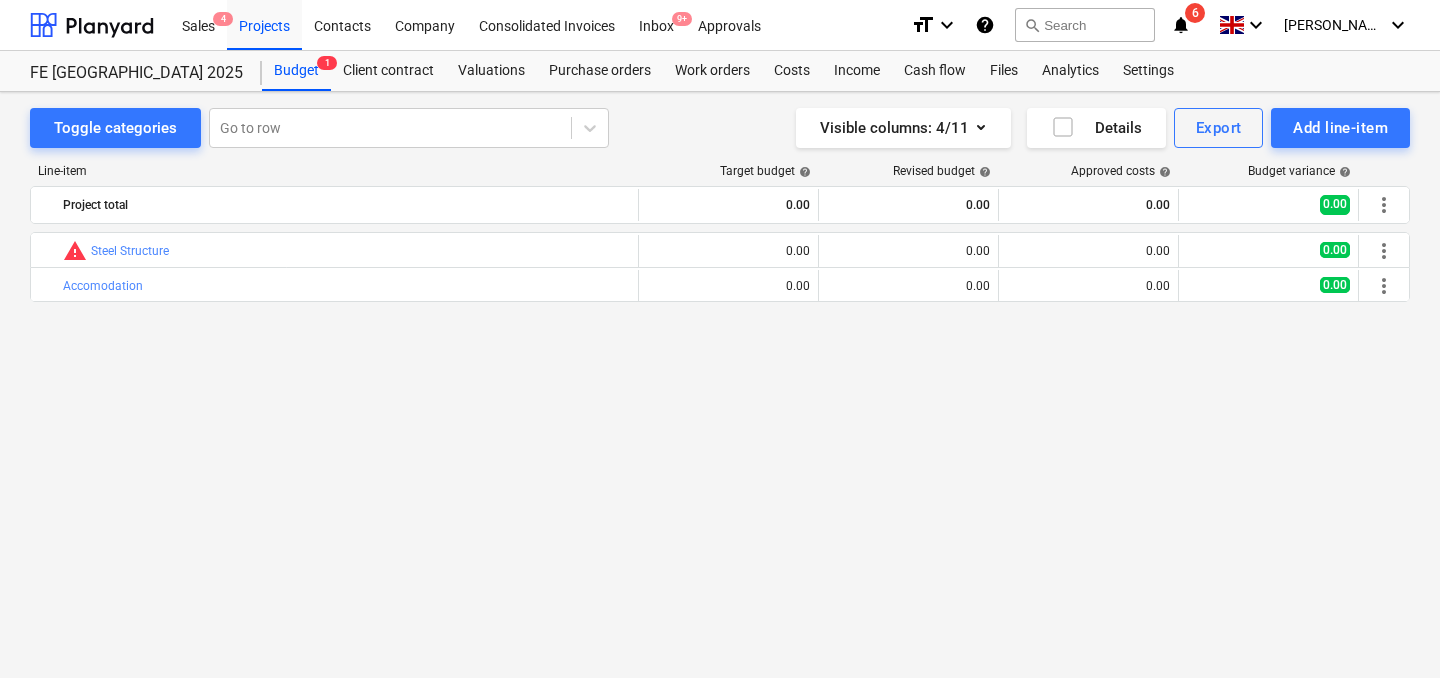 click on "bar_chart warning  Steel Structure edit 0.00 edit 0.00 0.00 0.00 more_vert bar_chart  Accomodation edit 0.00 edit 0.00 0.00 0.00 more_vert" at bounding box center (720, 413) 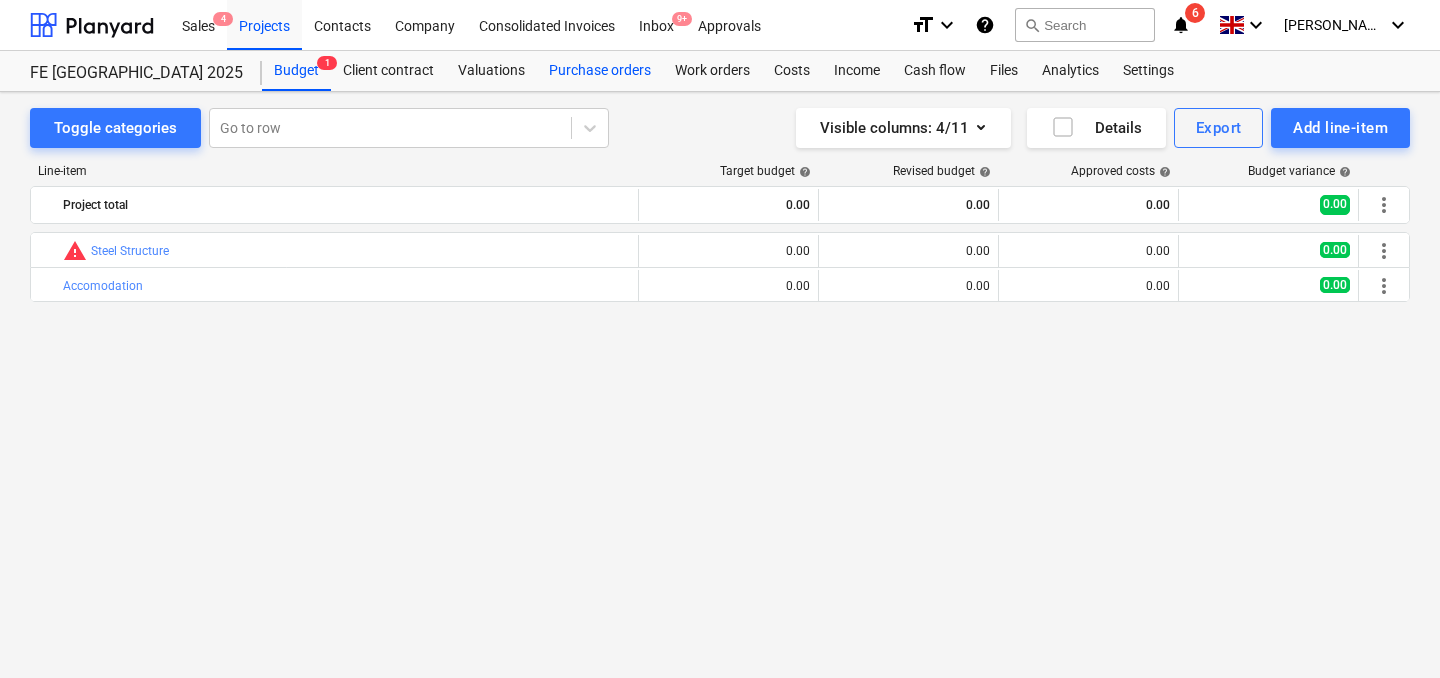 click on "Purchase orders" at bounding box center (600, 71) 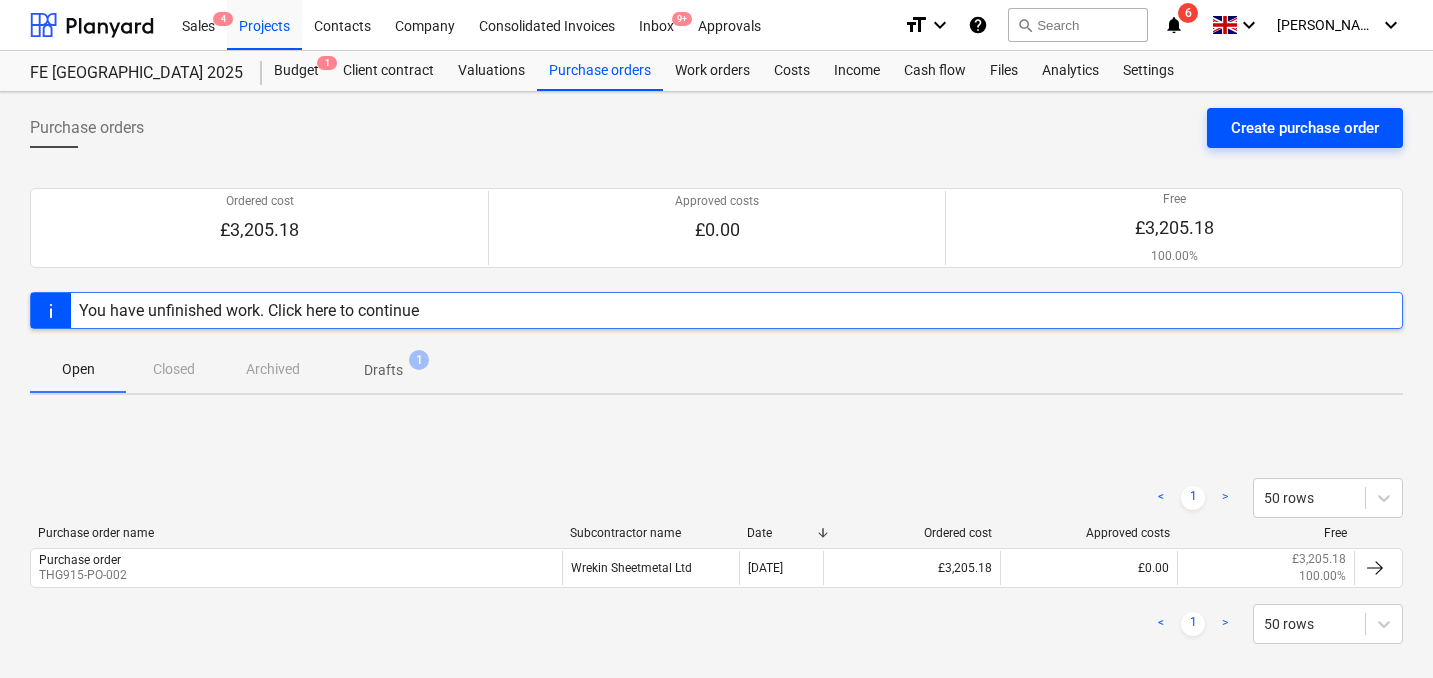 click on "Create purchase order" at bounding box center (1305, 128) 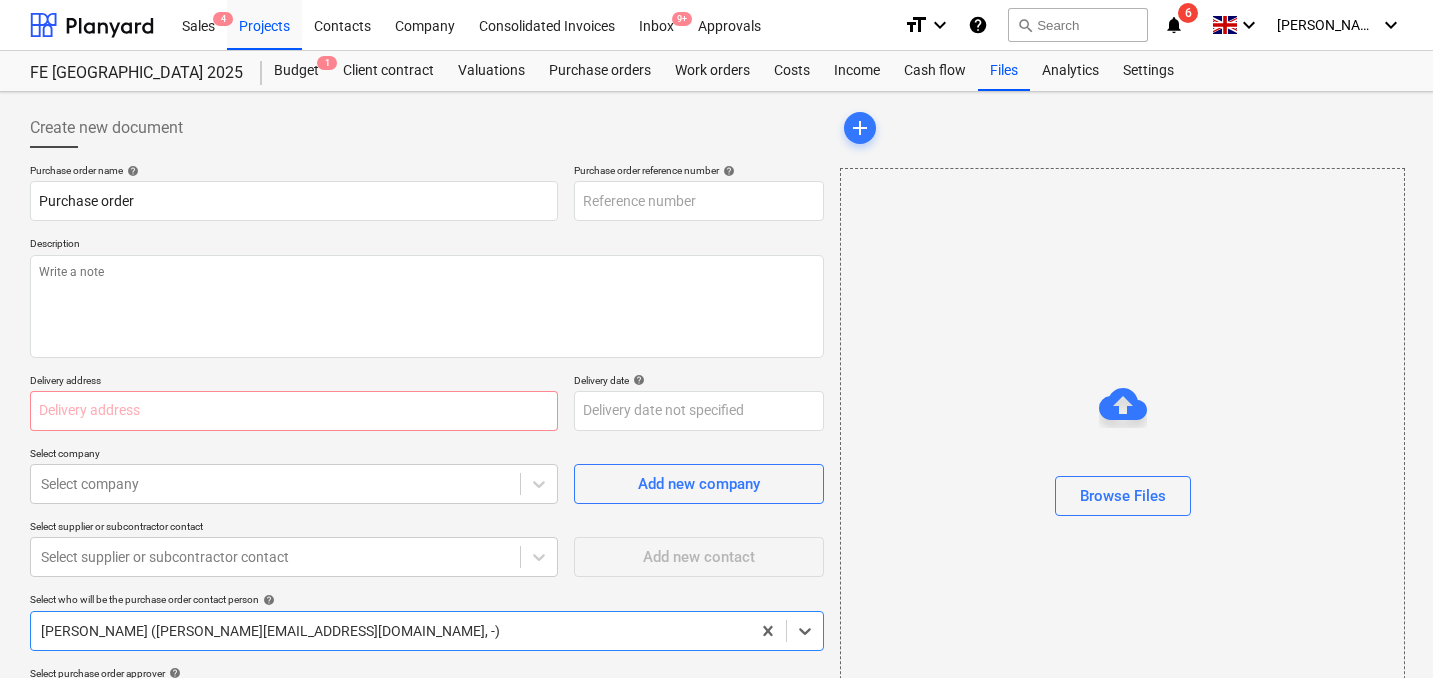 type on "x" 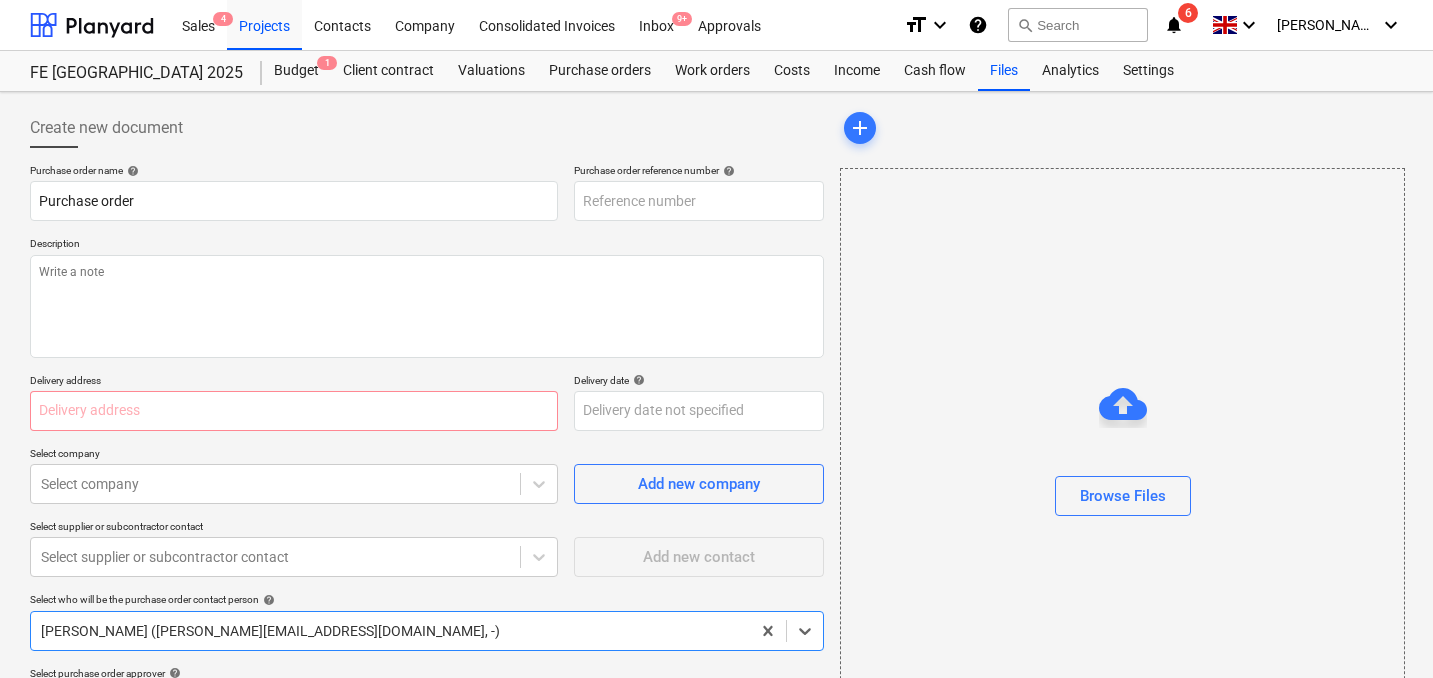 type on "THG915-PO-004" 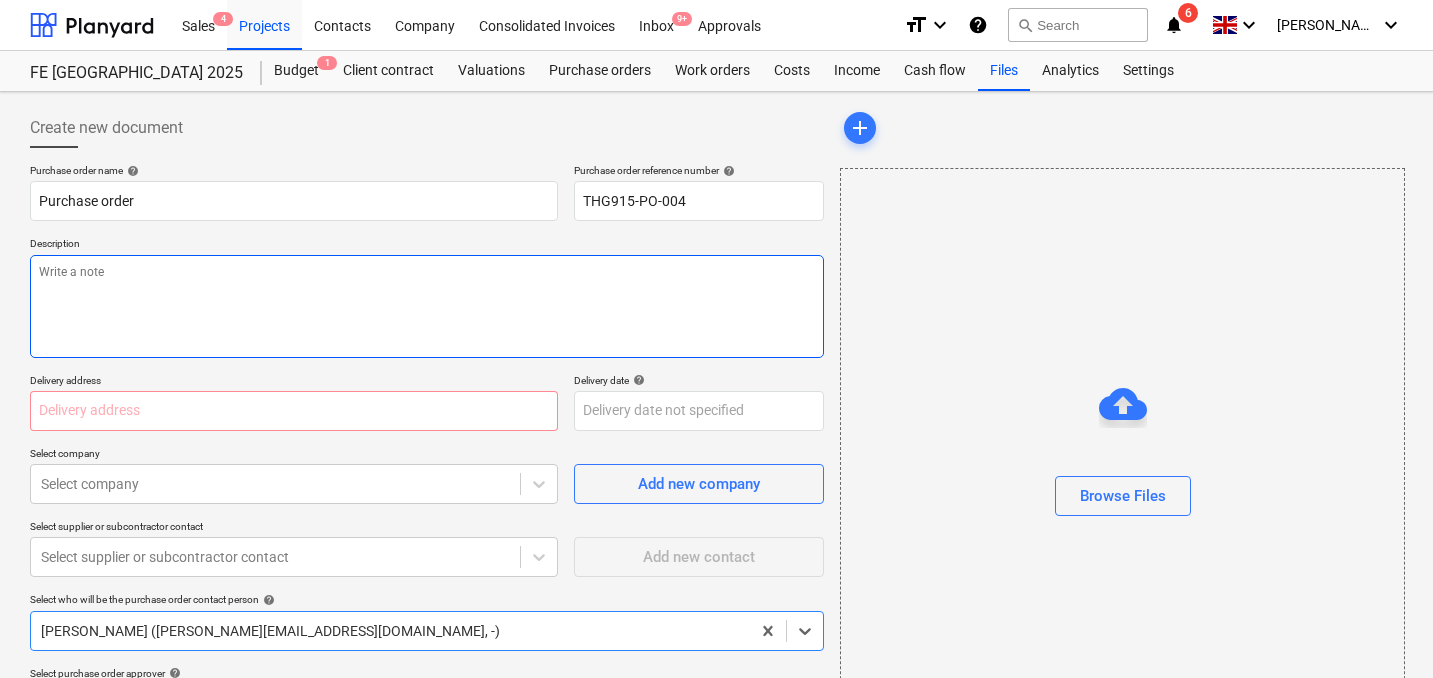 click at bounding box center [427, 306] 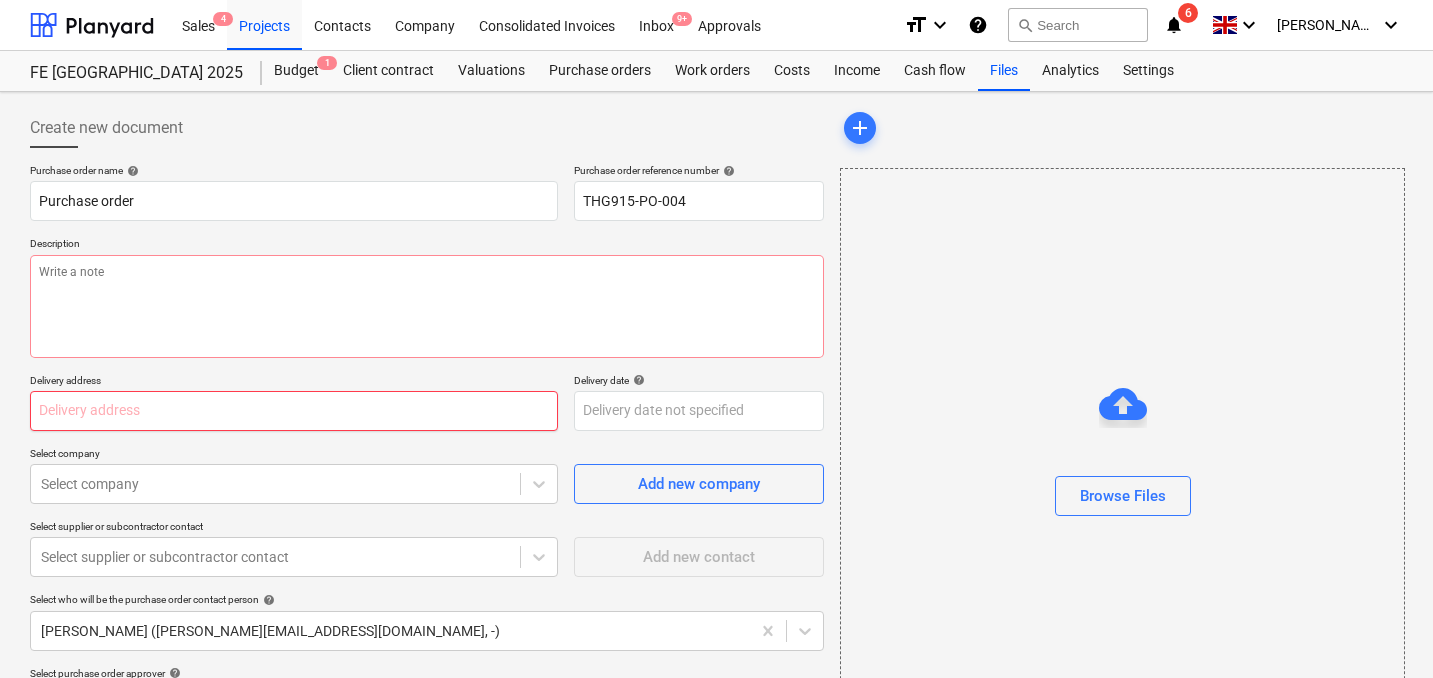 click at bounding box center [294, 411] 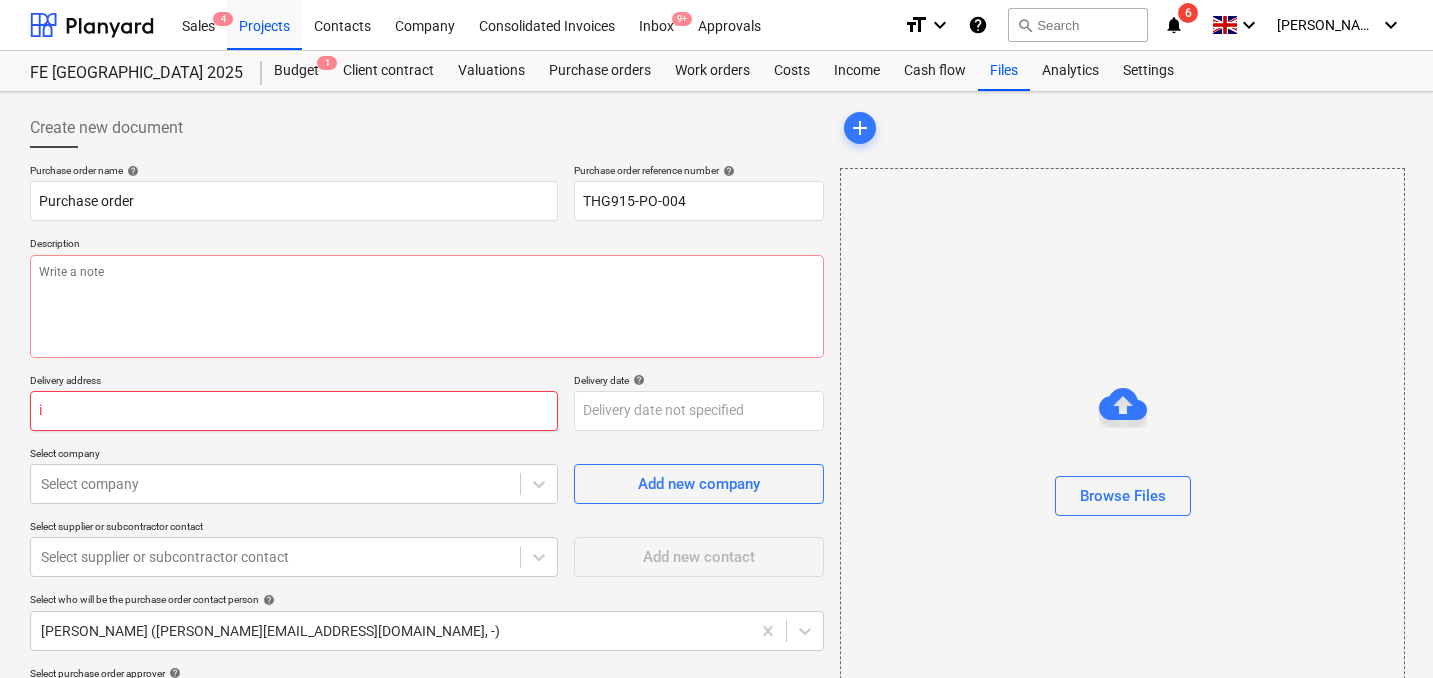 type on "x" 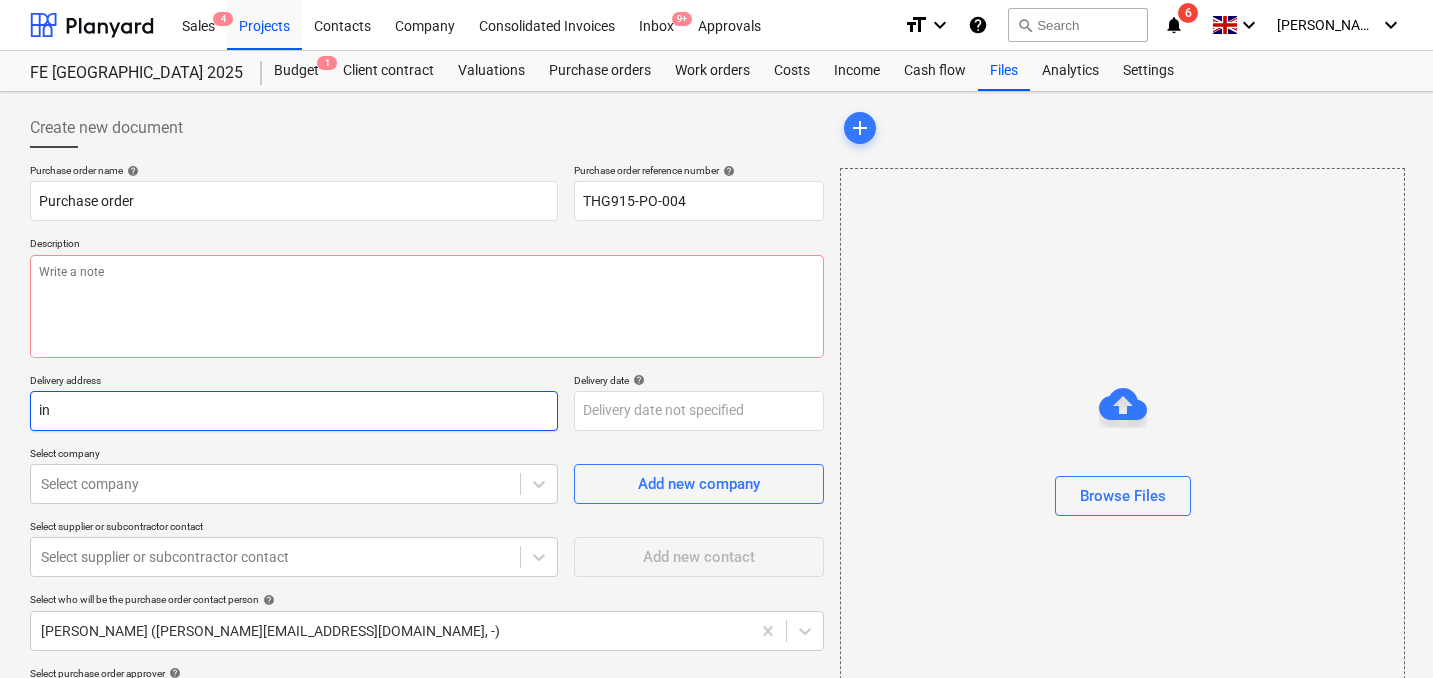 type on "x" 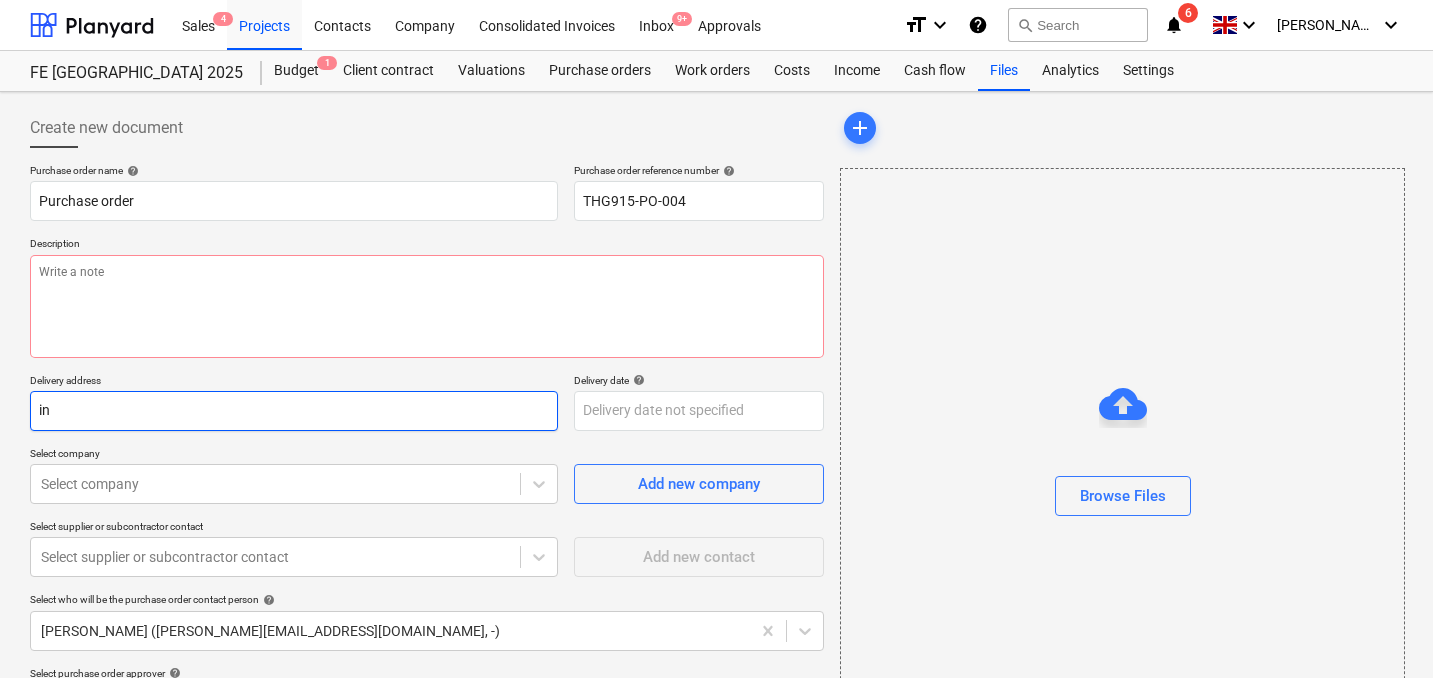 type on "i" 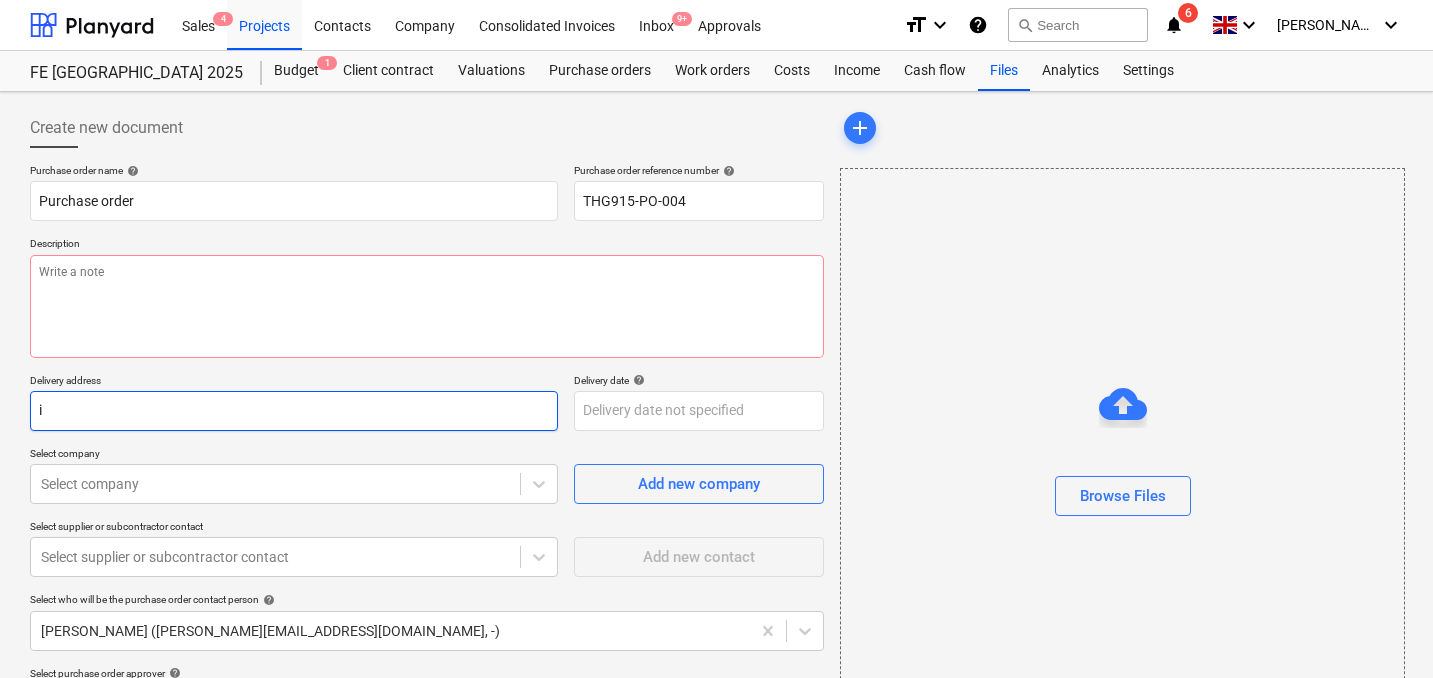 type on "x" 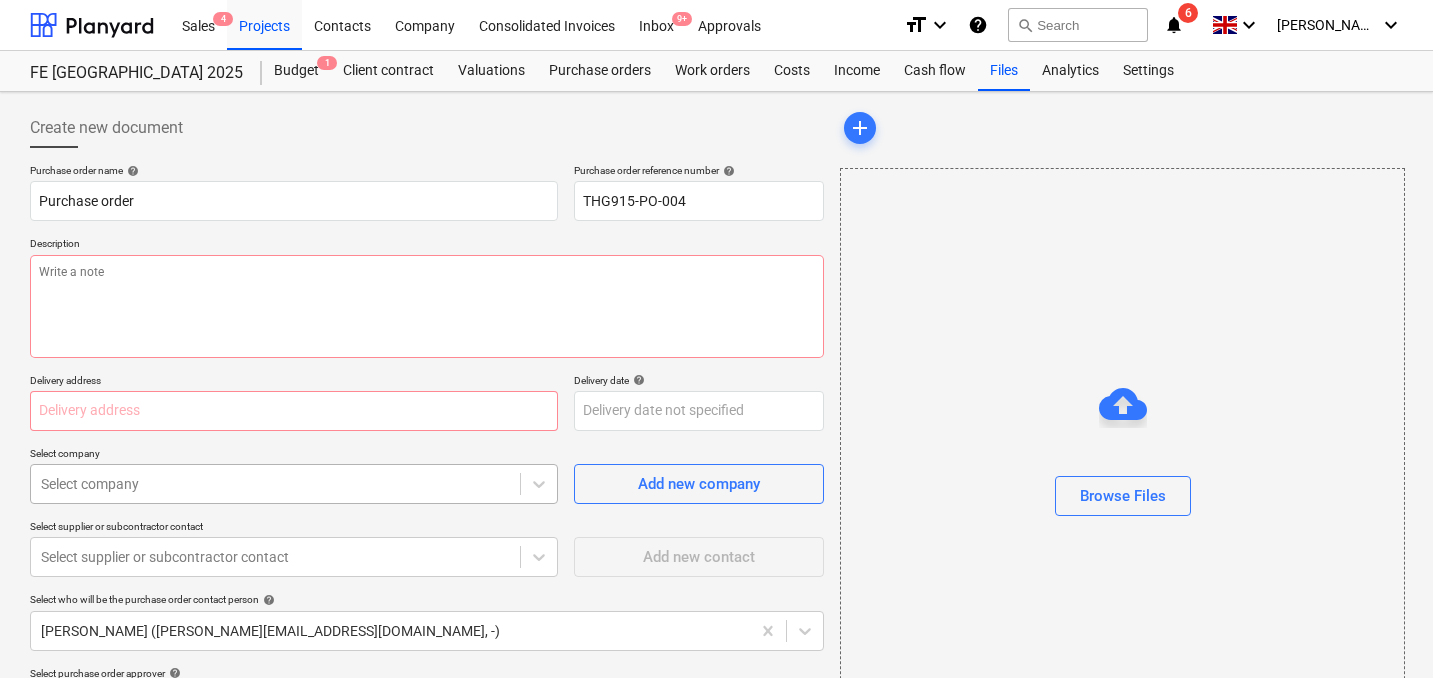 click on "Select company" at bounding box center (294, 484) 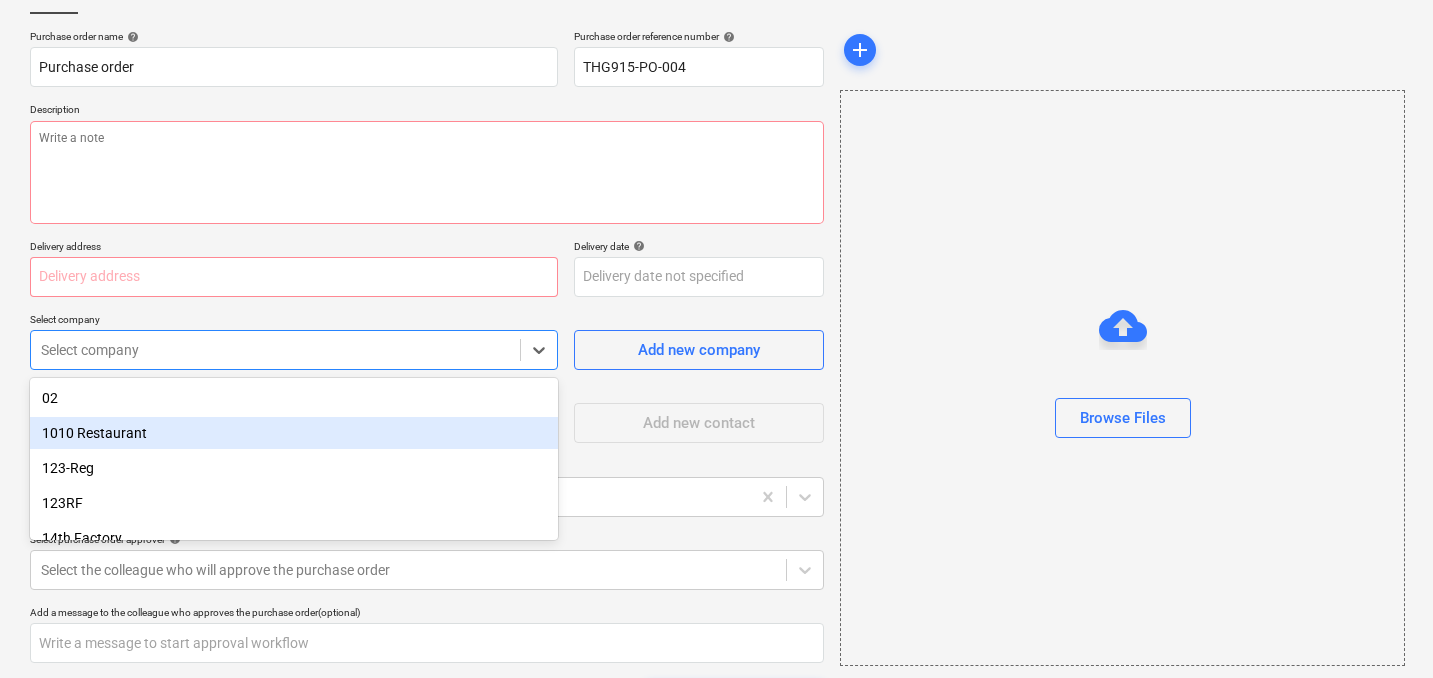 scroll, scrollTop: 146, scrollLeft: 0, axis: vertical 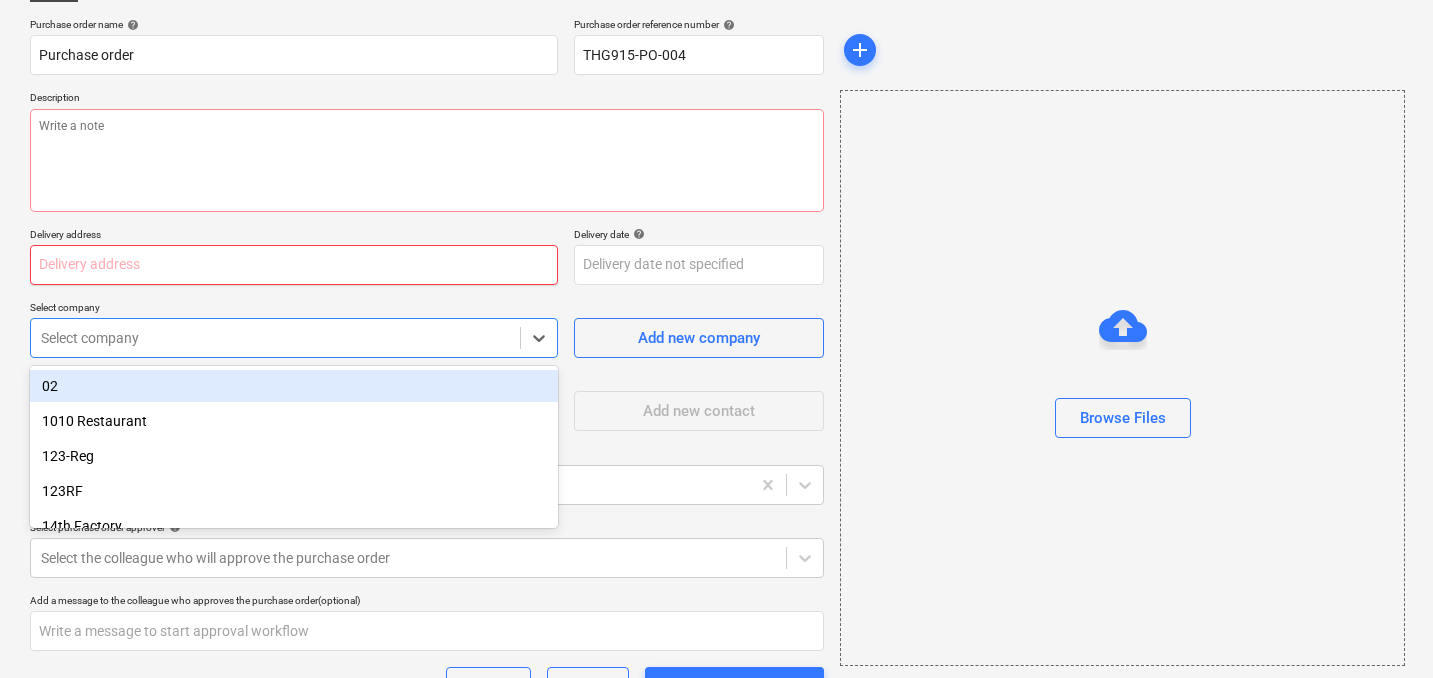 type on "x" 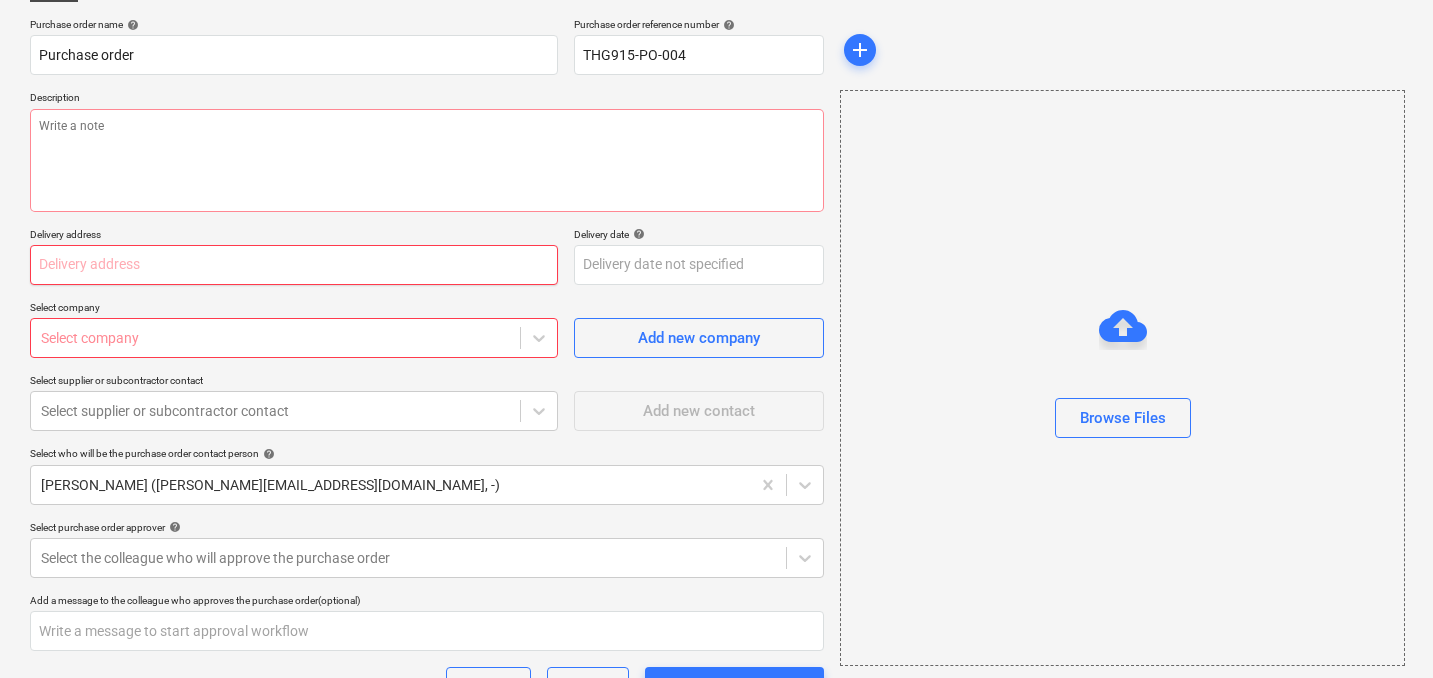 type on "FOUNDRY (218," 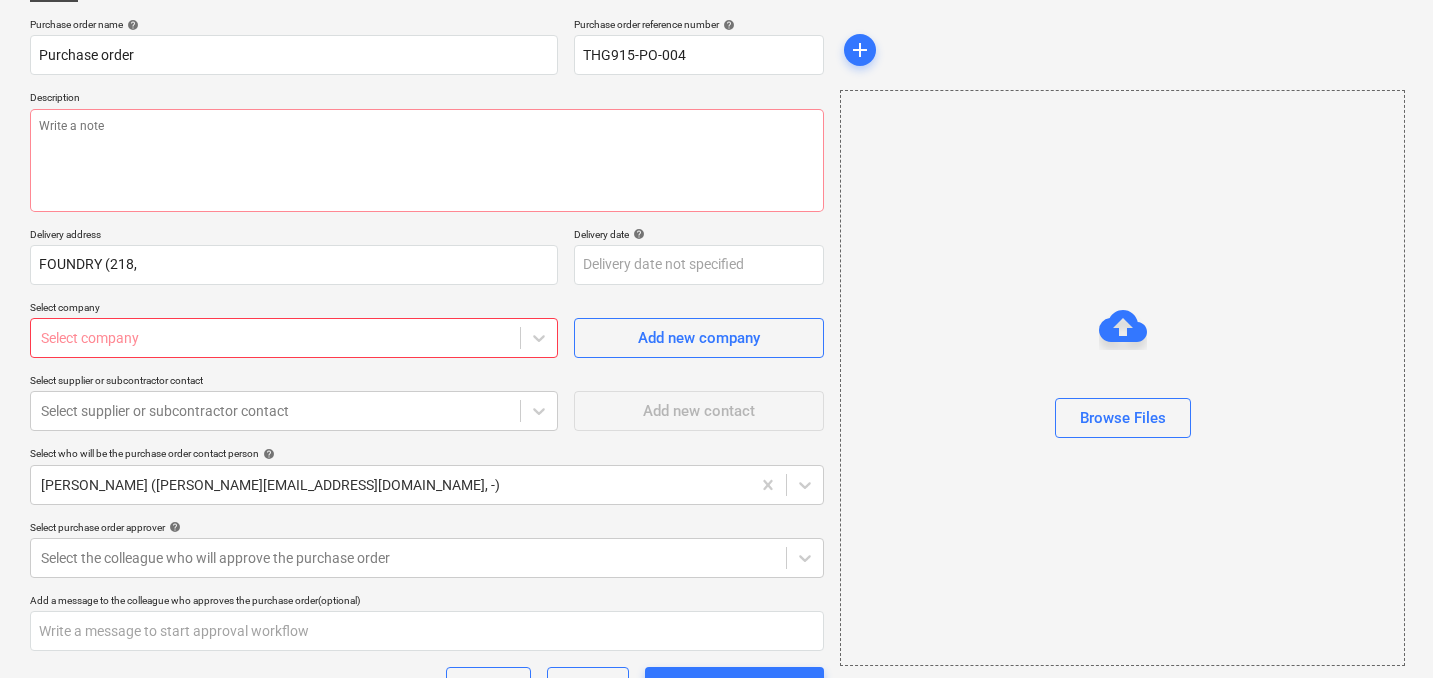 click on "Select company" at bounding box center (275, 338) 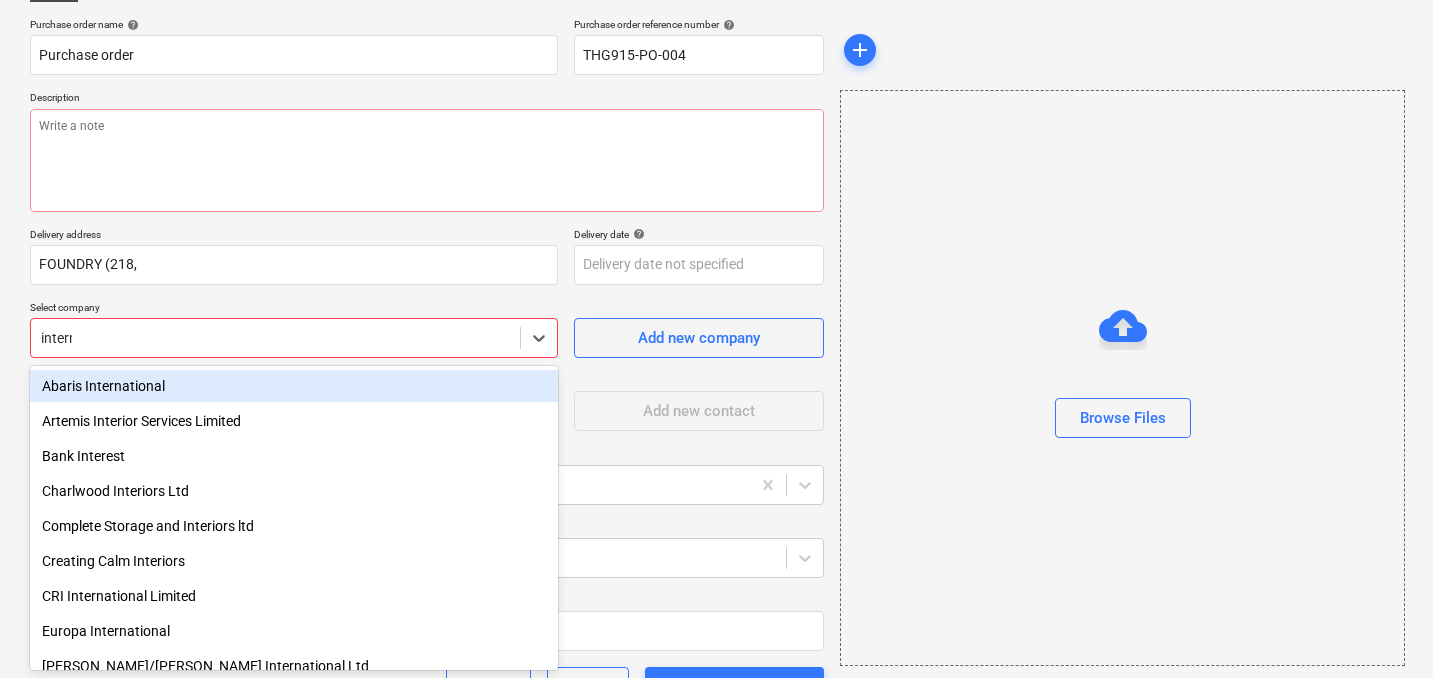 type on "internal" 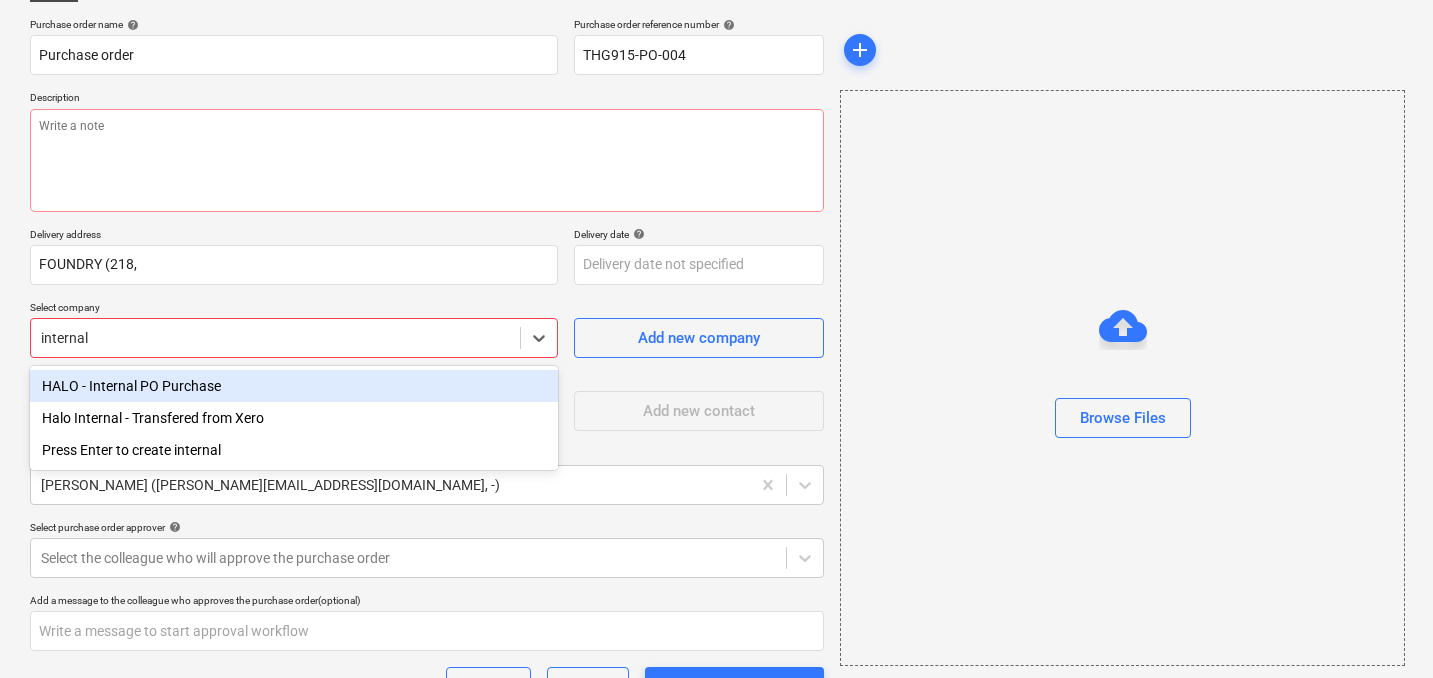 click on "HALO - Internal PO Purchase" at bounding box center [294, 386] 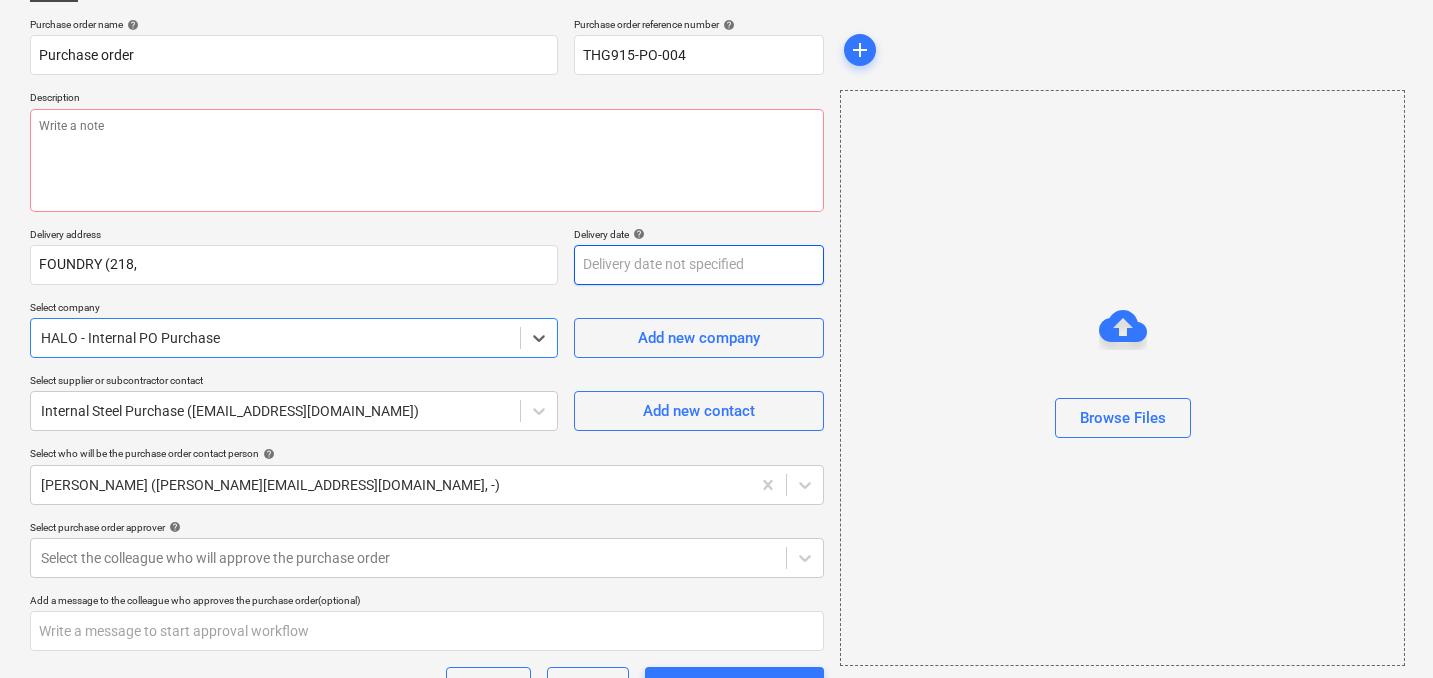 click on "Sales 4 Projects Contacts Company Consolidated Invoices Inbox 9+ Approvals format_size keyboard_arrow_down help search Search notifications 6 keyboard_arrow_down [PERSON_NAME] keyboard_arrow_down FE [GEOGRAPHIC_DATA] 2025 FE [GEOGRAPHIC_DATA] 2025 Budget 1 Client contract Valuations Purchase orders Work orders Costs Income Cash flow Files Analytics Settings Create new document Purchase order name help Purchase order Purchase order reference number help THG915-PO-004 Description Delivery address FOUNDRY (218, Delivery date help Press the down arrow key to interact with the calendar and
select a date. Press the question mark key to get the keyboard shortcuts for changing dates. Select company option HALO - Internal PO Purchase  , selected.   Select is focused ,type to refine list, press Down to open the menu,  HALO - Internal PO Purchase   Add new company Select supplier or subcontractor contact Internal  Steel Purchase ([EMAIL_ADDRESS][DOMAIN_NAME]) Add new contact help [PERSON_NAME] ([PERSON_NAME][EMAIL_ADDRESS][DOMAIN_NAME], -) help" at bounding box center (716, 193) 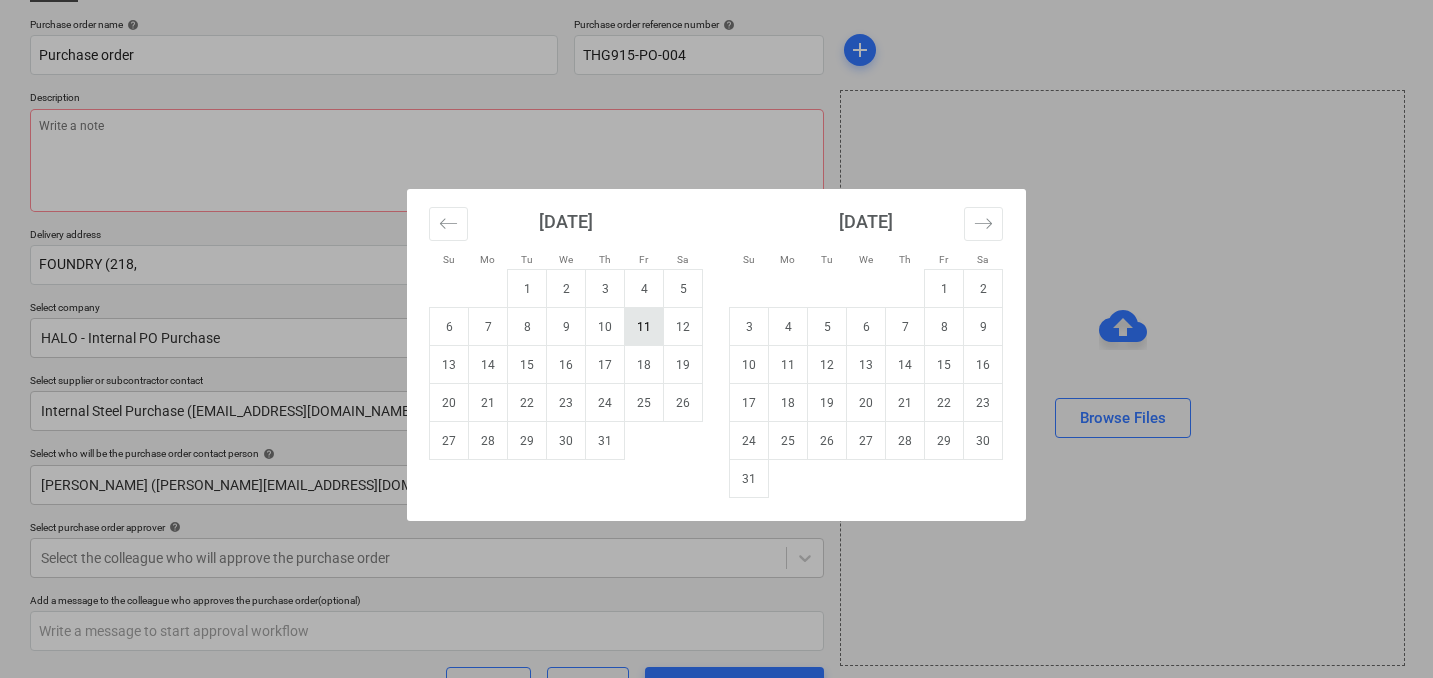 click on "11" at bounding box center (644, 327) 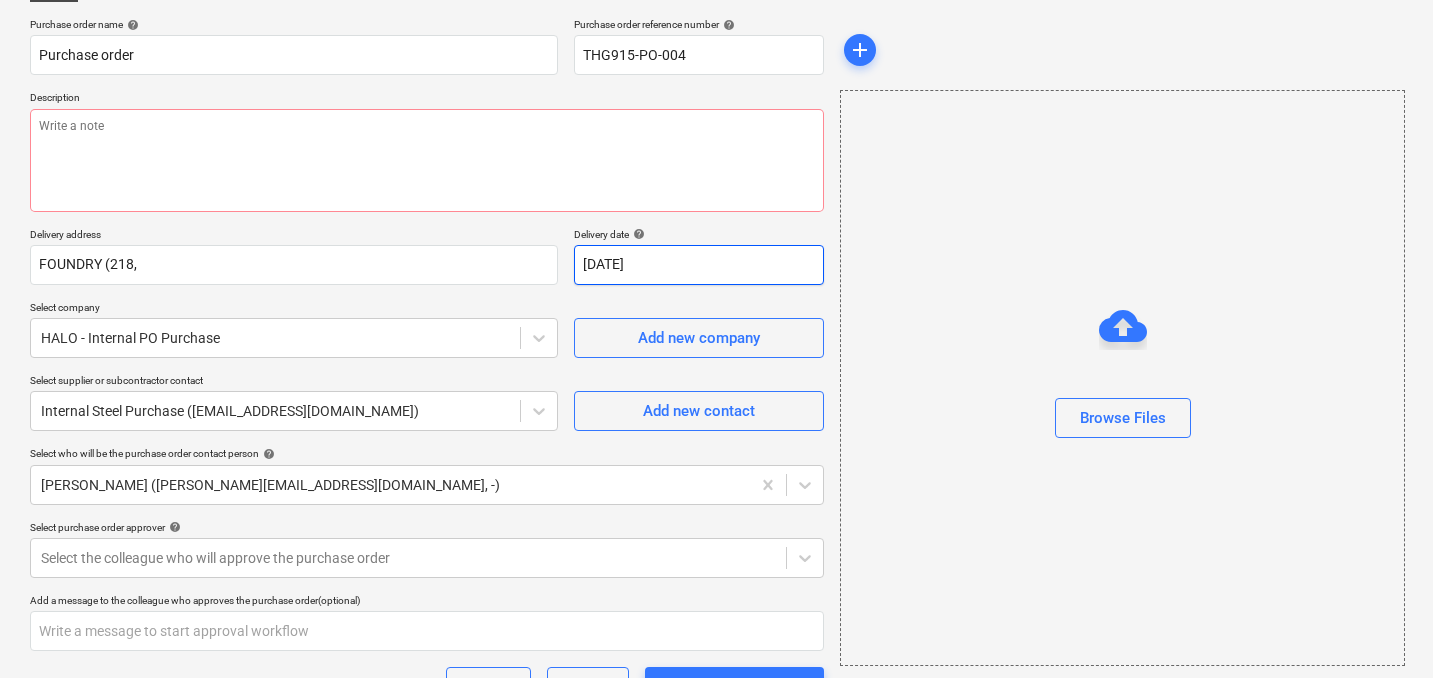 click on "Sales 4 Projects Contacts Company Consolidated Invoices Inbox 9+ Approvals format_size keyboard_arrow_down help search Search notifications 6 keyboard_arrow_down [PERSON_NAME] keyboard_arrow_down FE [GEOGRAPHIC_DATA] 2025 FE [GEOGRAPHIC_DATA] 2025 Budget 1 Client contract Valuations Purchase orders Work orders Costs Income Cash flow Files Analytics Settings Create new document Purchase order name help Purchase order Purchase order reference number help THG915-PO-004 Description Delivery address FOUNDRY (218, Delivery date help [DATE] 11.07.2025 Press the down arrow key to interact with the calendar and
select a date. Press the question mark key to get the keyboard shortcuts for changing dates. Select company HALO - Internal PO Purchase   Add new company Select supplier or subcontractor contact Internal  Steel Purchase ([EMAIL_ADDRESS][DOMAIN_NAME]) Add new contact Select who will be the purchase order contact person help [PERSON_NAME] ([PERSON_NAME][EMAIL_ADDRESS][DOMAIN_NAME], -) Select purchase order approver help  (optional) x" at bounding box center [716, 193] 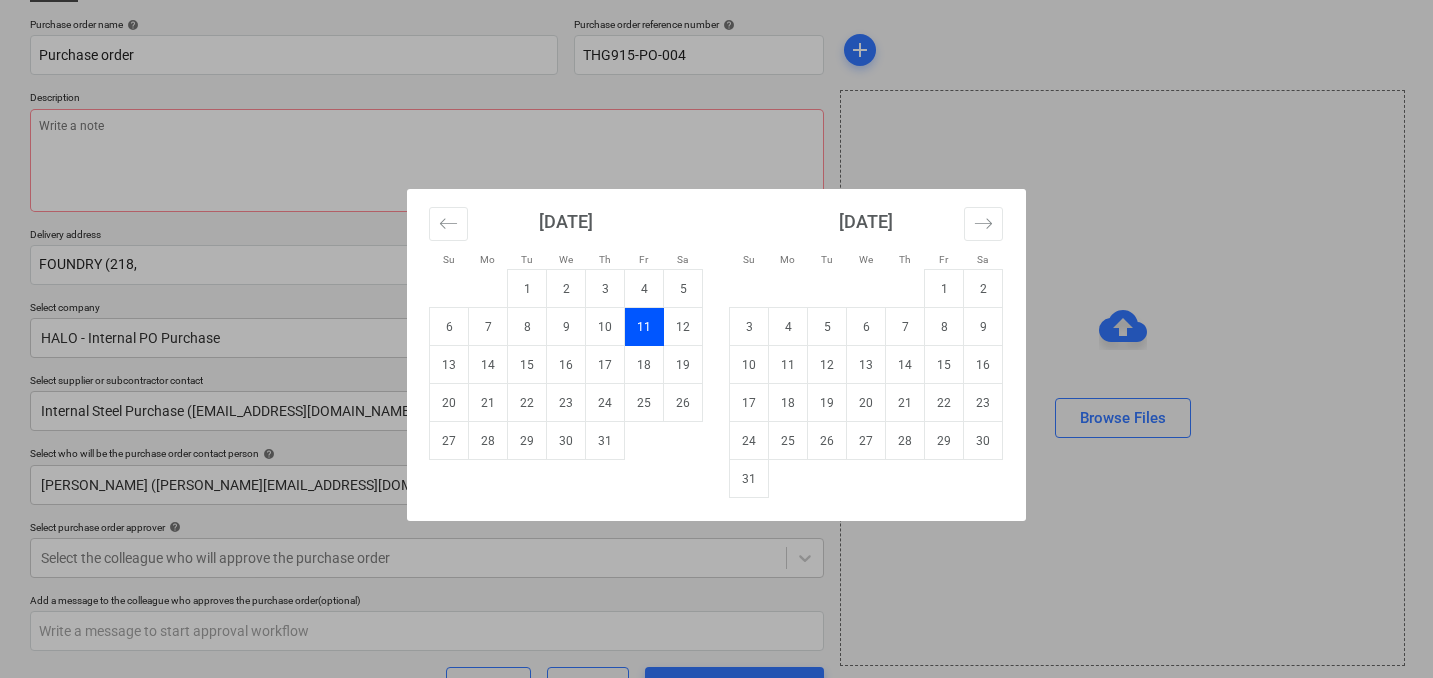 click on "11" at bounding box center (644, 327) 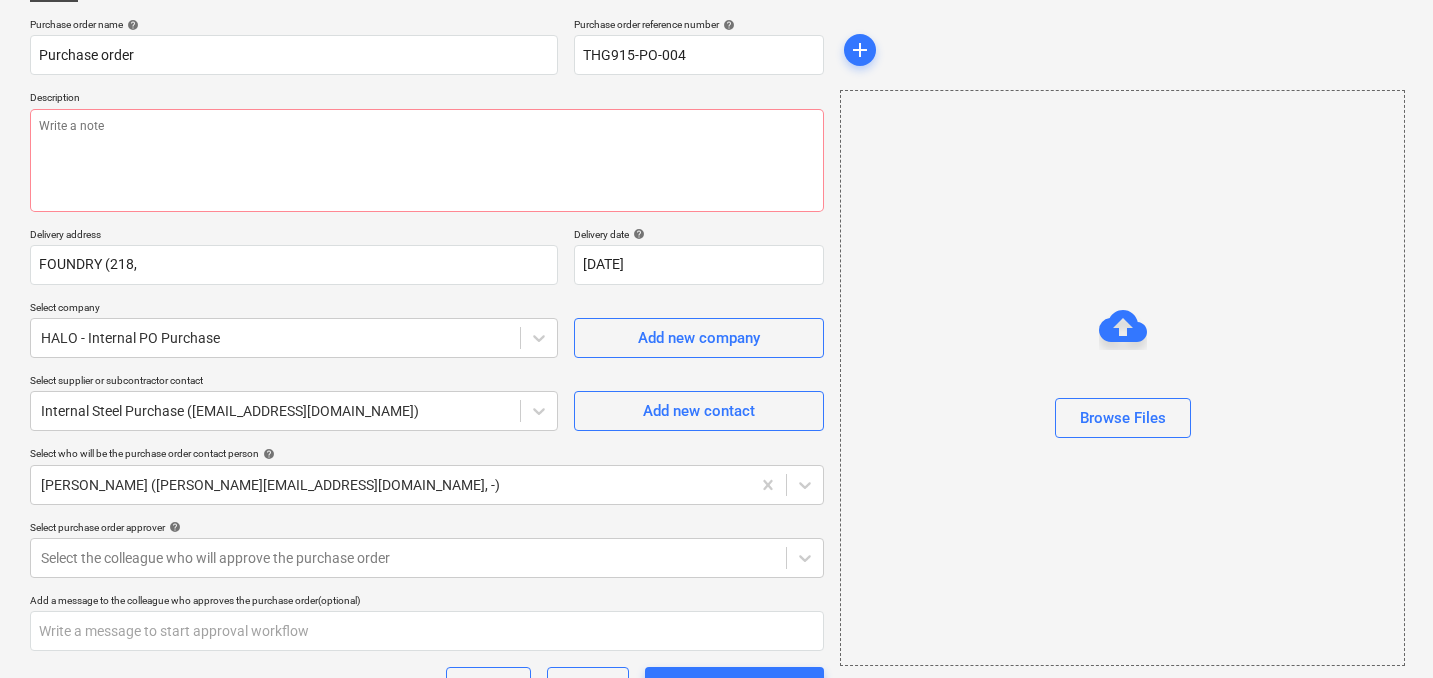 click on "Delivery address" at bounding box center [294, 236] 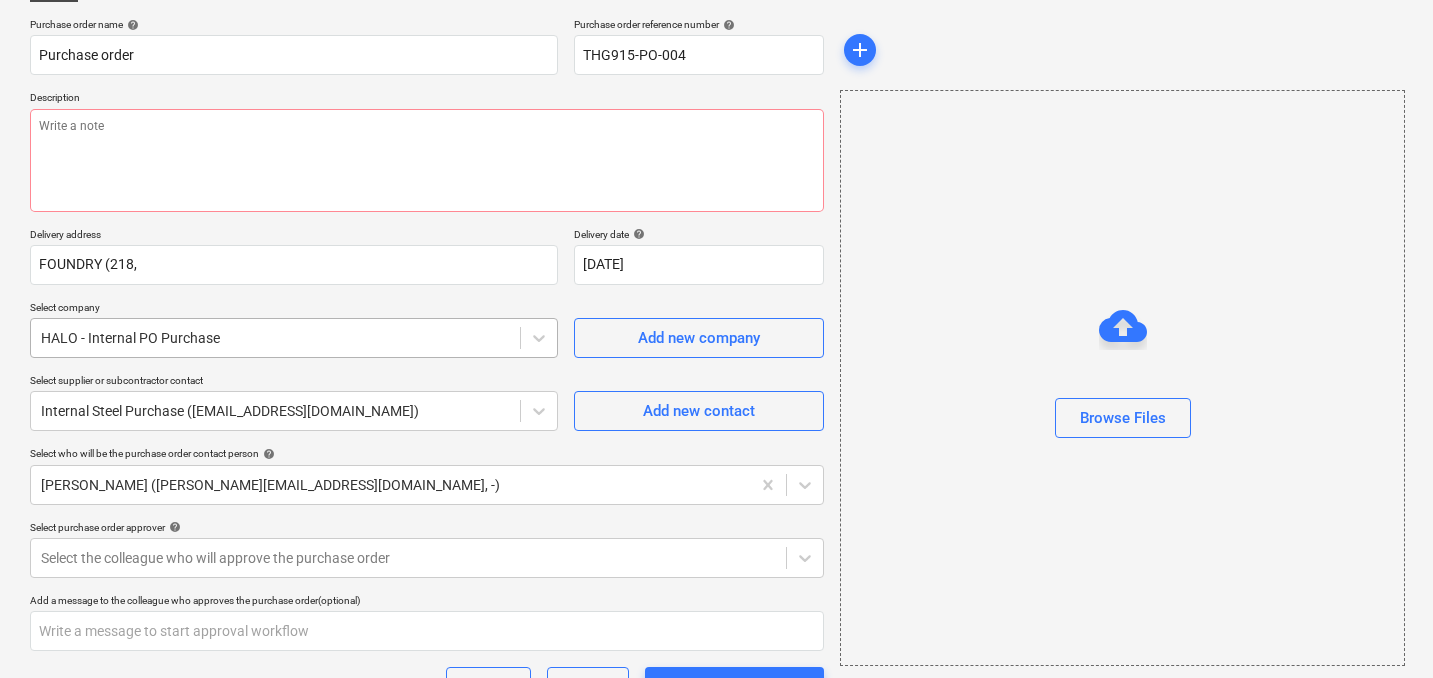 scroll, scrollTop: 303, scrollLeft: 0, axis: vertical 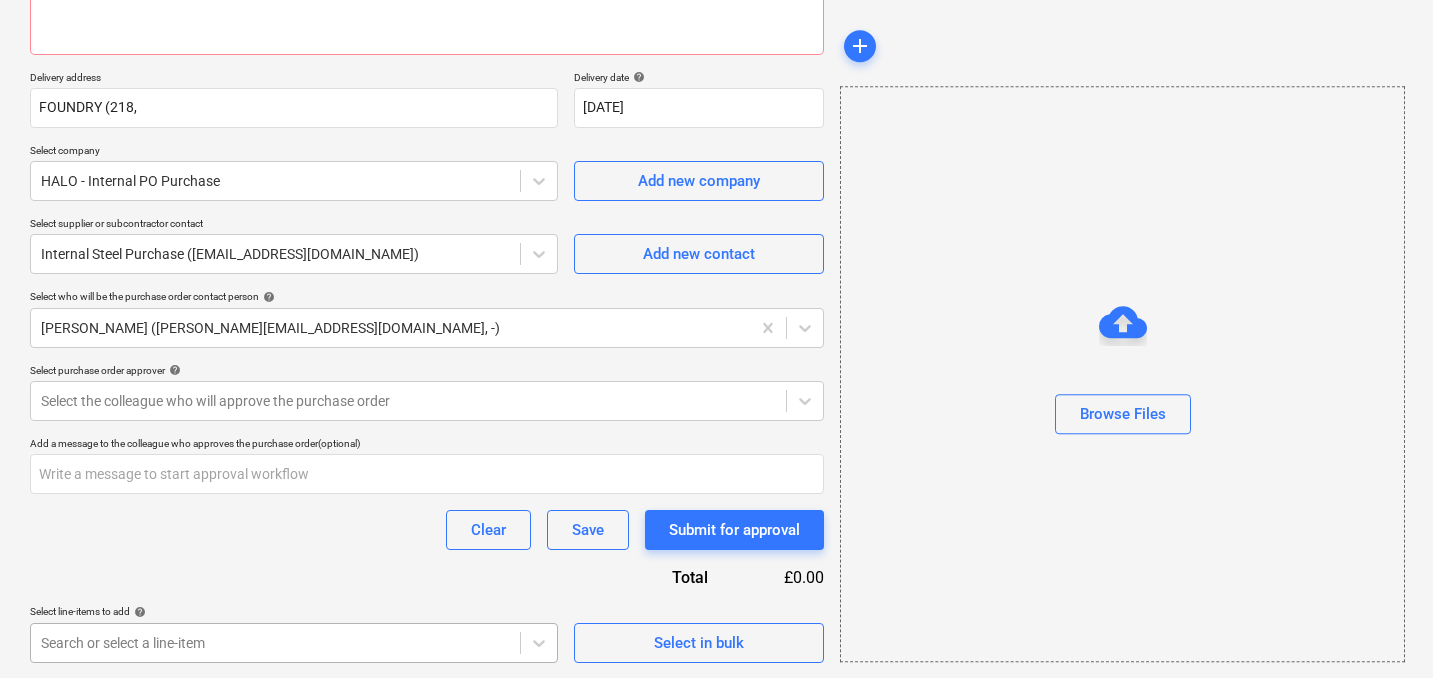 click on "Sales 4 Projects Contacts Company Consolidated Invoices Inbox 9+ Approvals format_size keyboard_arrow_down help search Search notifications 6 keyboard_arrow_down [PERSON_NAME] keyboard_arrow_down FE [GEOGRAPHIC_DATA] 2025 FE [GEOGRAPHIC_DATA] 2025 Budget 1 Client contract Valuations Purchase orders Work orders Costs Income Cash flow Files Analytics Settings Create new document Purchase order name help Purchase order Purchase order reference number help THG915-PO-004 Description Delivery address FOUNDRY (218, Delivery date help [DATE] 11.07.2025 Press the down arrow key to interact with the calendar and
select a date. Press the question mark key to get the keyboard shortcuts for changing dates. Select company HALO - Internal PO Purchase   Add new company Select supplier or subcontractor contact Internal  Steel Purchase ([EMAIL_ADDRESS][DOMAIN_NAME]) Add new contact Select who will be the purchase order contact person help [PERSON_NAME] ([PERSON_NAME][EMAIL_ADDRESS][DOMAIN_NAME], -) Select purchase order approver help  (optional) x" at bounding box center [716, 36] 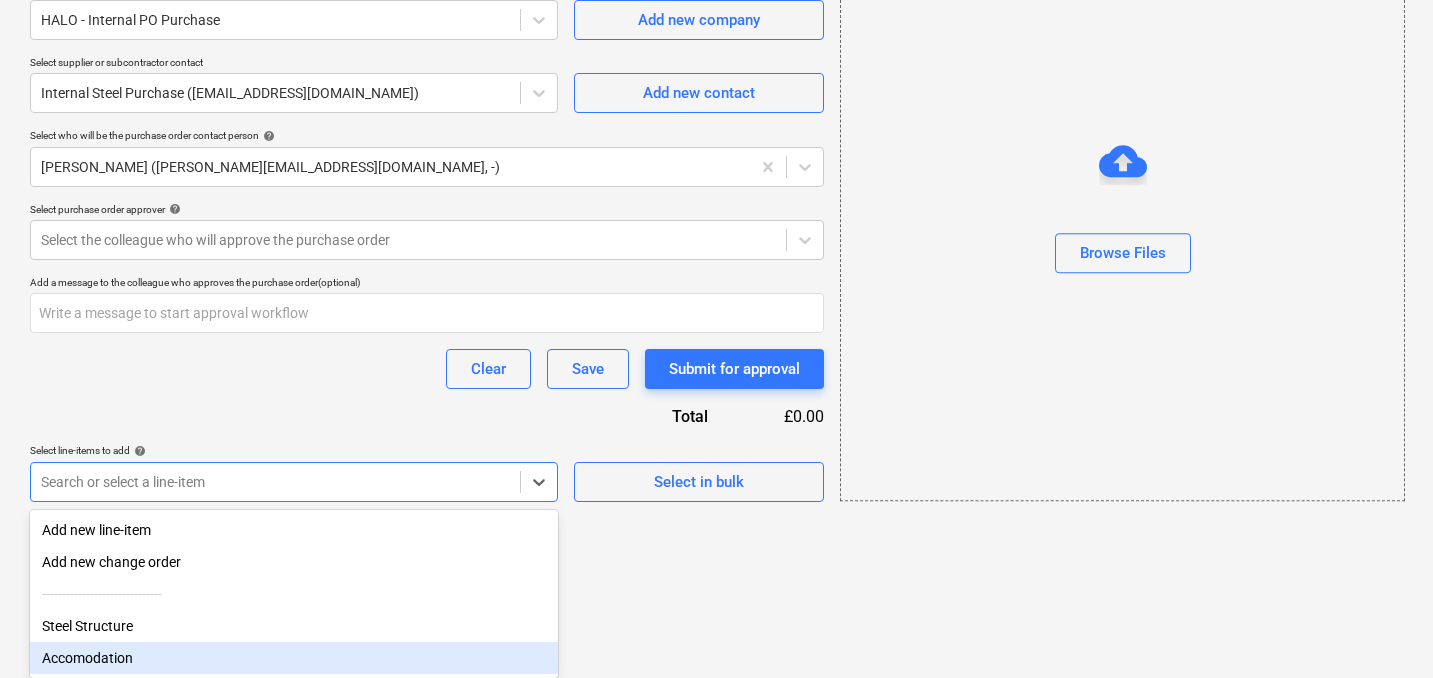 click on "Accomodation" at bounding box center [294, 658] 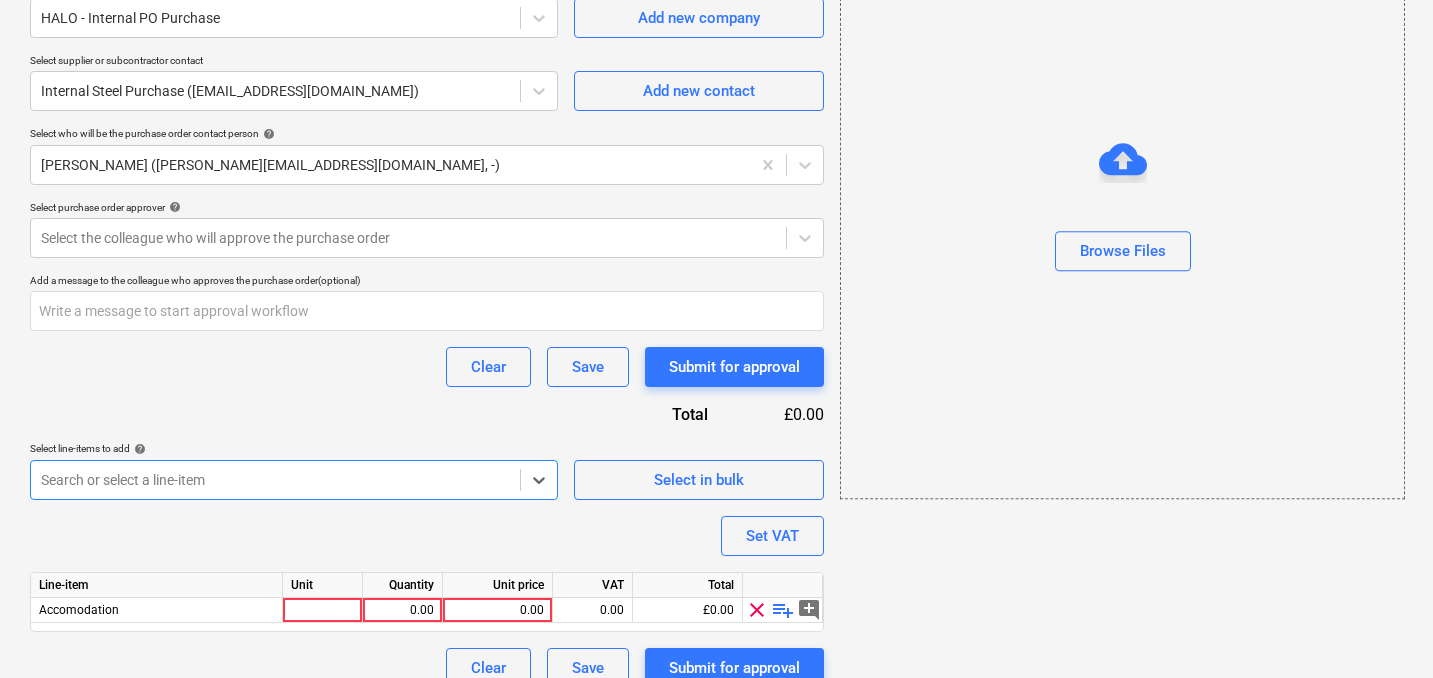scroll, scrollTop: 491, scrollLeft: 0, axis: vertical 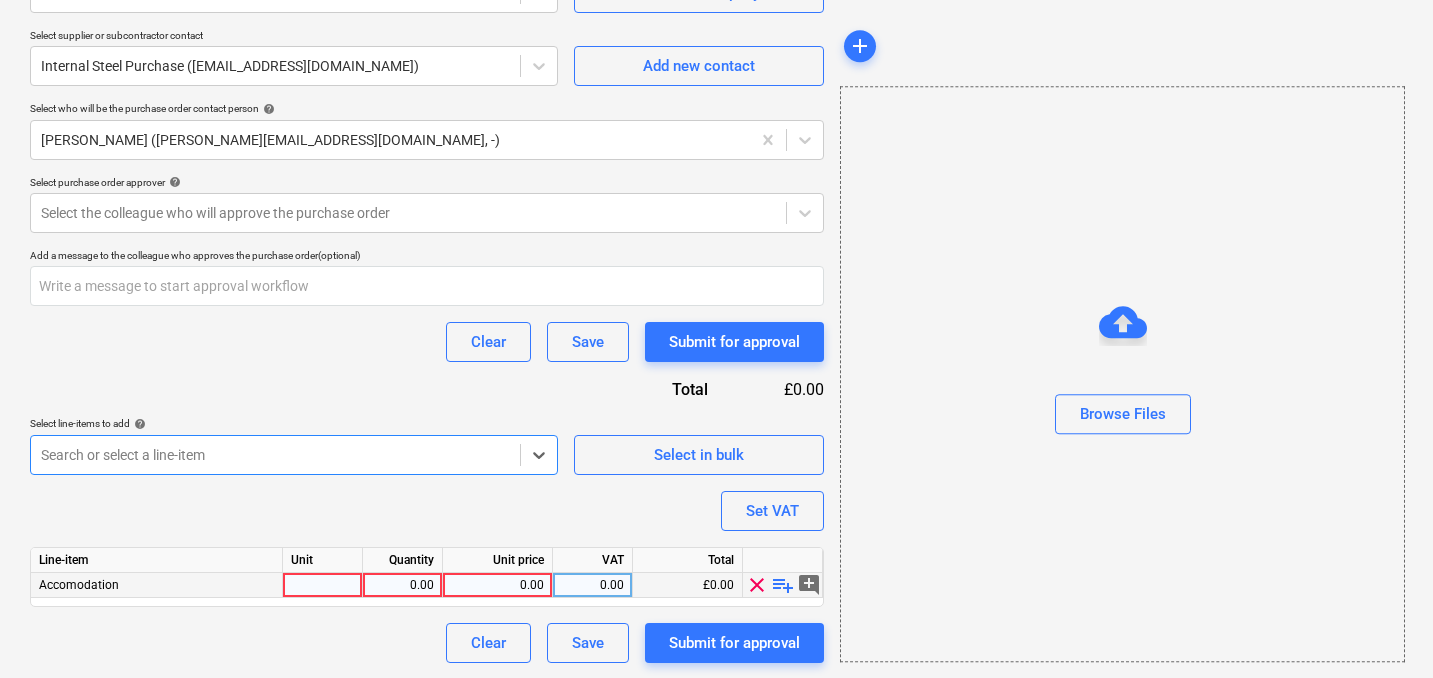 type on "x" 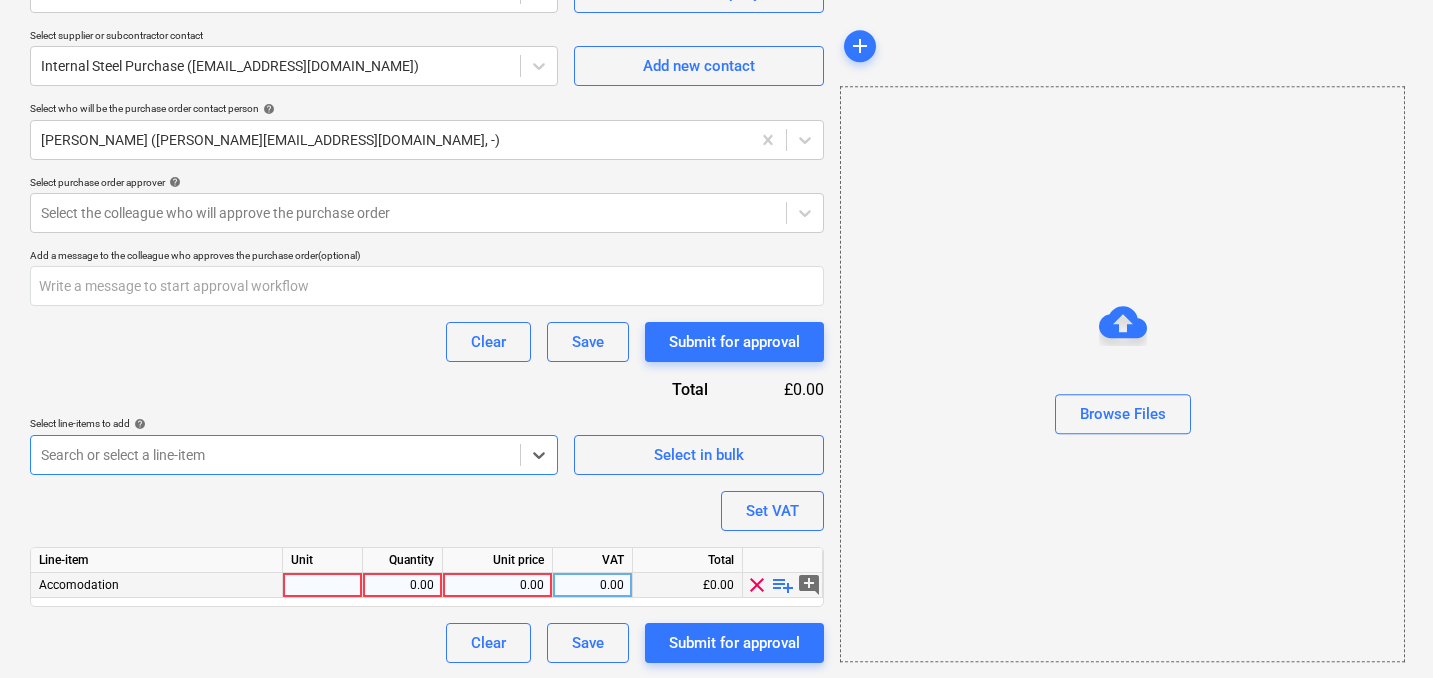 click at bounding box center (323, 585) 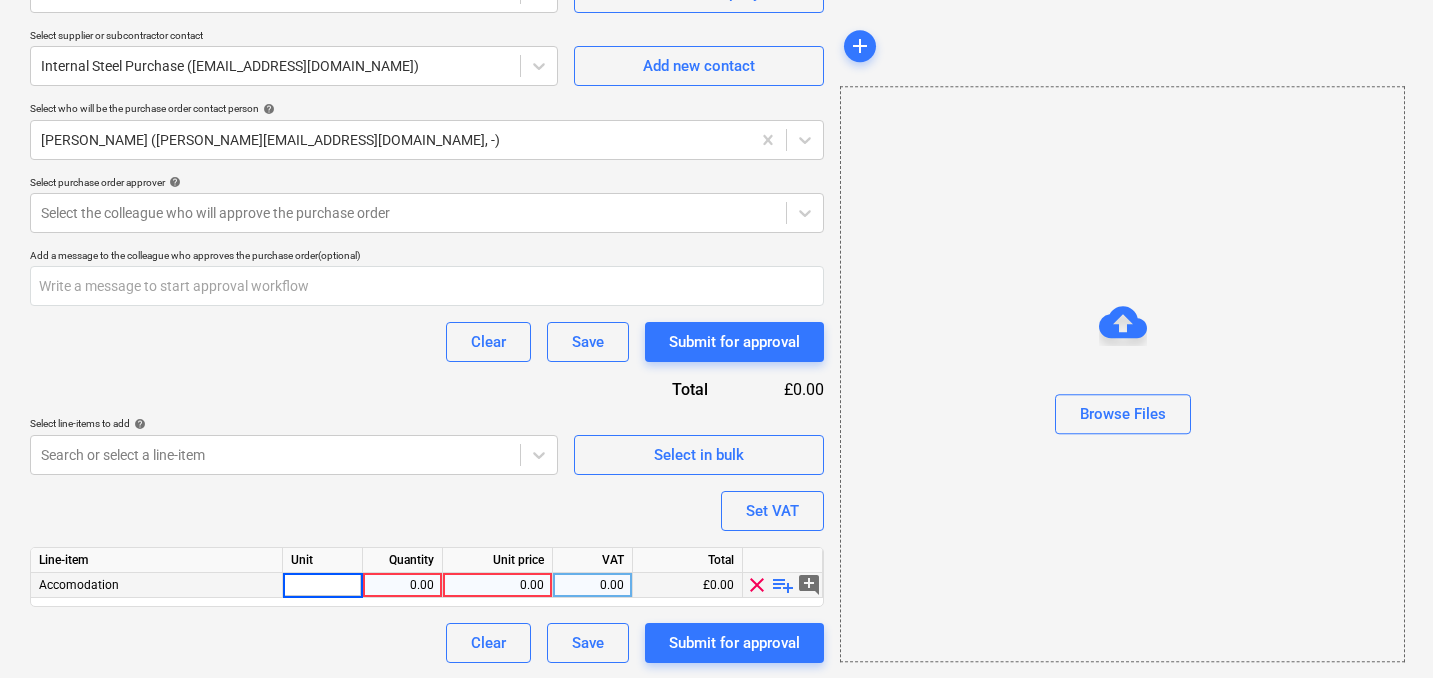 type on "1" 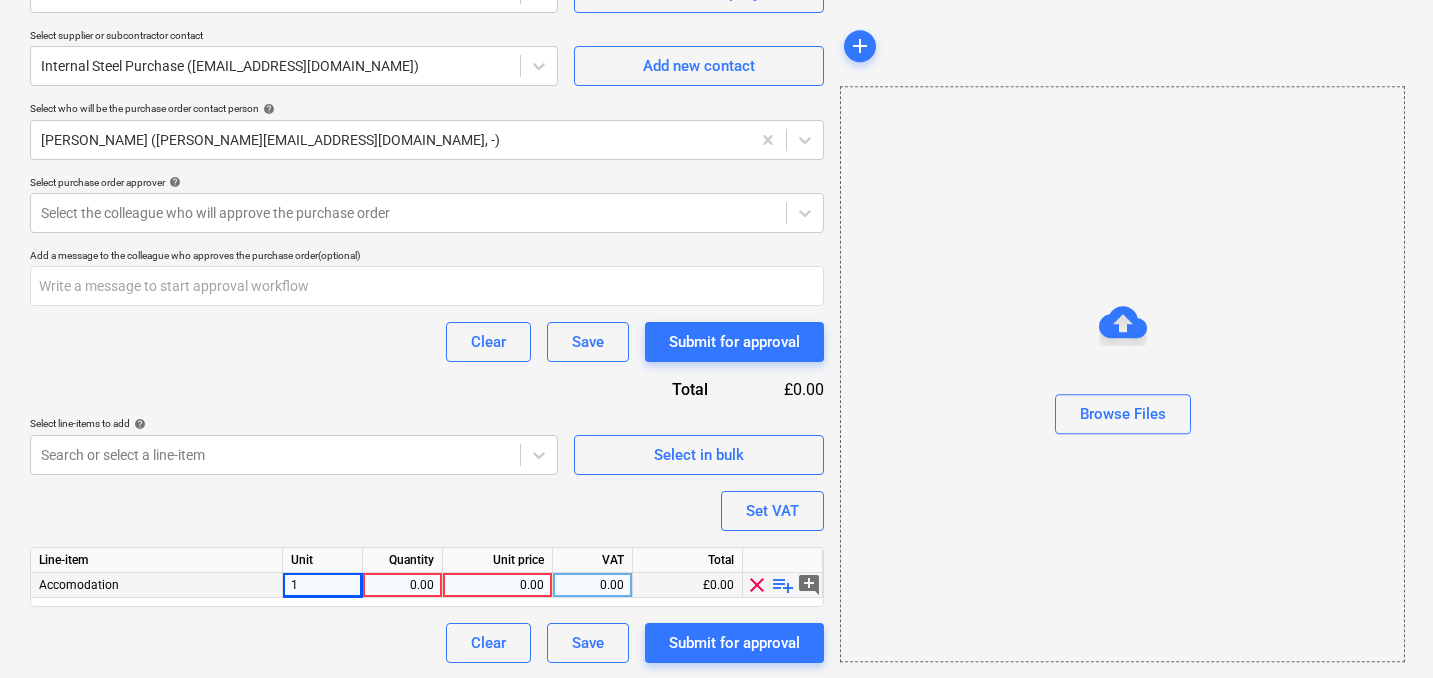 click on "0.00" at bounding box center [402, 585] 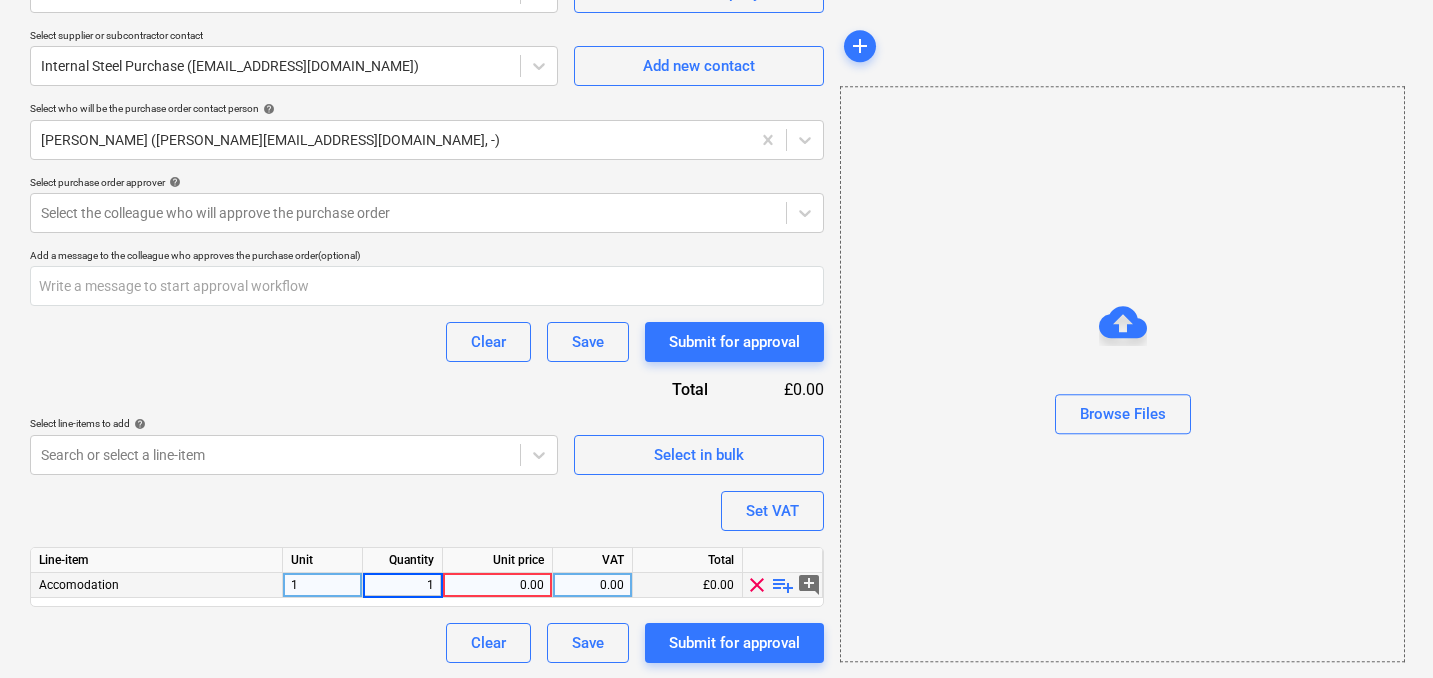 type on "x" 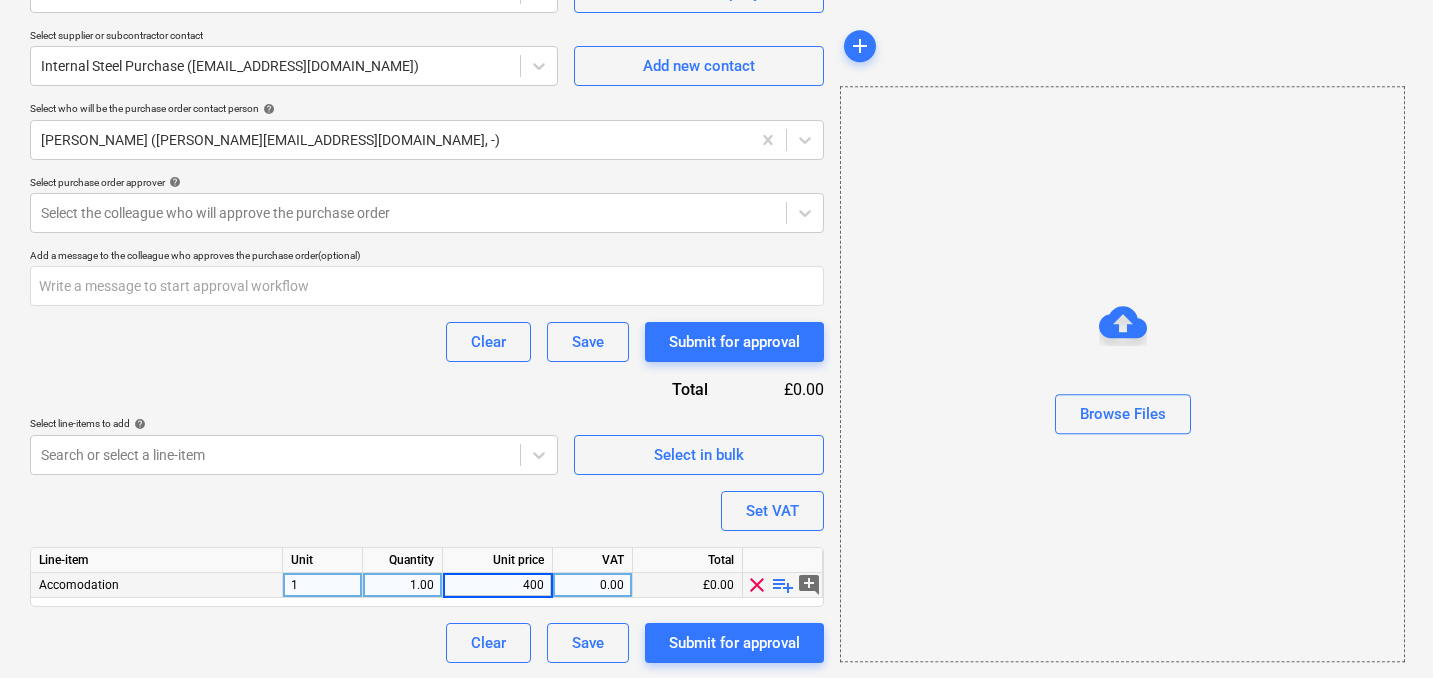 type on "4000" 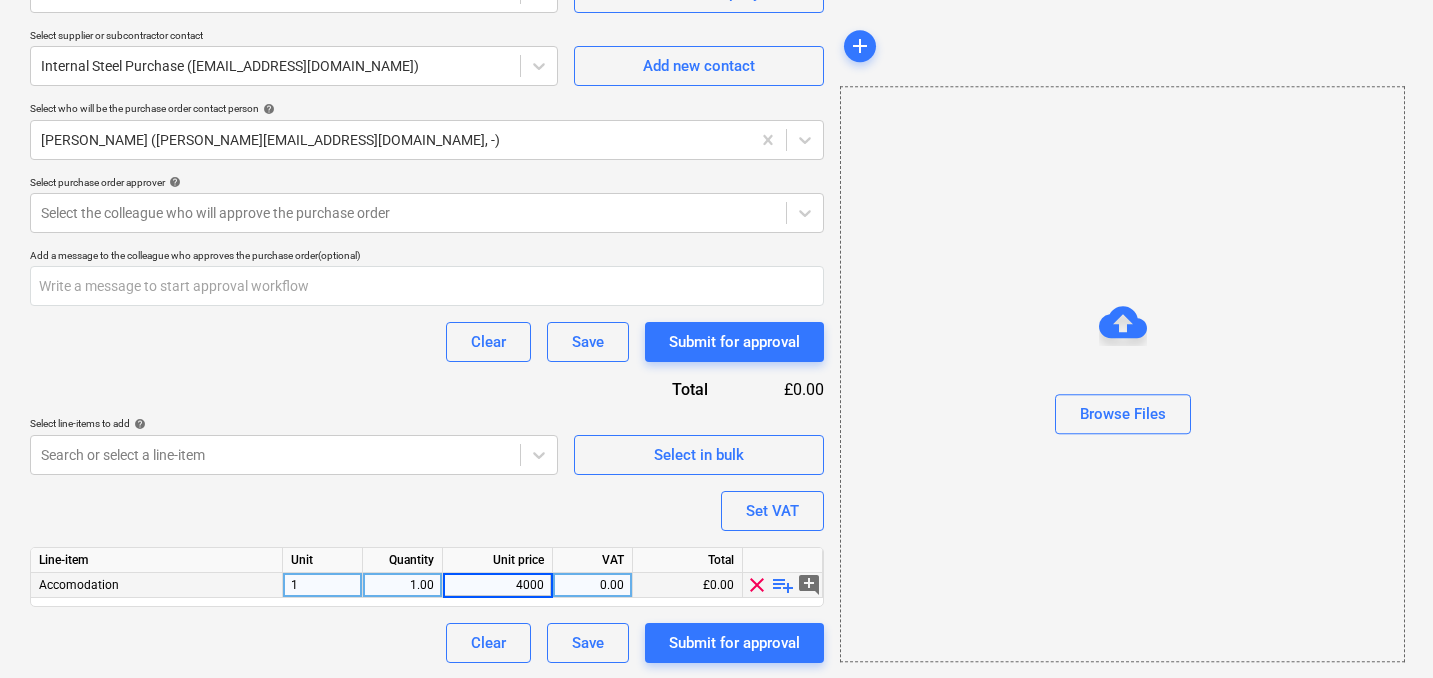 click on "Purchase order name help Purchase order Purchase order reference number help THG915-PO-004 Description Delivery address FOUNDRY (218, Delivery date help [DATE] 11.07.2025 Press the down arrow key to interact with the calendar and
select a date. Press the question mark key to get the keyboard shortcuts for changing dates. Select company HALO - Internal PO Purchase   Add new company Select supplier or subcontractor contact Internal  Steel Purchase ([EMAIL_ADDRESS][DOMAIN_NAME]) Add new contact Select who will be the purchase order contact person help [PERSON_NAME] ([PERSON_NAME][EMAIL_ADDRESS][DOMAIN_NAME], -) Select purchase order approver help Select the colleague who will approve the purchase order Add a message to the colleague who approves the purchase order  (optional) Clear Save Submit for approval Total £0.00 Select line-items to add help Search or select a line-item Select in bulk Set VAT Line-item Unit Quantity Unit price VAT Total  Accomodation 1 1.00 4000 0.00 £0.00 clear playlist_add add_comment" at bounding box center [427, 168] 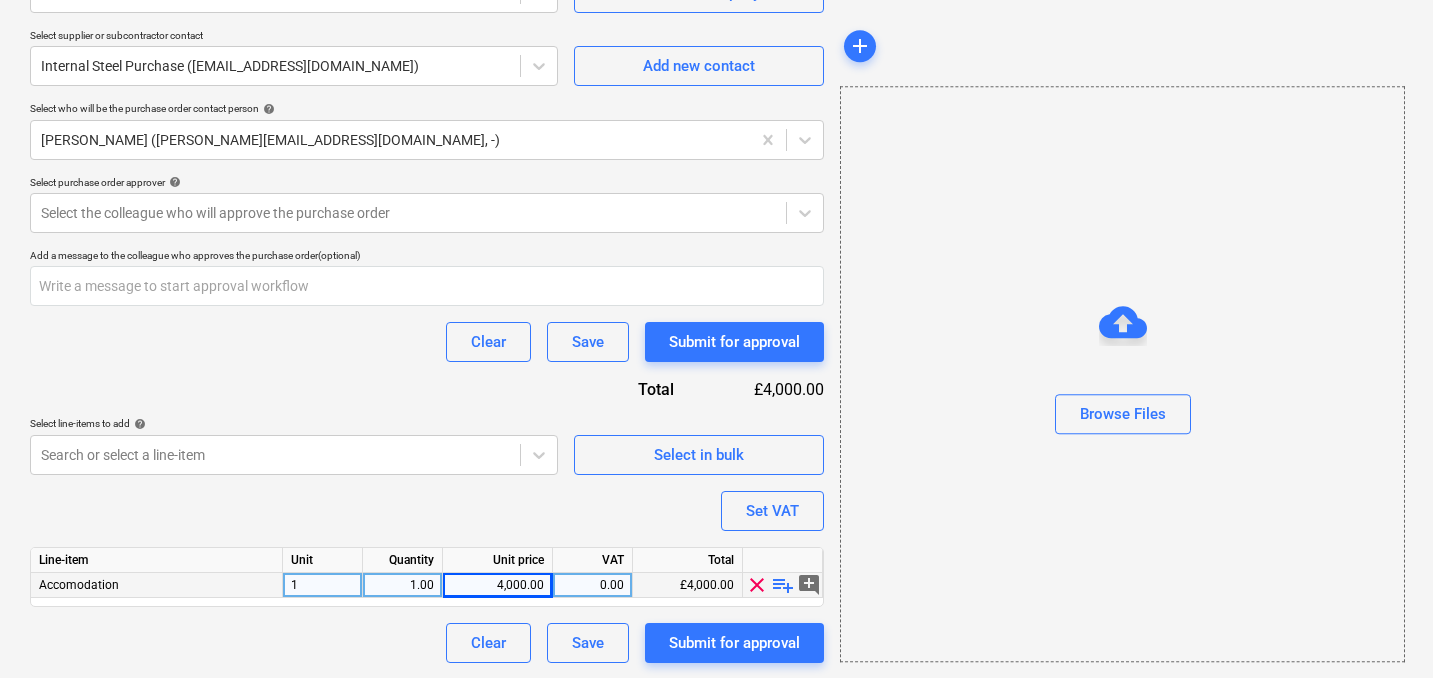 type on "x" 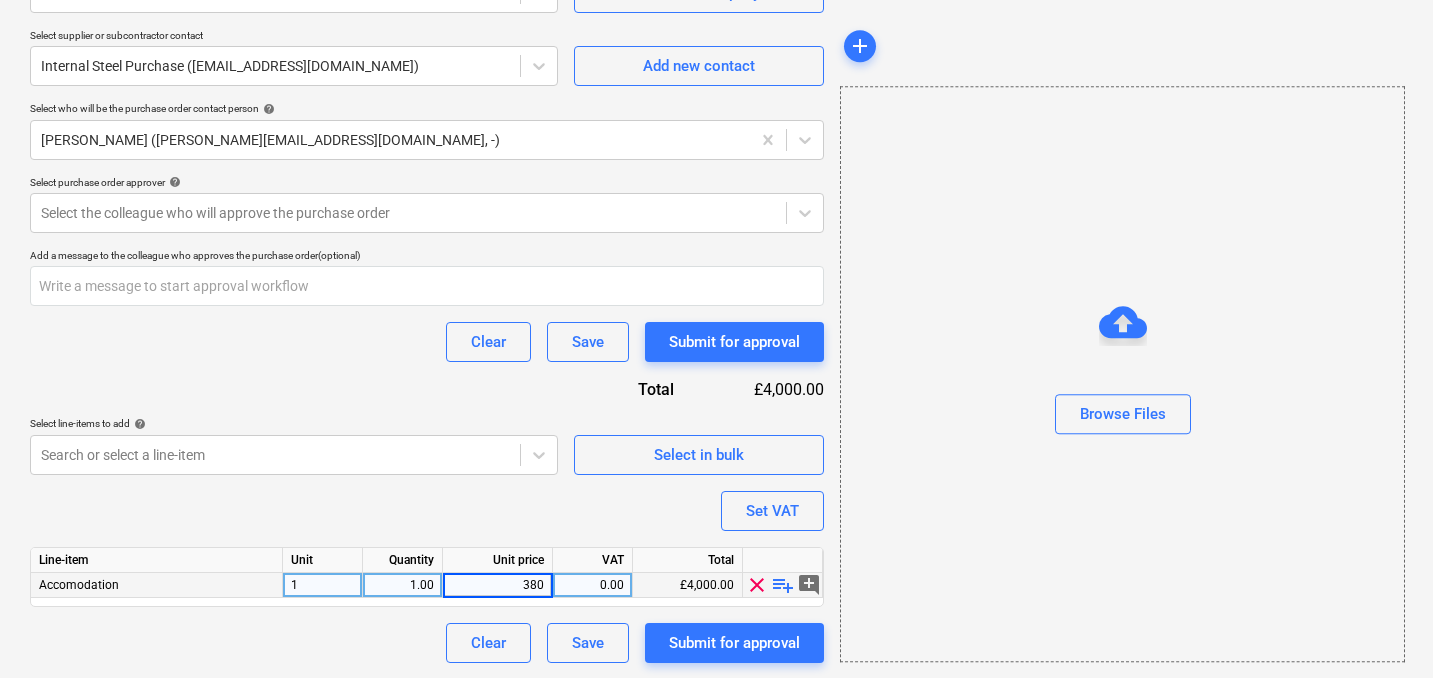 type on "3800" 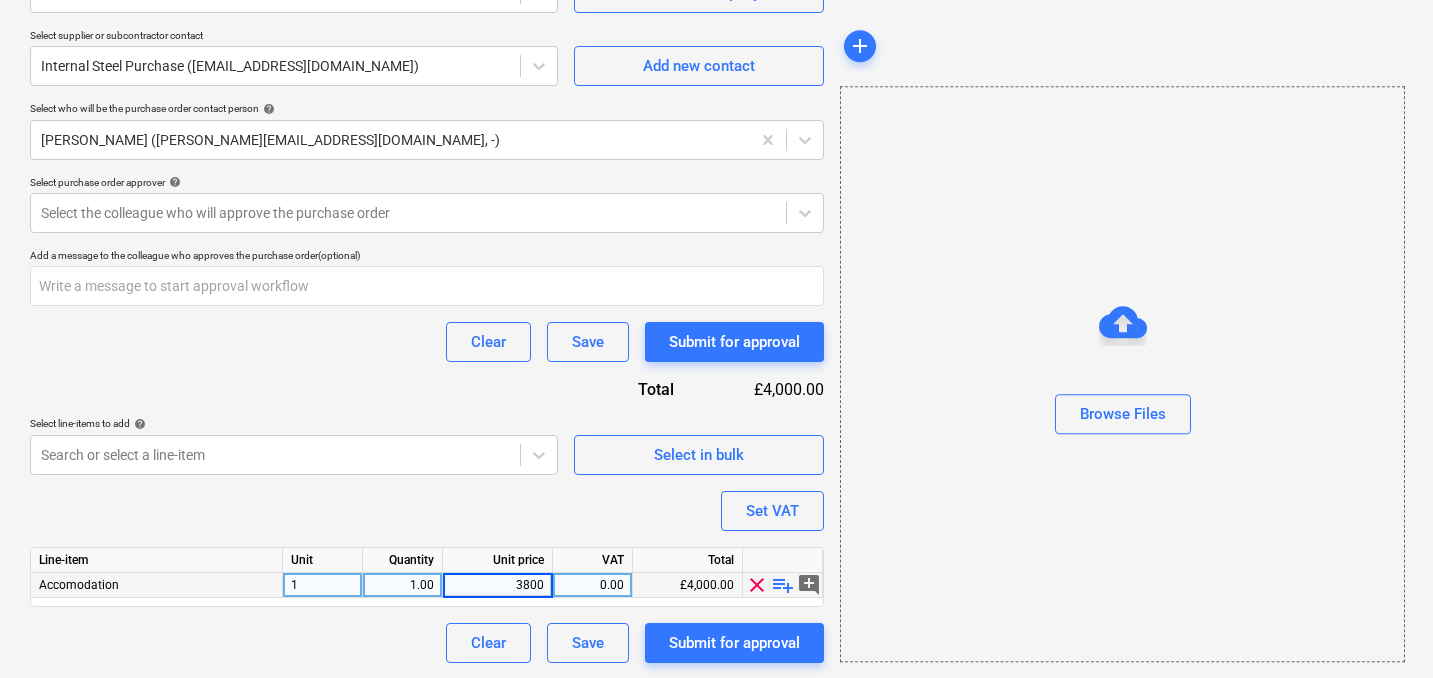 click on "Purchase order name help Purchase order Purchase order reference number help THG915-PO-004 Description Delivery address FOUNDRY (218, Delivery date help [DATE] 11.07.2025 Press the down arrow key to interact with the calendar and
select a date. Press the question mark key to get the keyboard shortcuts for changing dates. Select company HALO - Internal PO Purchase   Add new company Select supplier or subcontractor contact Internal  Steel Purchase ([EMAIL_ADDRESS][DOMAIN_NAME]) Add new contact Select who will be the purchase order contact person help [PERSON_NAME] ([PERSON_NAME][EMAIL_ADDRESS][DOMAIN_NAME], -) Select purchase order approver help Select the colleague who will approve the purchase order Add a message to the colleague who approves the purchase order  (optional) Clear Save Submit for approval Total £4,000.00 Select line-items to add help Search or select a line-item Select in bulk Set VAT Line-item Unit Quantity Unit price VAT Total  Accomodation 1 1.00 3800 0.00 £4,000.00 clear playlist_add Clear" at bounding box center (427, 168) 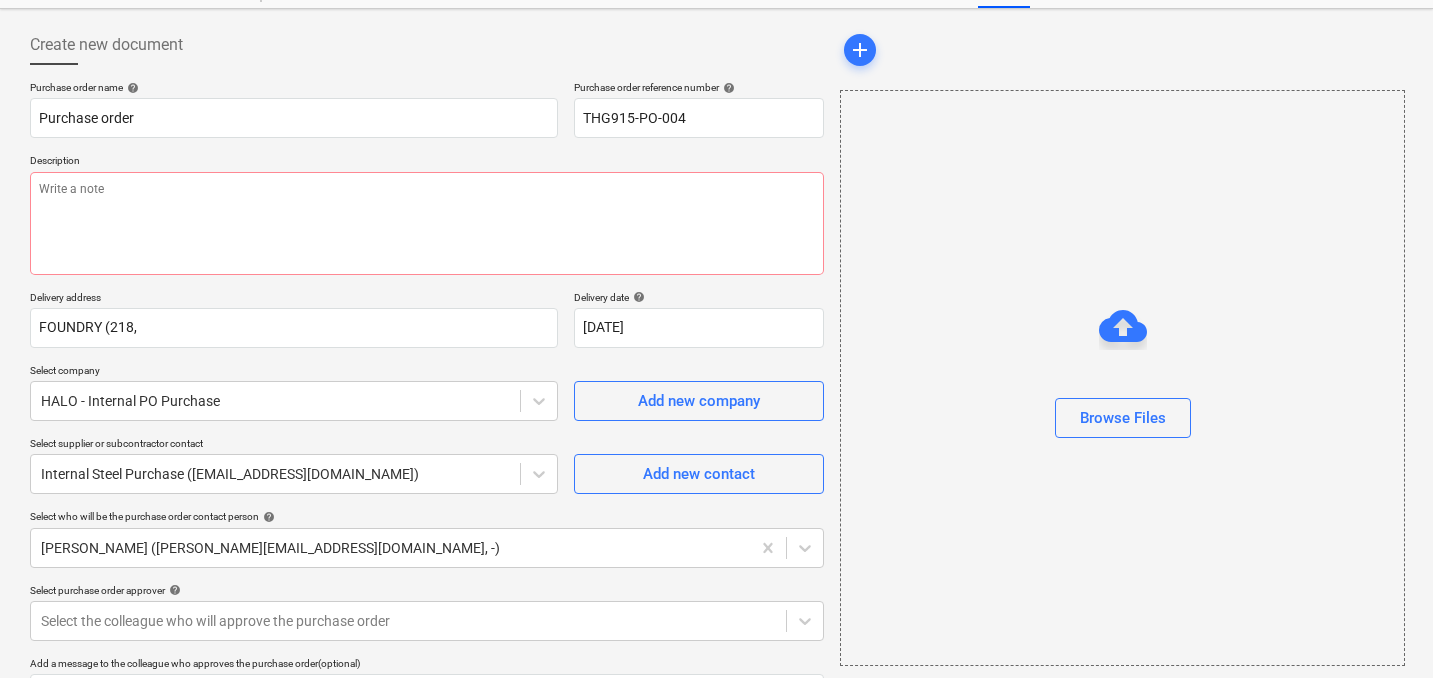 scroll, scrollTop: 81, scrollLeft: 0, axis: vertical 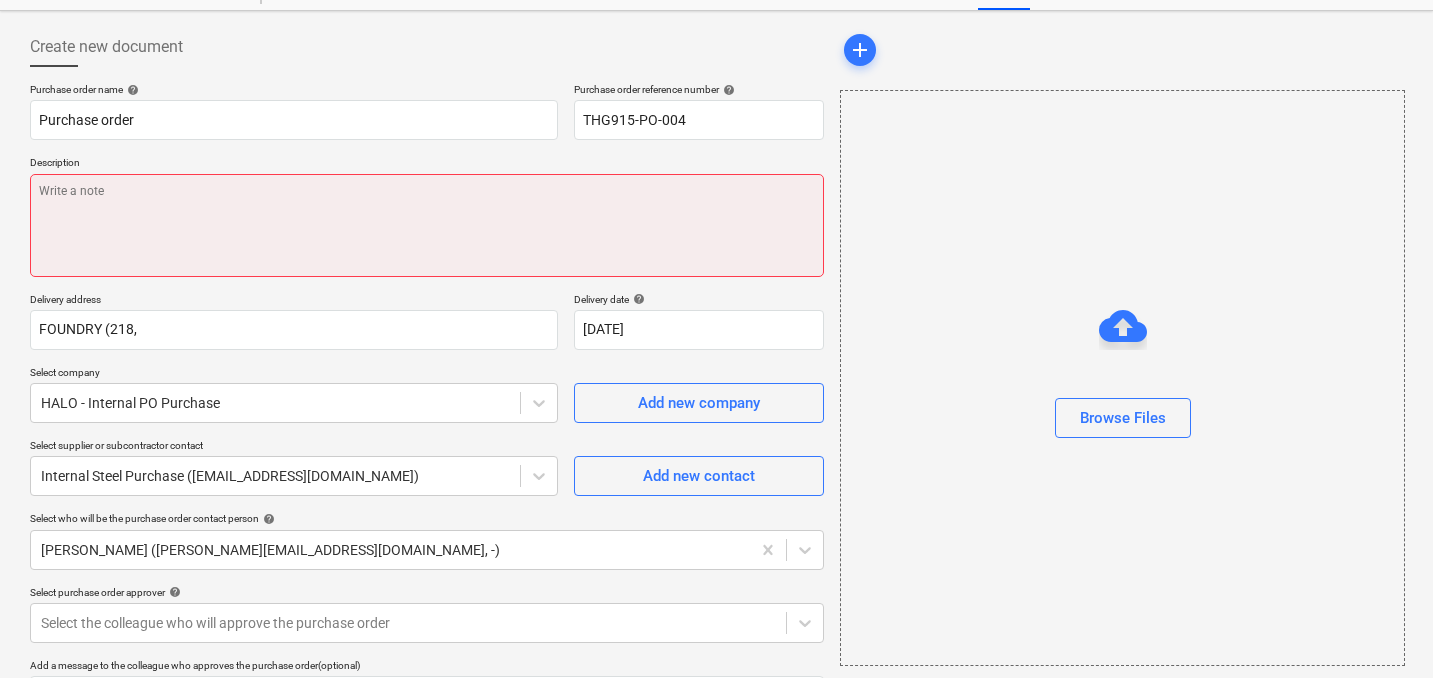 click at bounding box center (427, 225) 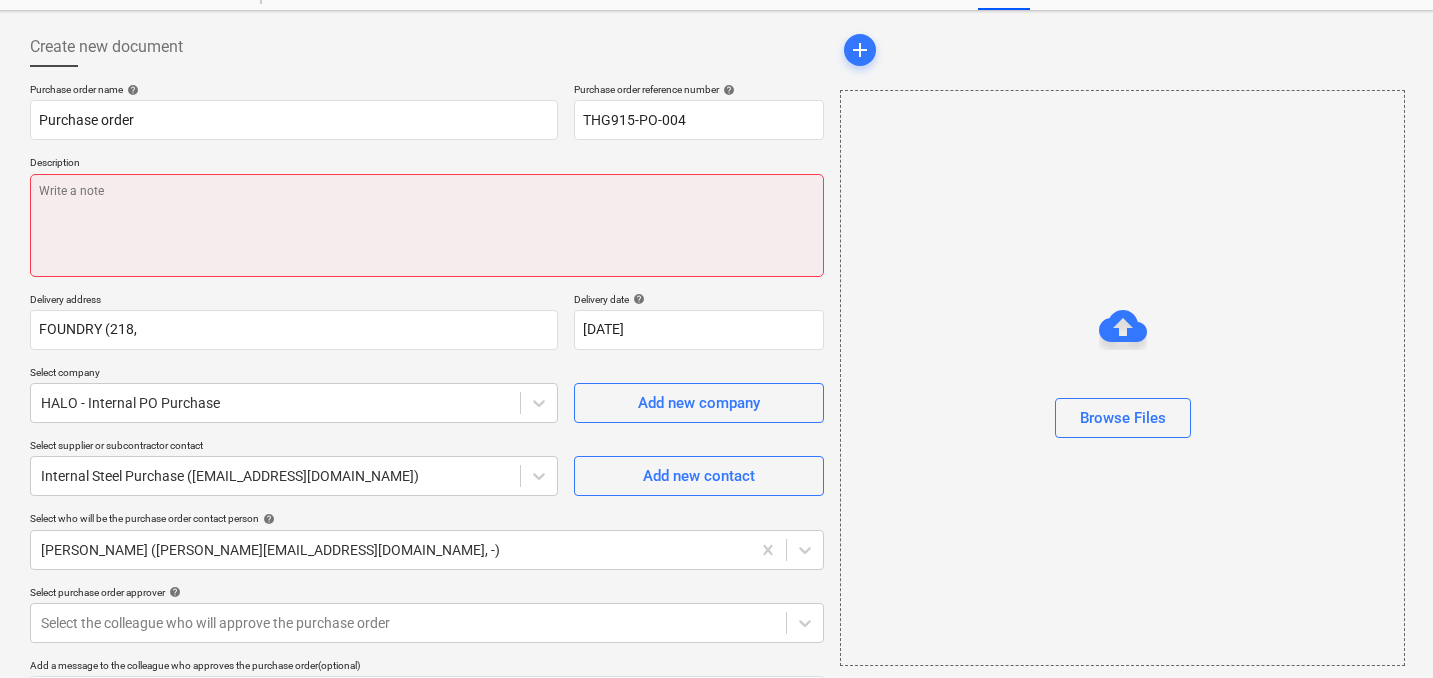 paste on "please be added to [PERSON_NAME]’s Pleo to process the hotel payment?" 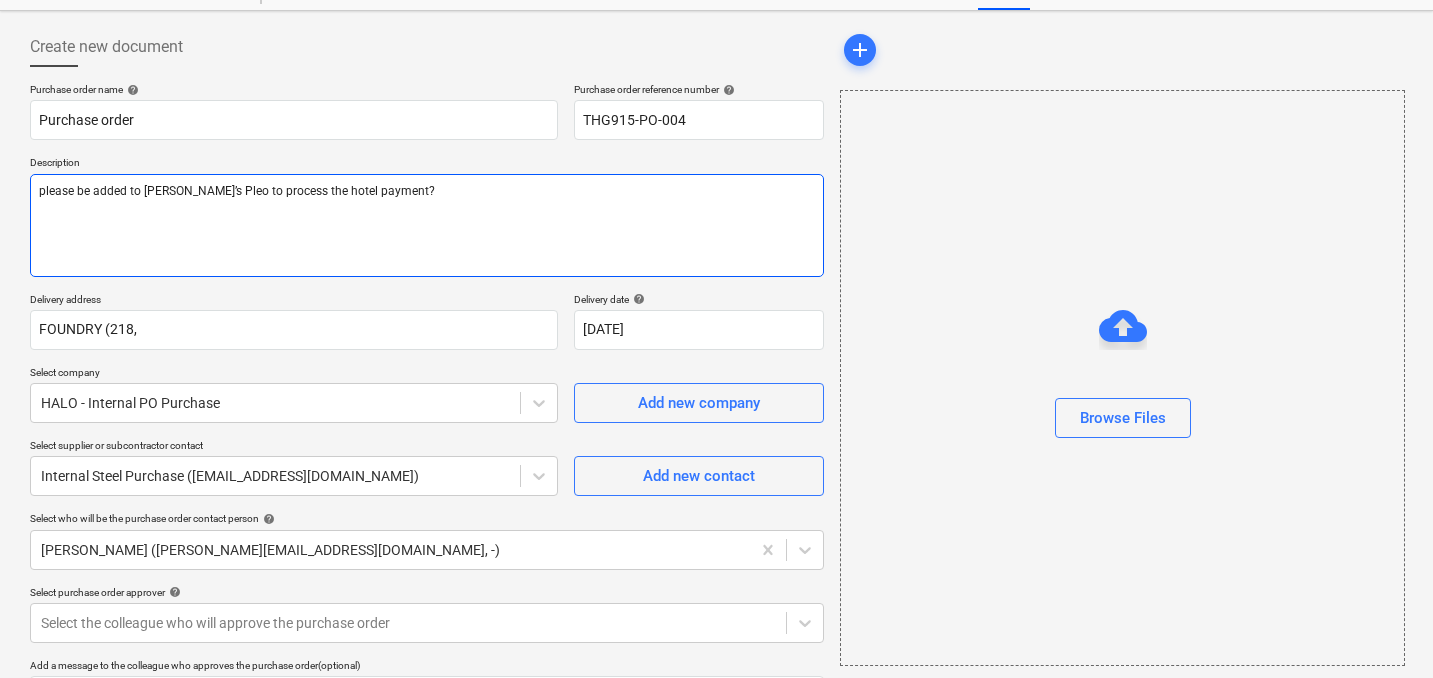 type on "x" 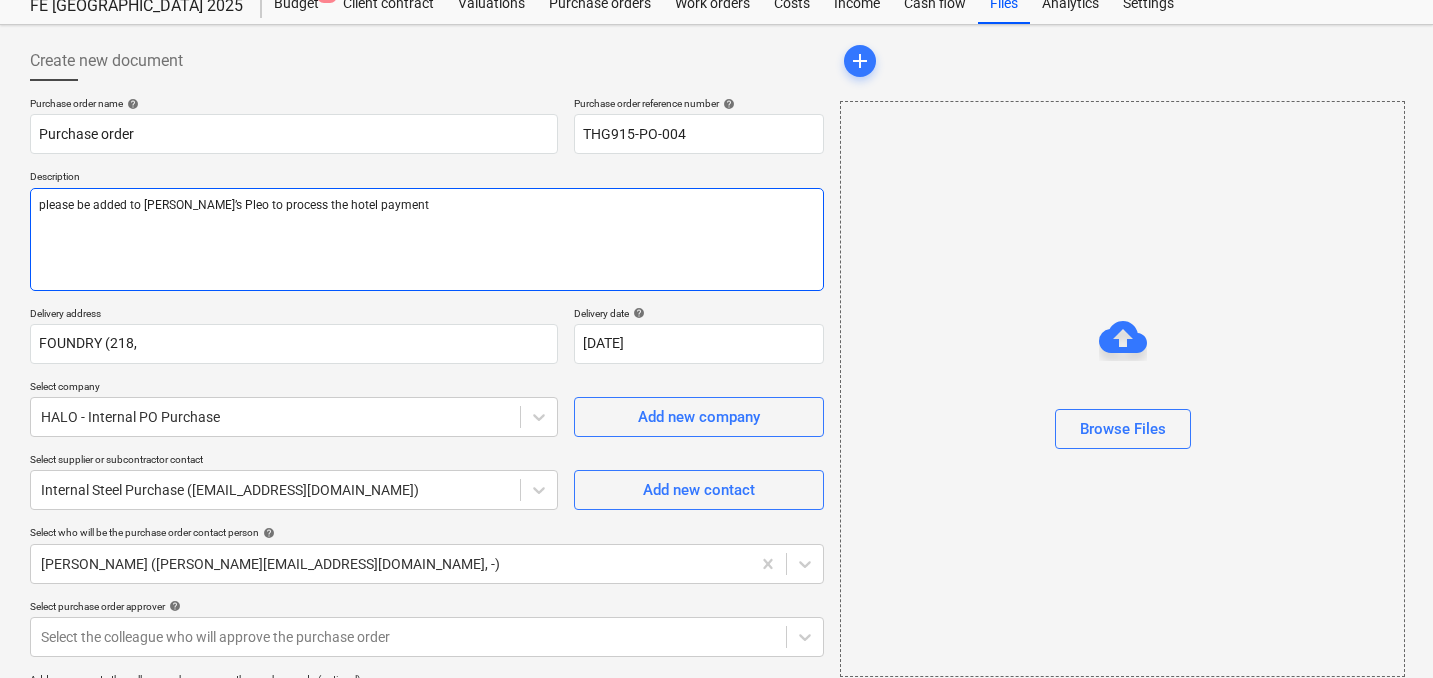 scroll, scrollTop: 71, scrollLeft: 0, axis: vertical 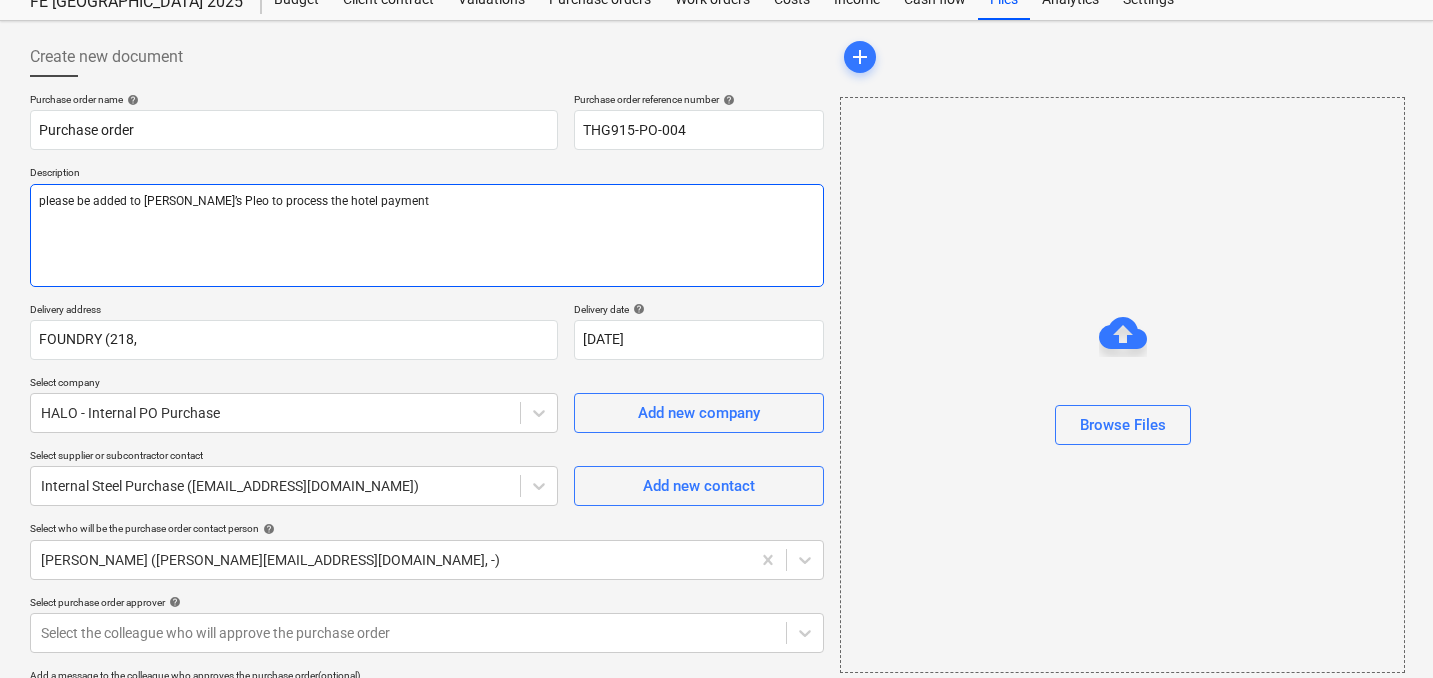 click on "please be added to [PERSON_NAME]’s Pleo to process the hotel payment" at bounding box center (427, 235) 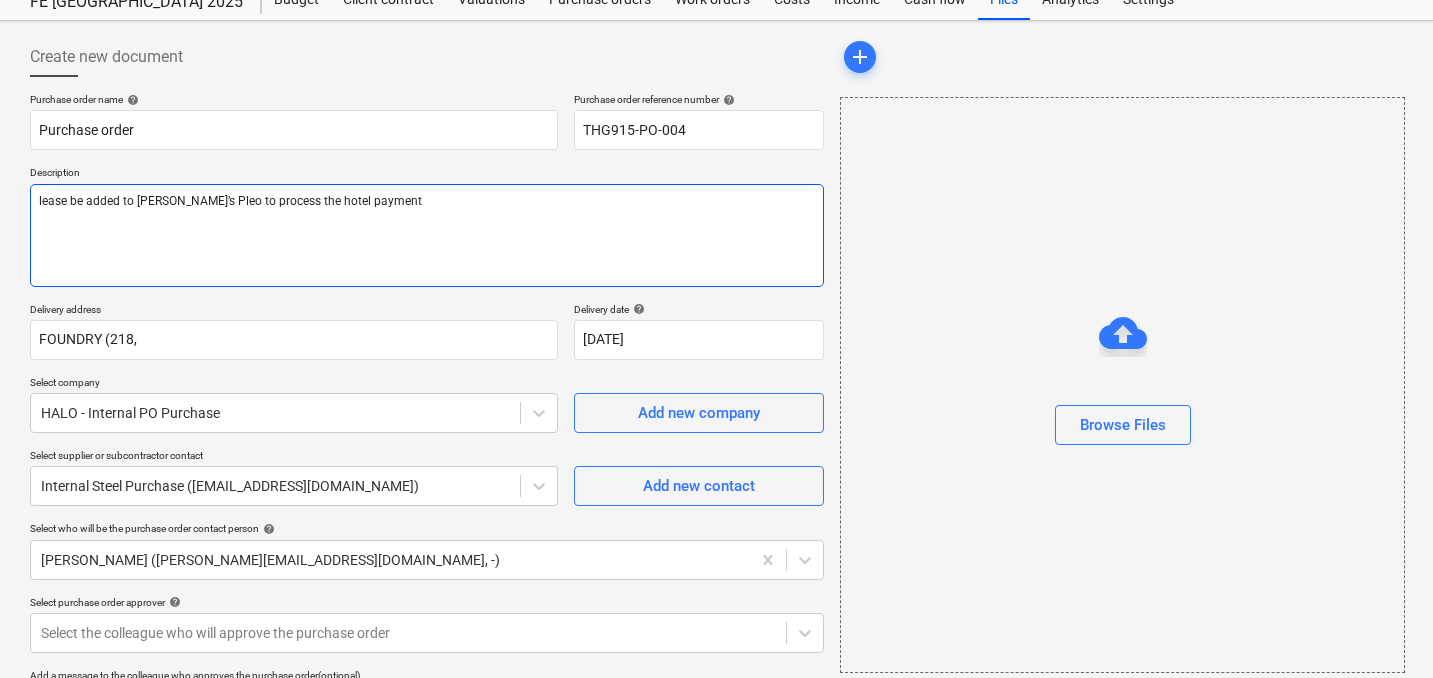 type on "x" 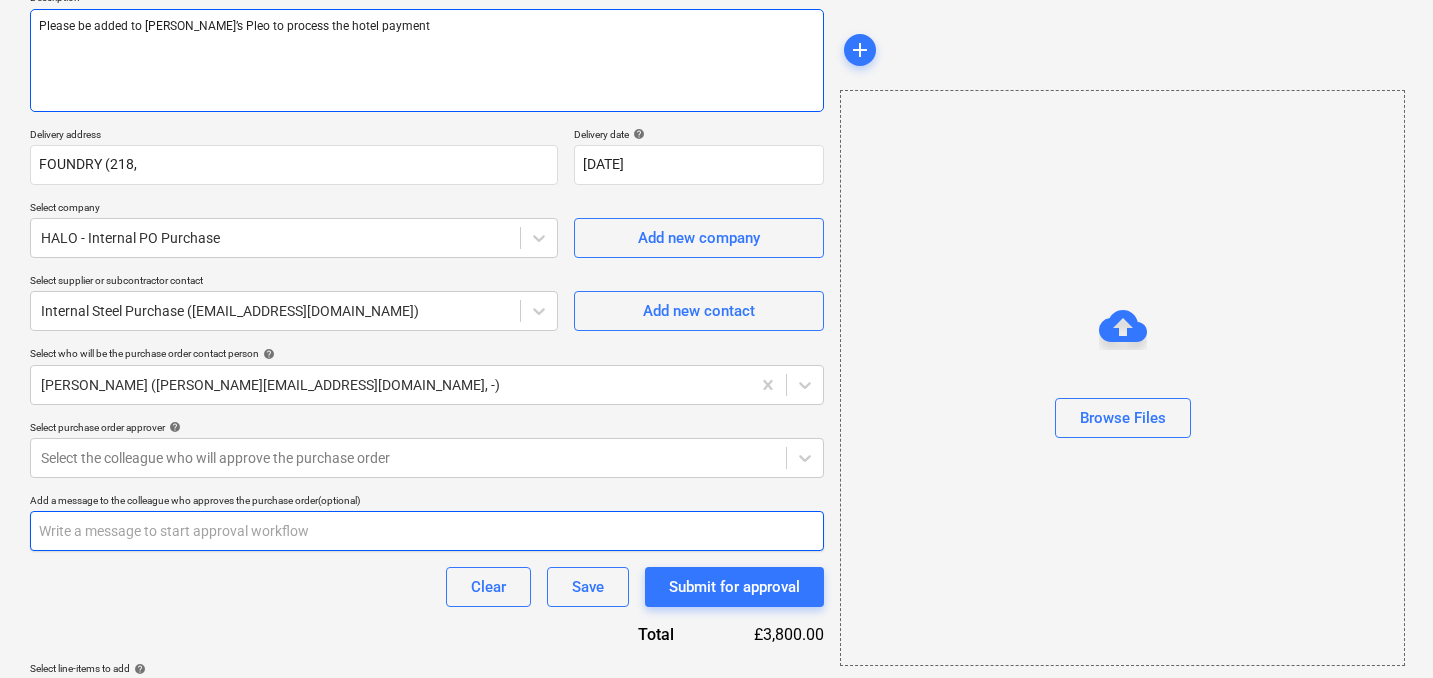 scroll, scrollTop: 442, scrollLeft: 0, axis: vertical 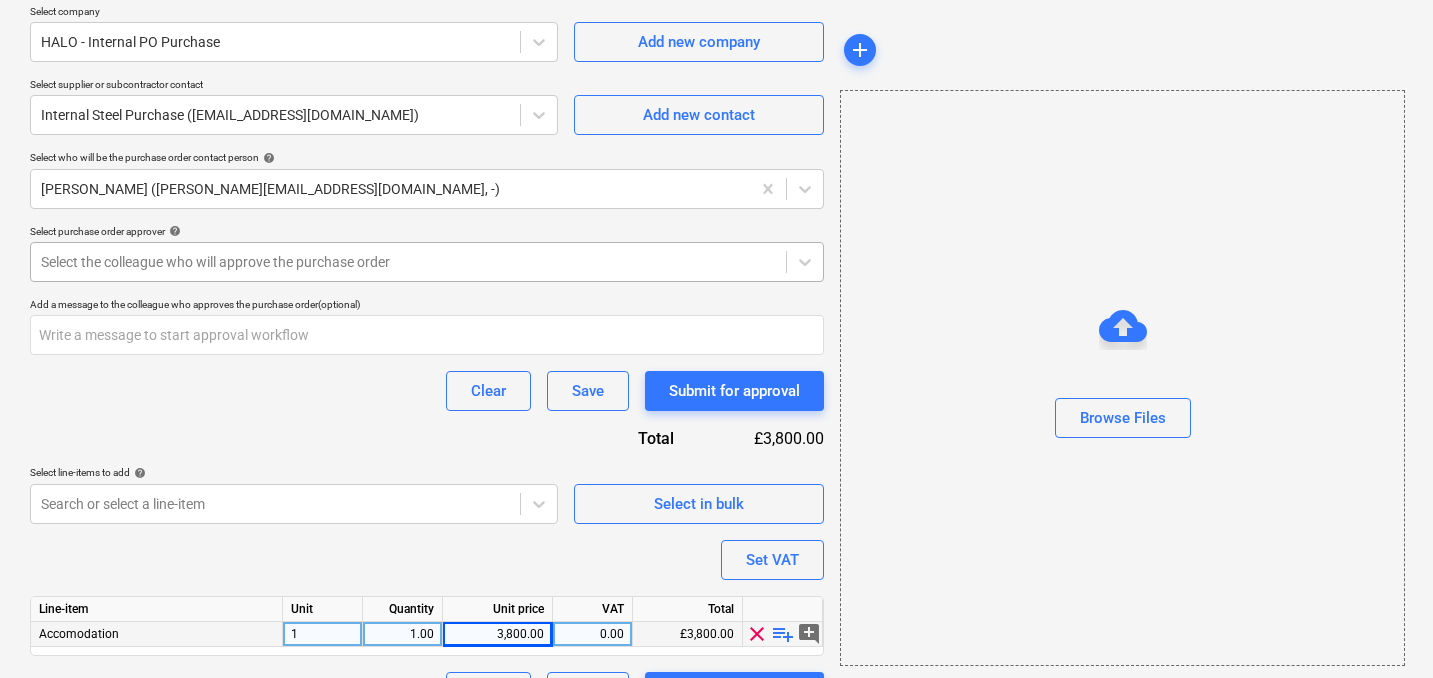 type on "Please be added to [PERSON_NAME]’s Pleo to process the hotel payment" 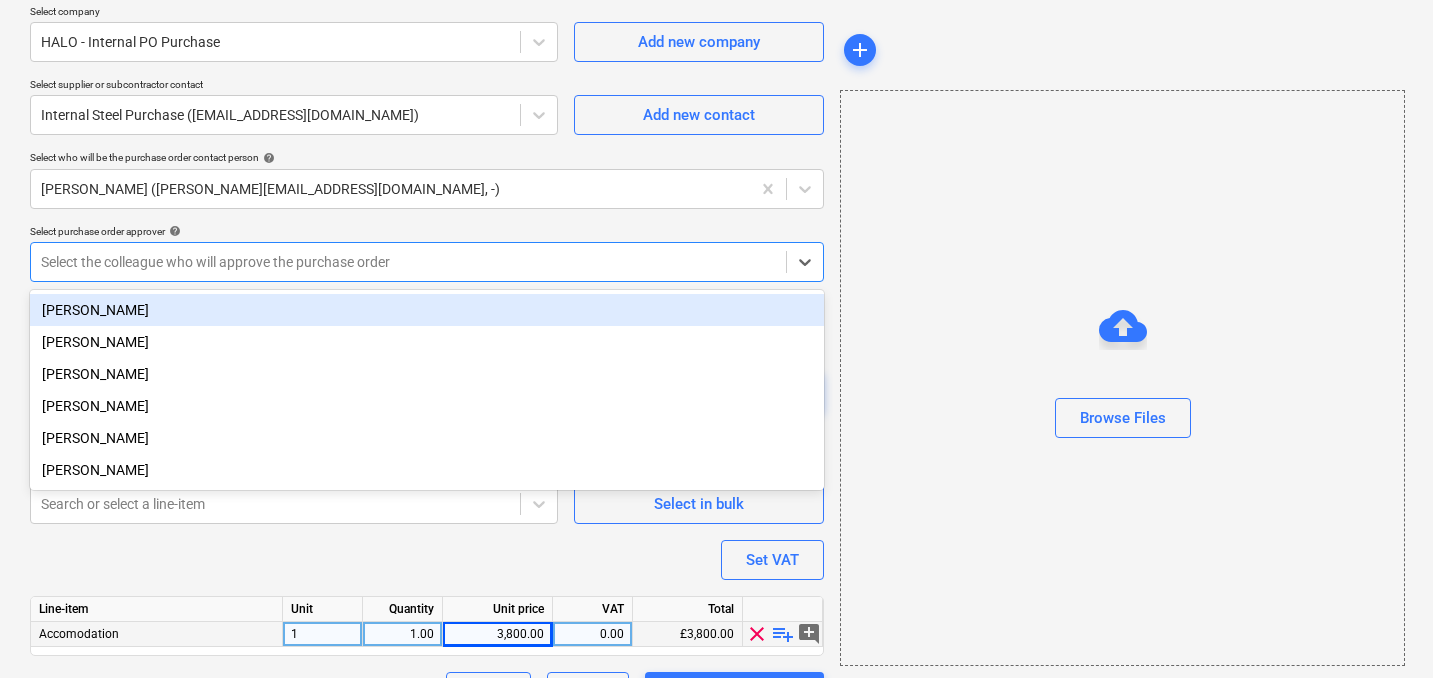click on "[PERSON_NAME]" at bounding box center [427, 310] 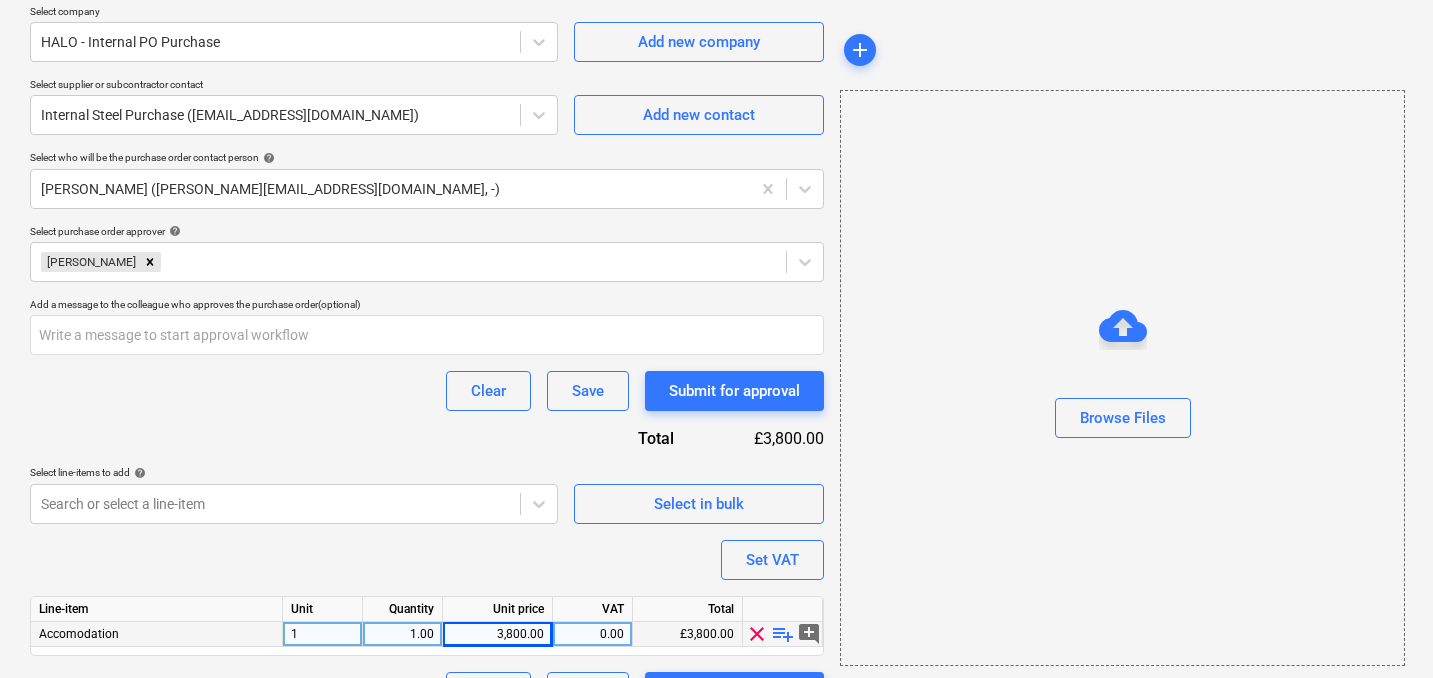 click on "Purchase order name help Purchase order Purchase order reference number help THG915-PO-004 Description Please be added to [PERSON_NAME]’s Pleo to process the hotel payment Delivery address FOUNDRY (218, Delivery date help [DATE] 11.07.2025 Press the down arrow key to interact with the calendar and
select a date. Press the question mark key to get the keyboard shortcuts for changing dates. Select company HALO - Internal PO Purchase   Add new company Select supplier or subcontractor contact Internal  Steel Purchase ([EMAIL_ADDRESS][DOMAIN_NAME]) Add new contact Select who will be the purchase order contact person help [PERSON_NAME] ([PERSON_NAME][EMAIL_ADDRESS][DOMAIN_NAME], -) Select purchase order approver help [PERSON_NAME] Add a message to the colleague who approves the purchase order  (optional) Clear Save Submit for approval Total £3,800.00 Select line-items to add help Search or select a line-item Select in bulk Set VAT Line-item Unit Quantity Unit price VAT Total  Accomodation 1 1.00 3,800.00 0.00 £3,800.00" at bounding box center [427, 217] 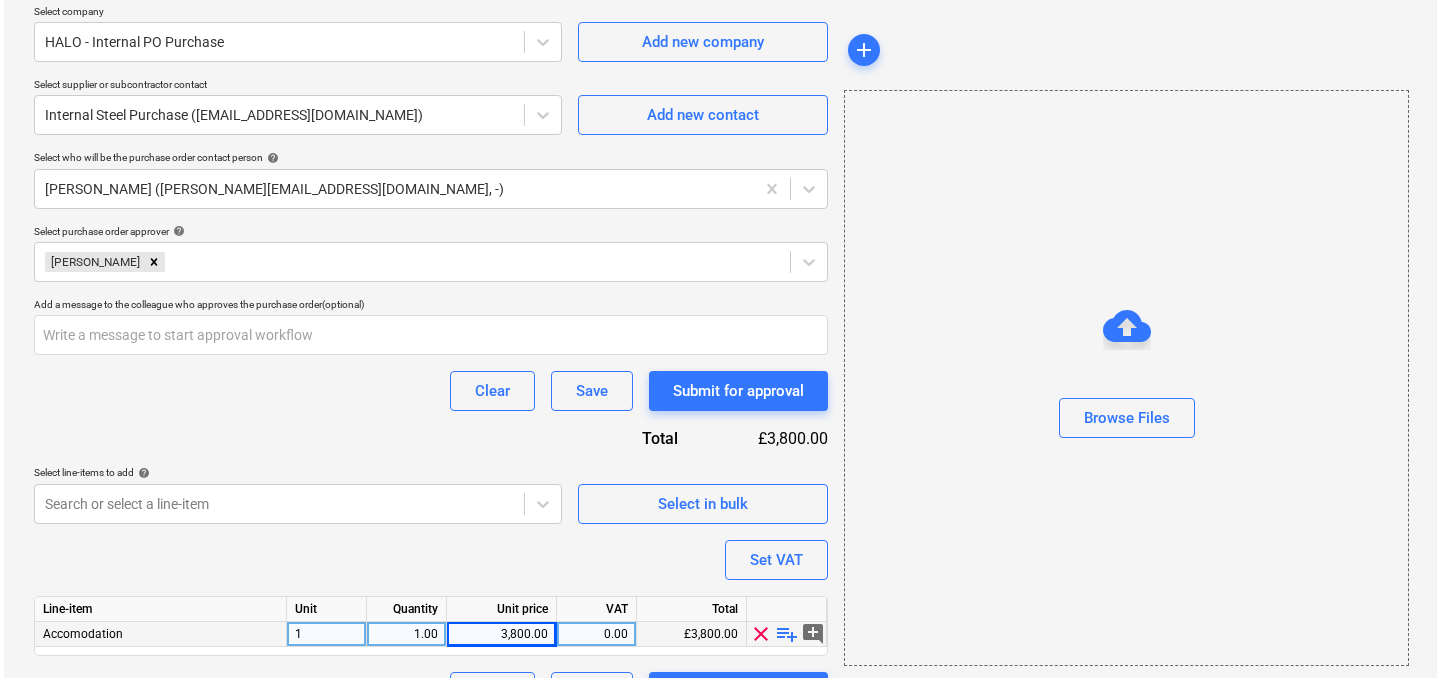 scroll, scrollTop: 491, scrollLeft: 0, axis: vertical 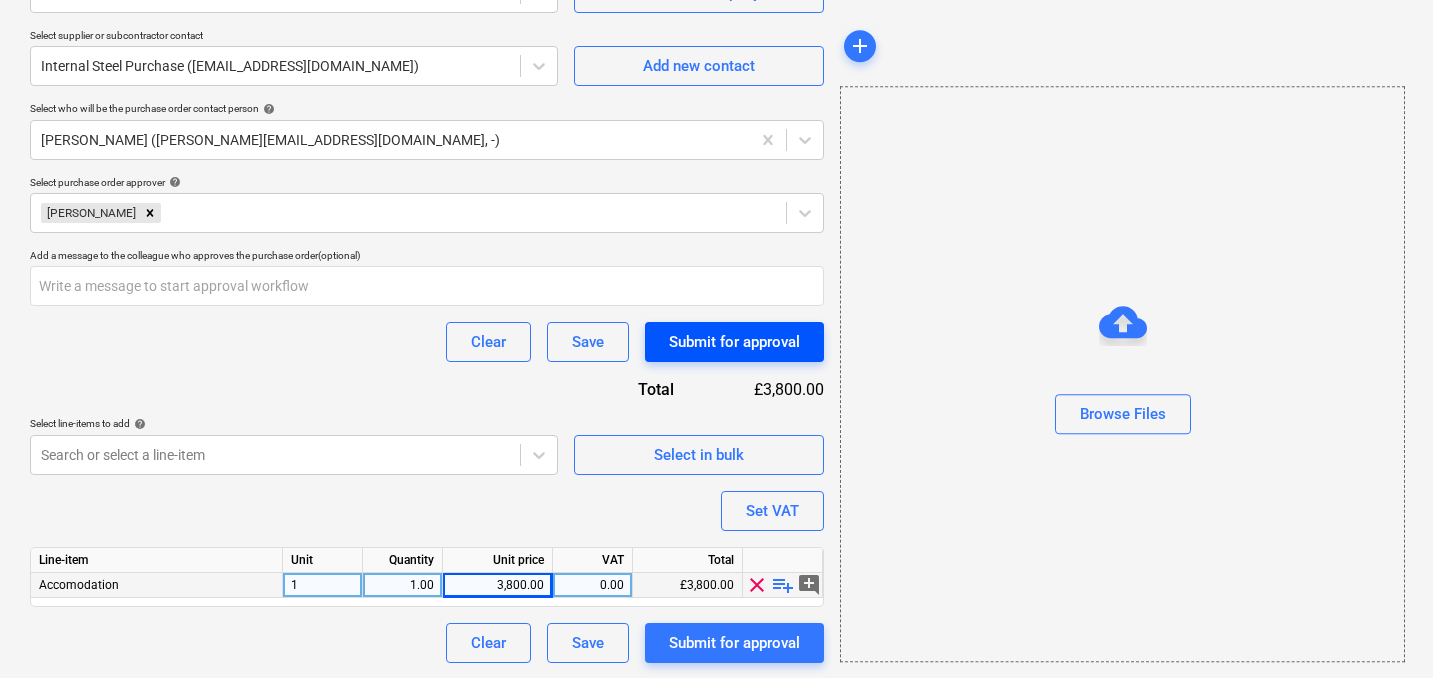 click on "Submit for approval" at bounding box center [734, 342] 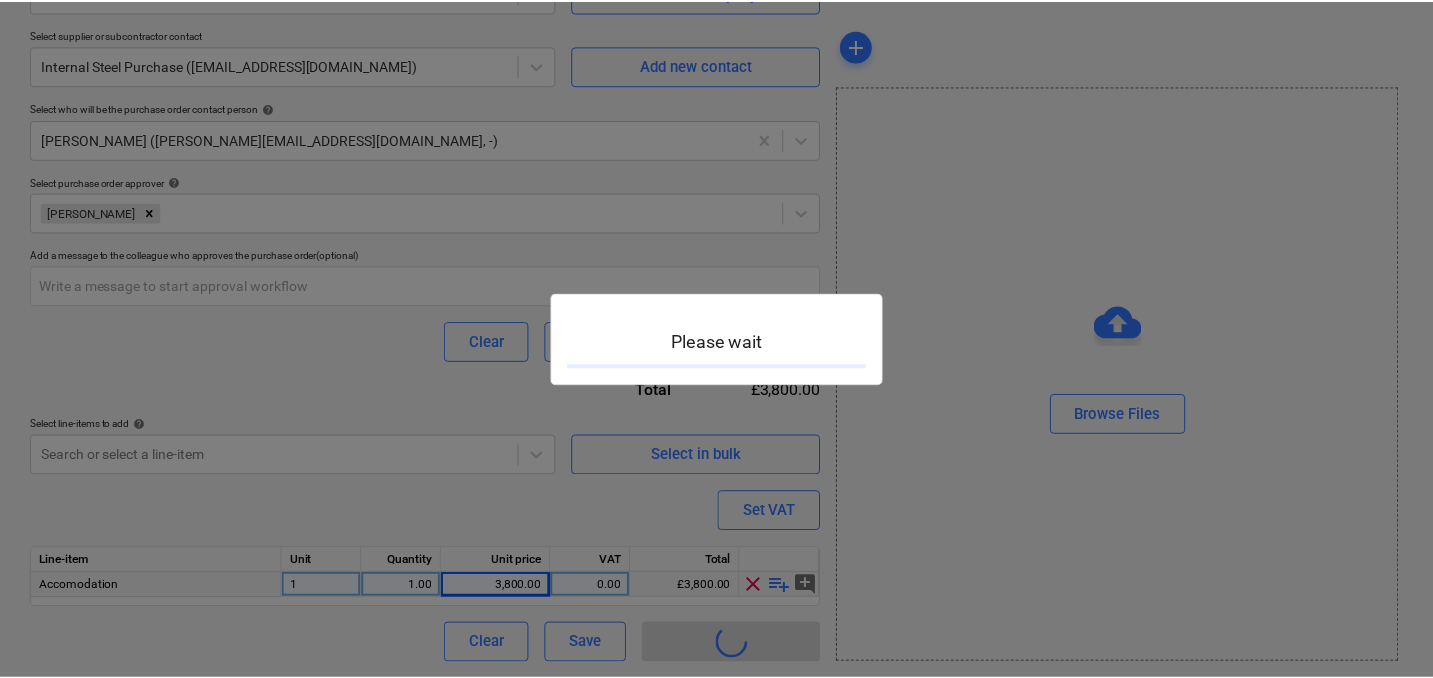 scroll, scrollTop: 0, scrollLeft: 0, axis: both 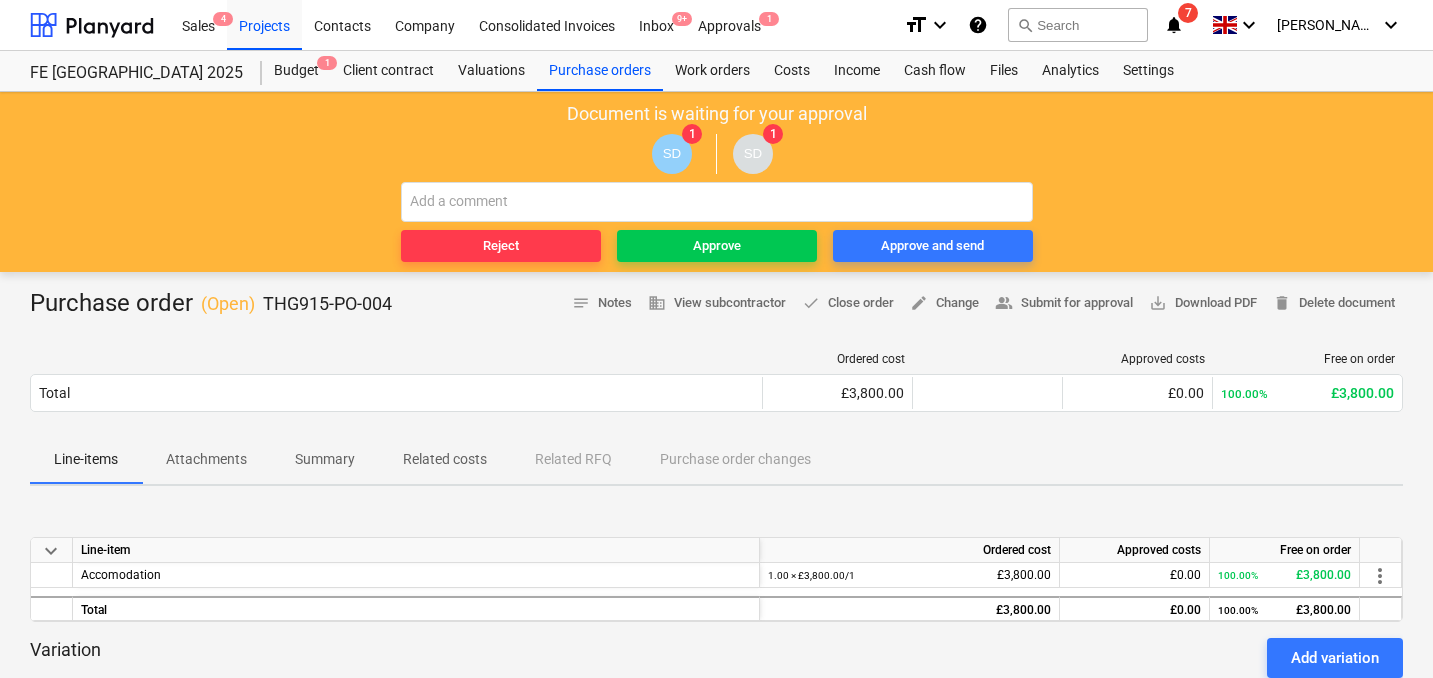 click on "Document is waiting for your approval SD 1 SD 1 Reject Approve Approve and send" at bounding box center [716, 182] 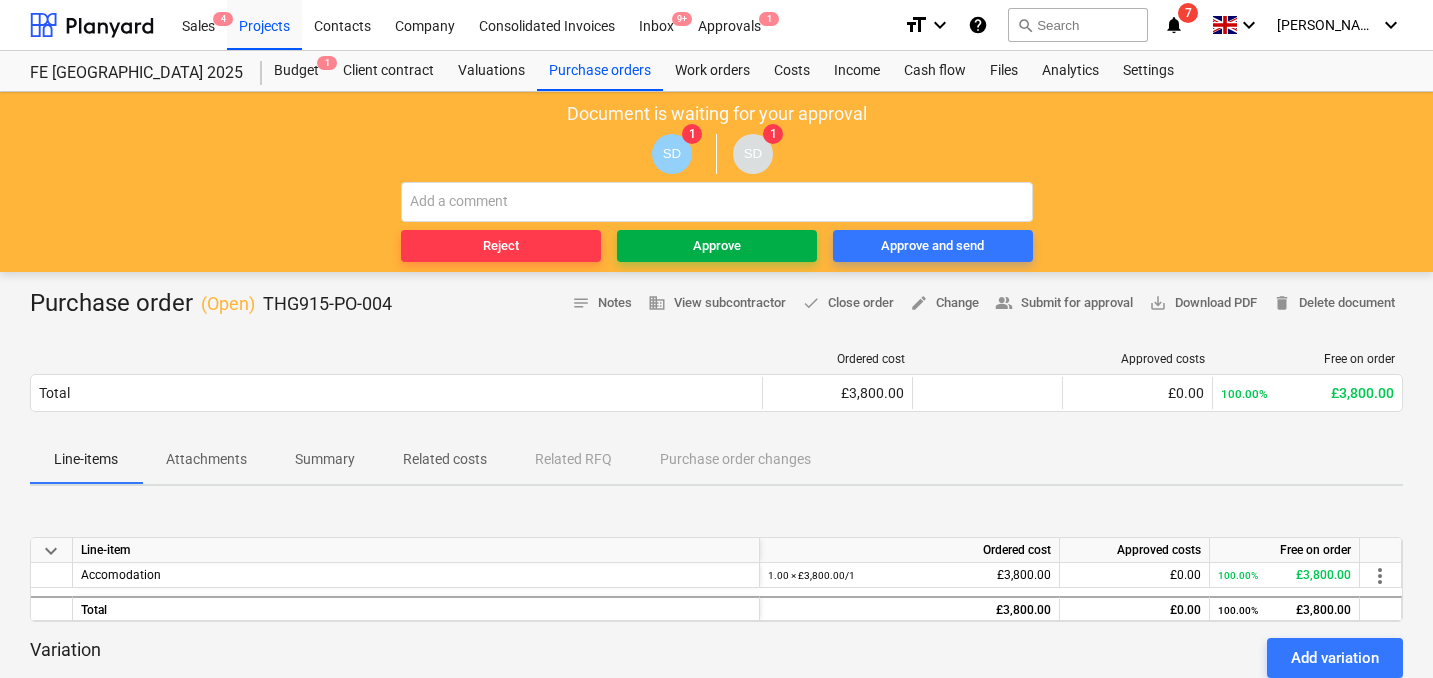 click on "Approve" at bounding box center [717, 246] 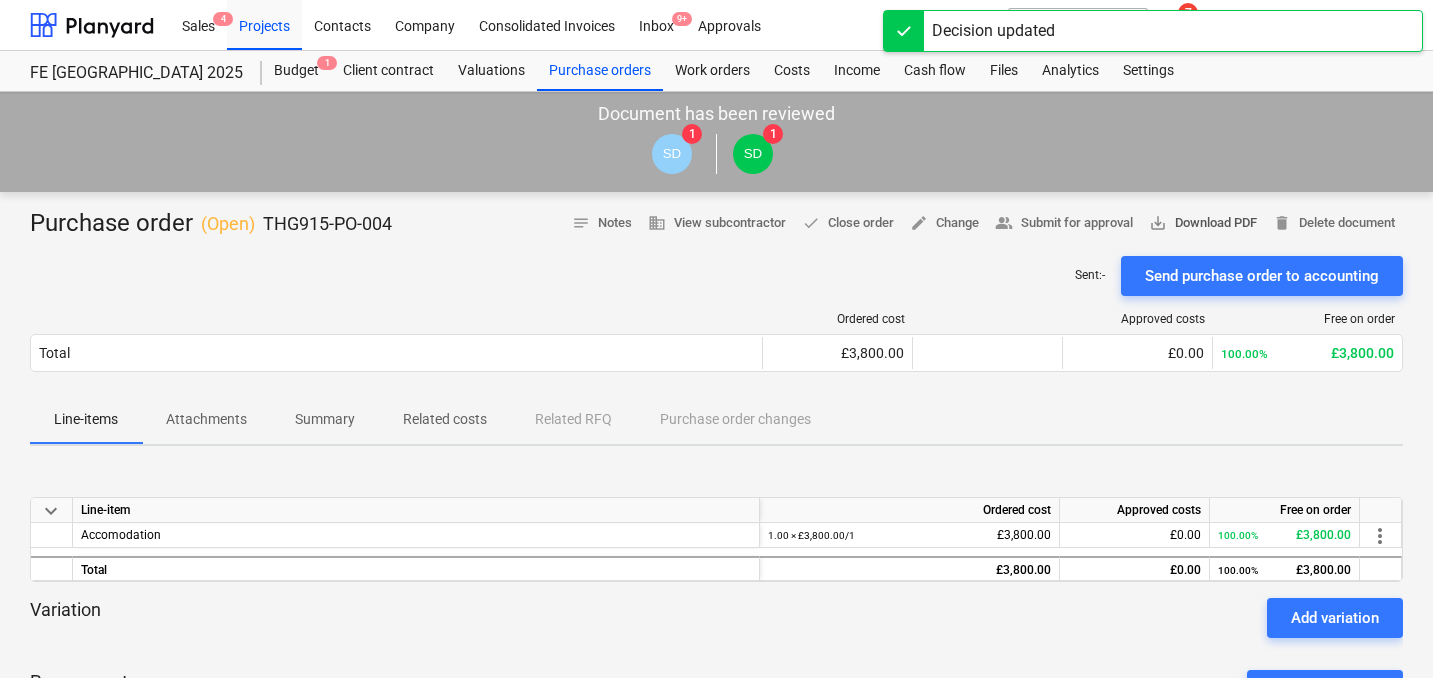 click on "save_alt Download PDF" at bounding box center [1203, 223] 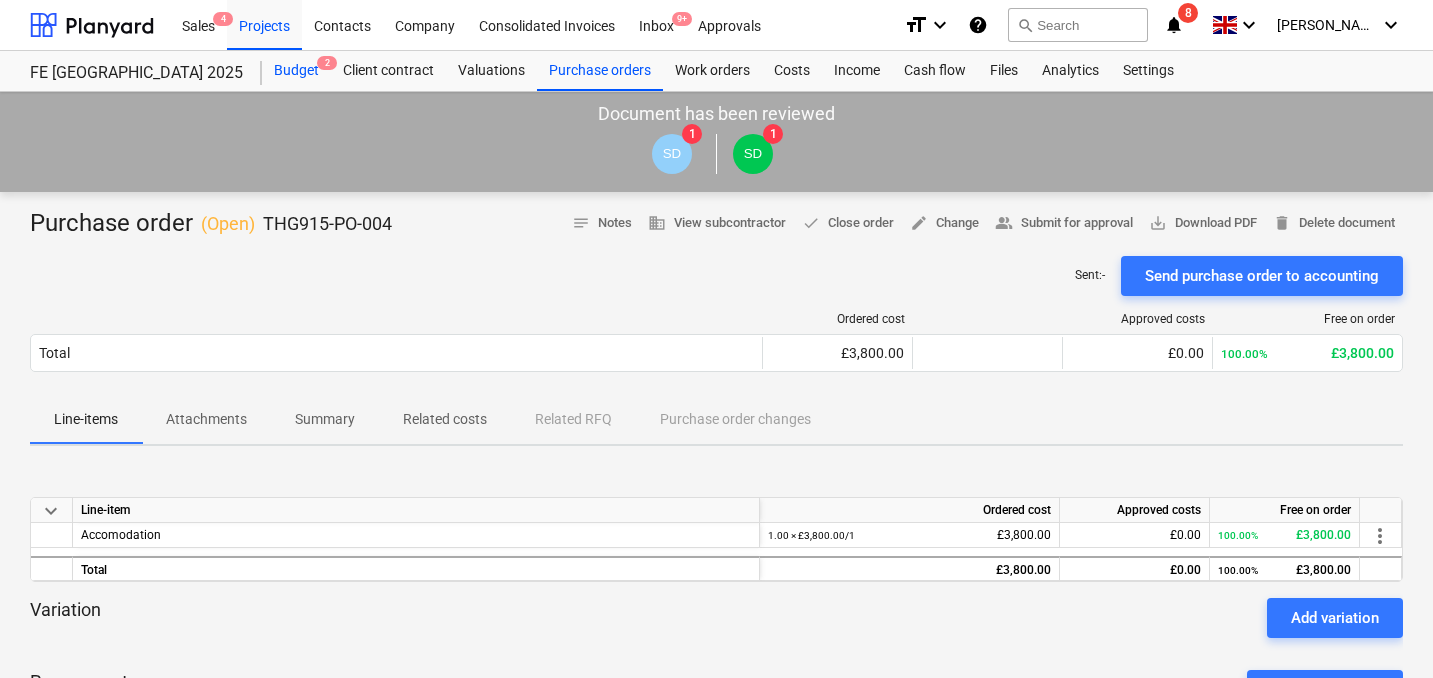 click on "Budget 2" at bounding box center (296, 71) 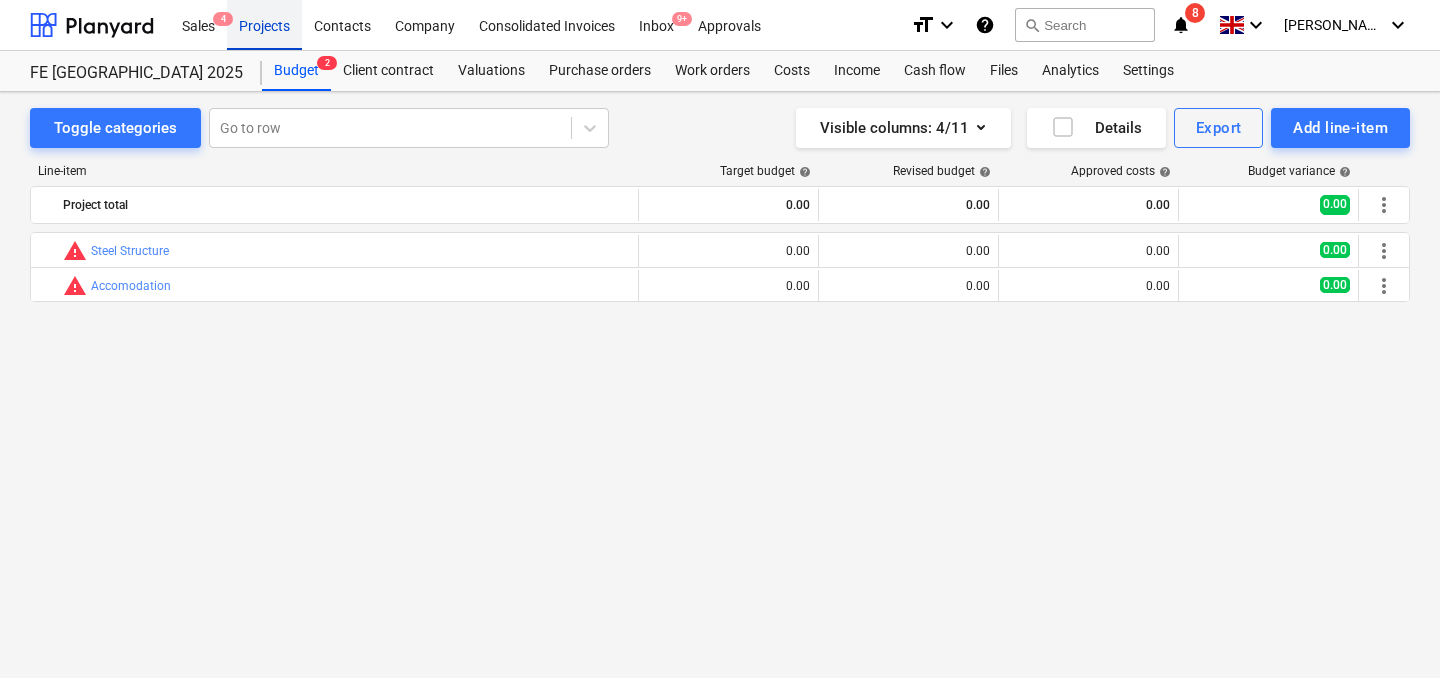 click on "Projects" at bounding box center (264, 24) 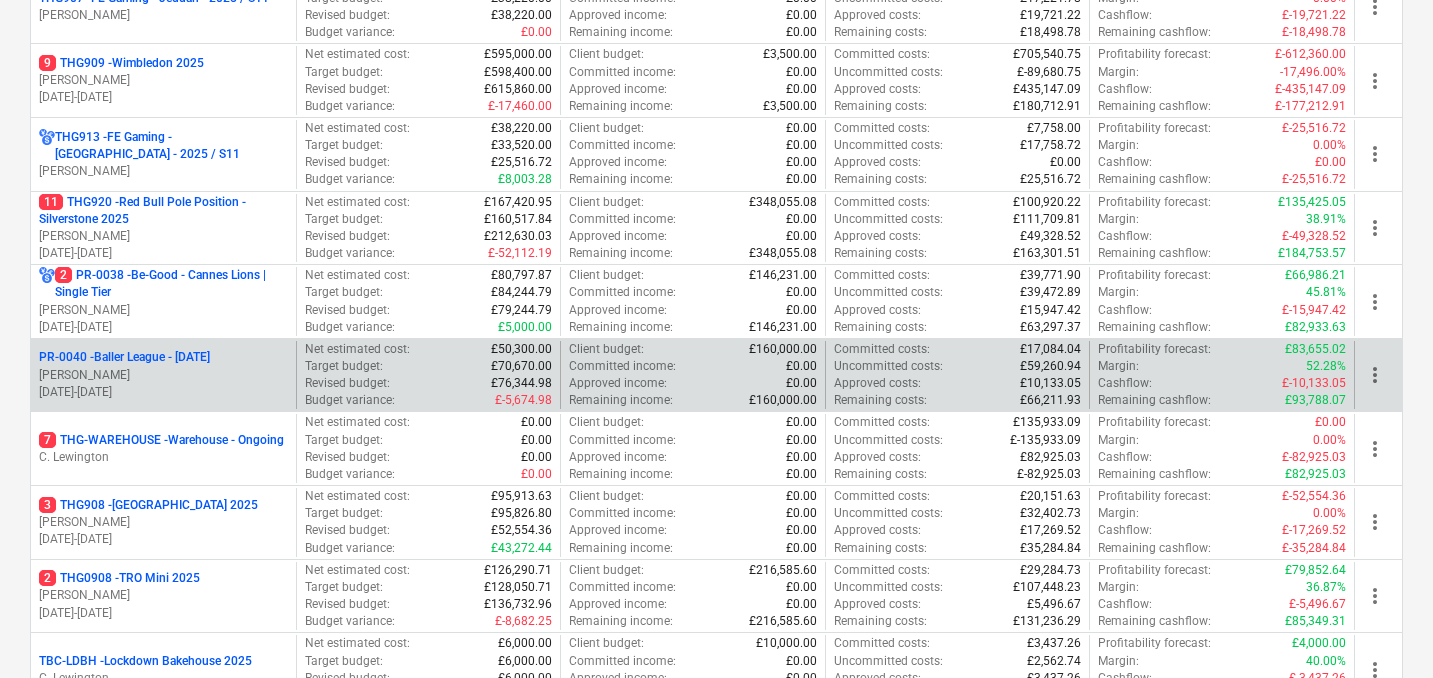 scroll, scrollTop: 432, scrollLeft: 0, axis: vertical 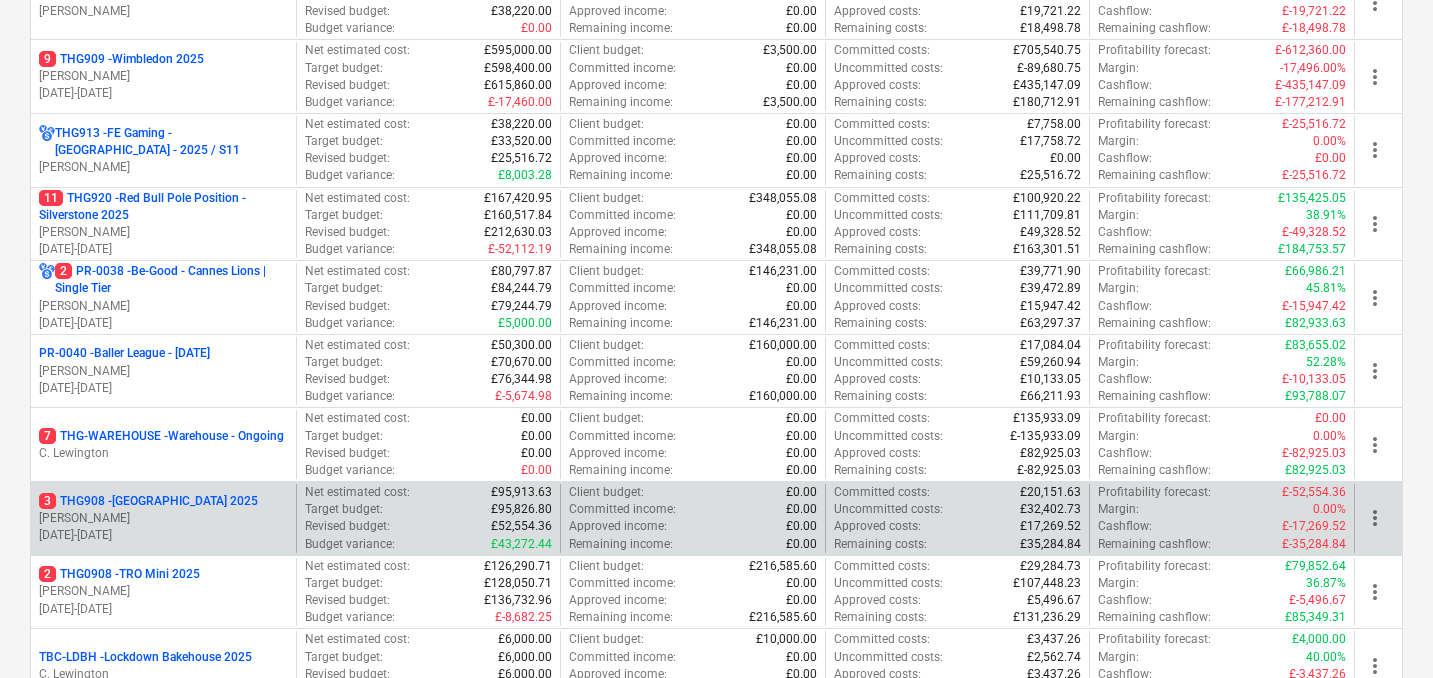 click on "3  THG908 -  [GEOGRAPHIC_DATA] 2025" at bounding box center (148, 501) 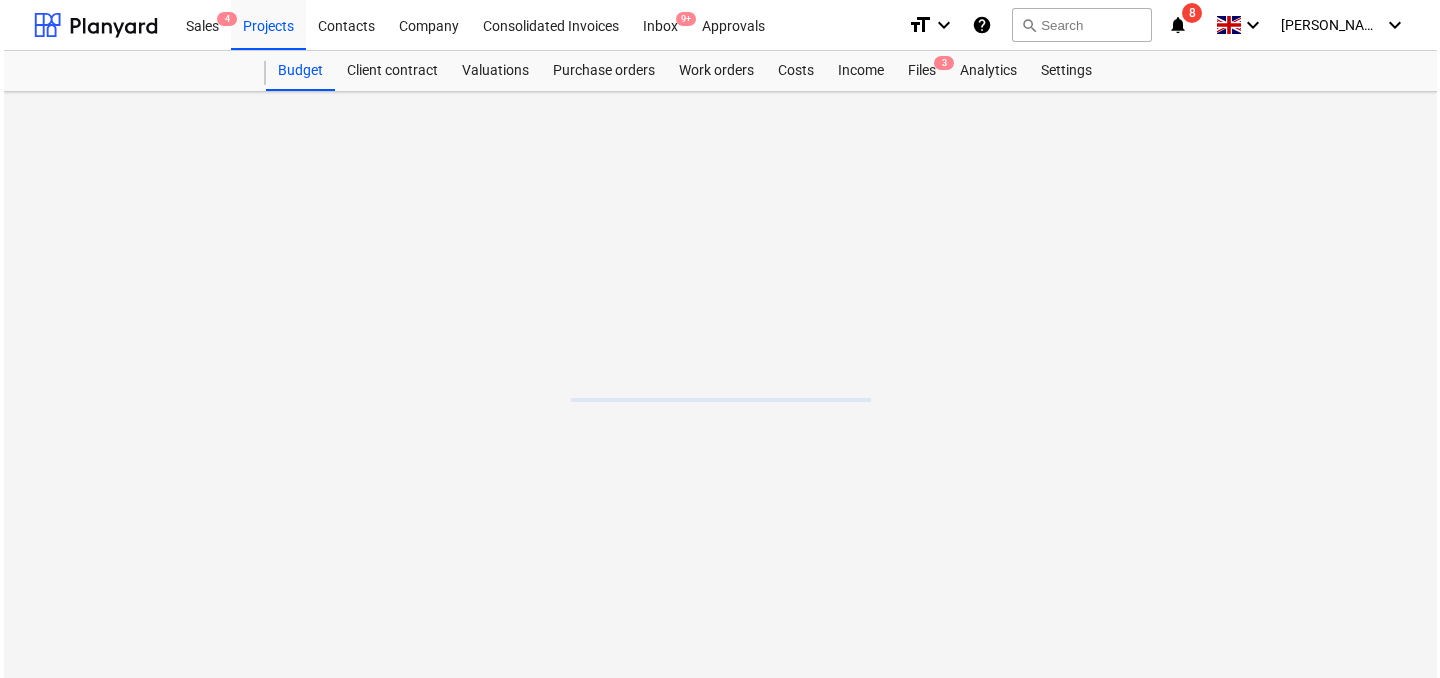 scroll, scrollTop: 0, scrollLeft: 0, axis: both 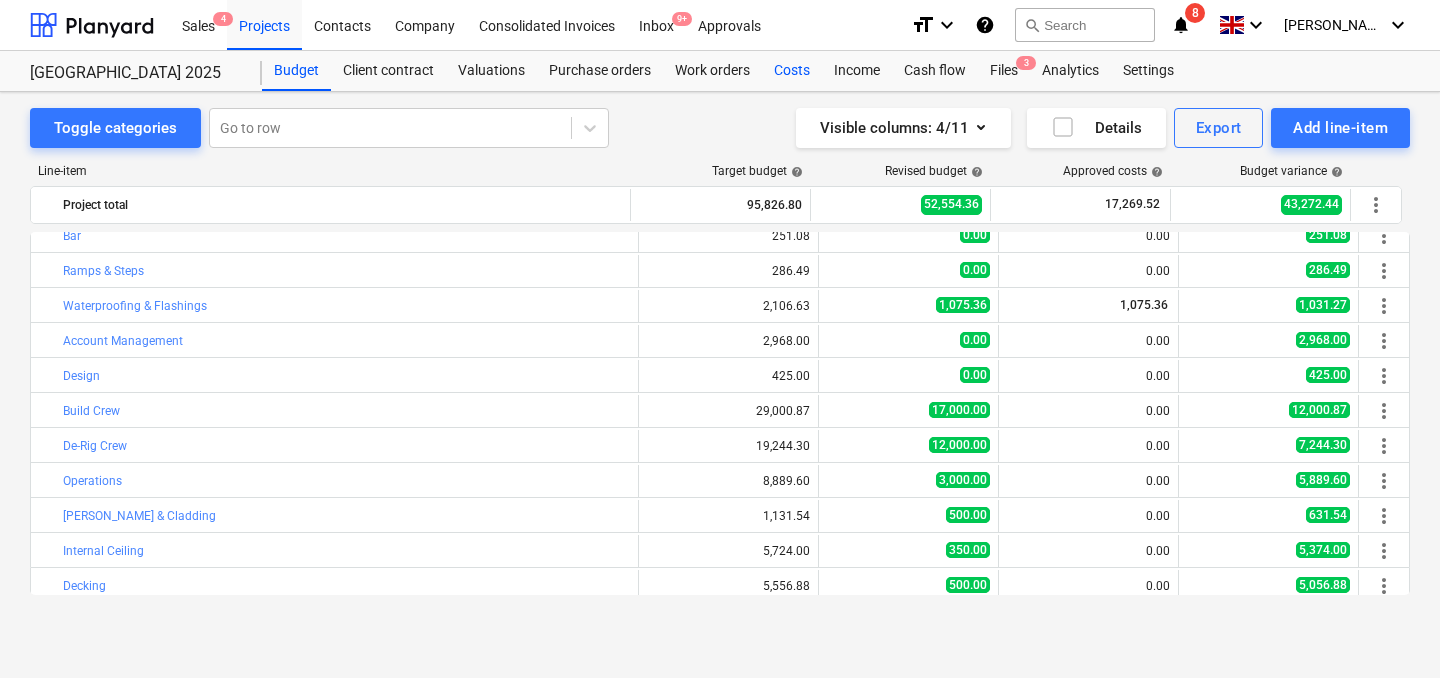 click on "Costs" at bounding box center [792, 71] 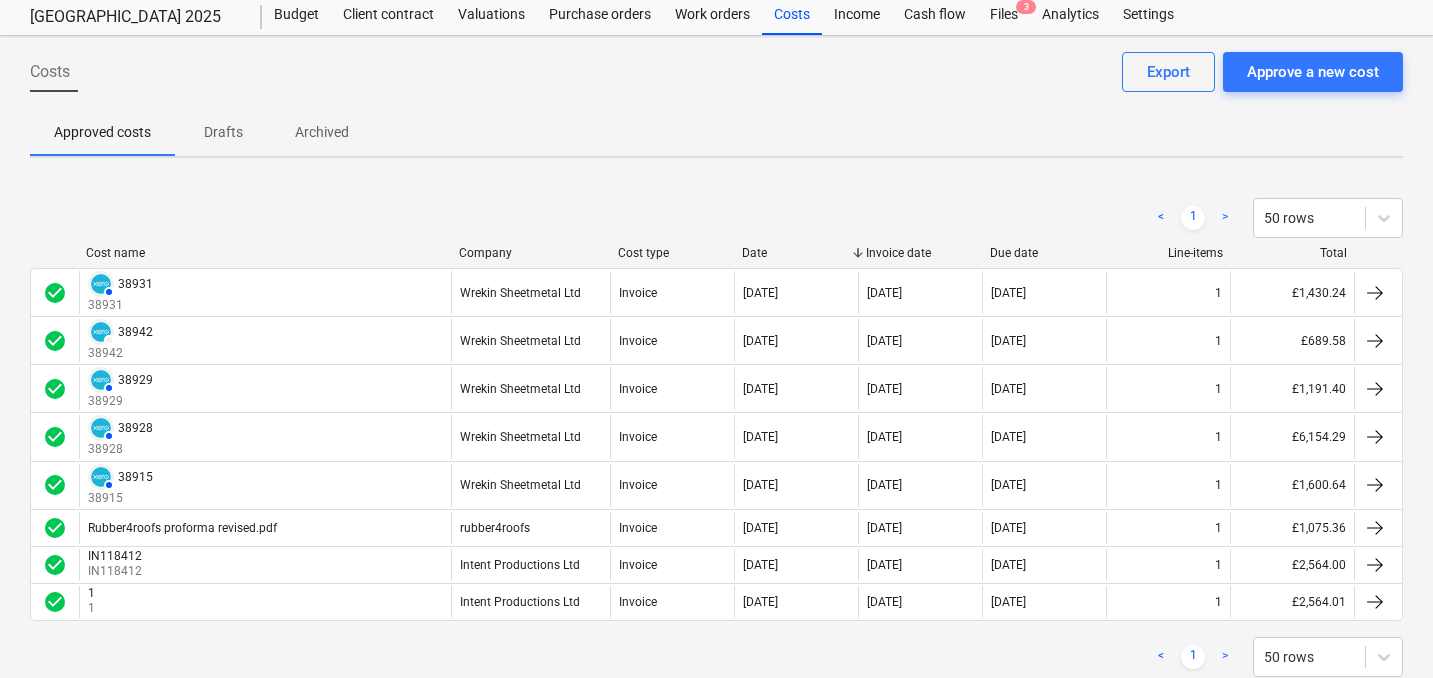 scroll, scrollTop: 69, scrollLeft: 0, axis: vertical 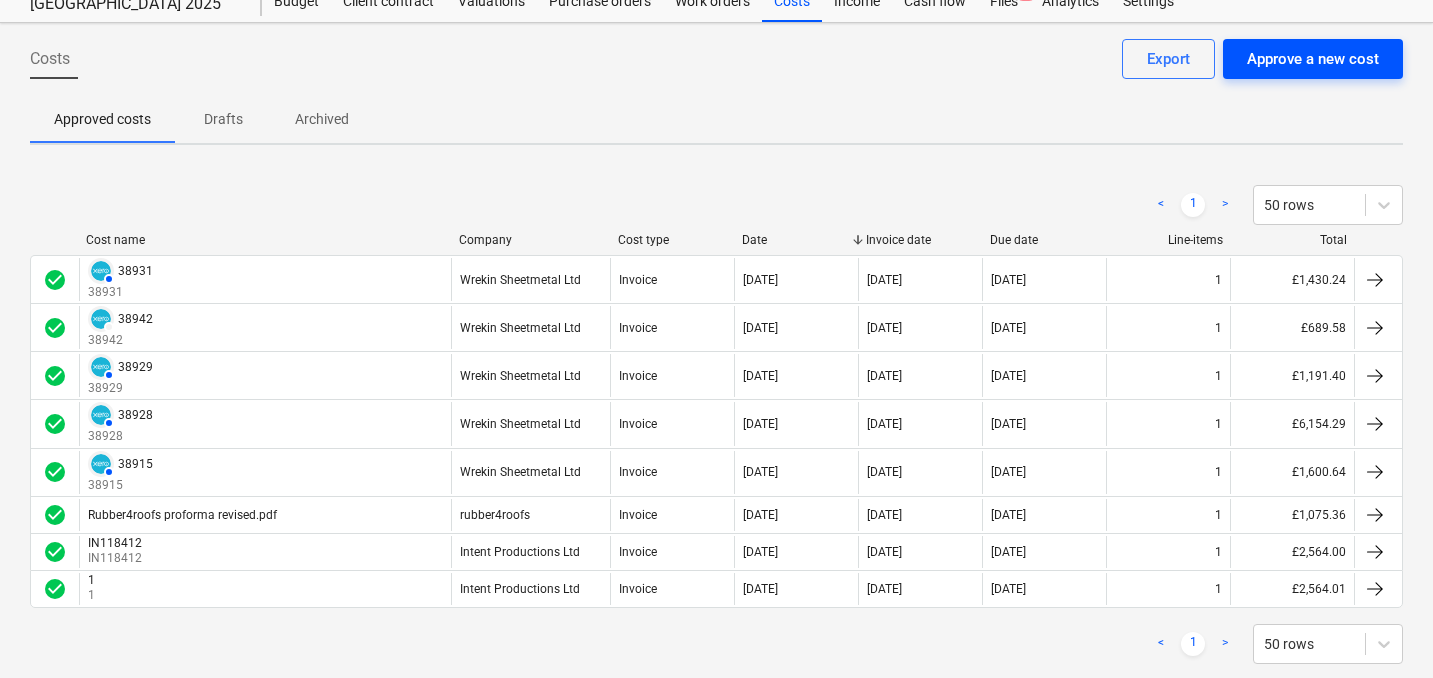 click on "Approve a new cost" at bounding box center [1313, 59] 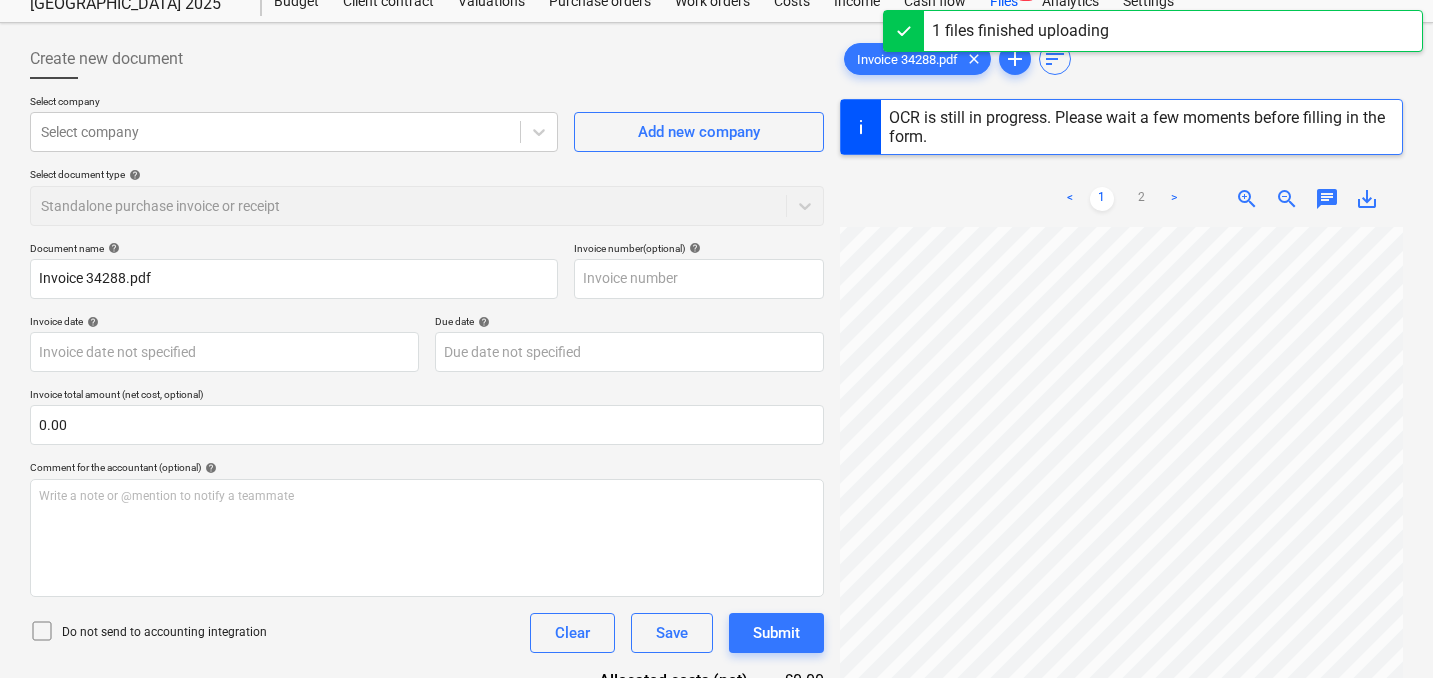 scroll, scrollTop: 235, scrollLeft: 0, axis: vertical 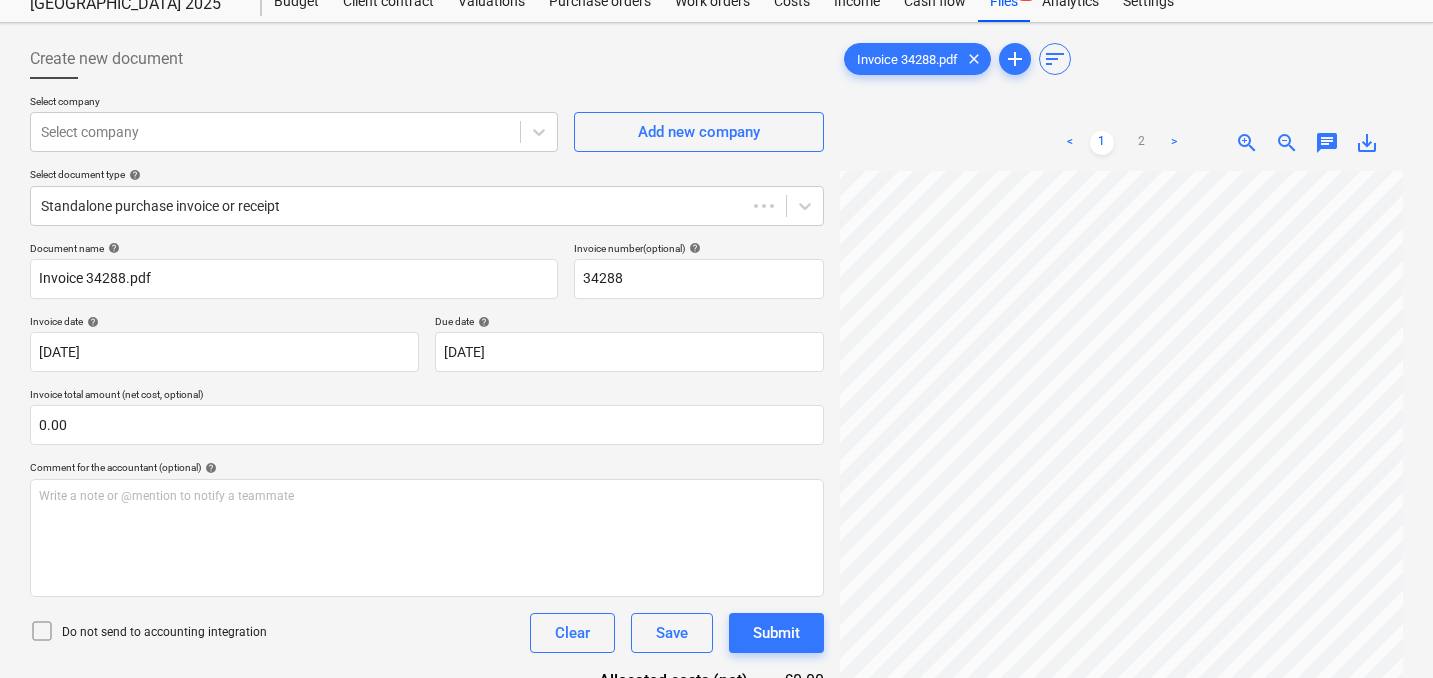 type on "34288" 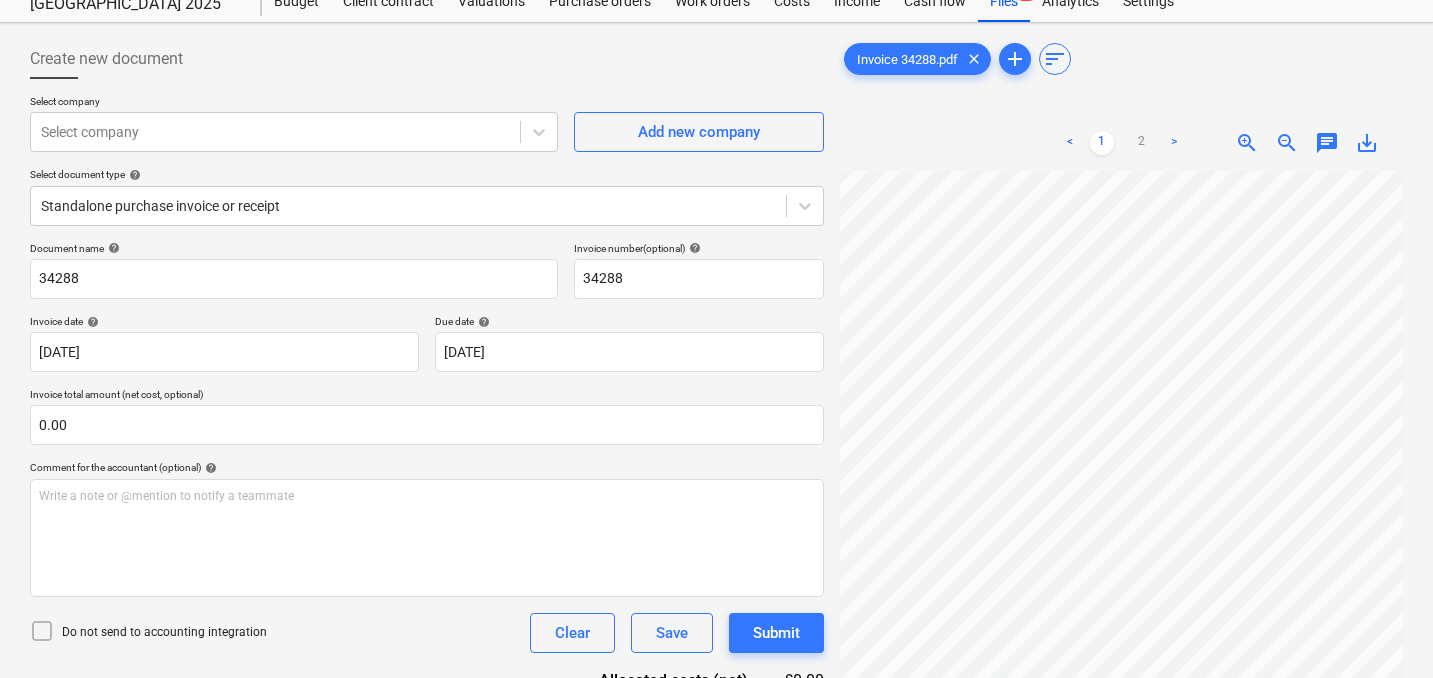 scroll, scrollTop: 235, scrollLeft: 0, axis: vertical 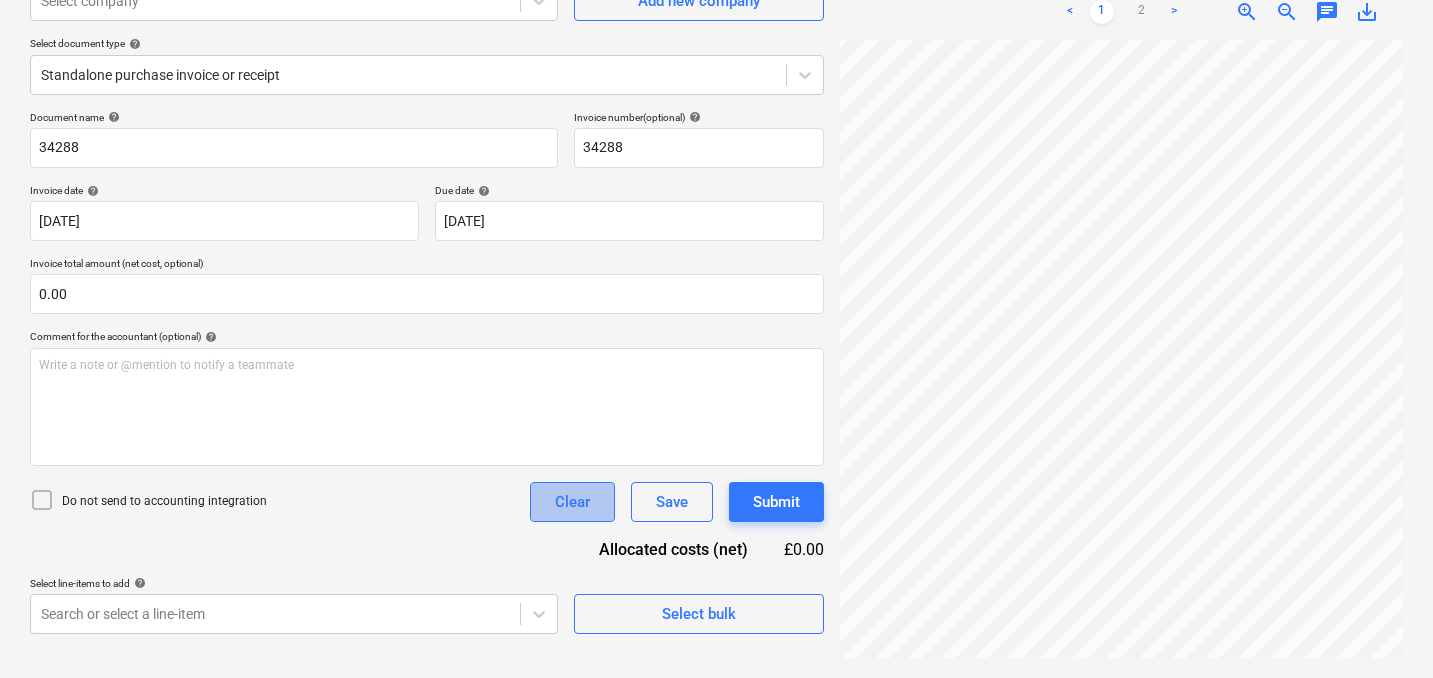 click on "Clear" at bounding box center (572, 502) 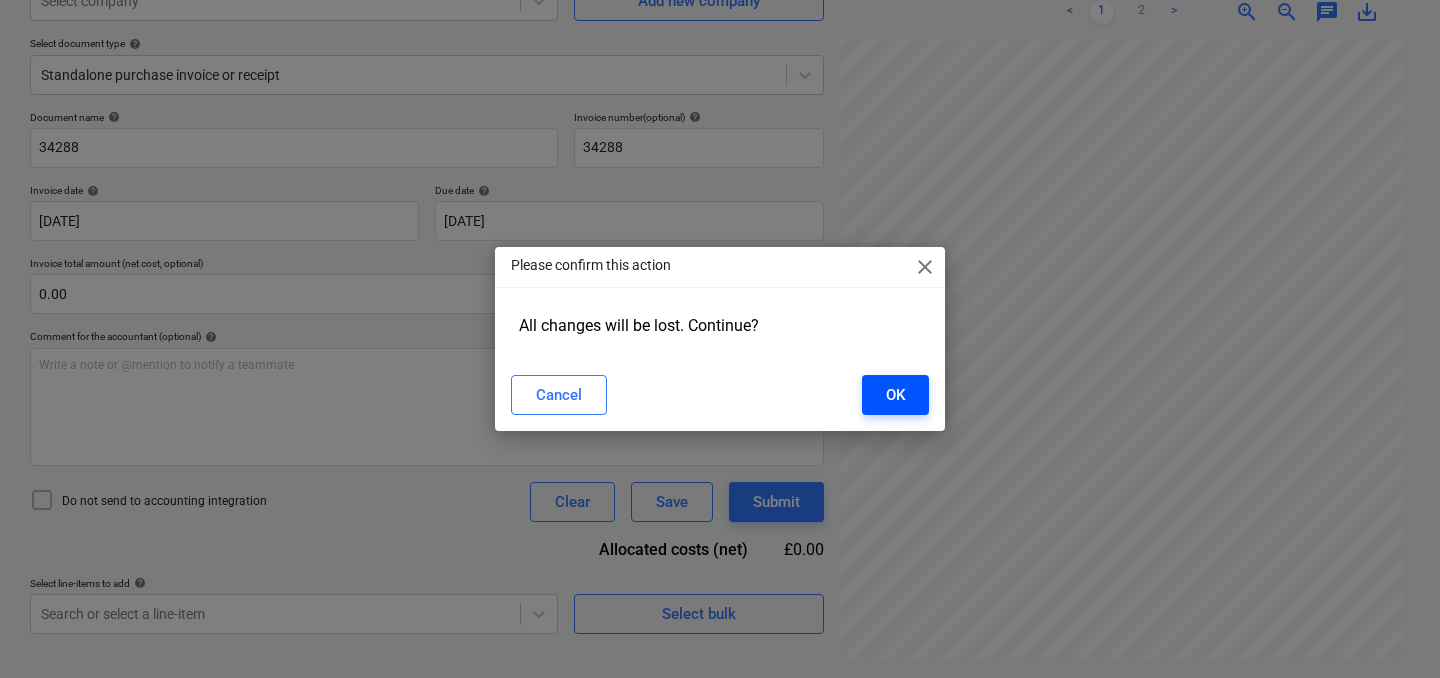 click on "OK" at bounding box center (895, 395) 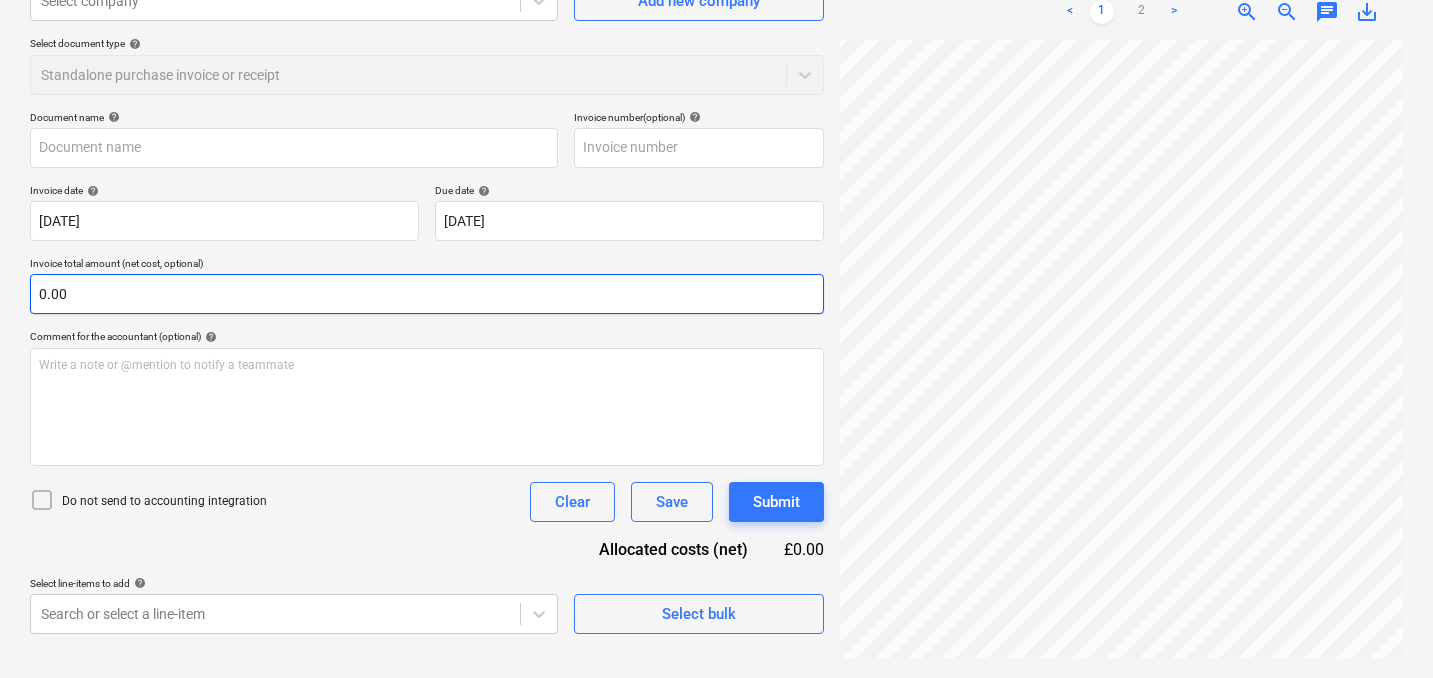 scroll, scrollTop: 0, scrollLeft: 0, axis: both 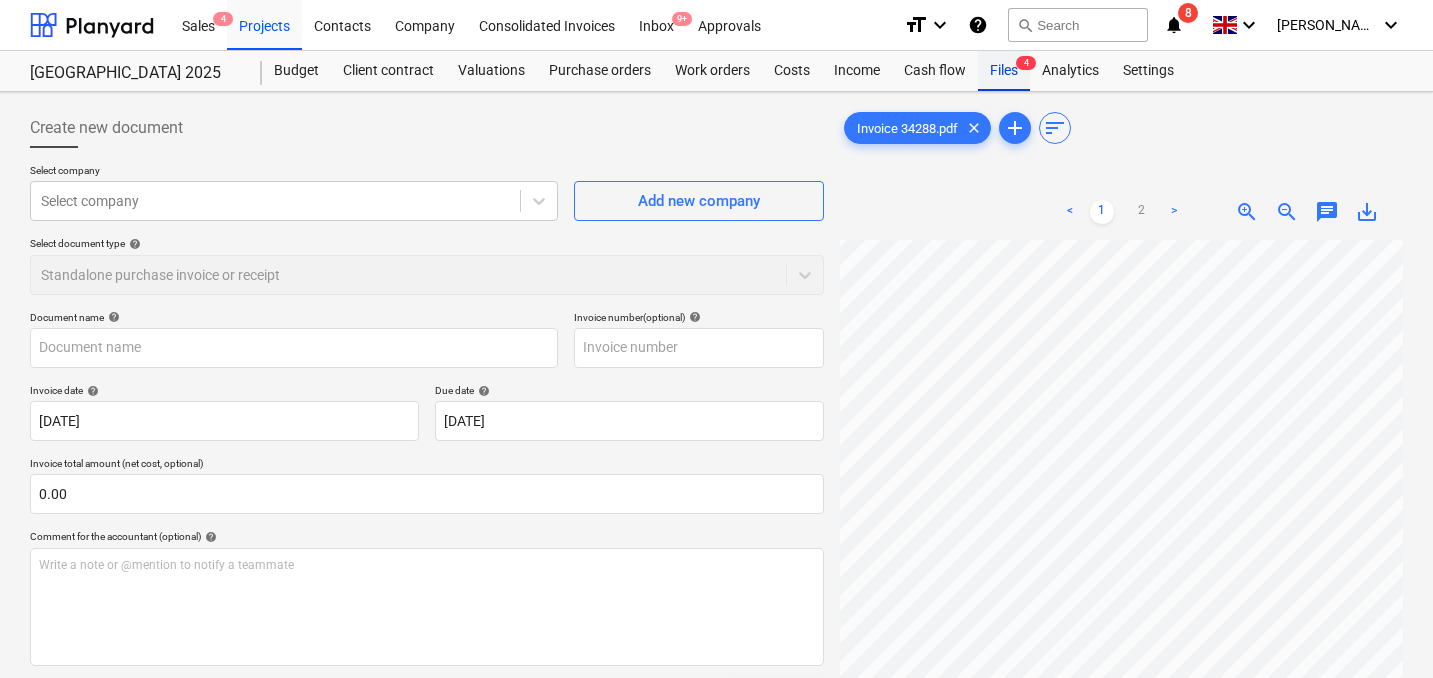 click on "Files 4" at bounding box center [1004, 71] 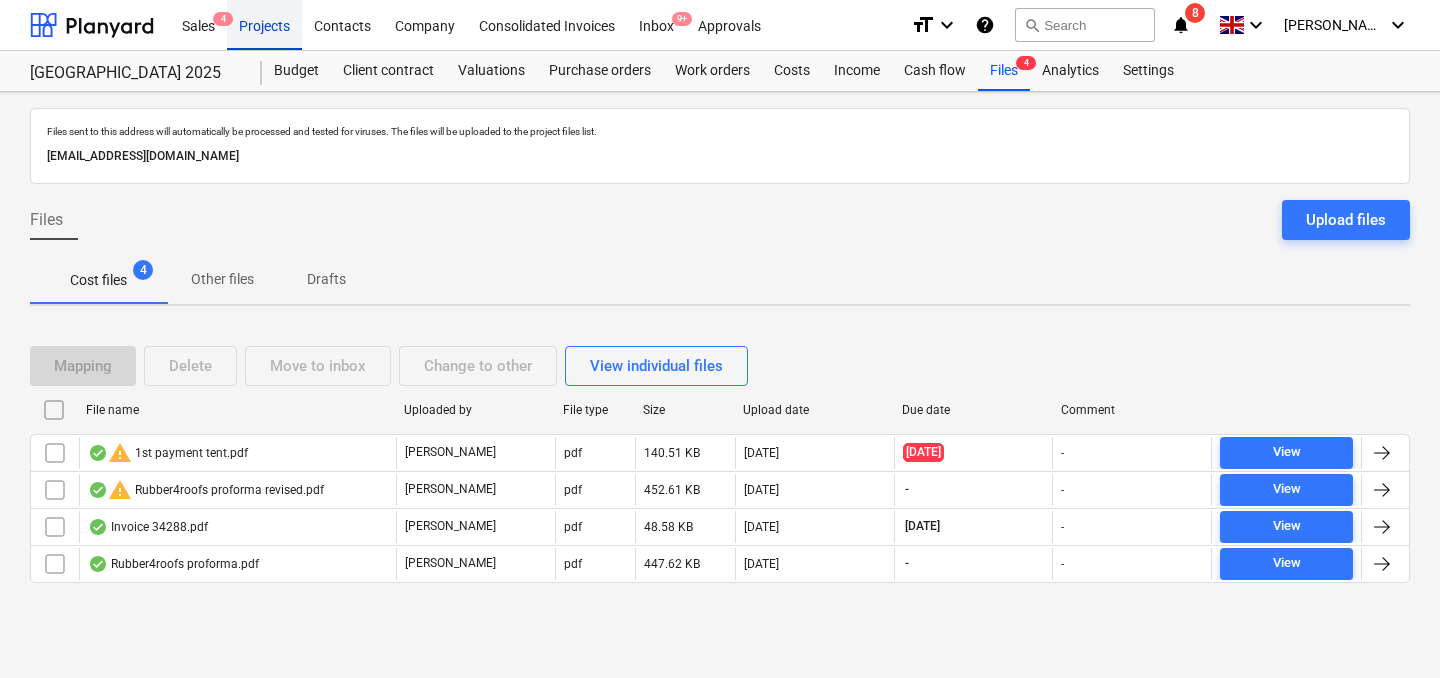 click on "Projects" at bounding box center (264, 24) 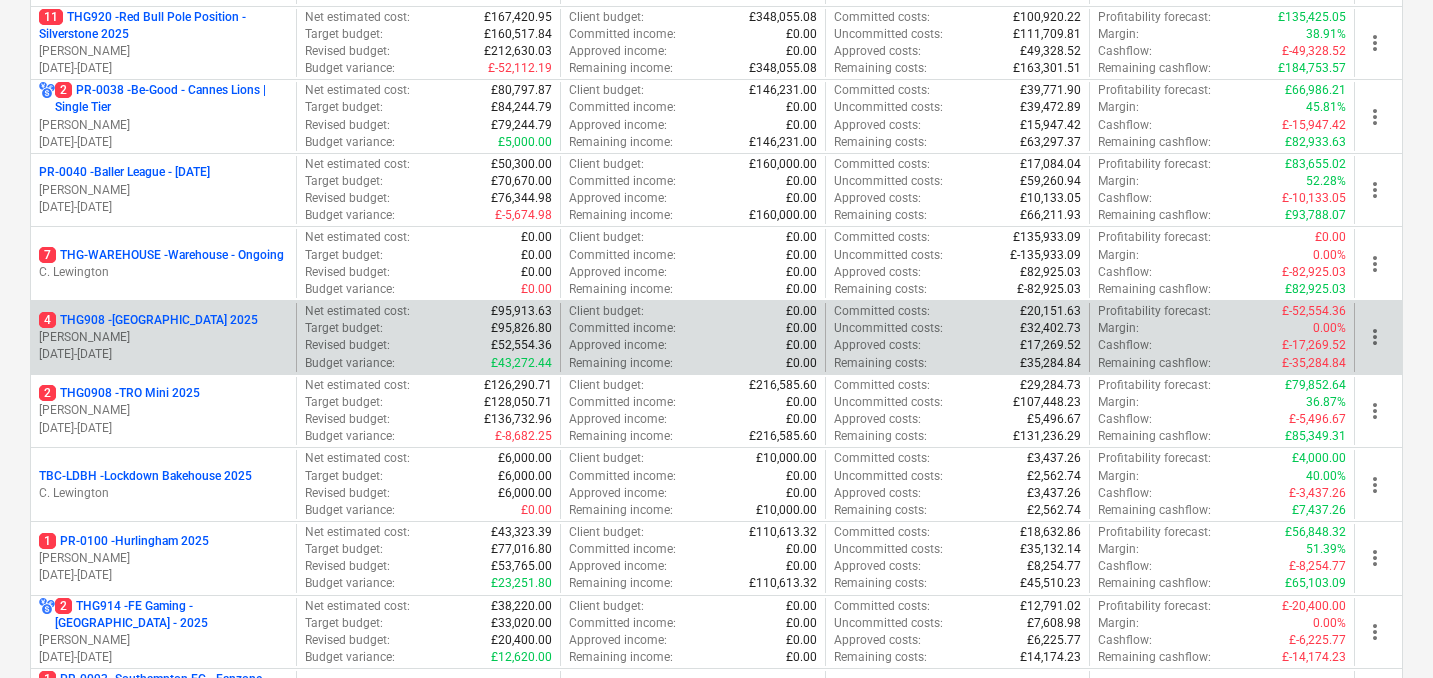scroll, scrollTop: 615, scrollLeft: 0, axis: vertical 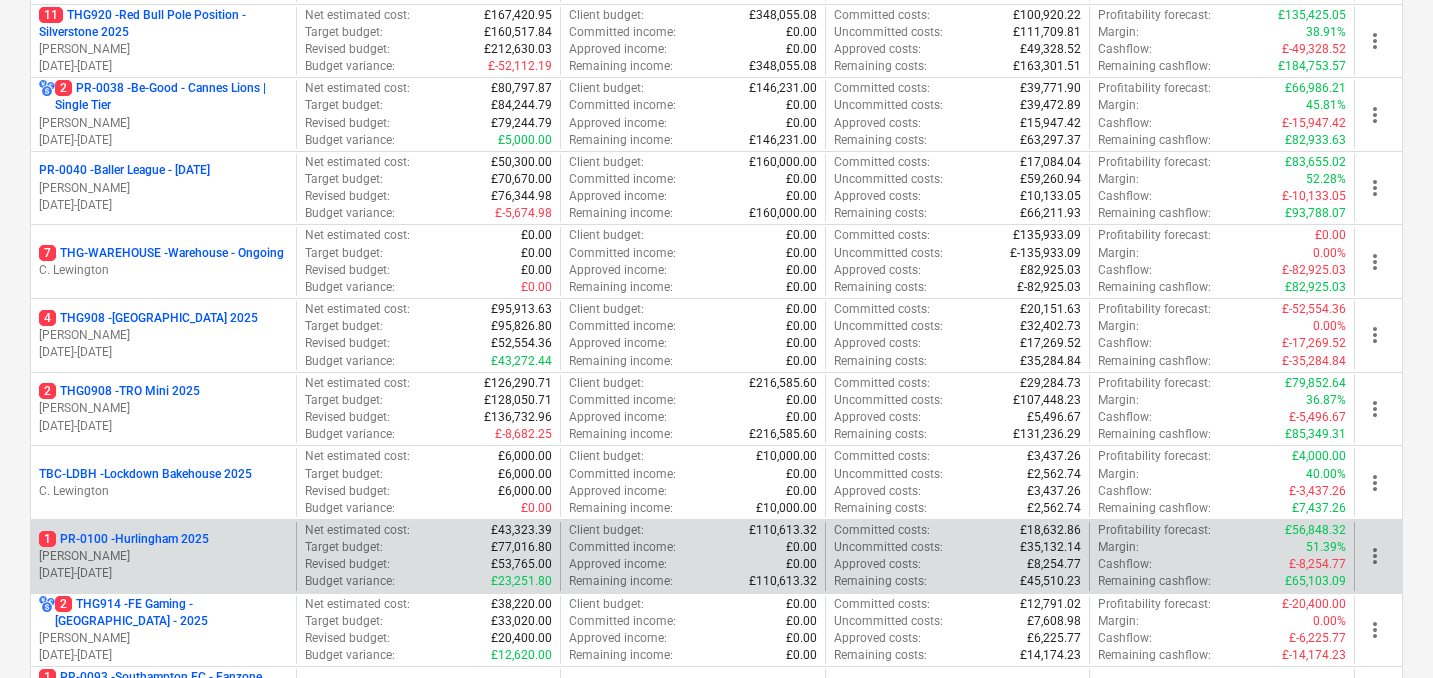 click on "1  PR-0100 -  Hurlingham 2025" at bounding box center [124, 539] 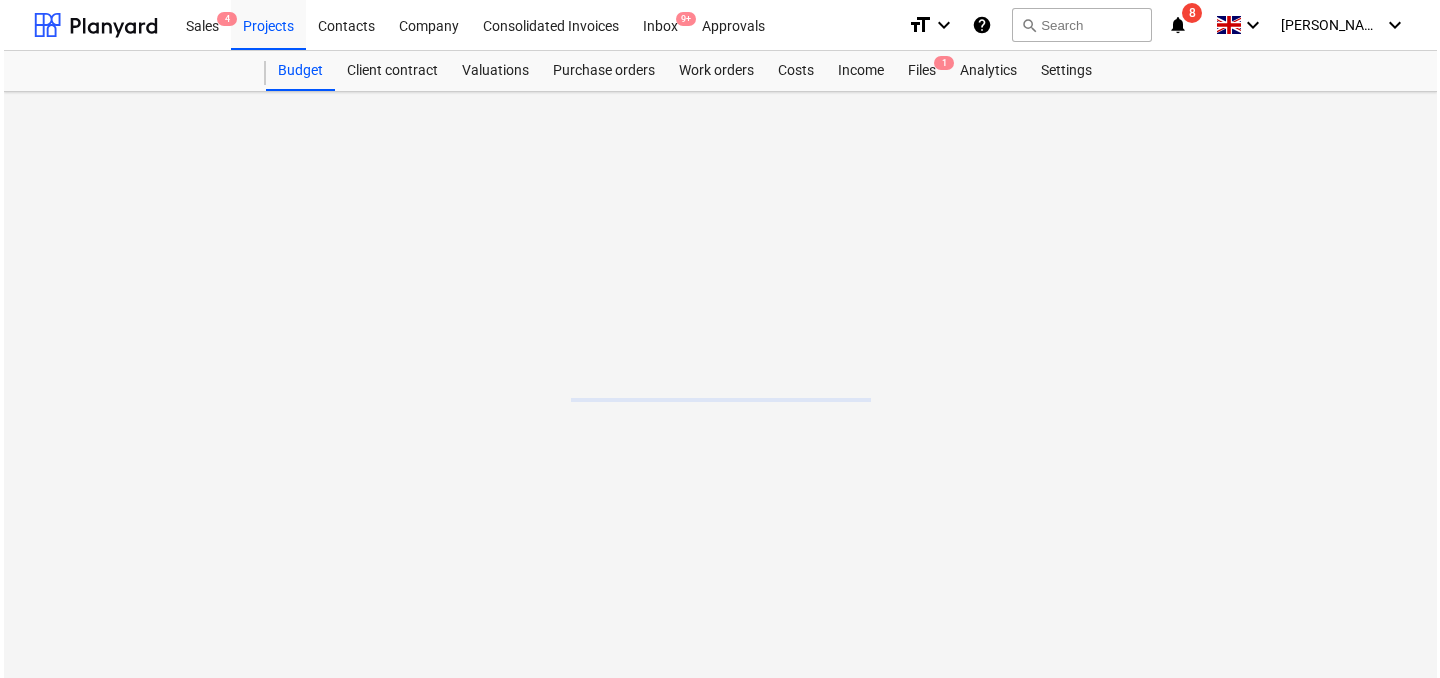 scroll, scrollTop: 0, scrollLeft: 0, axis: both 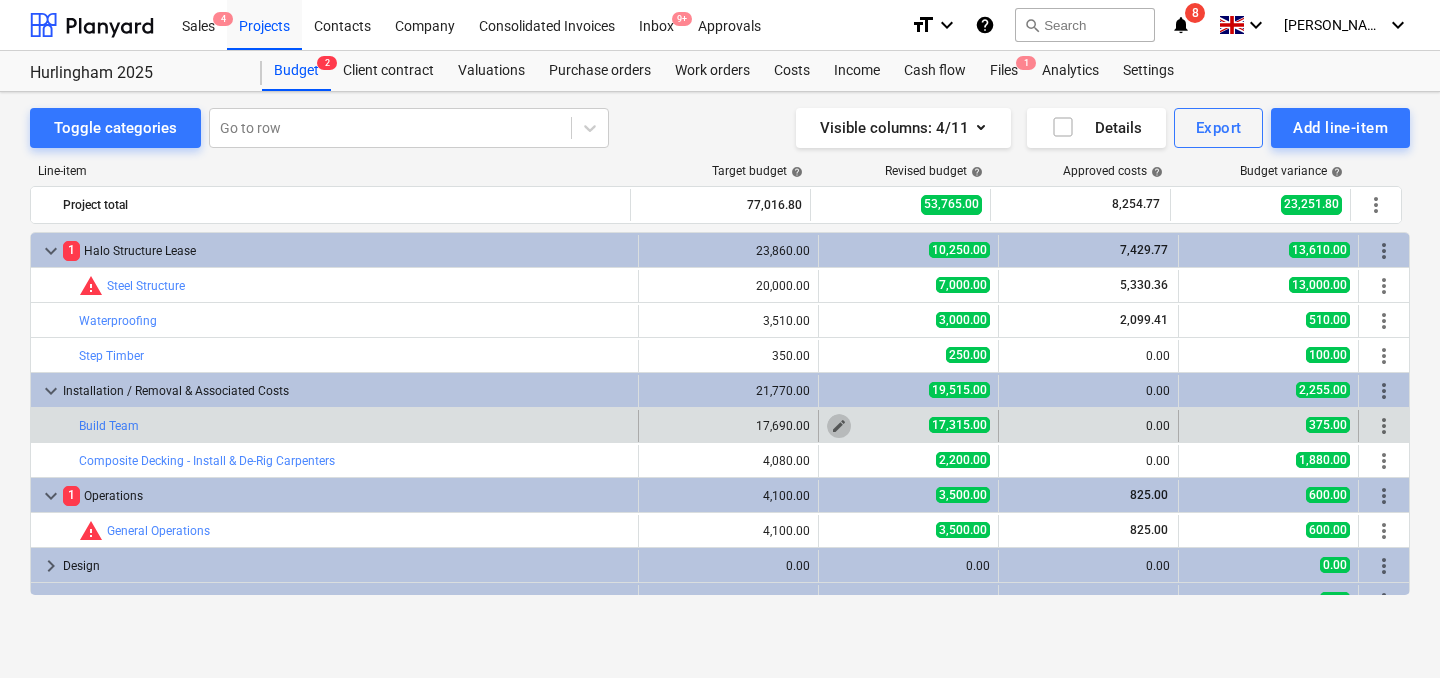 click on "edit" at bounding box center [839, 426] 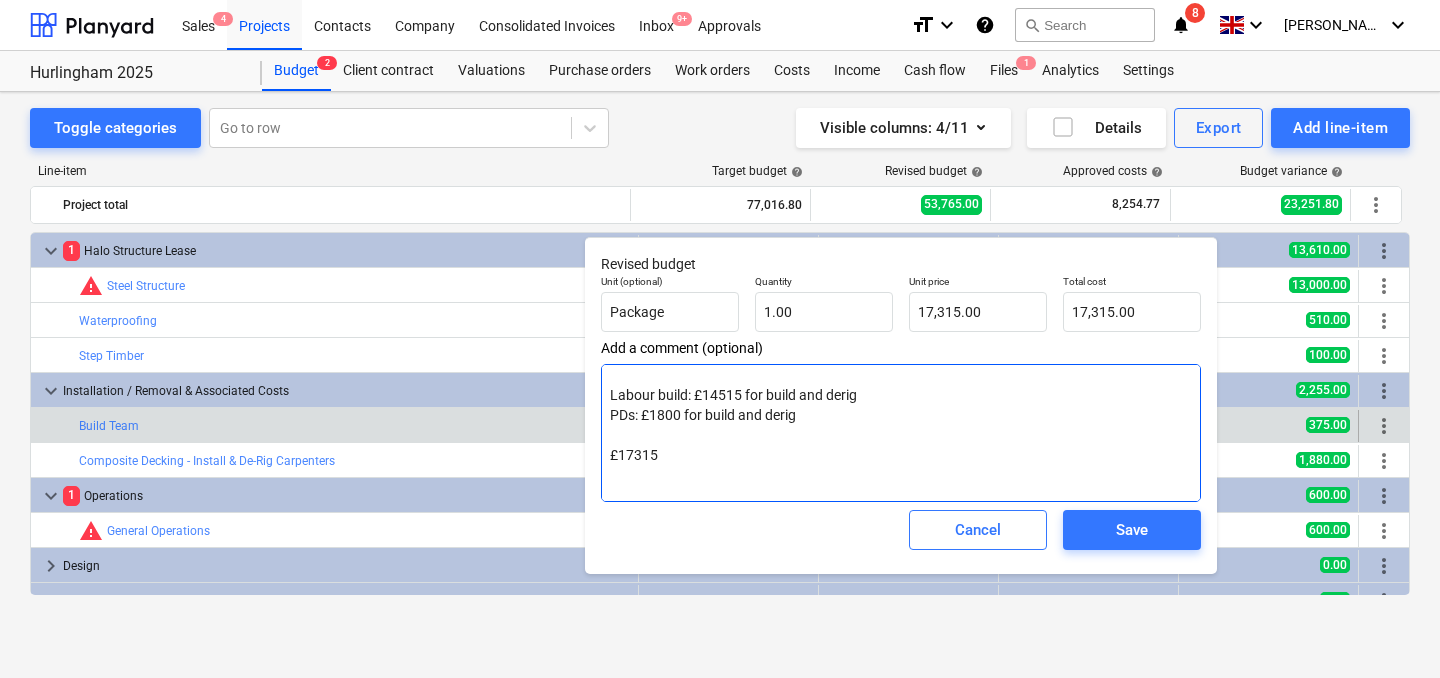 scroll, scrollTop: 0, scrollLeft: 0, axis: both 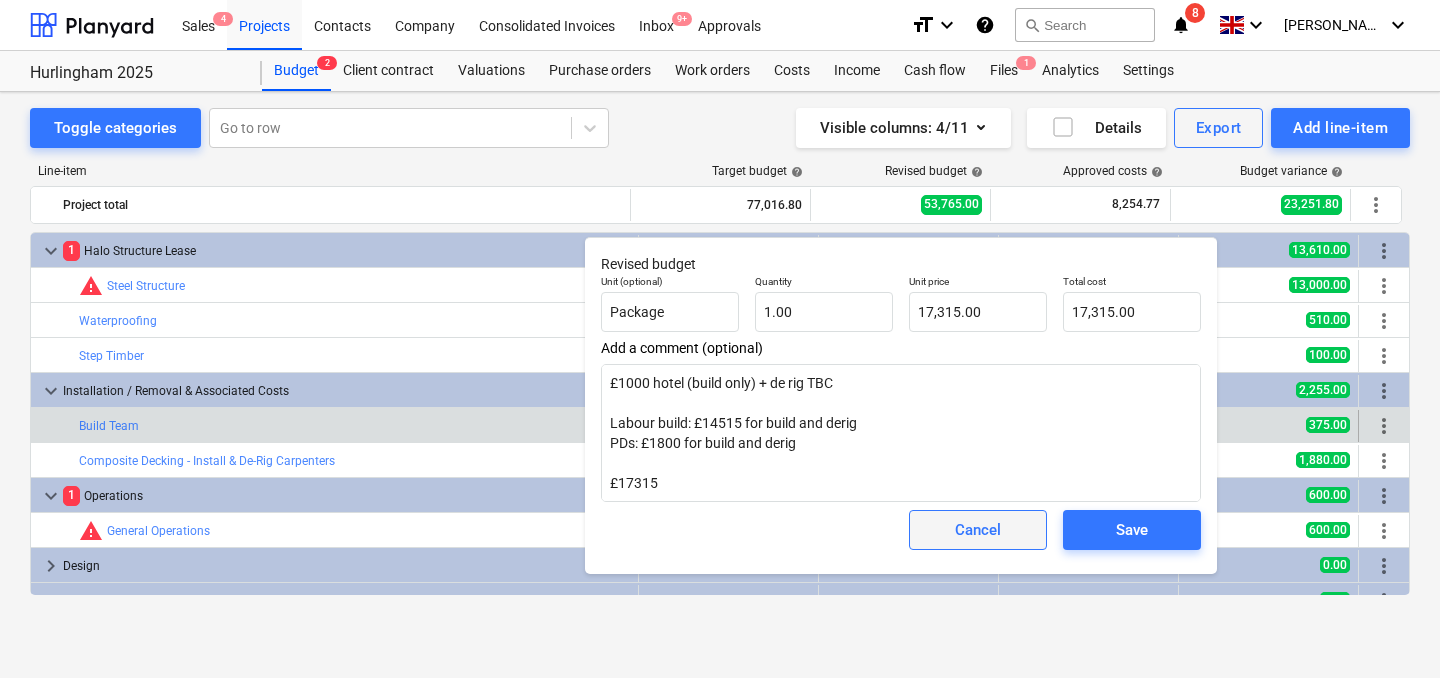 click on "Cancel" at bounding box center [978, 530] 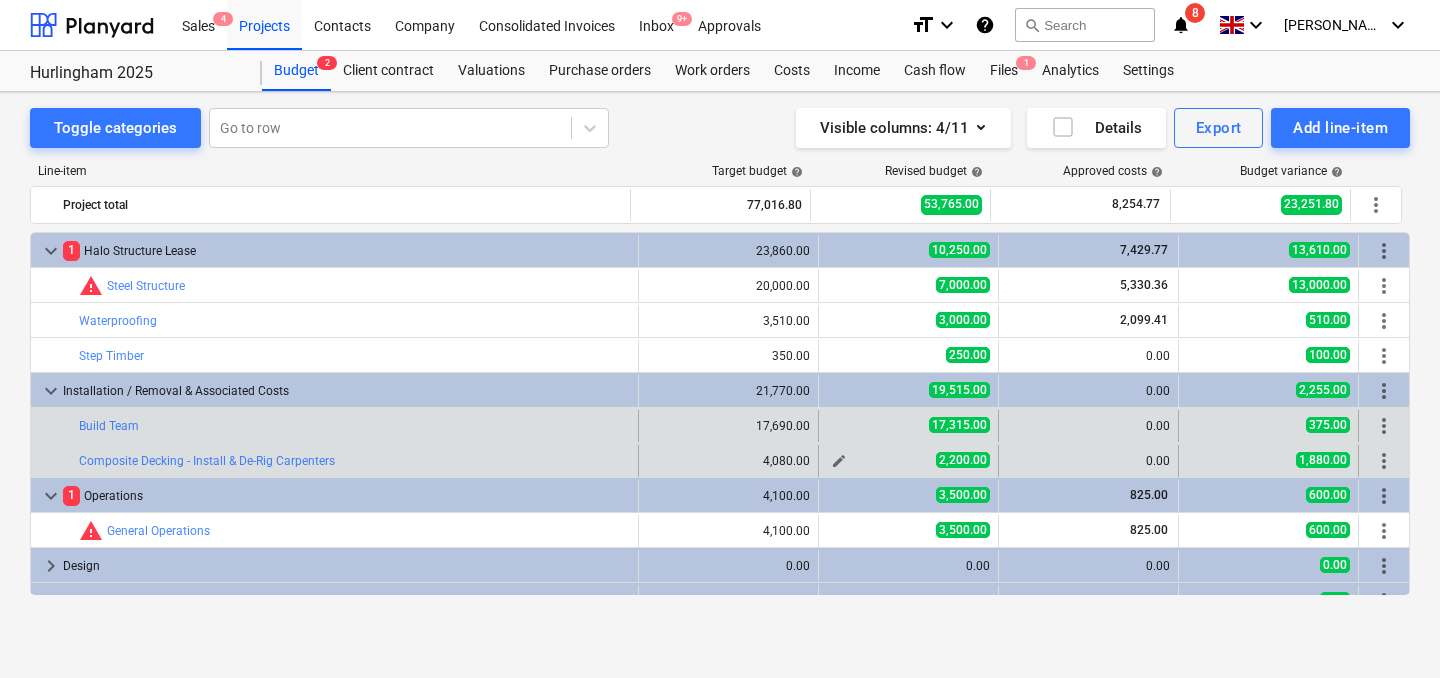 click on "edit" at bounding box center (839, 461) 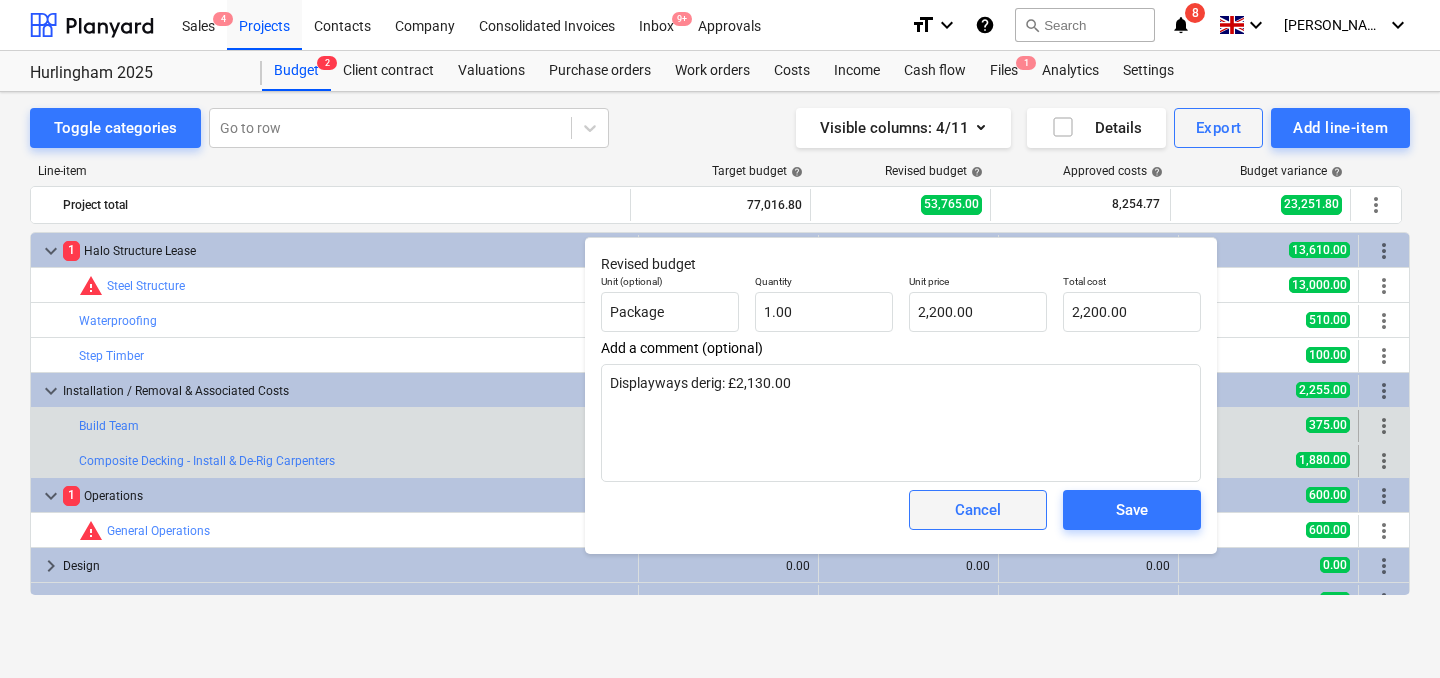 click on "Cancel" at bounding box center (978, 510) 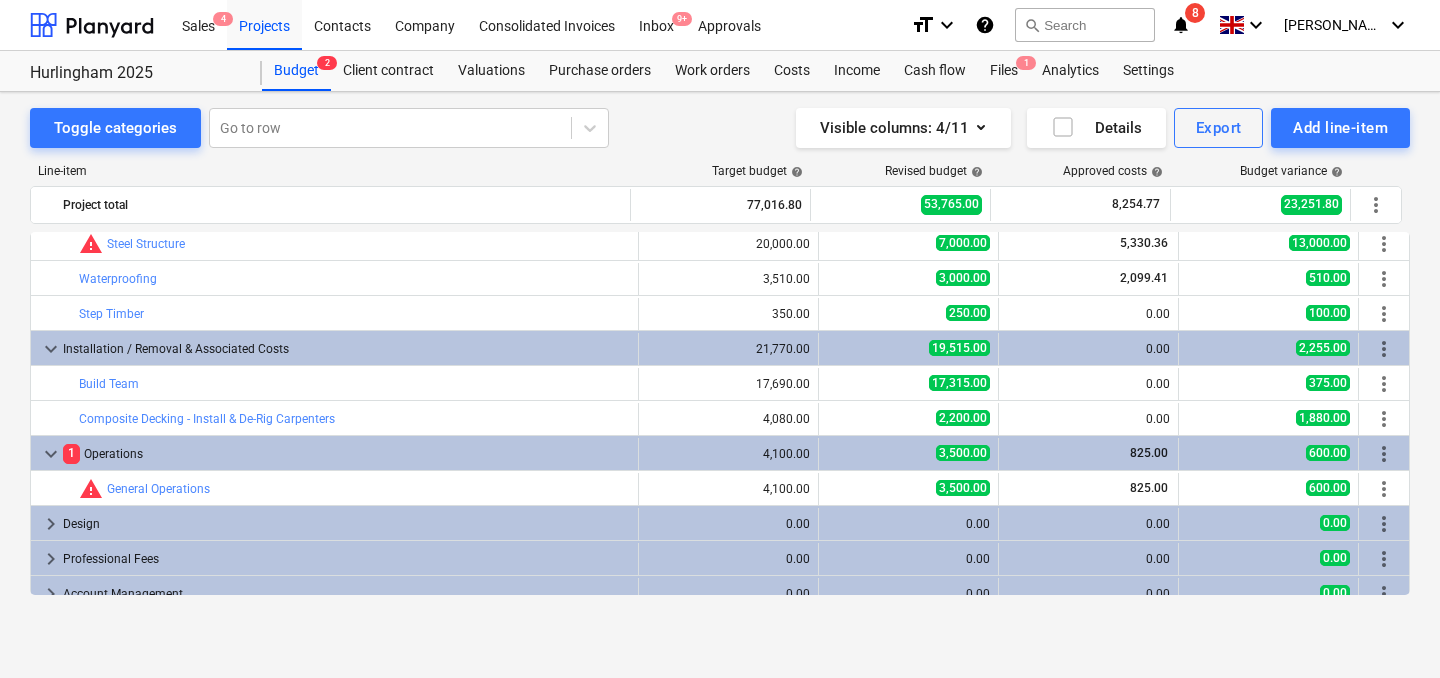scroll, scrollTop: 0, scrollLeft: 0, axis: both 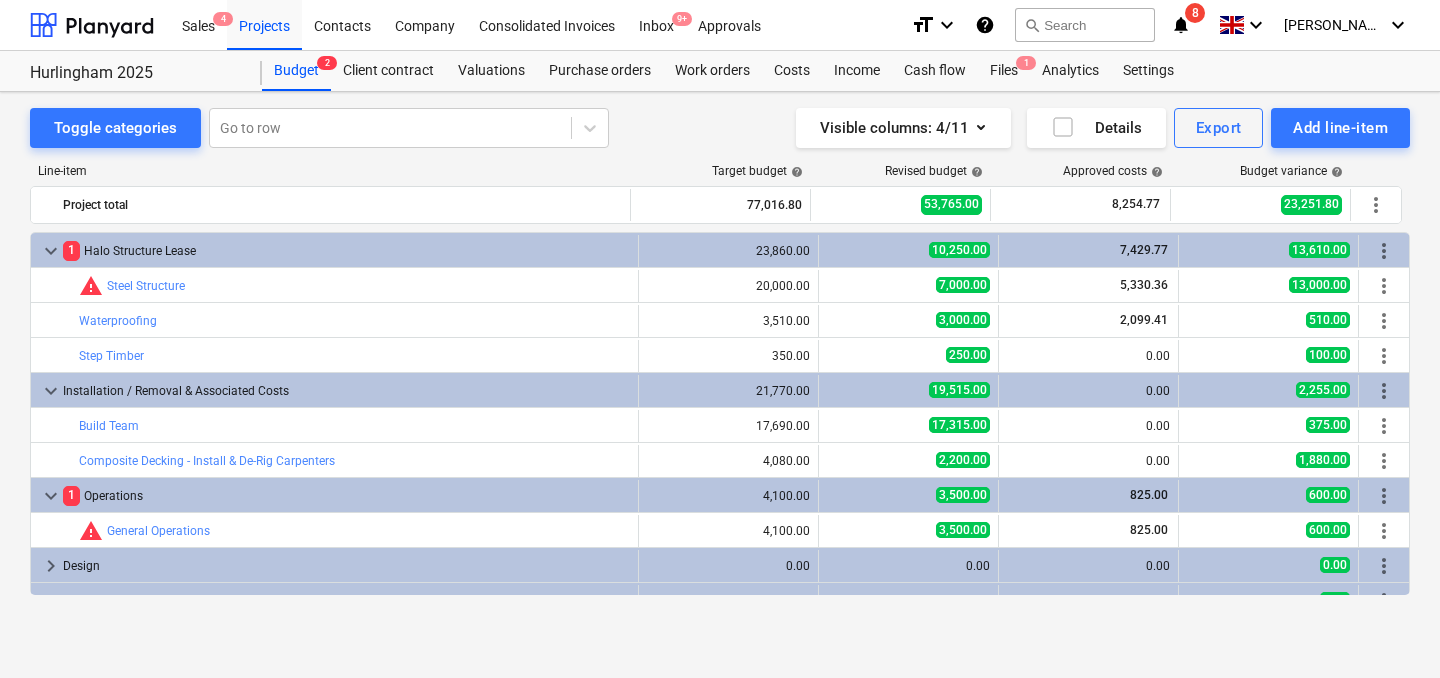 click on "Project fetching failed" at bounding box center (1160, 21) 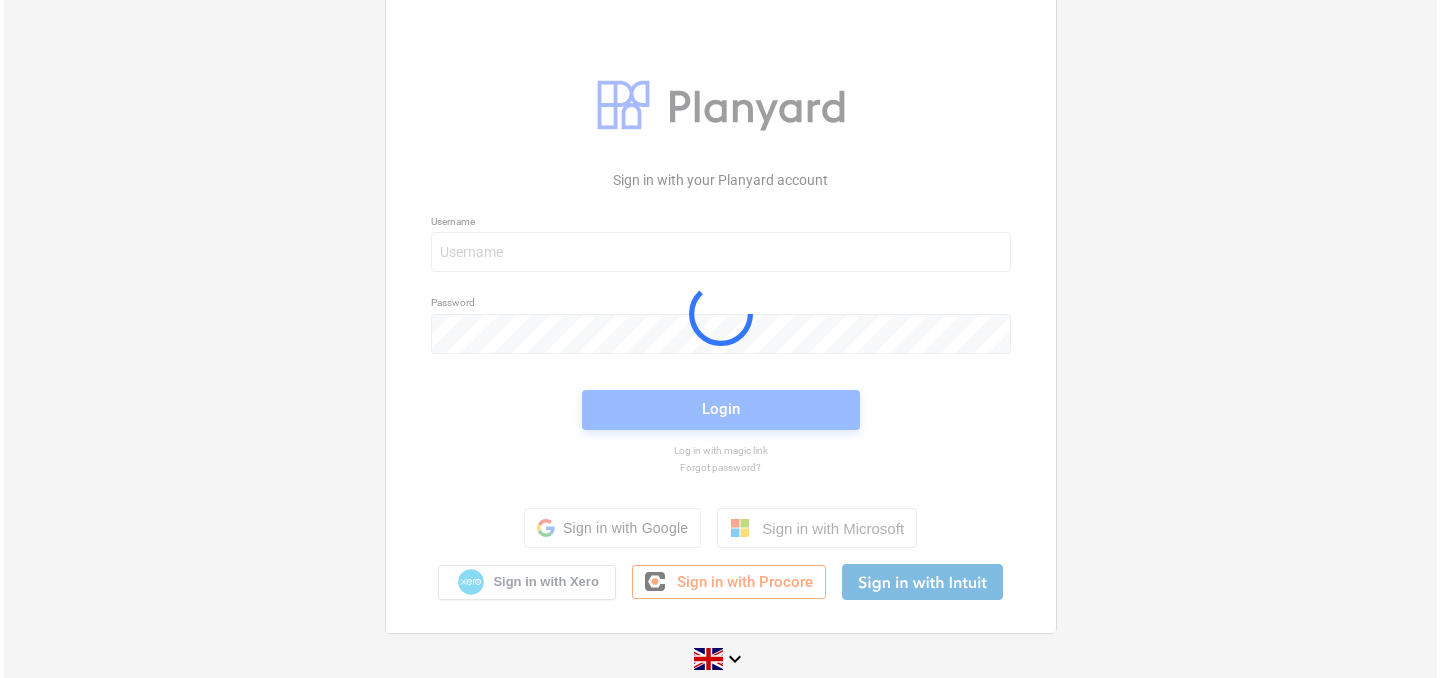 scroll, scrollTop: 0, scrollLeft: 0, axis: both 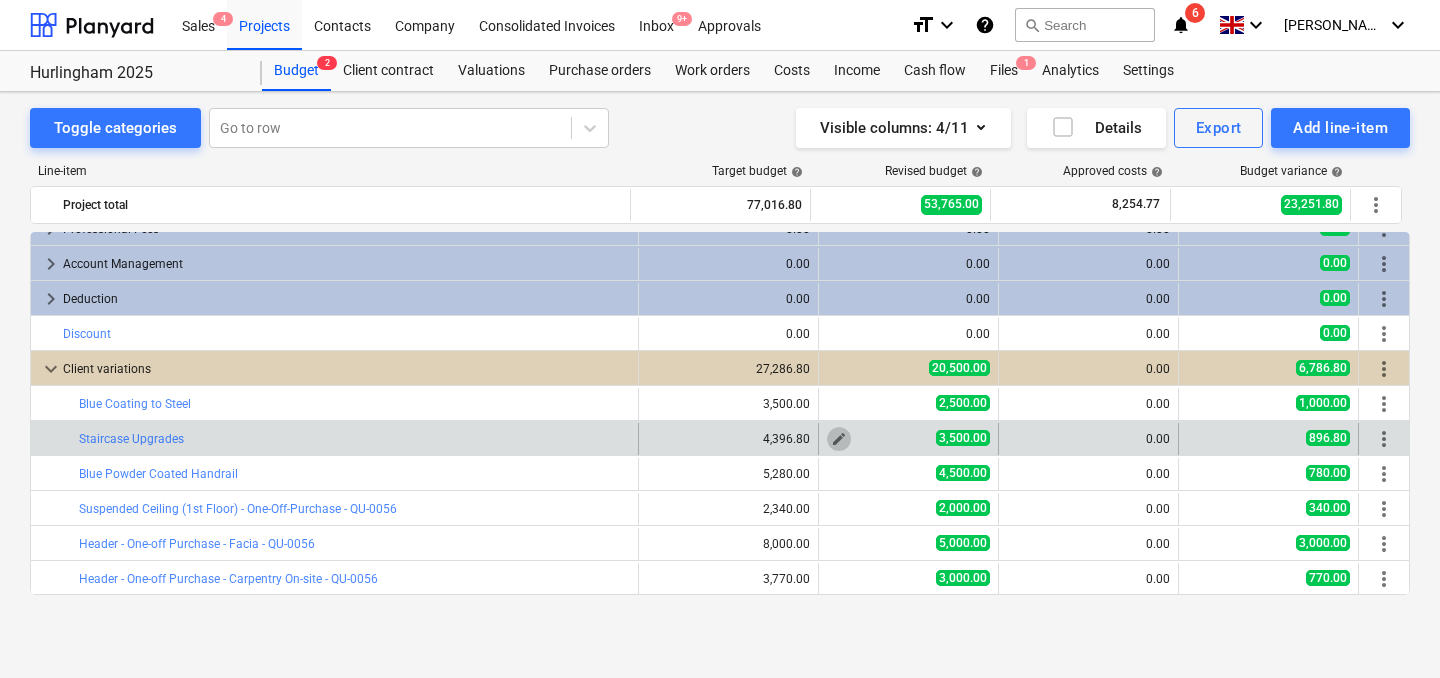 click on "edit" at bounding box center (839, 439) 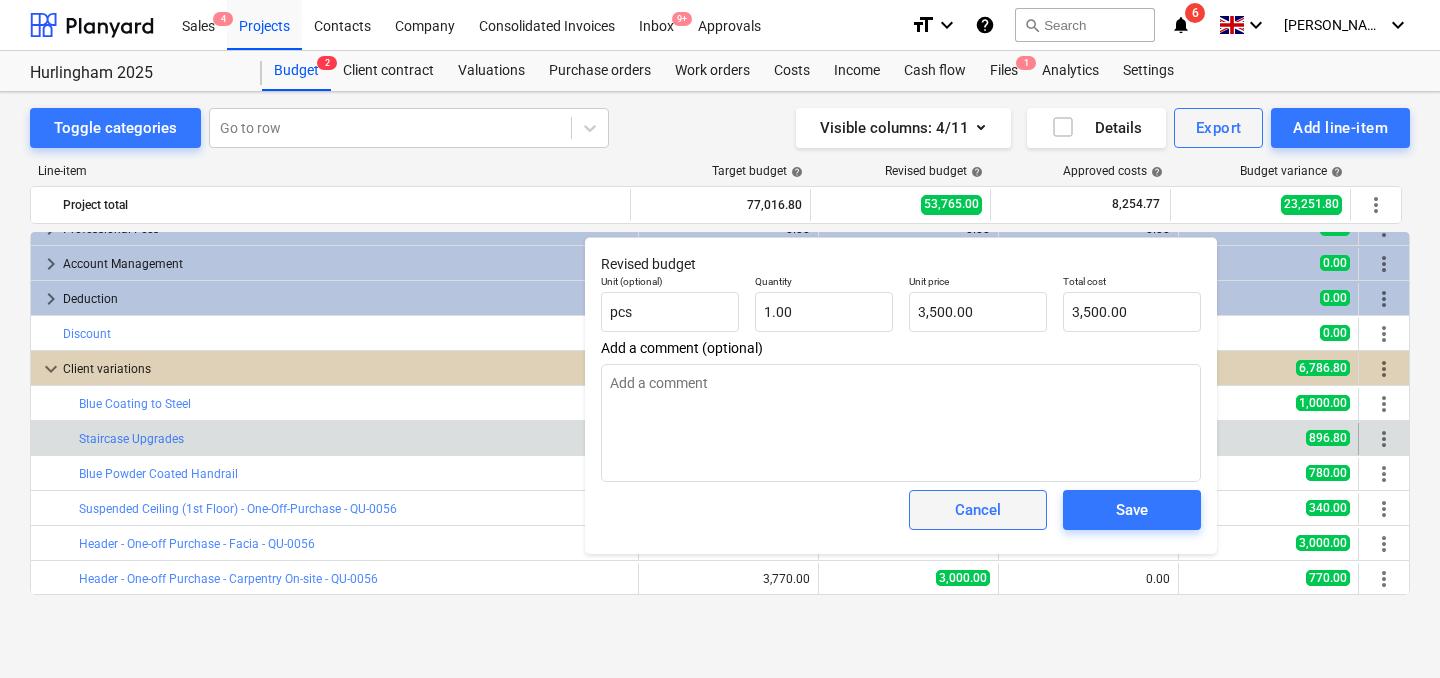 click on "Cancel" at bounding box center (978, 510) 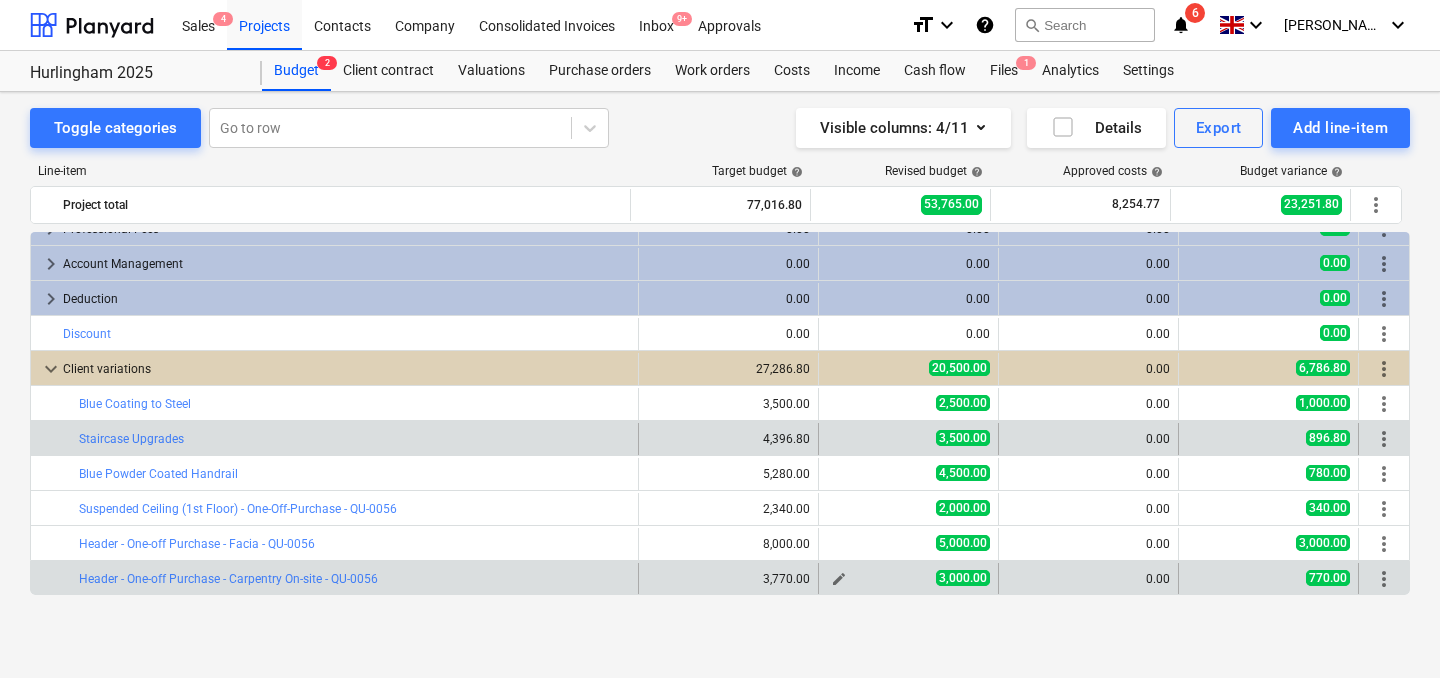 click on "edit" at bounding box center [839, 579] 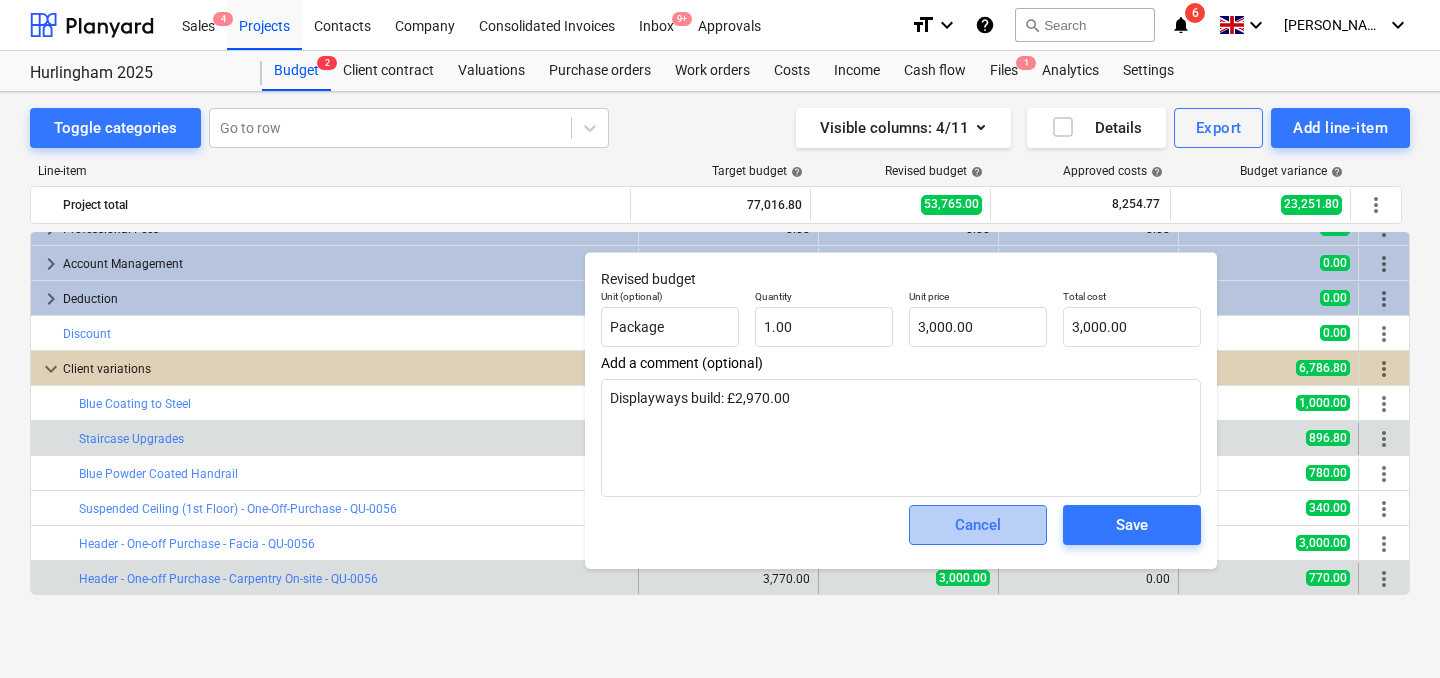 click on "Cancel" at bounding box center (978, 525) 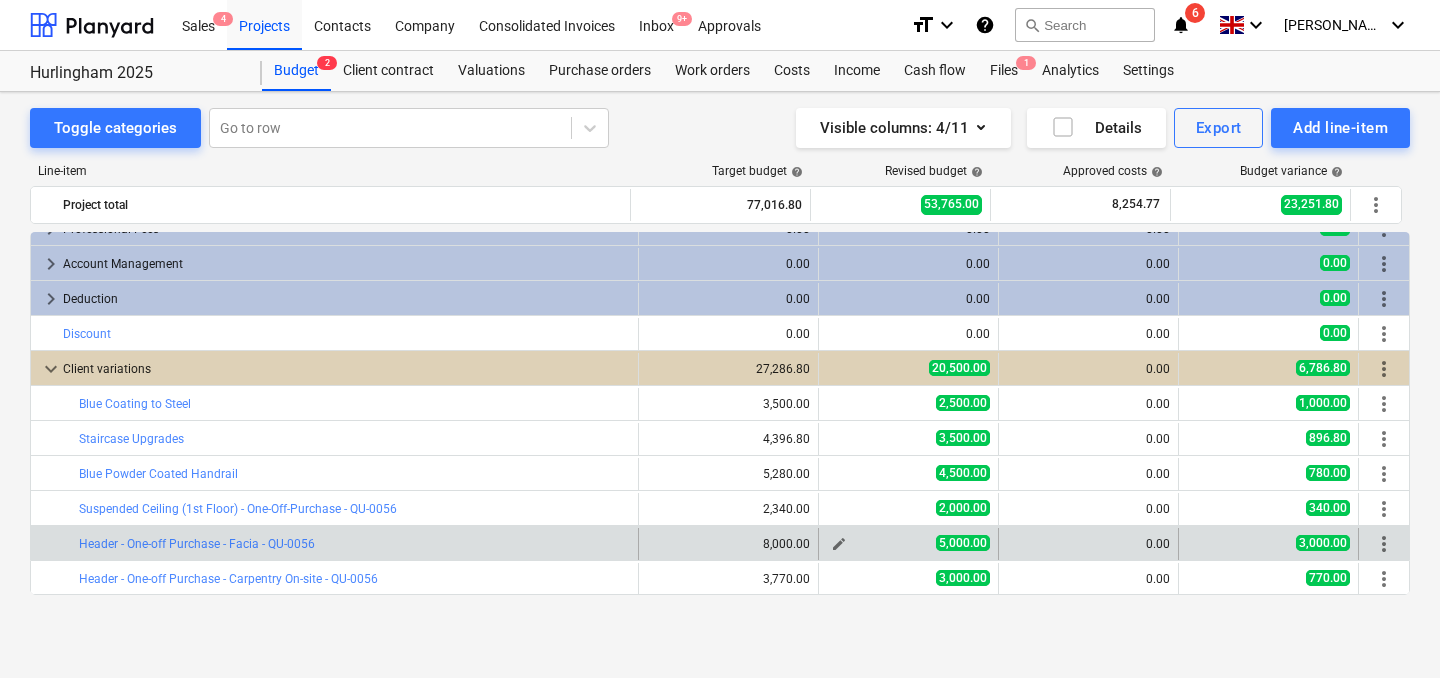 click on "edit" at bounding box center (839, 544) 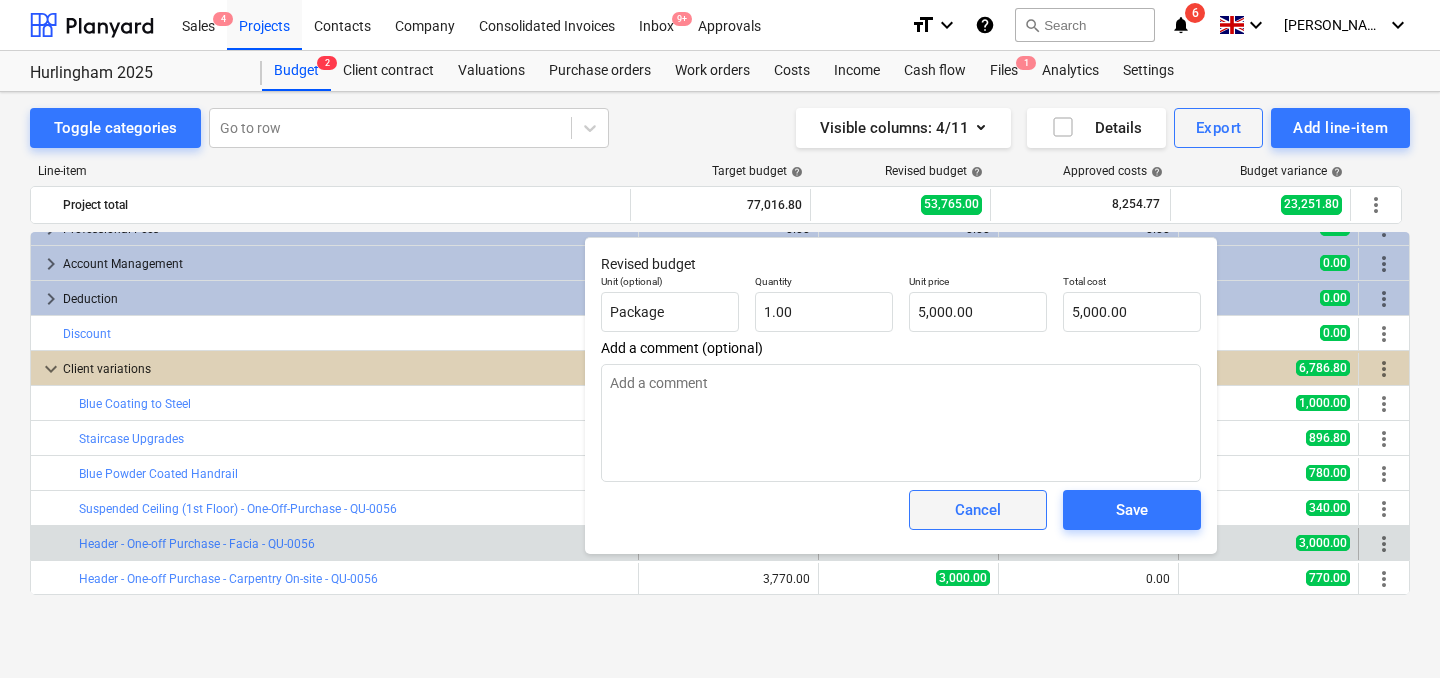 click on "Cancel" at bounding box center [978, 510] 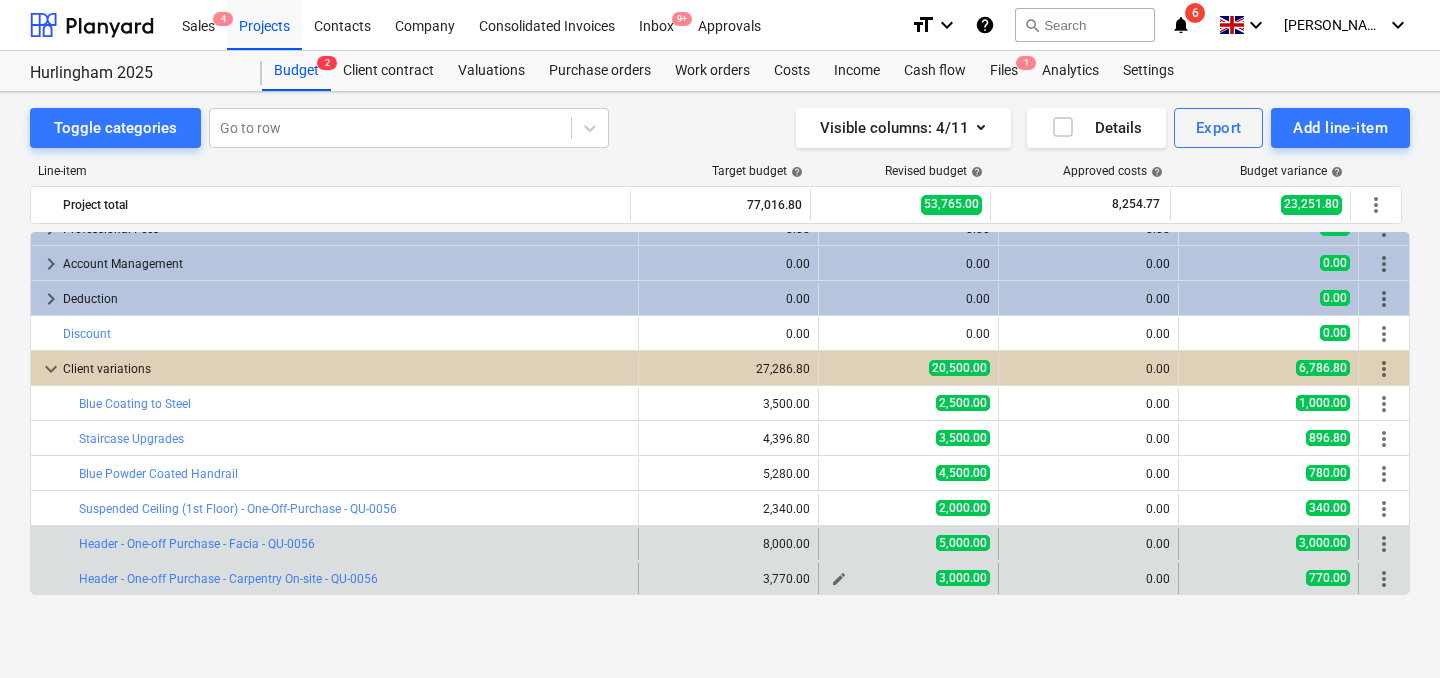 click on "edit" at bounding box center [839, 579] 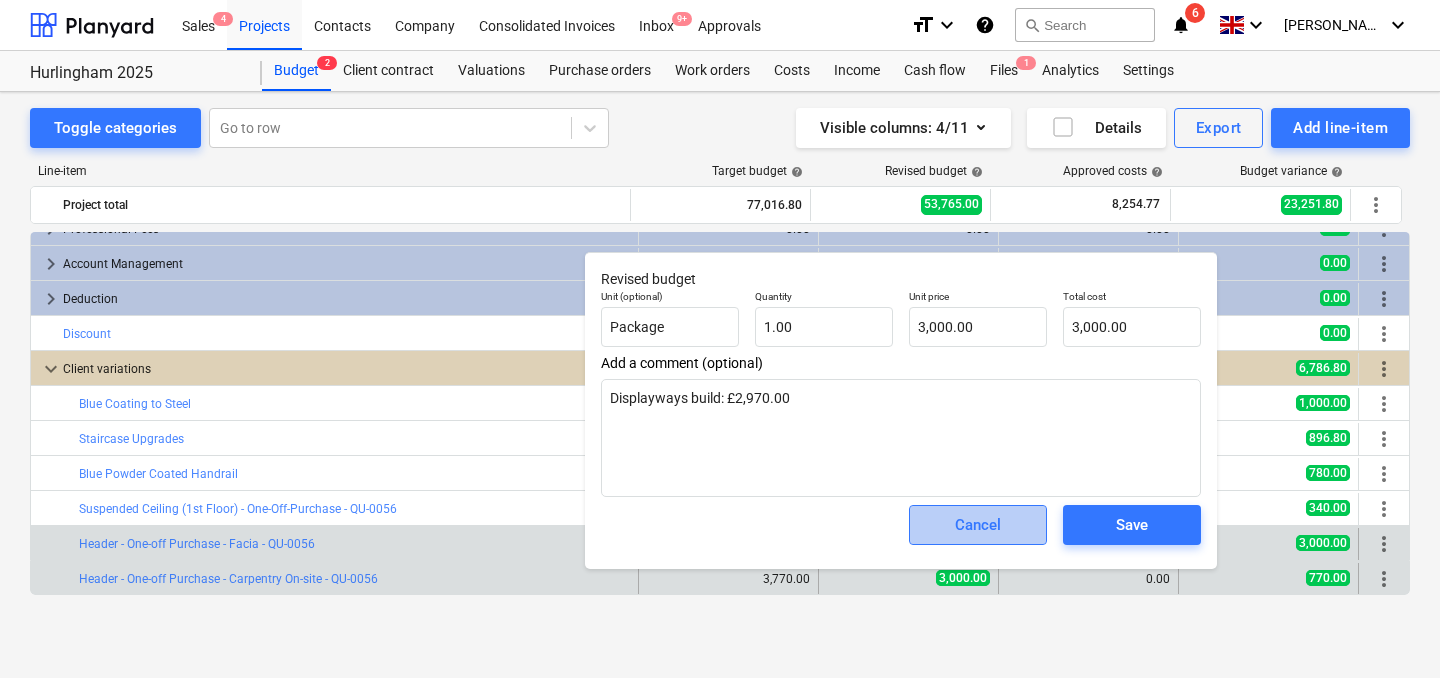 click on "Cancel" at bounding box center [978, 525] 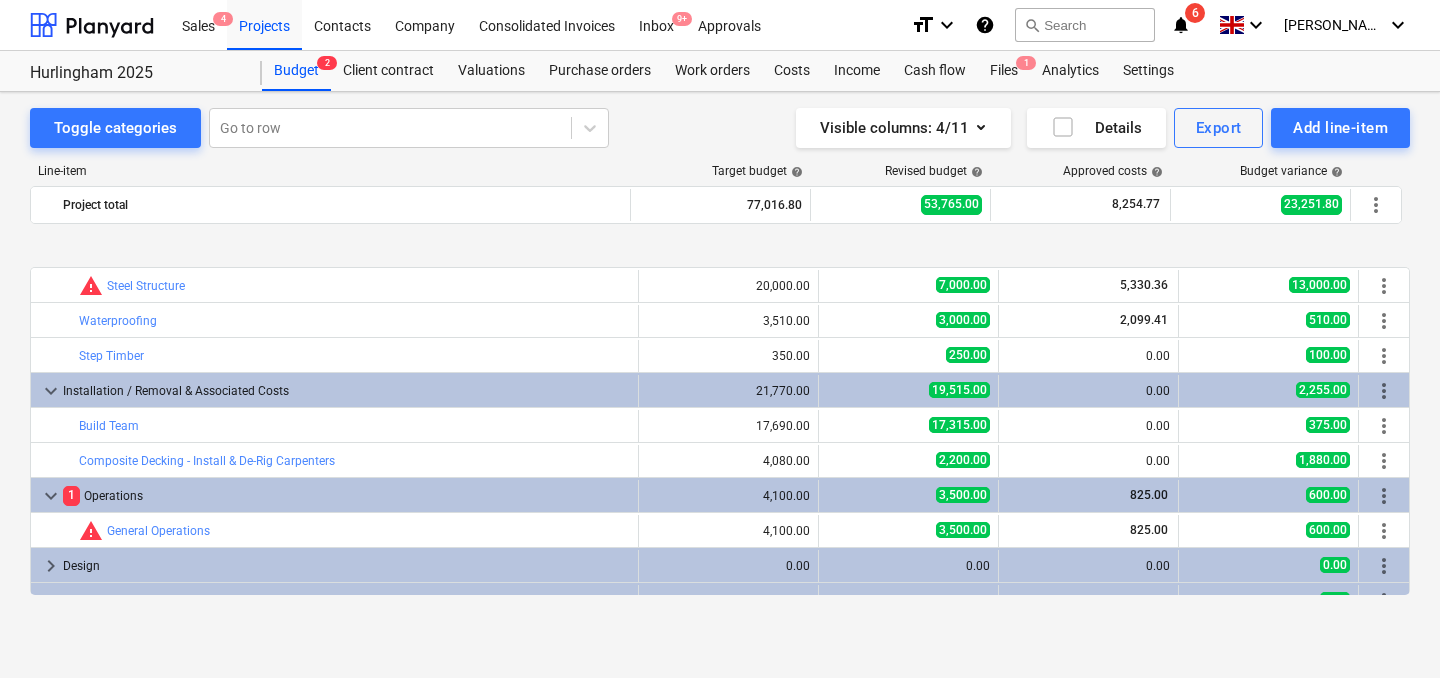 scroll, scrollTop: 86, scrollLeft: 0, axis: vertical 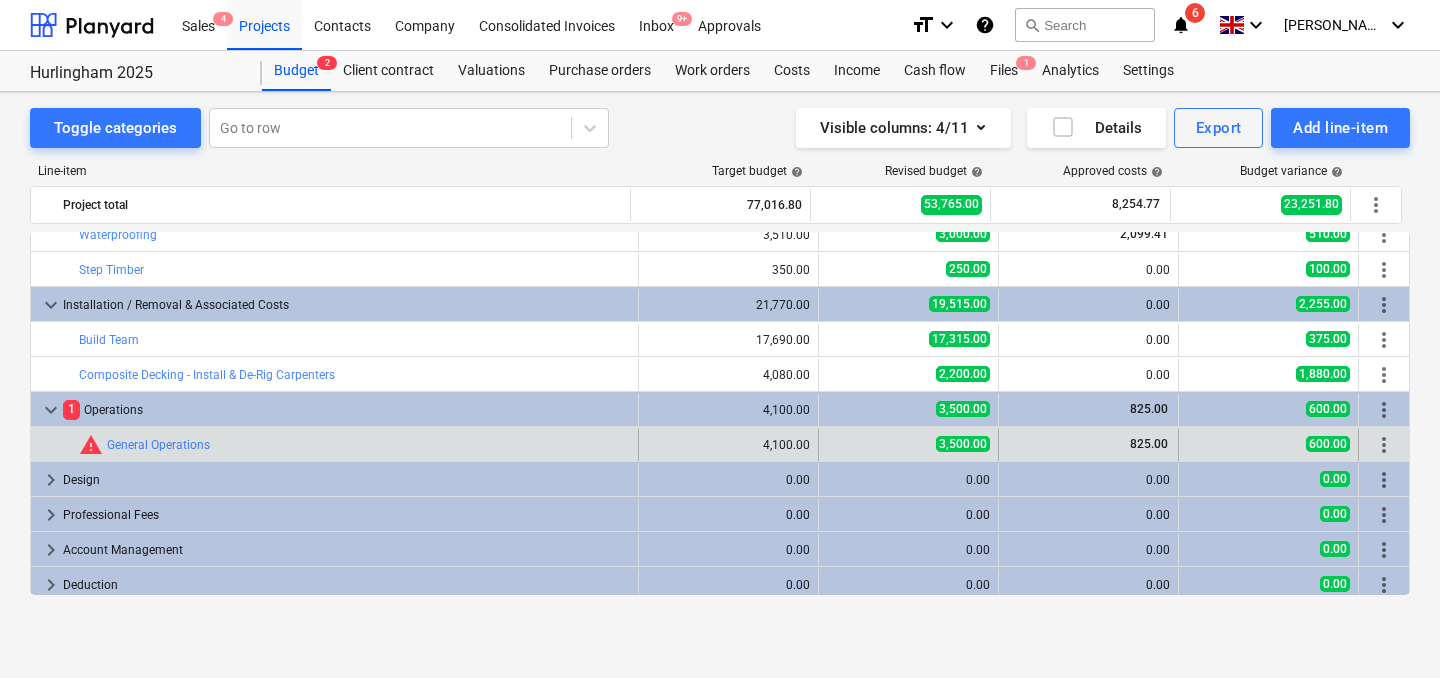 click on "edit 4,100.00" at bounding box center (728, 445) 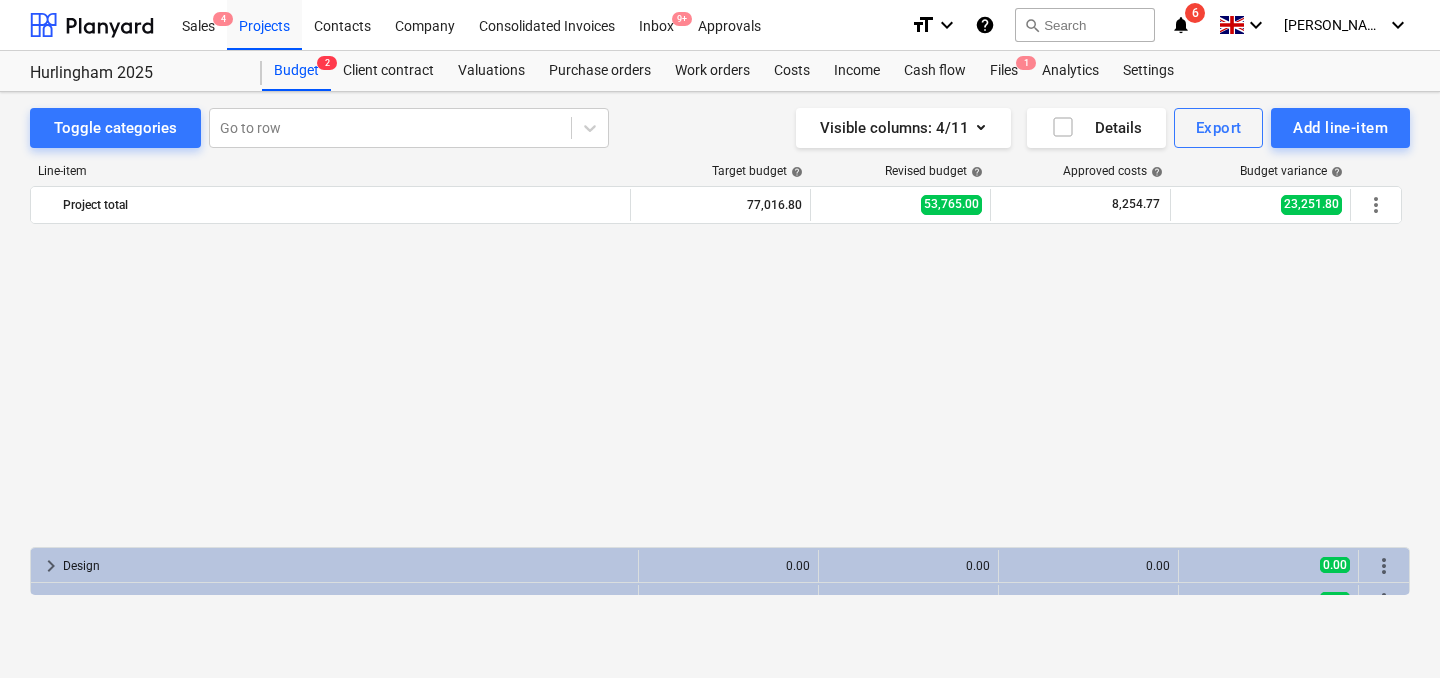 scroll, scrollTop: 372, scrollLeft: 0, axis: vertical 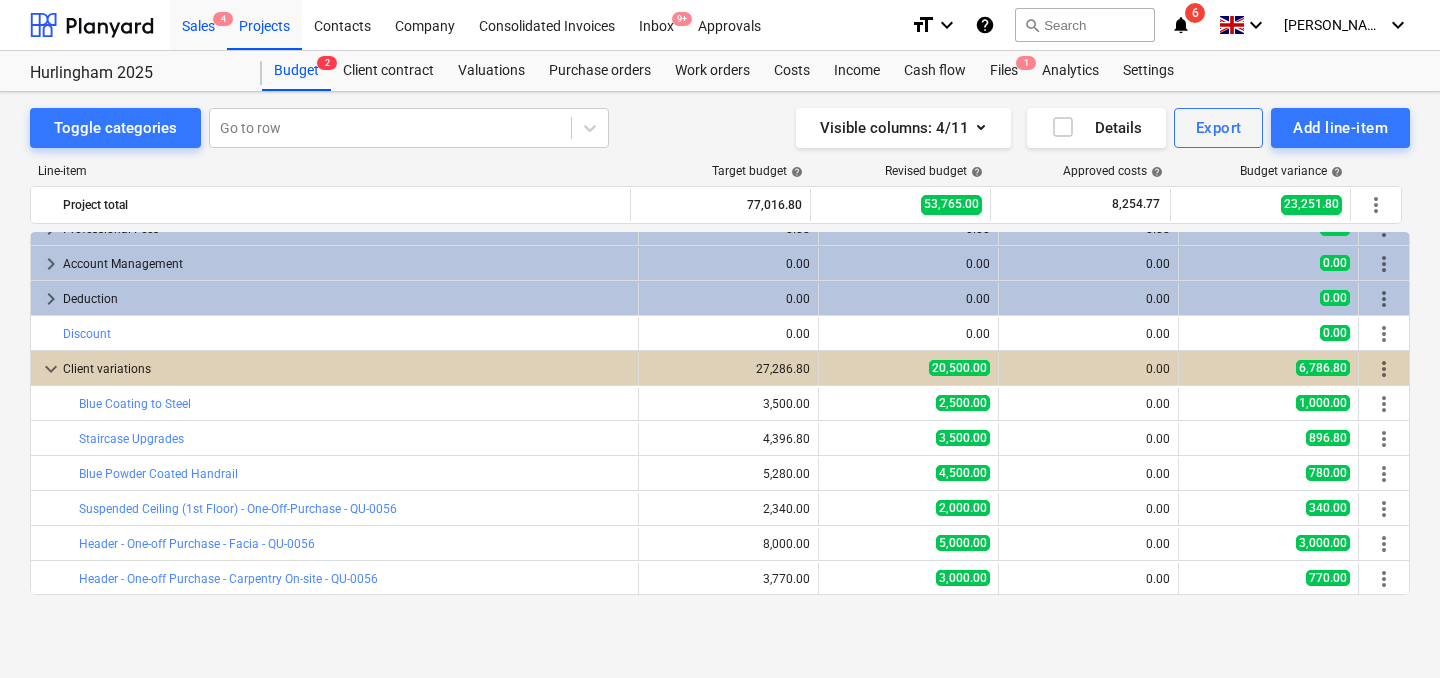 click on "Sales 4" at bounding box center [198, 24] 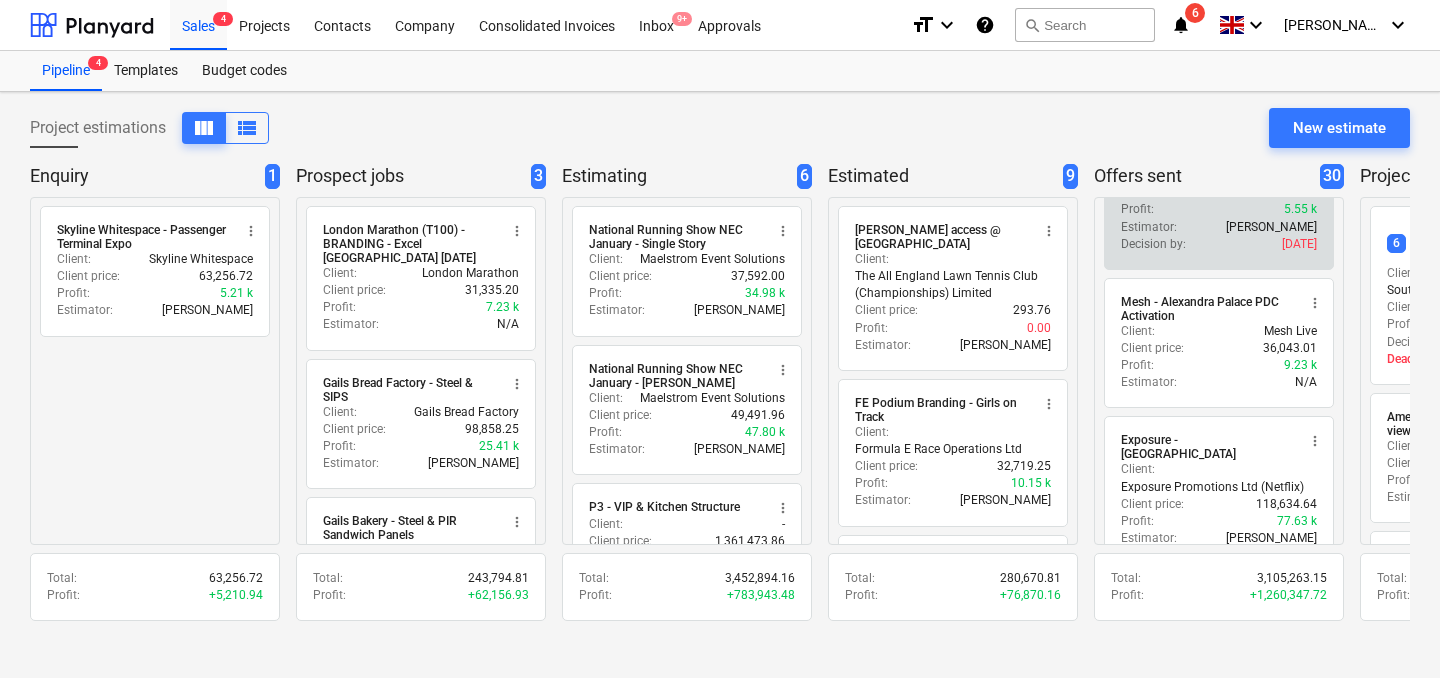 scroll, scrollTop: 0, scrollLeft: 0, axis: both 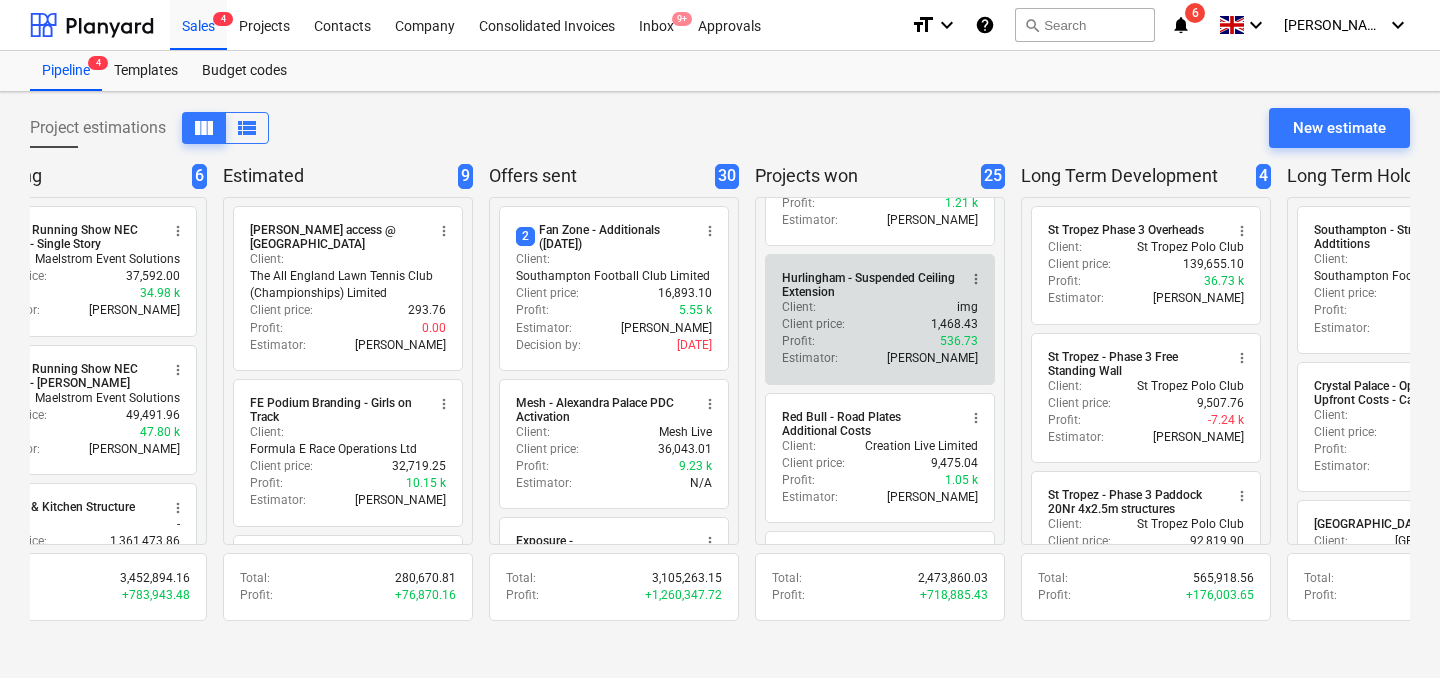 click on "Client price : 1,468.43" at bounding box center (880, 324) 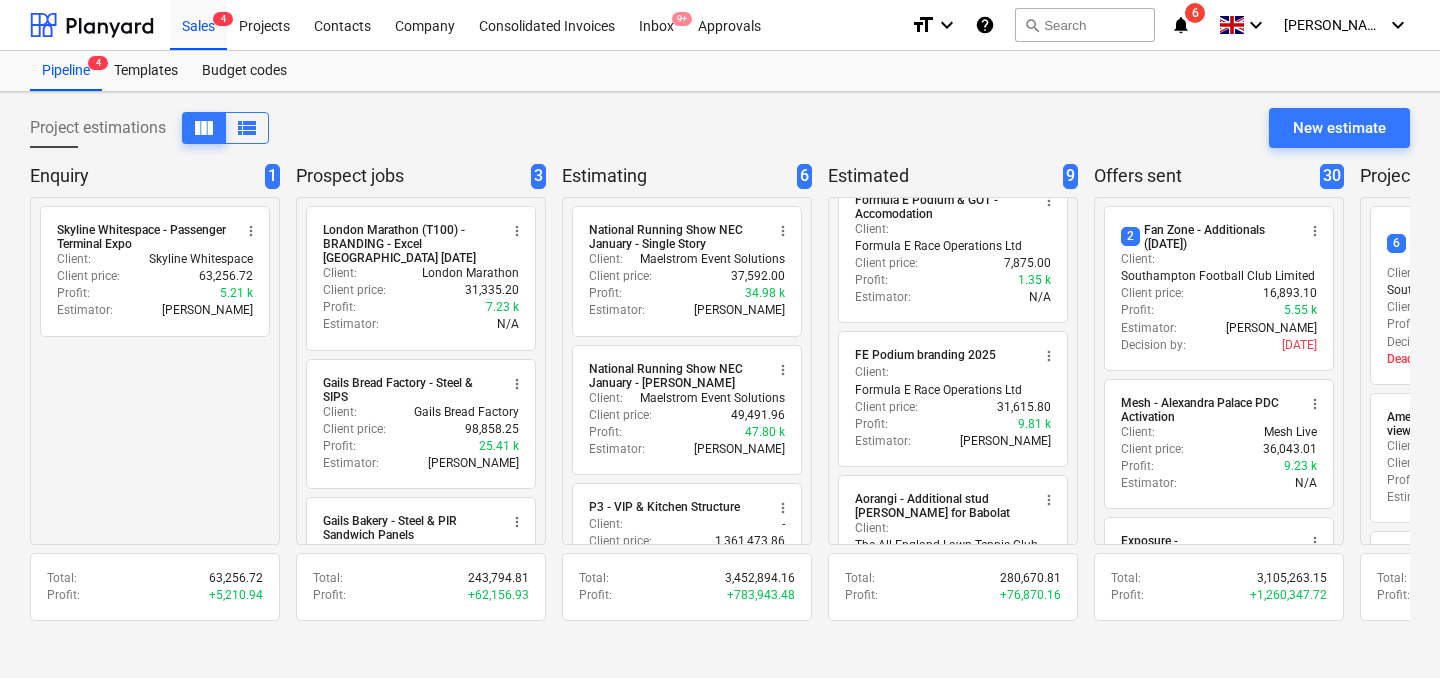 scroll, scrollTop: 361, scrollLeft: 0, axis: vertical 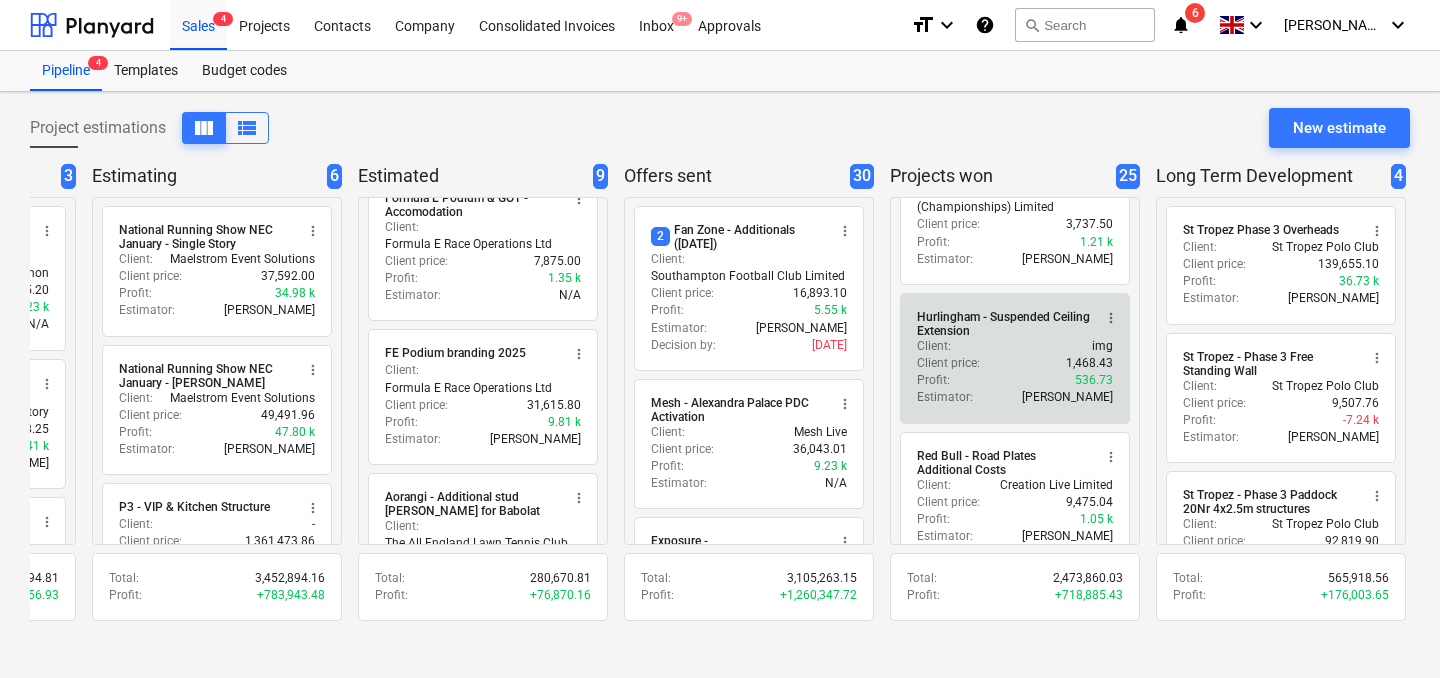 click on "Client price : 1,468.43" at bounding box center (1015, 363) 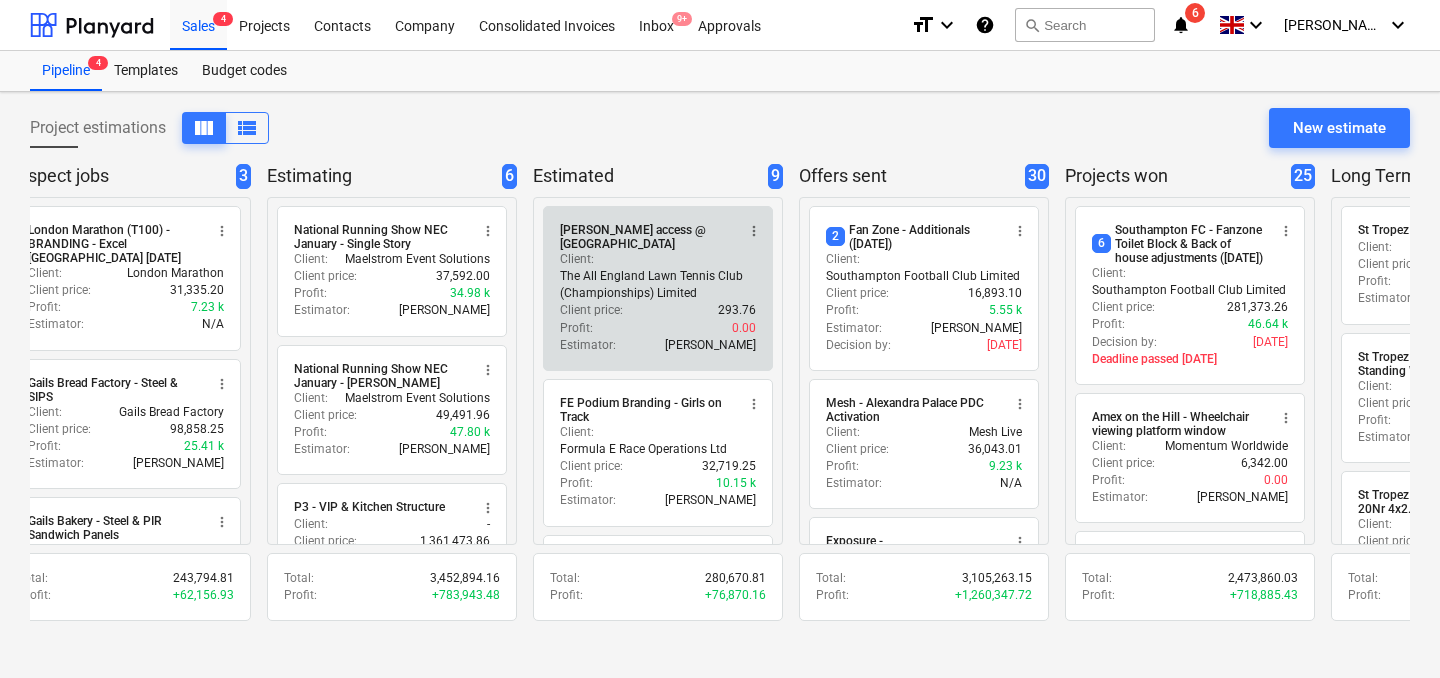 scroll, scrollTop: 0, scrollLeft: 299, axis: horizontal 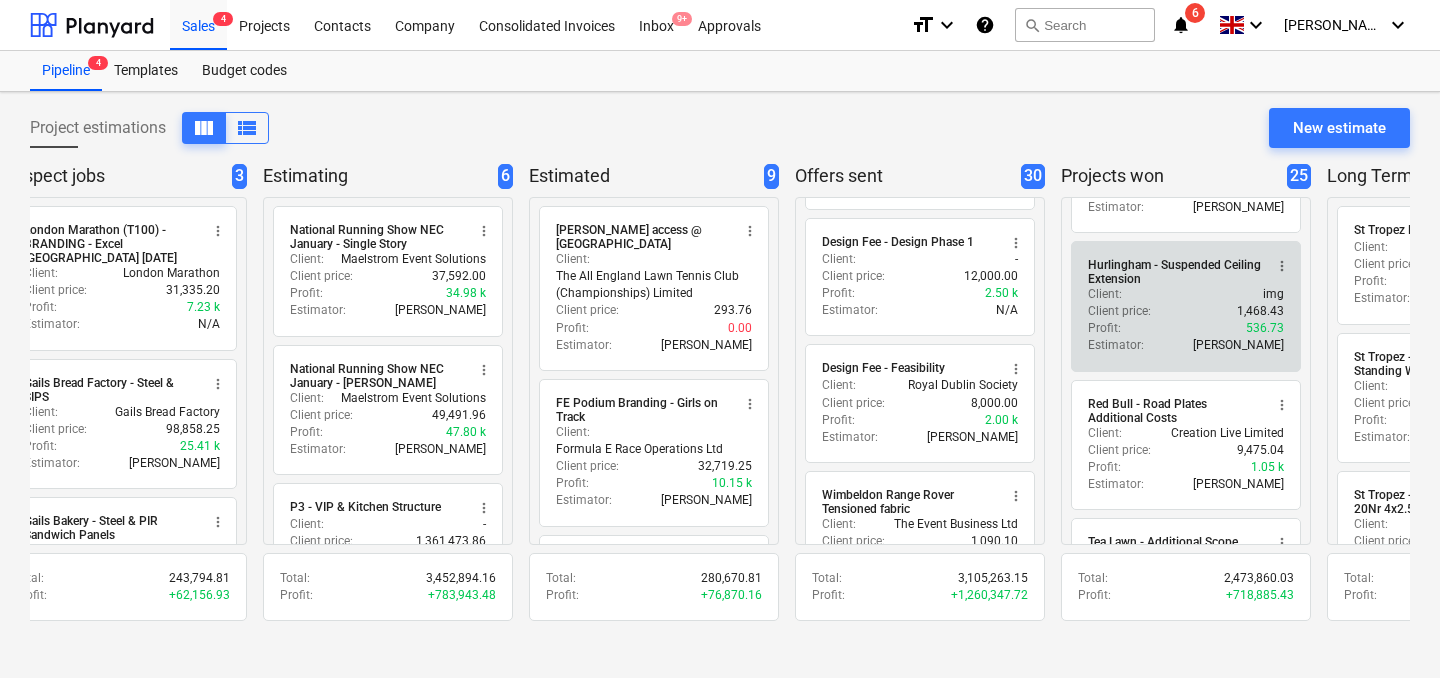 click on "more_vert" at bounding box center (1282, 266) 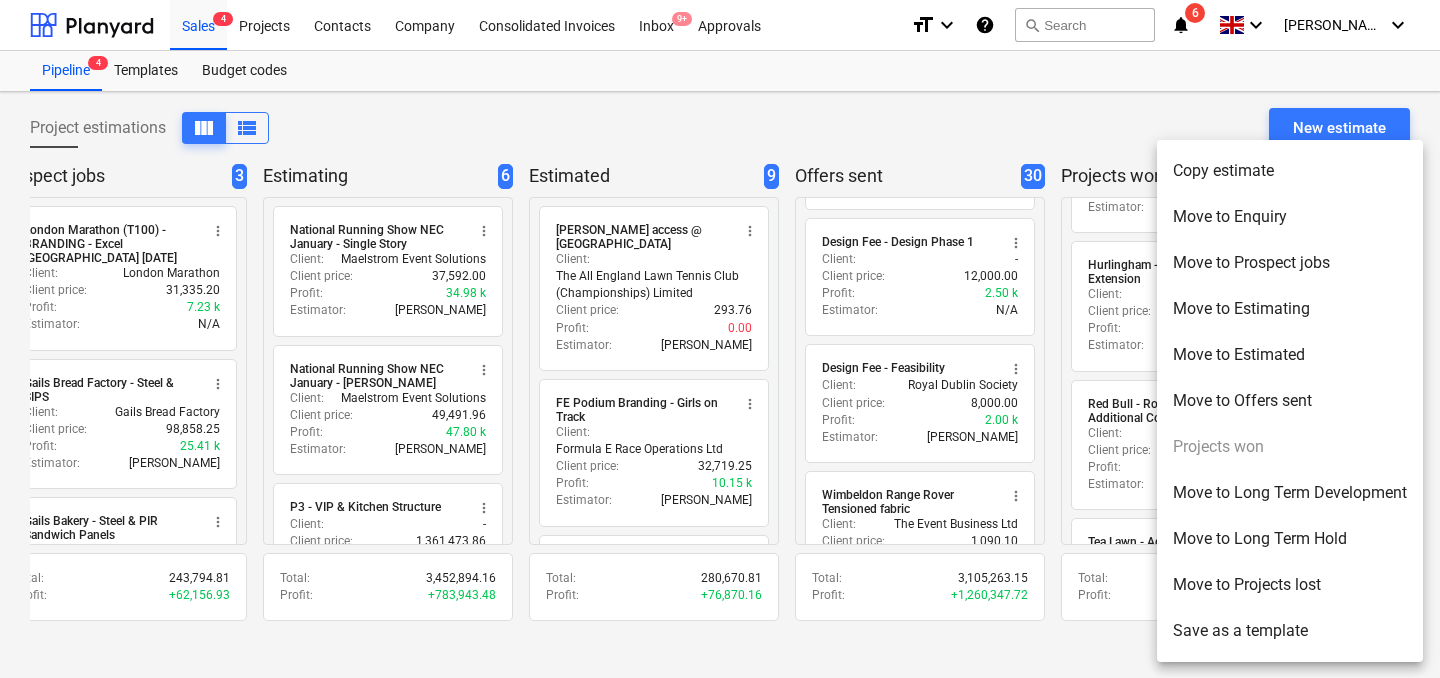 click at bounding box center [720, 339] 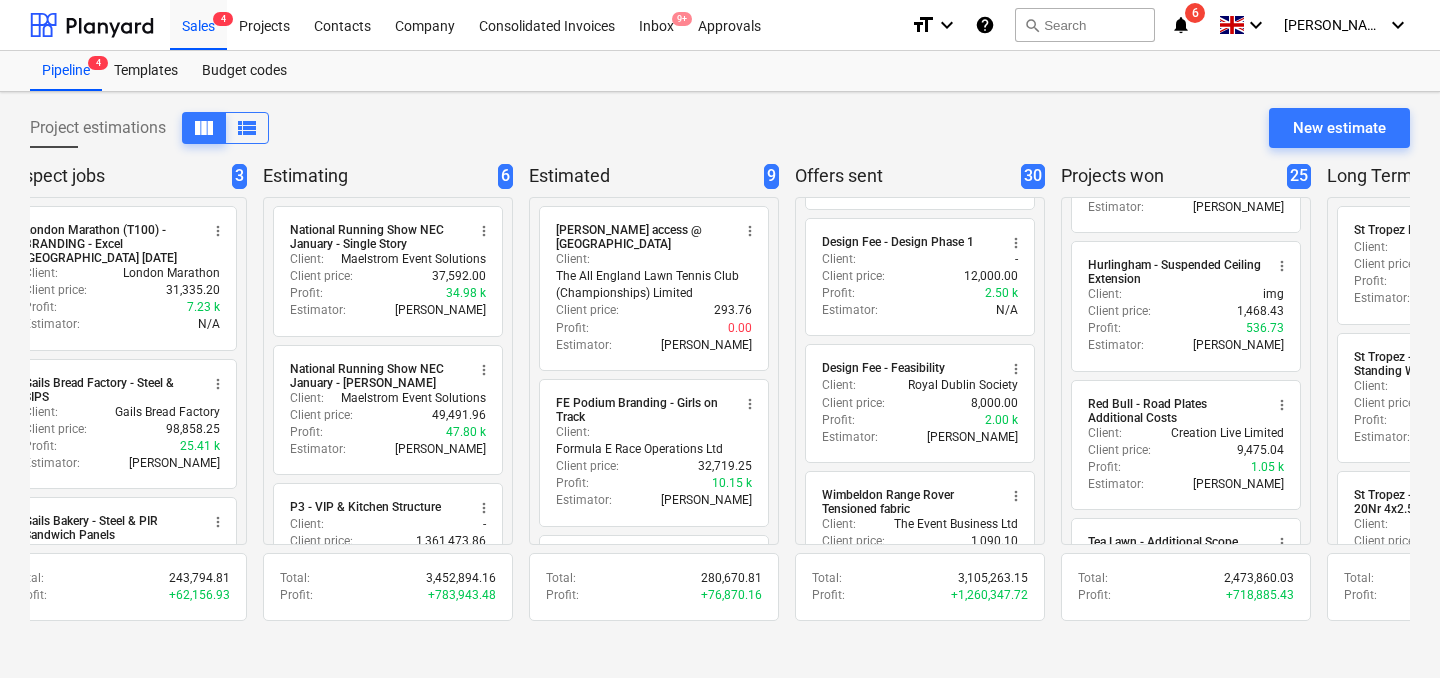 click on "Profit : 536.73" at bounding box center [1186, 328] 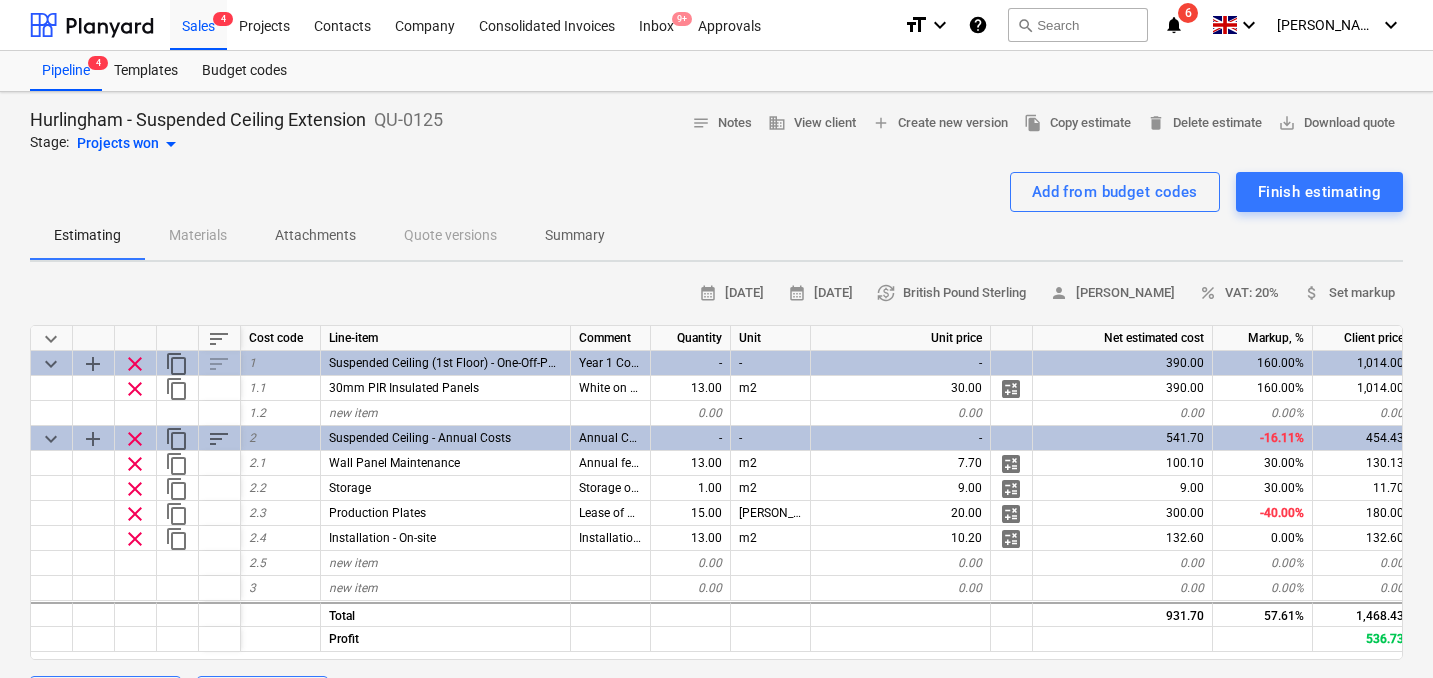 type on "x" 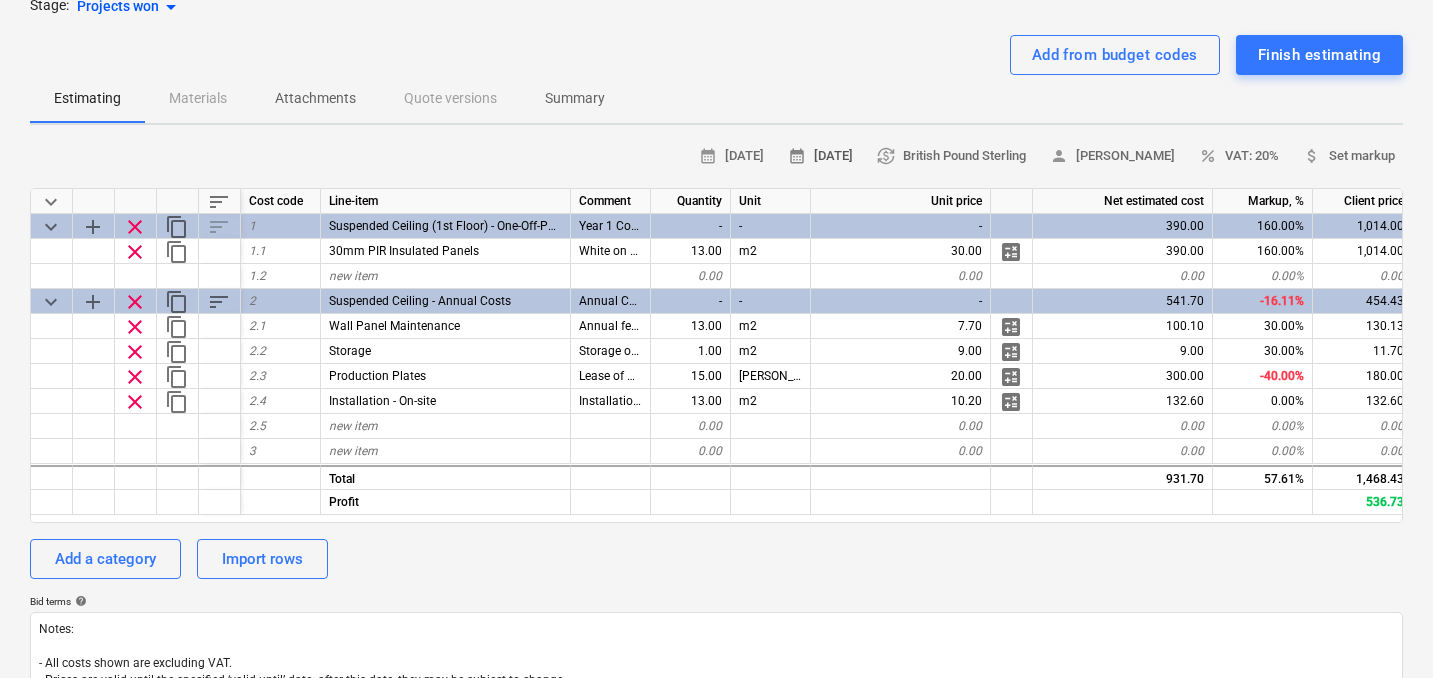 scroll, scrollTop: 135, scrollLeft: 0, axis: vertical 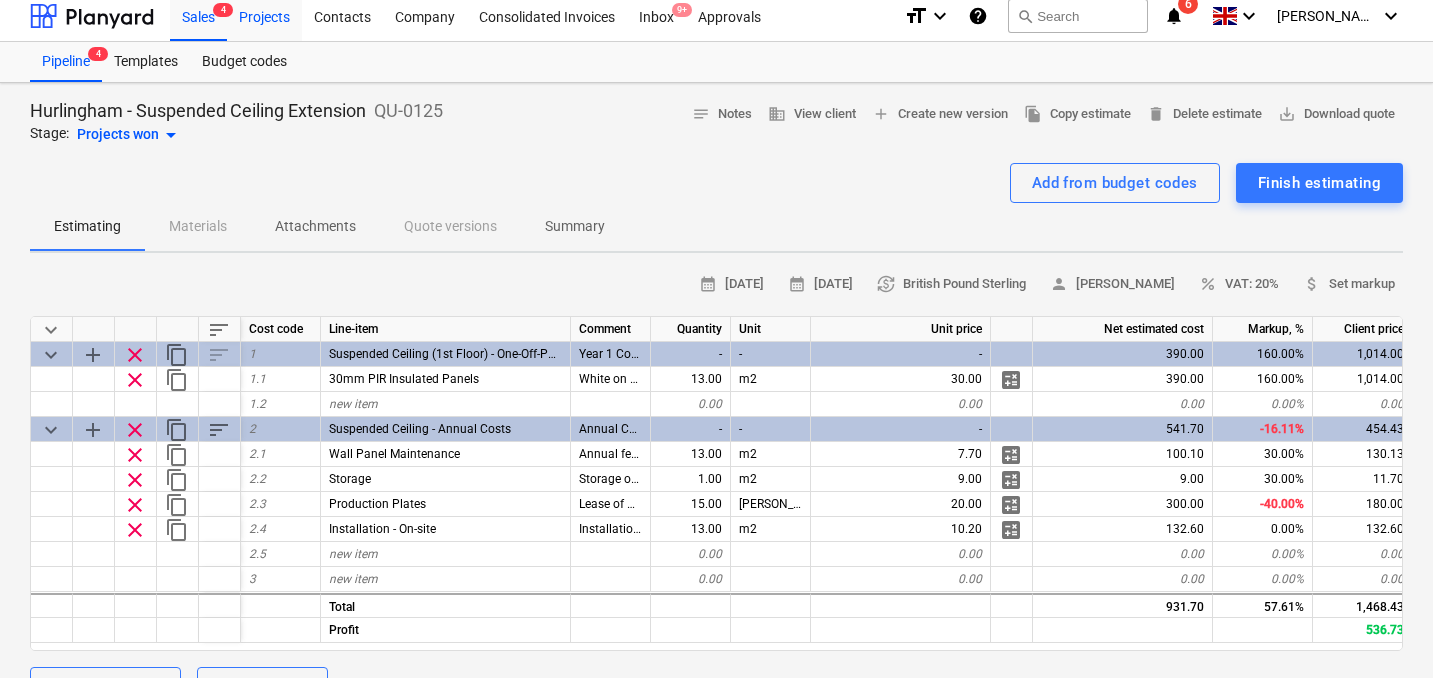 click on "Projects" at bounding box center (264, 15) 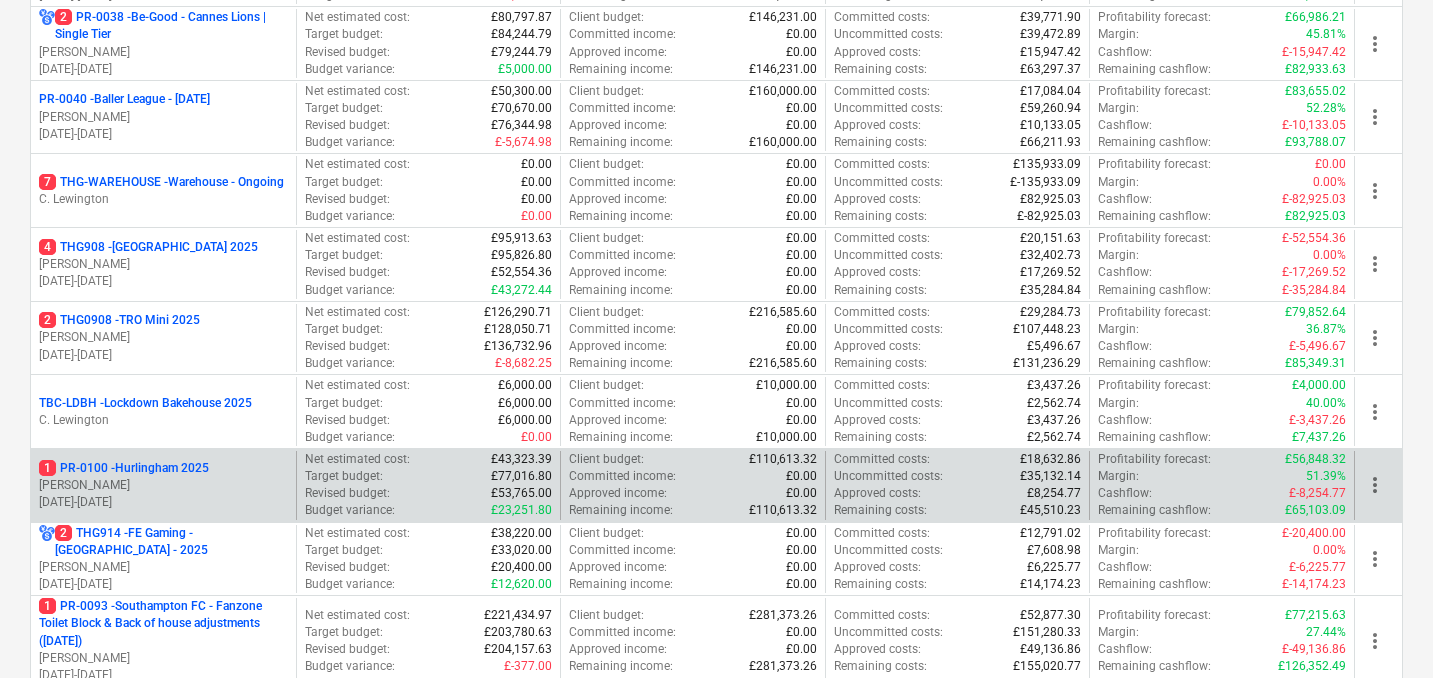 scroll, scrollTop: 717, scrollLeft: 0, axis: vertical 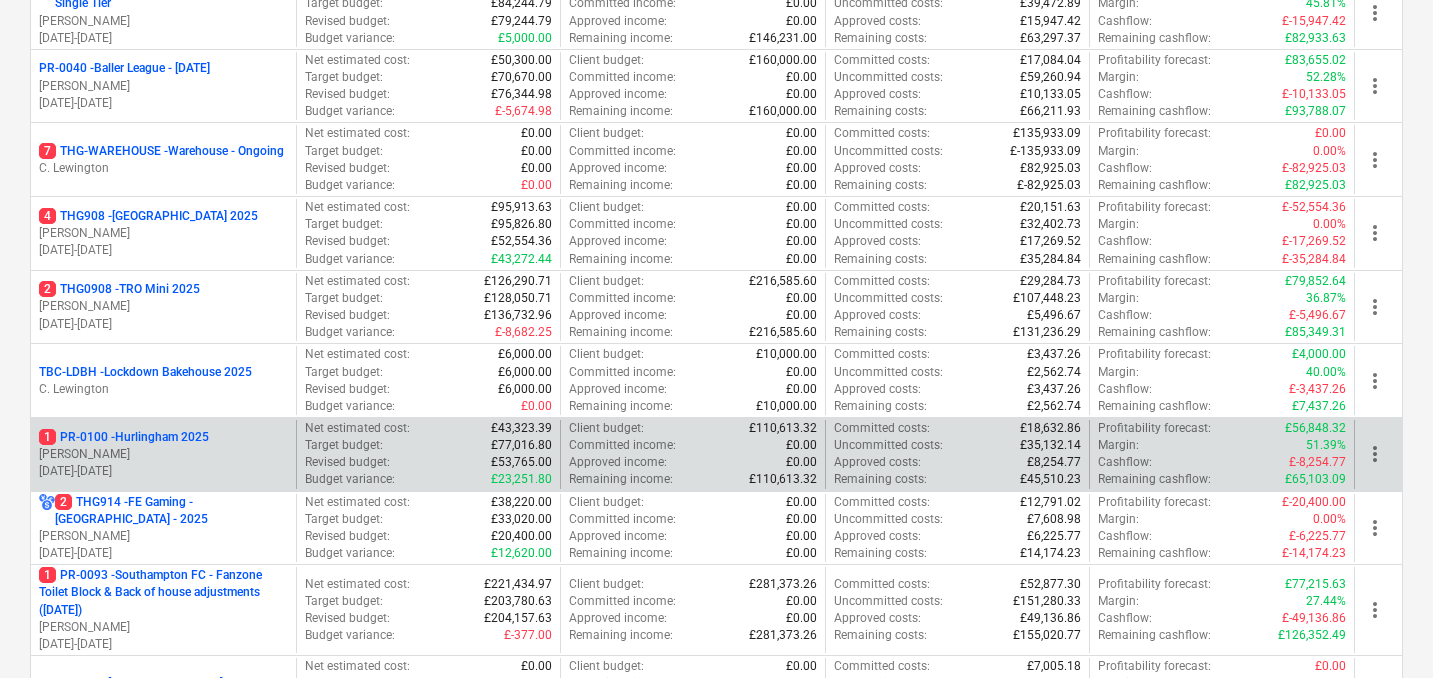 click on "1  PR-0100 -  Hurlingham 2025" at bounding box center (124, 437) 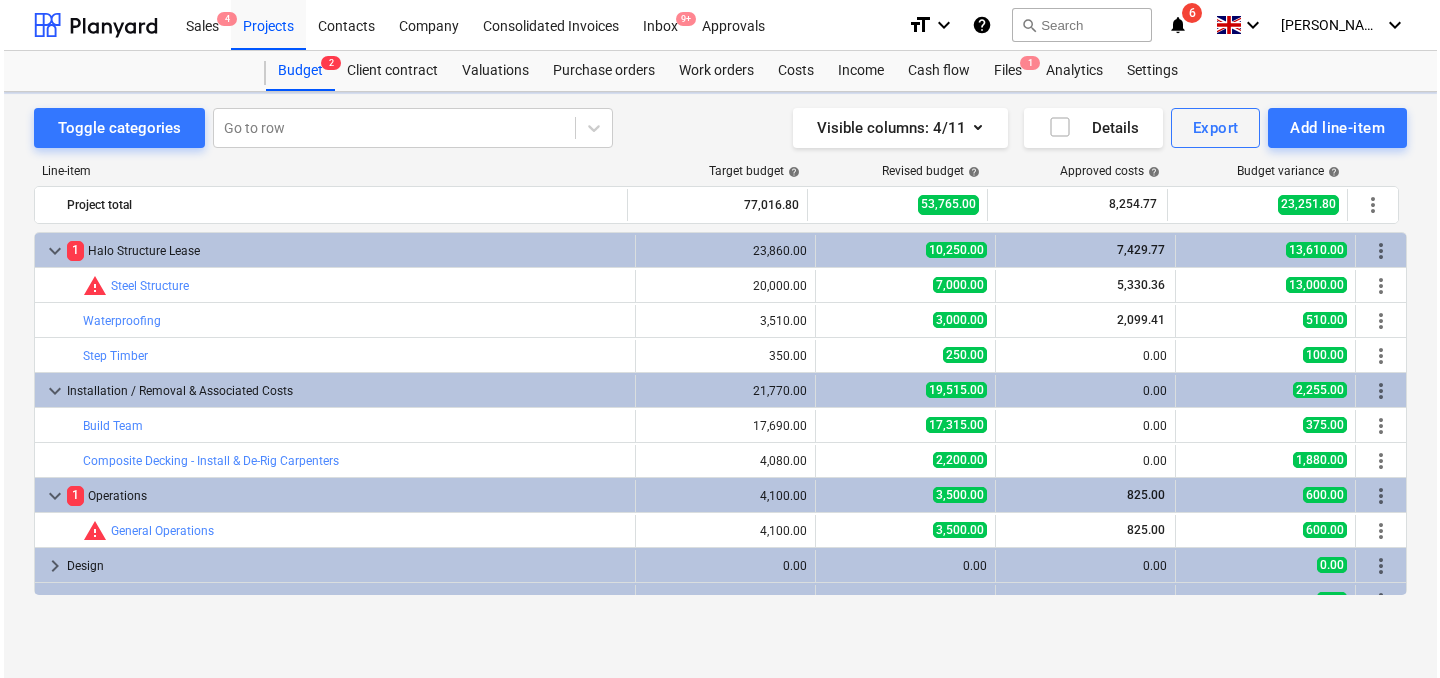 scroll, scrollTop: 0, scrollLeft: 0, axis: both 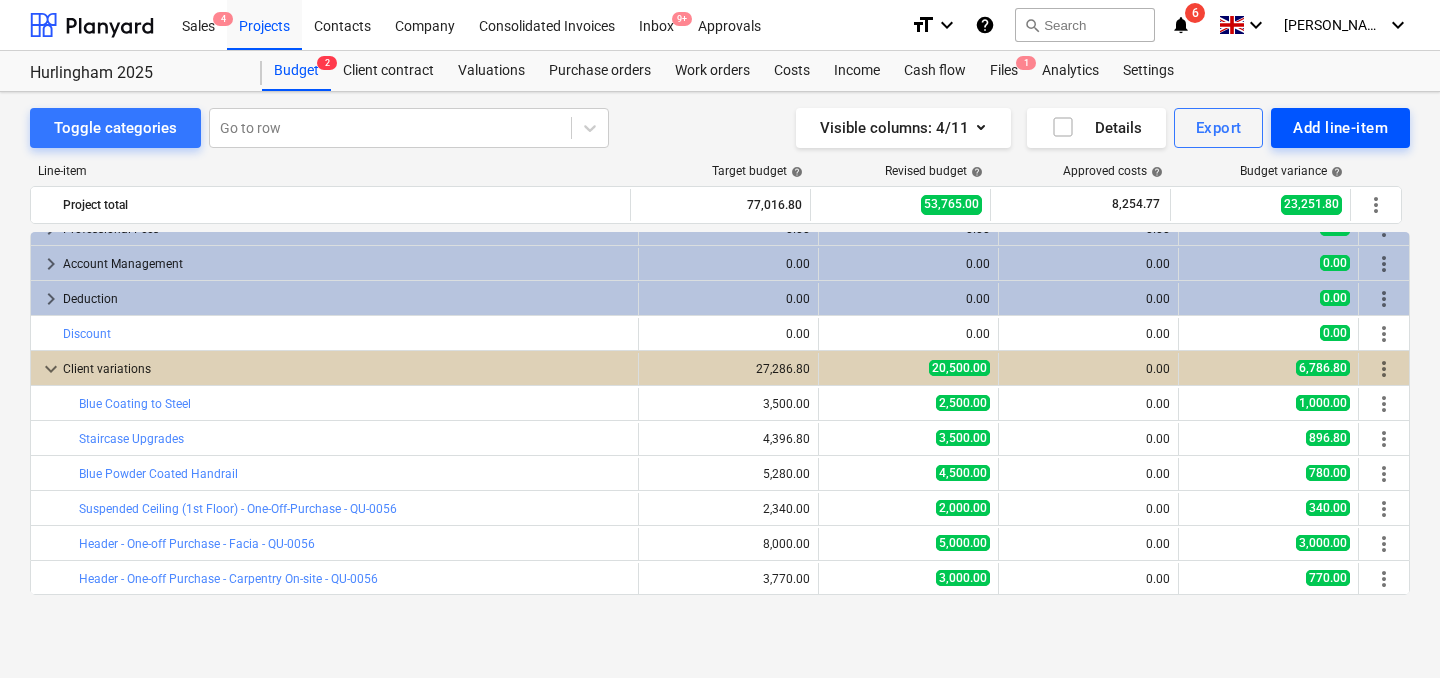 click on "Add line-item" at bounding box center (1340, 128) 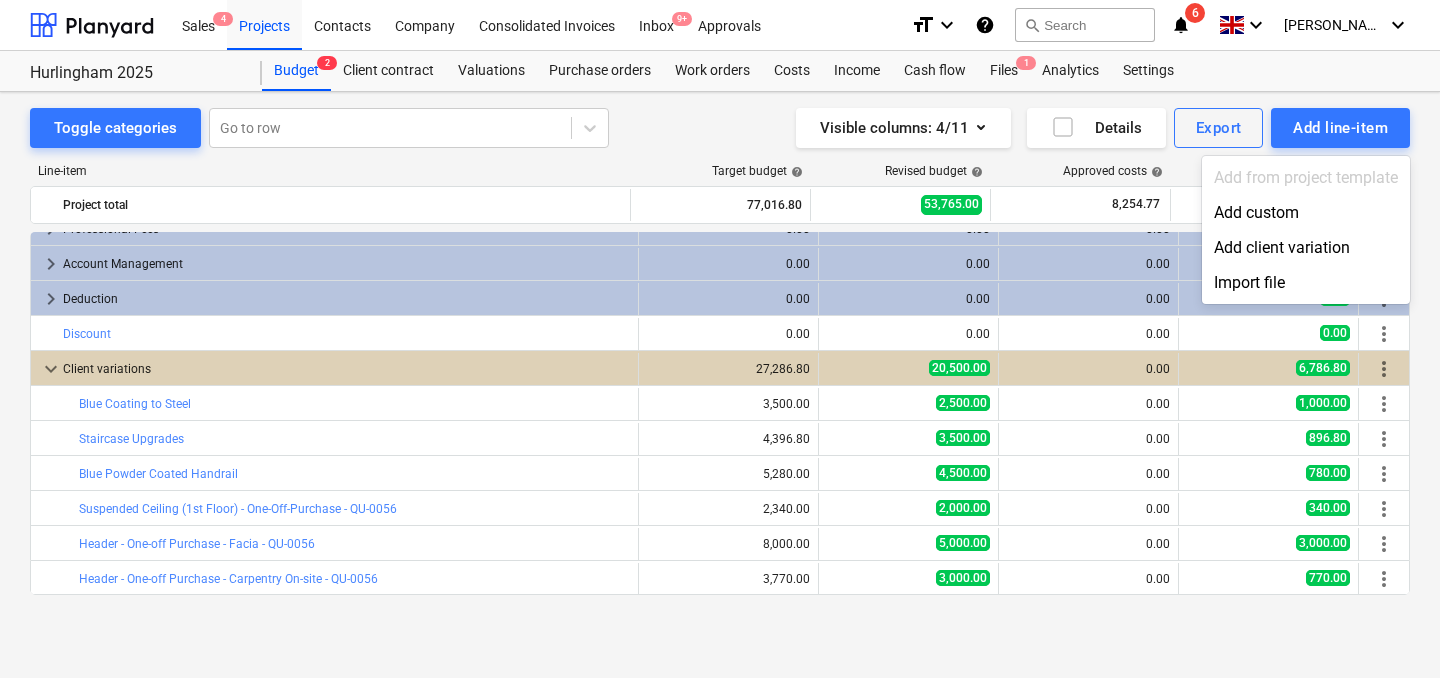 click at bounding box center (720, 339) 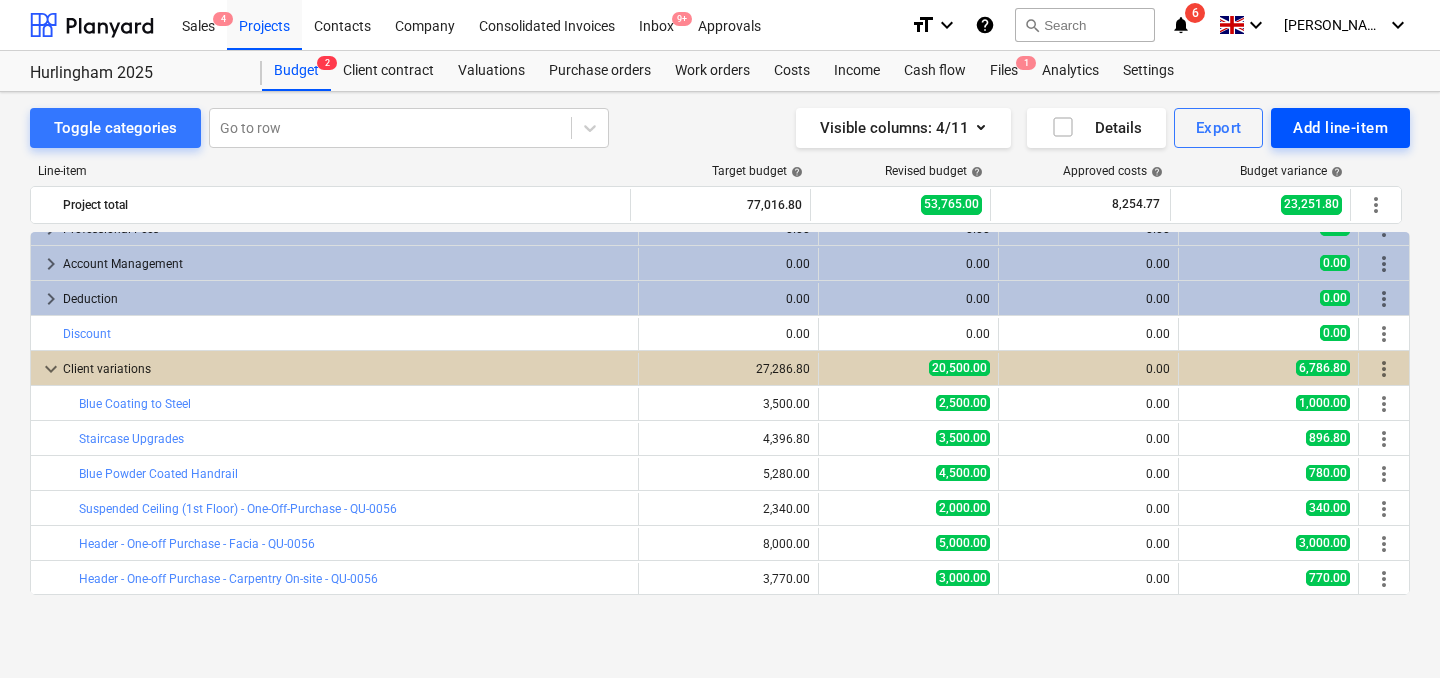 click on "Add line-item" at bounding box center (1340, 128) 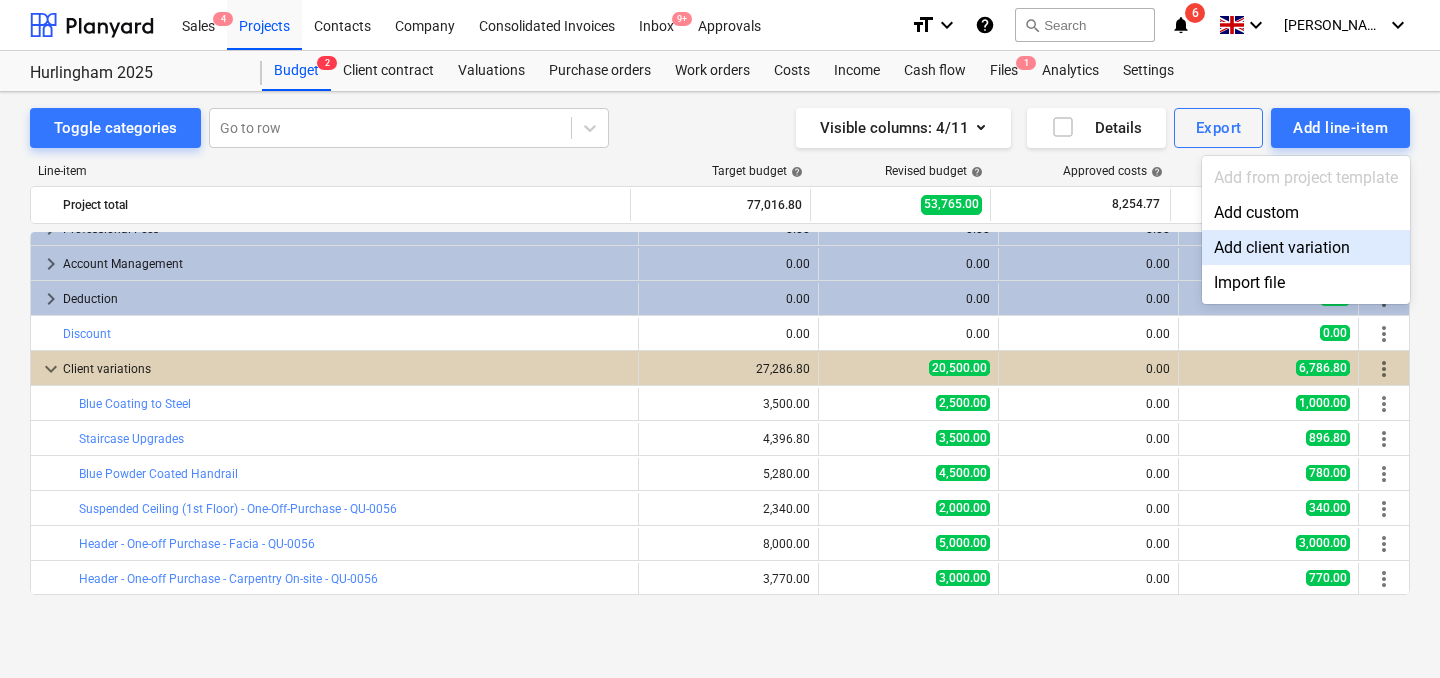 click on "Add client variation" at bounding box center (1306, 247) 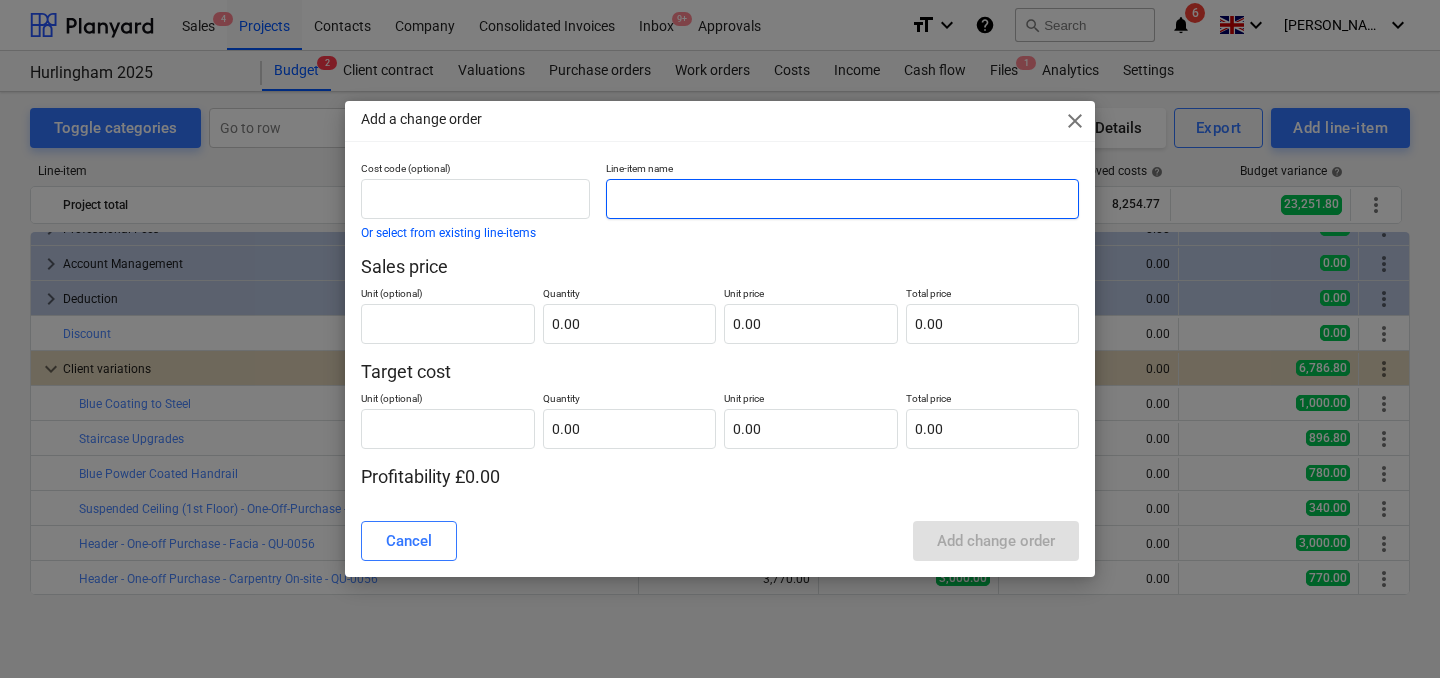 click at bounding box center [842, 199] 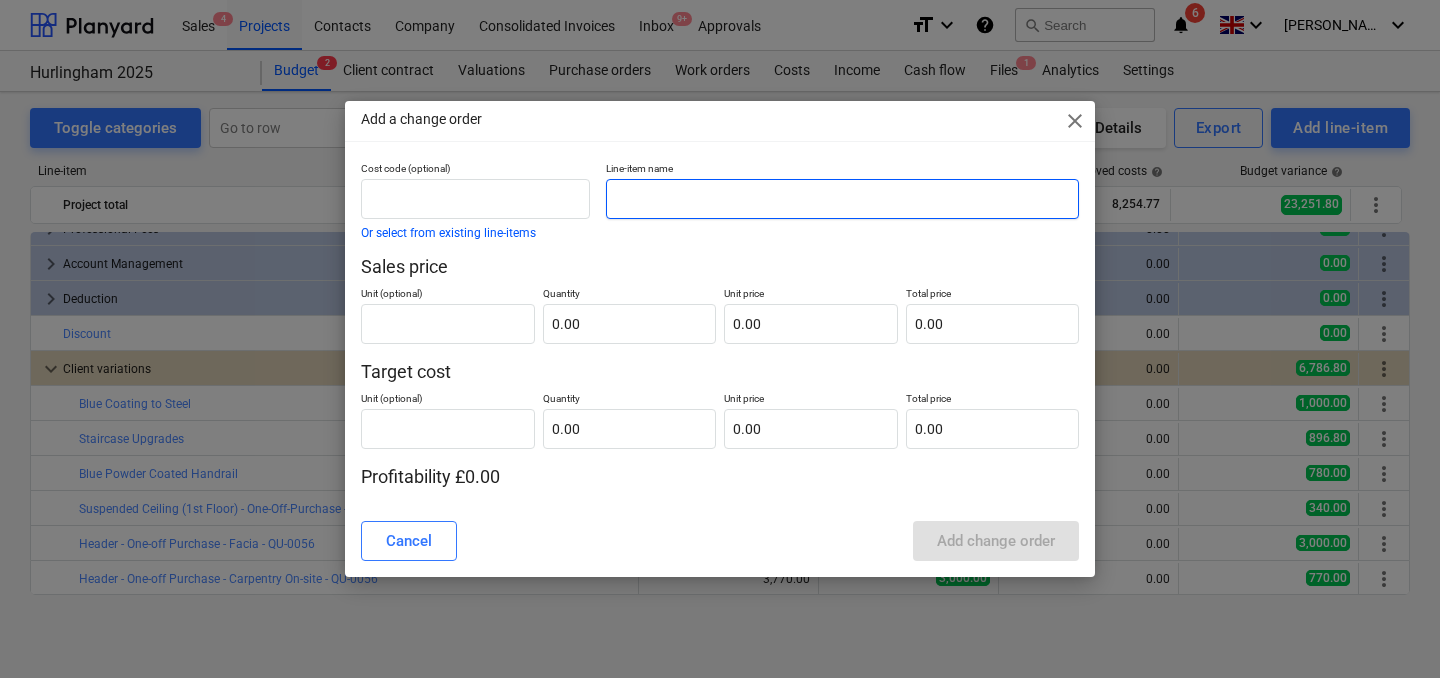 click at bounding box center (842, 199) 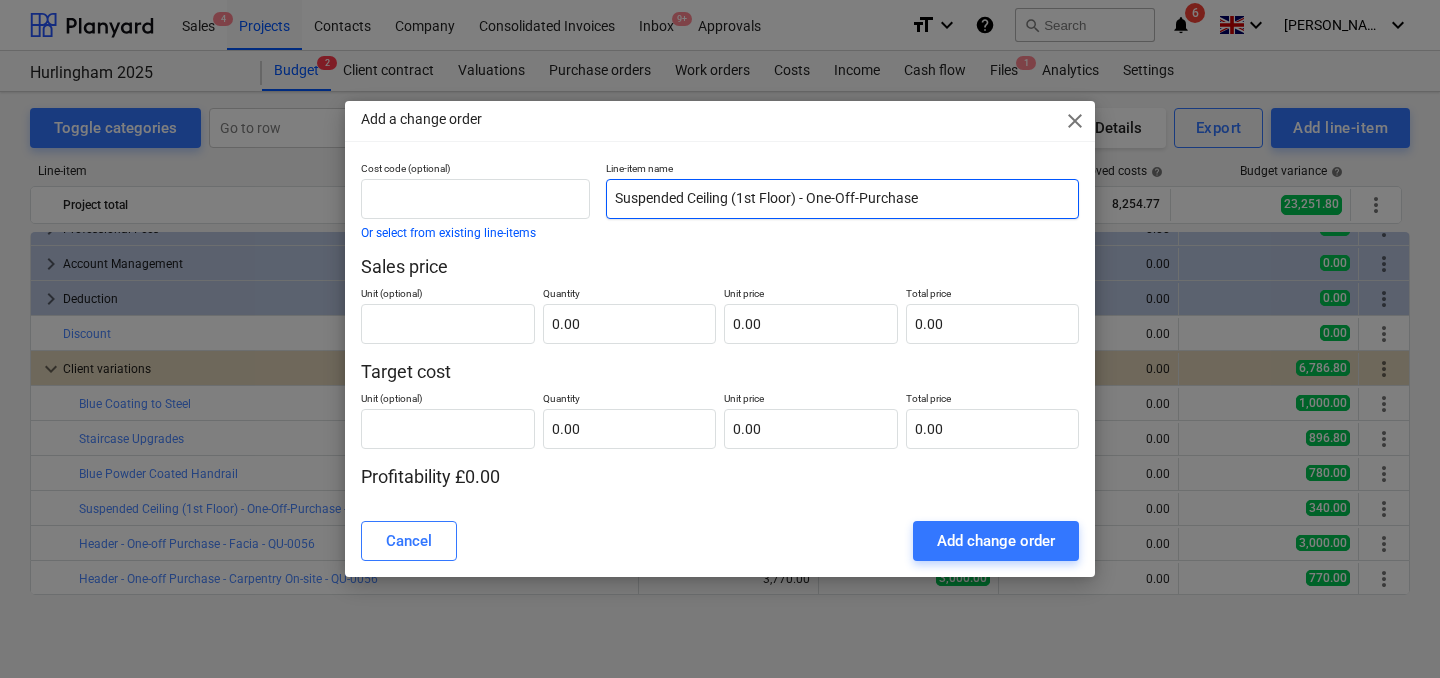 drag, startPoint x: 739, startPoint y: 198, endPoint x: 757, endPoint y: 201, distance: 18.248287 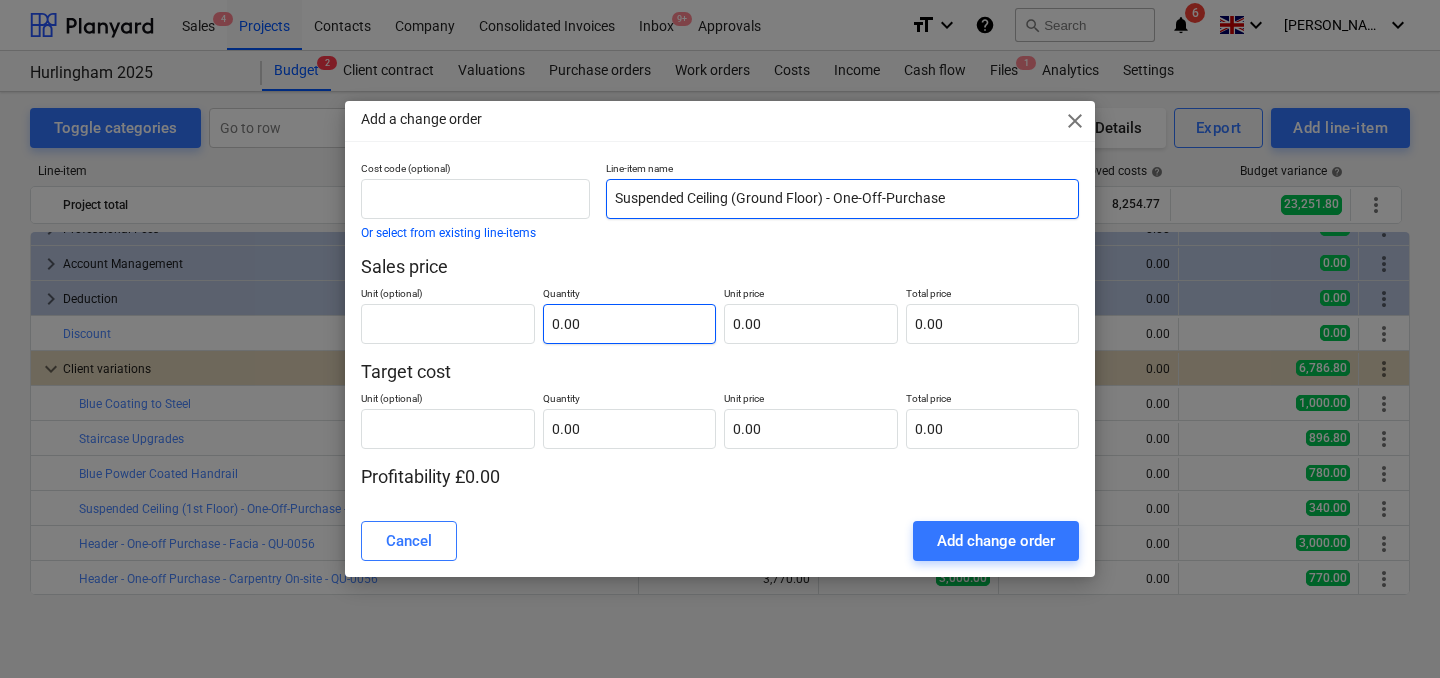 type on "Suspended Ceiling (Ground Floor) - One-Off-Purchase" 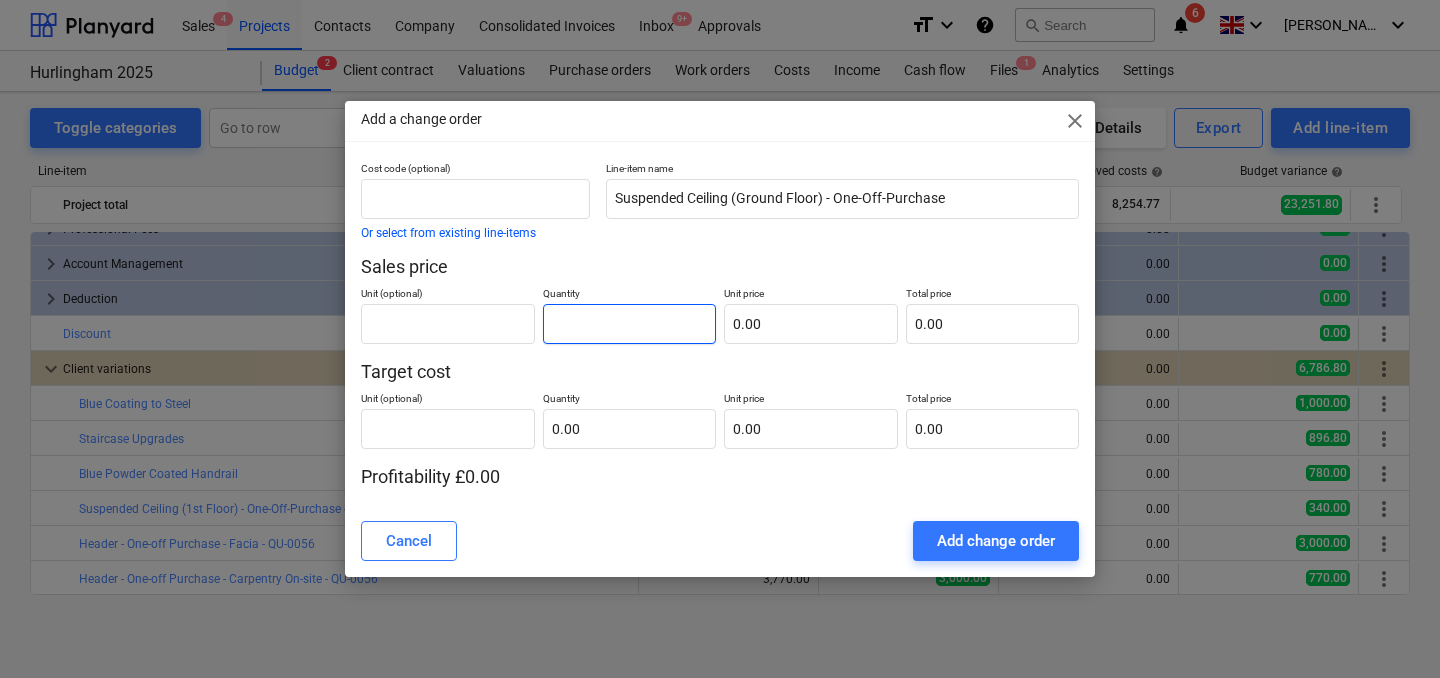 click at bounding box center [630, 324] 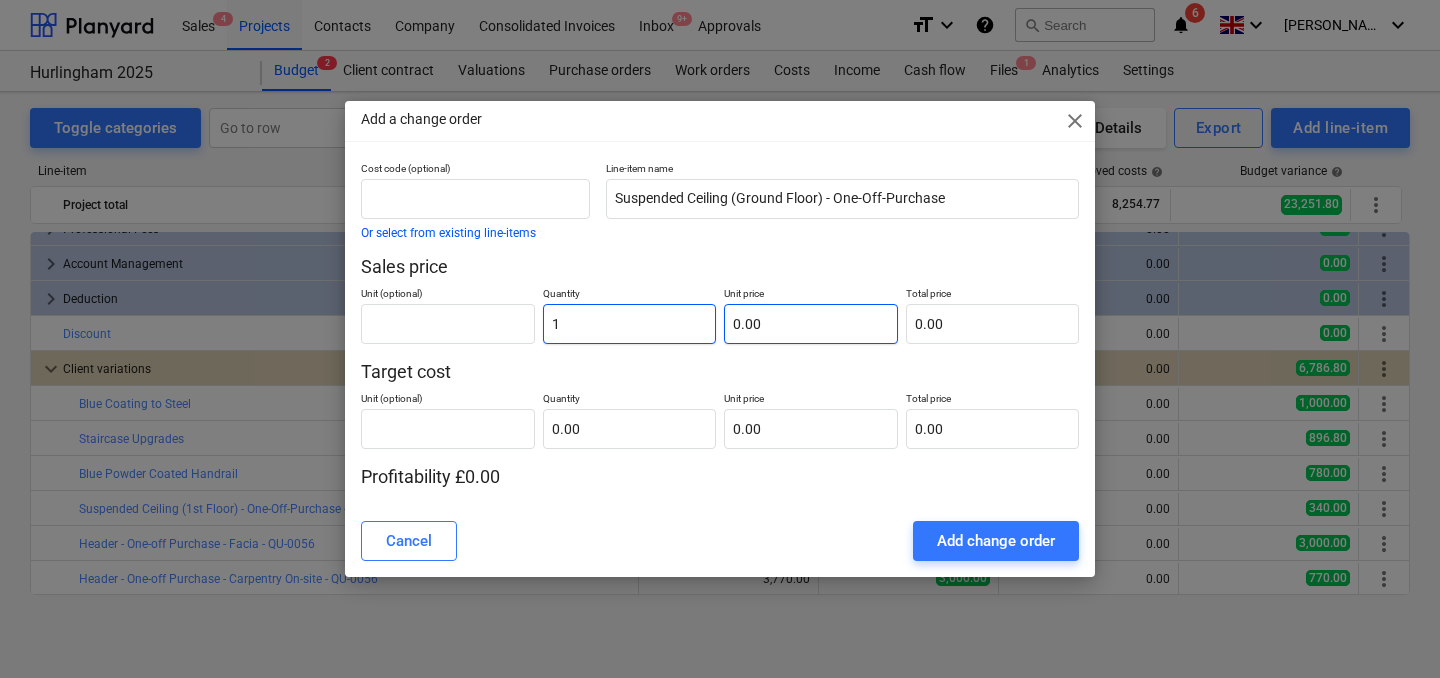type on "1" 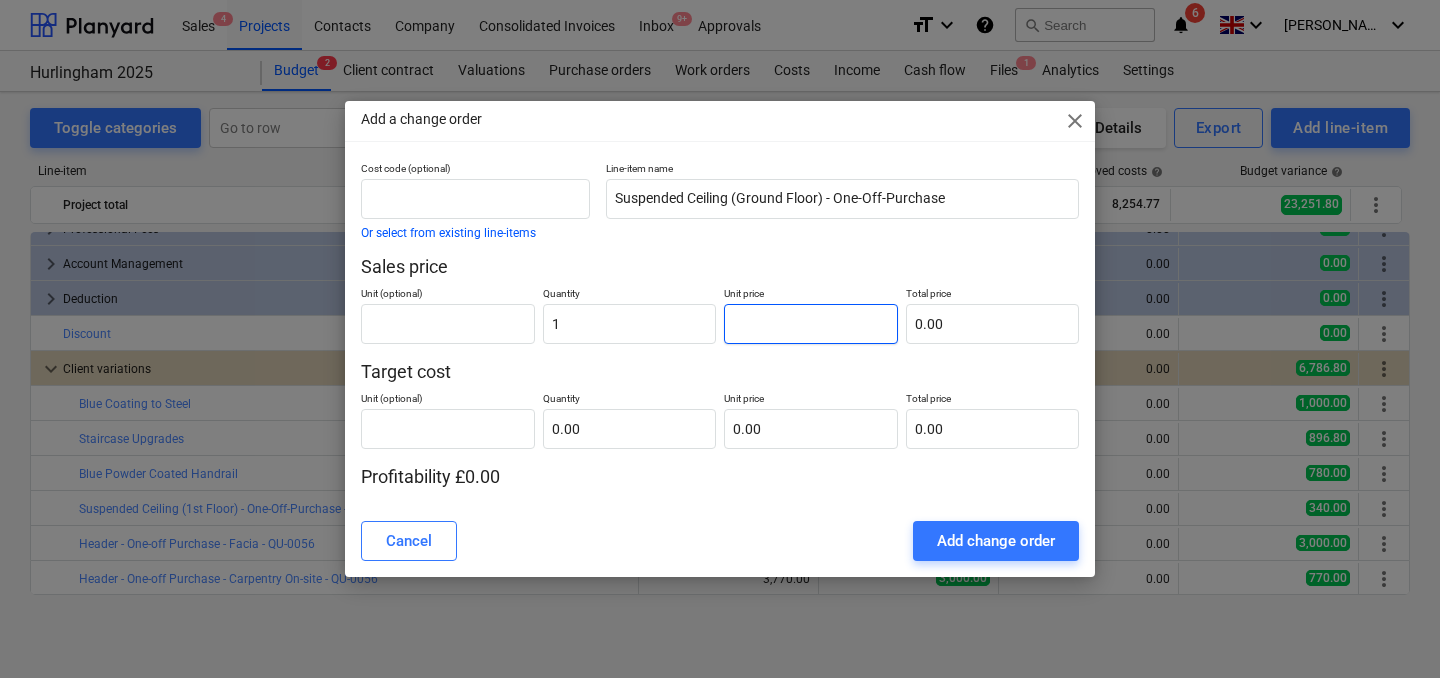click at bounding box center [811, 324] 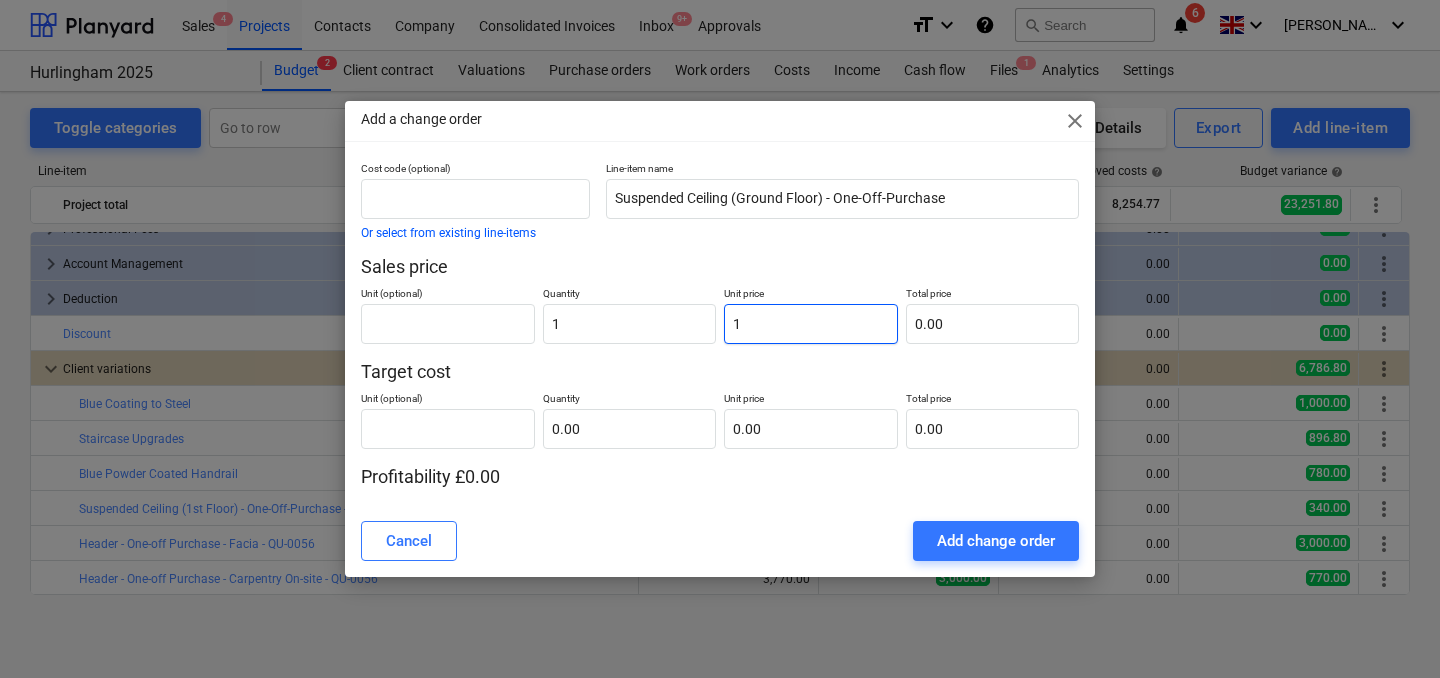 type on "1.00" 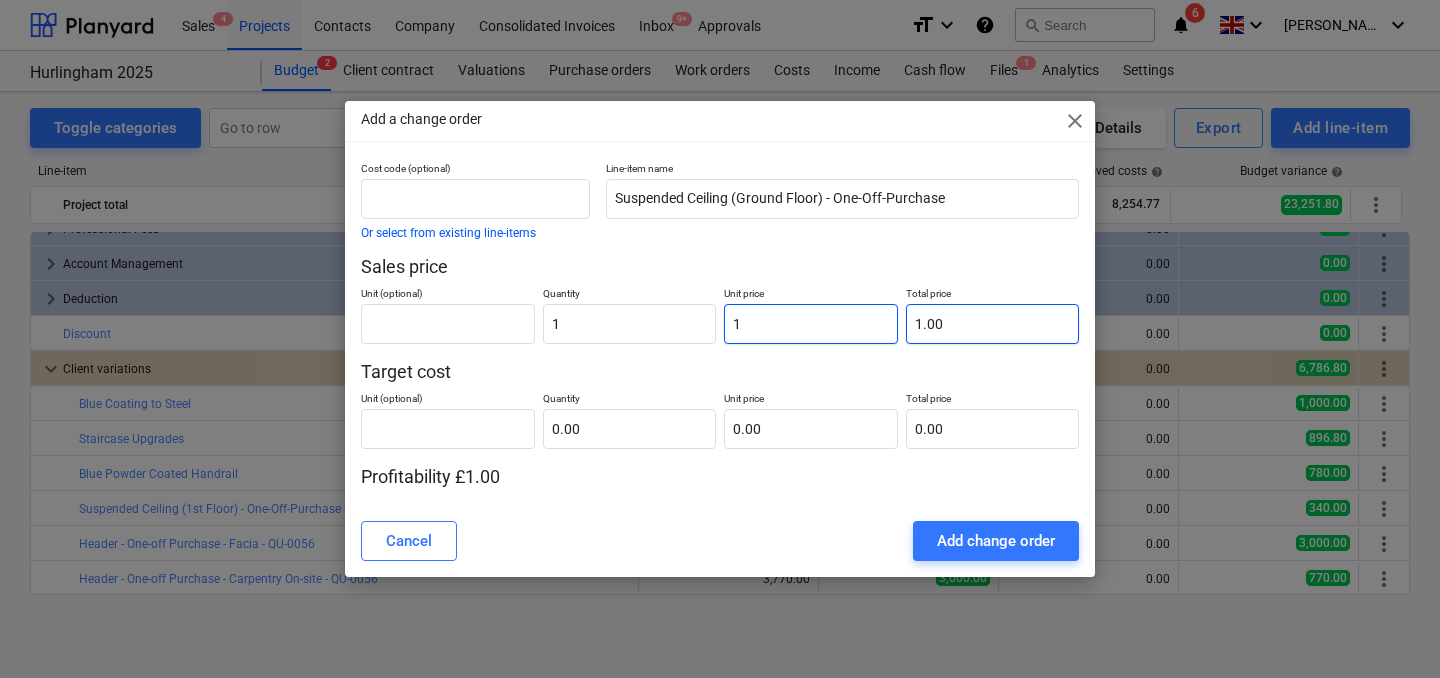 type on "1" 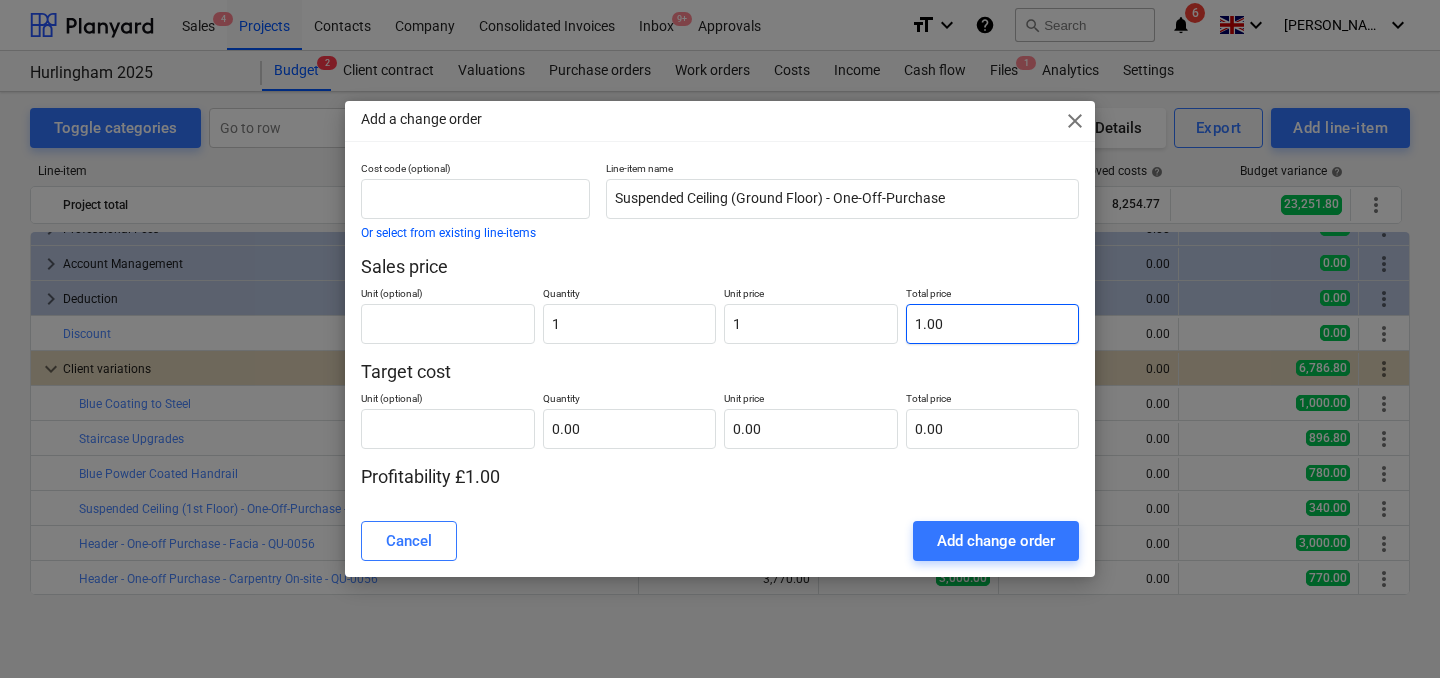 type on "1" 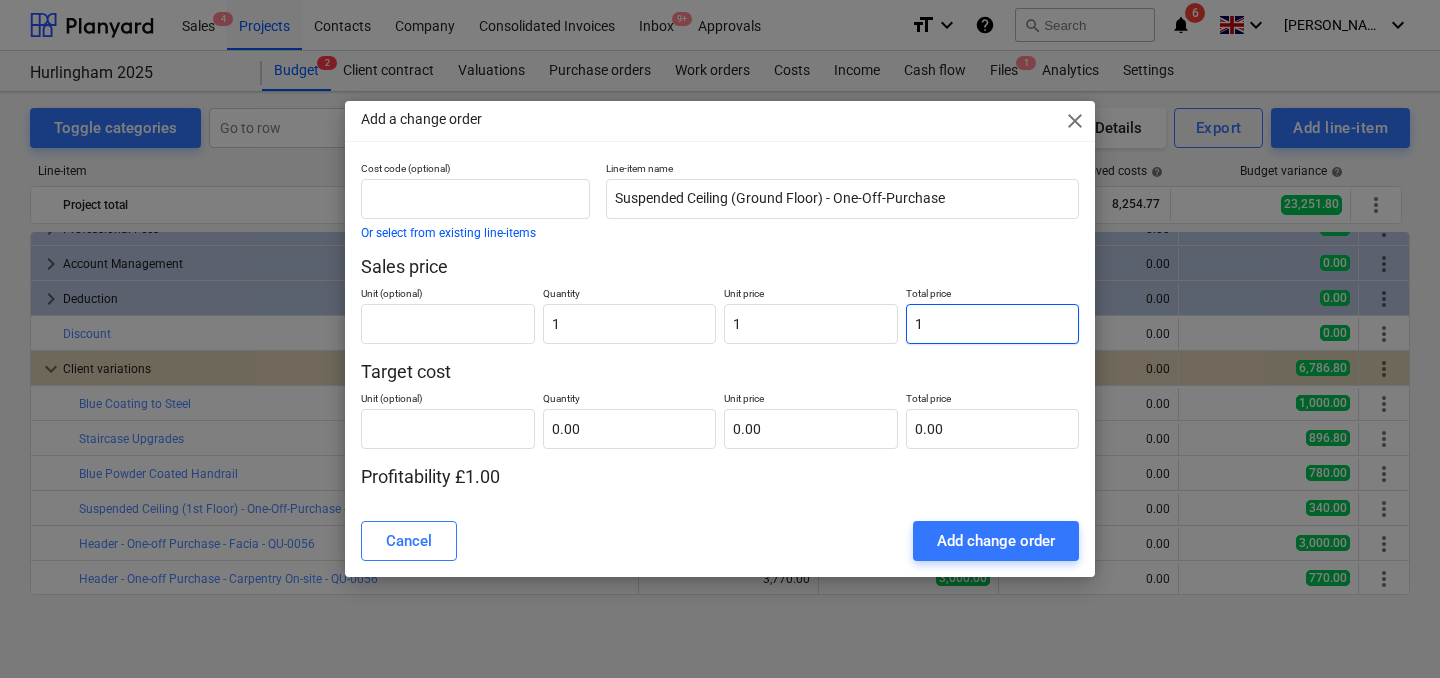 click on "1" at bounding box center (993, 324) 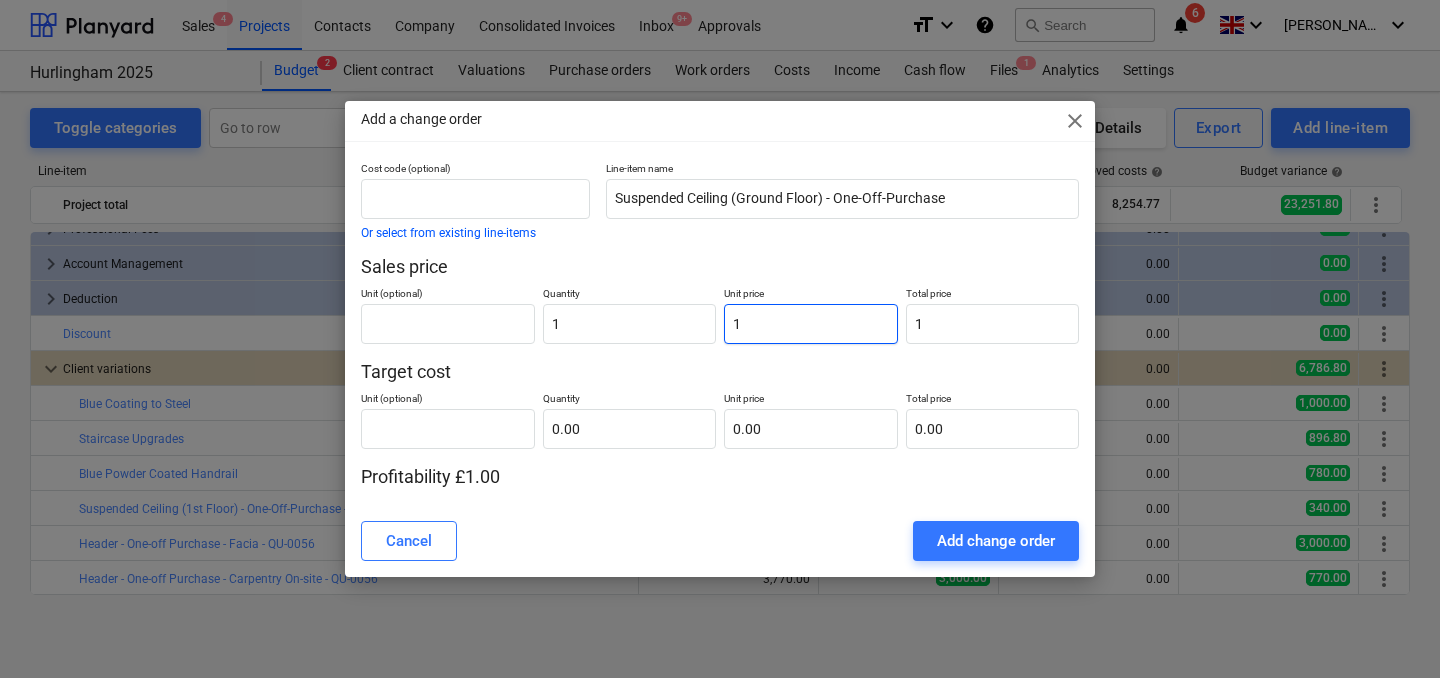 click on "1" at bounding box center (811, 324) 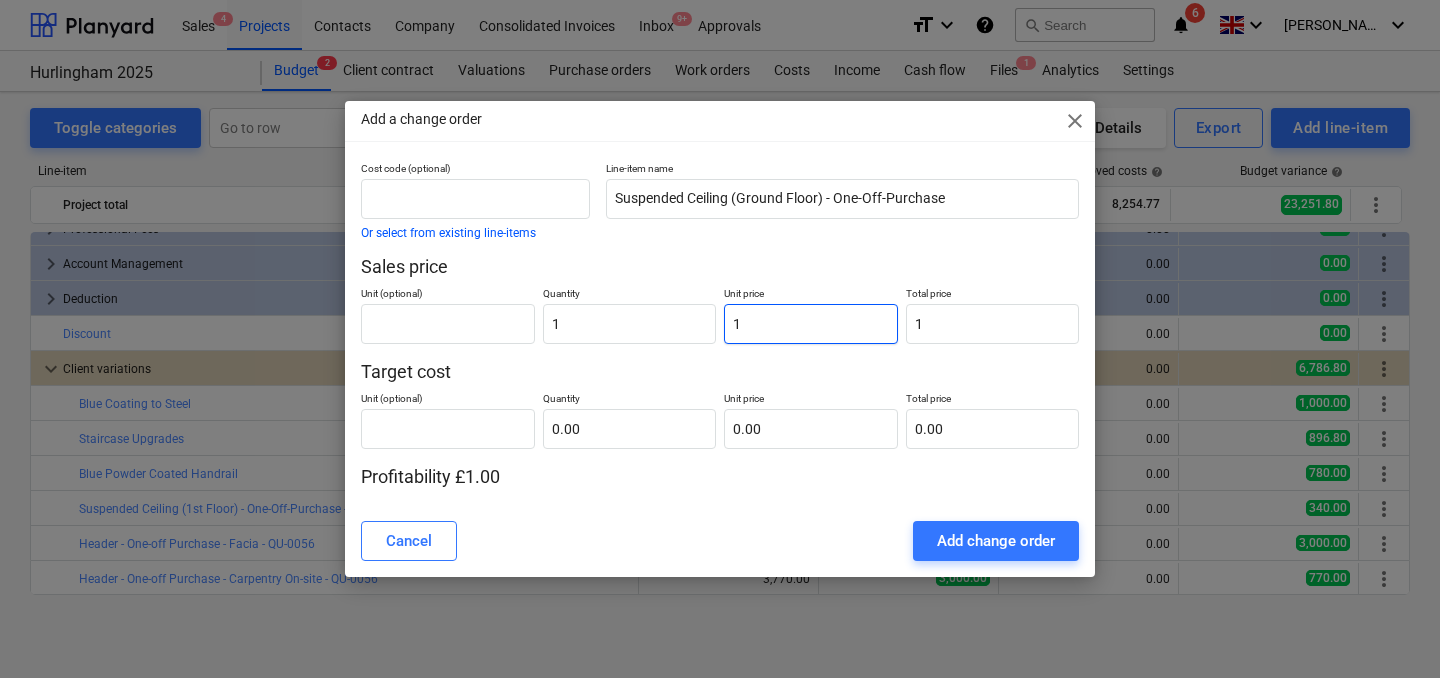 paste on "£1,468.43" 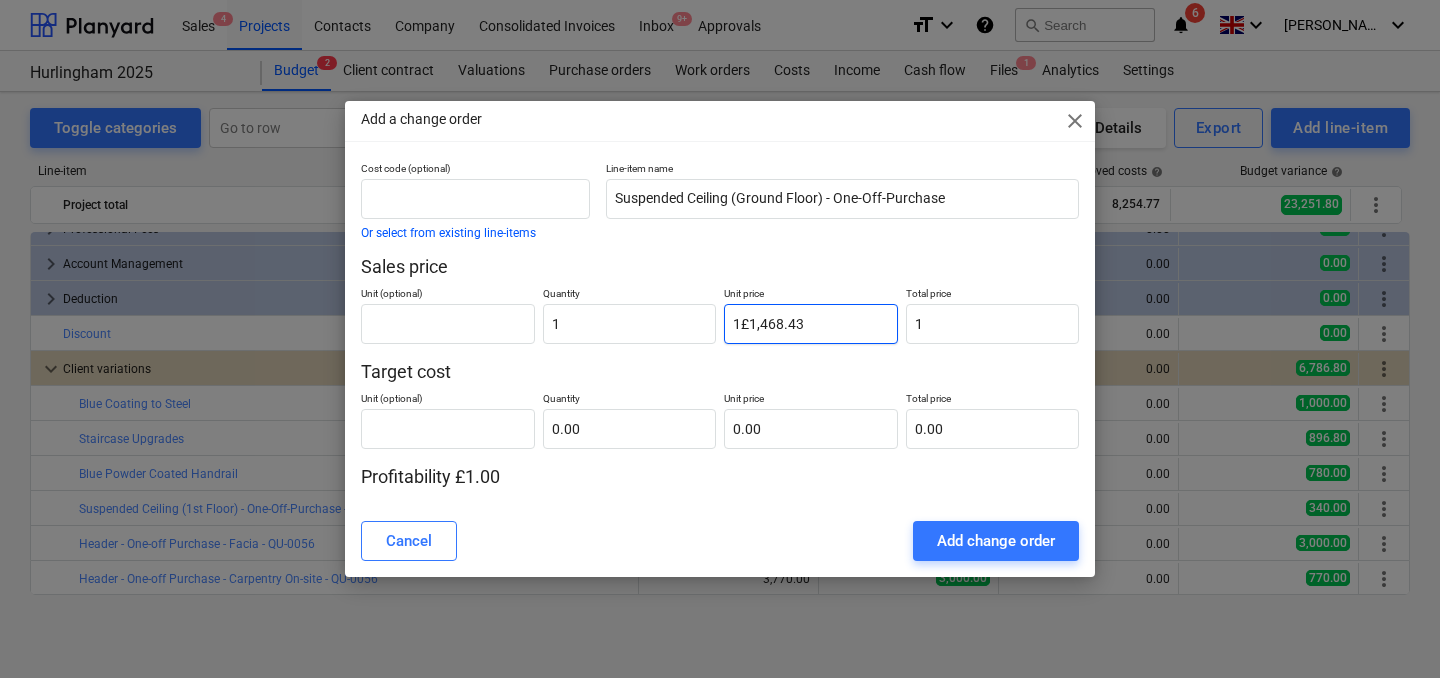 type on "0.00" 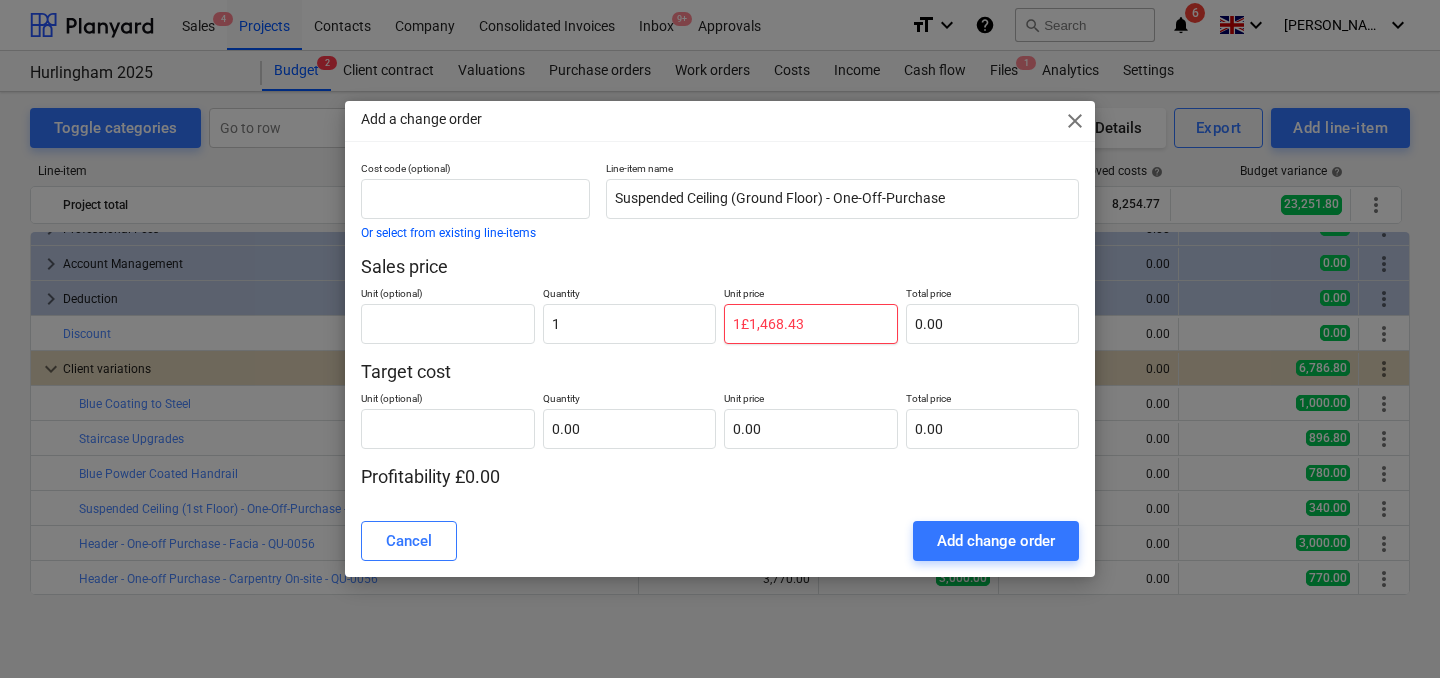 click on "1£1,468.43" at bounding box center (811, 324) 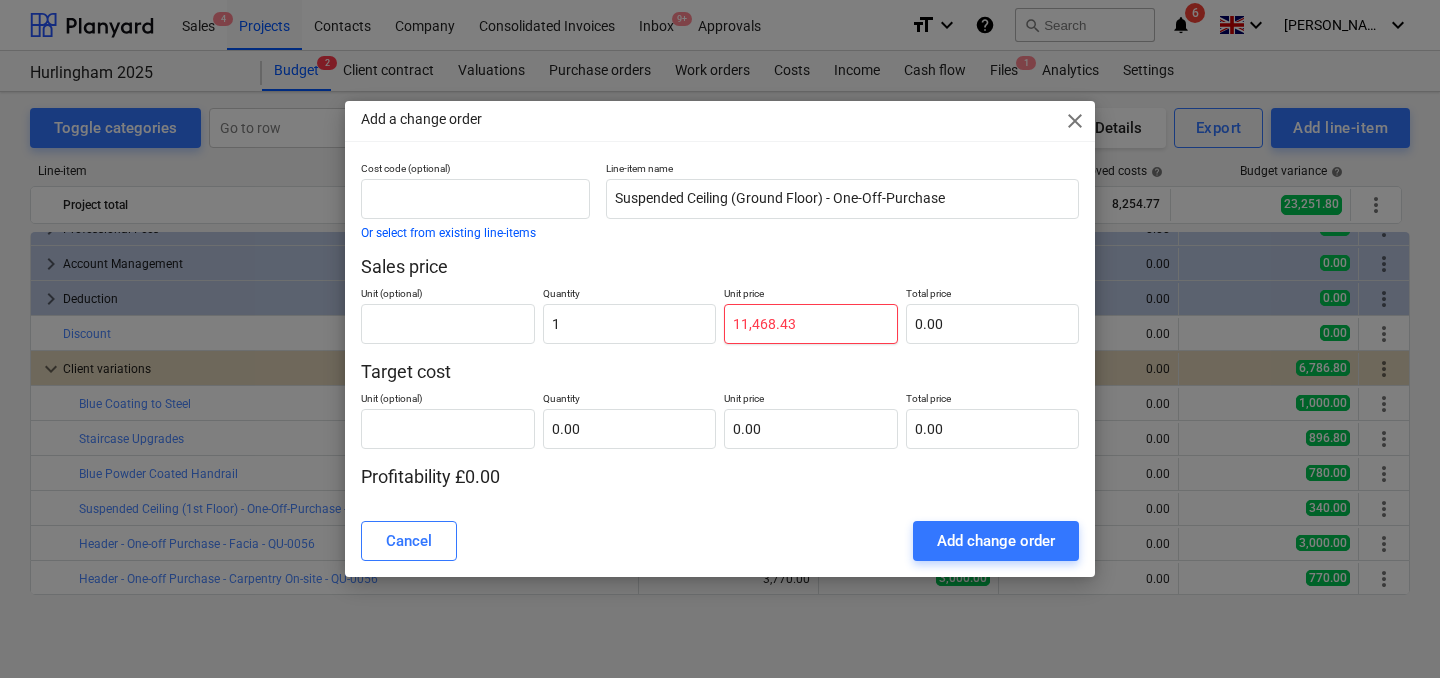 type on "11,468.43" 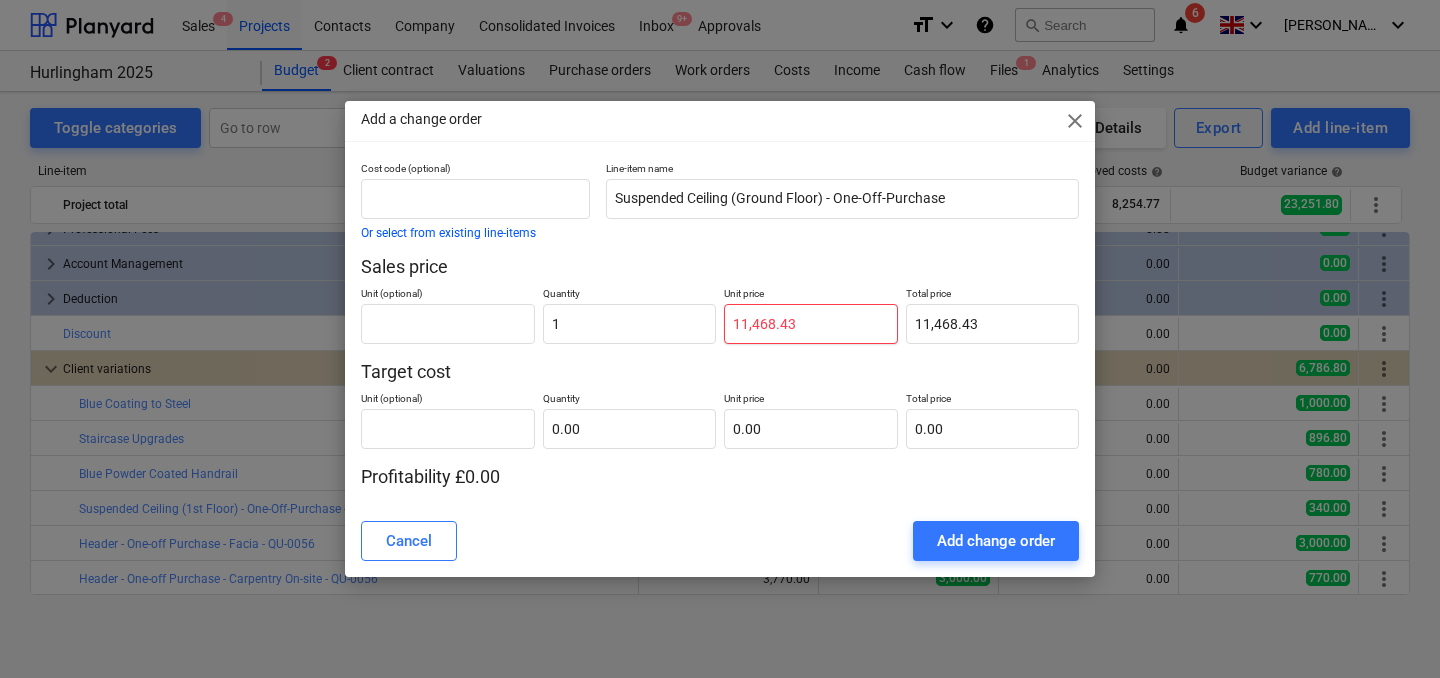 type on "1,468.43" 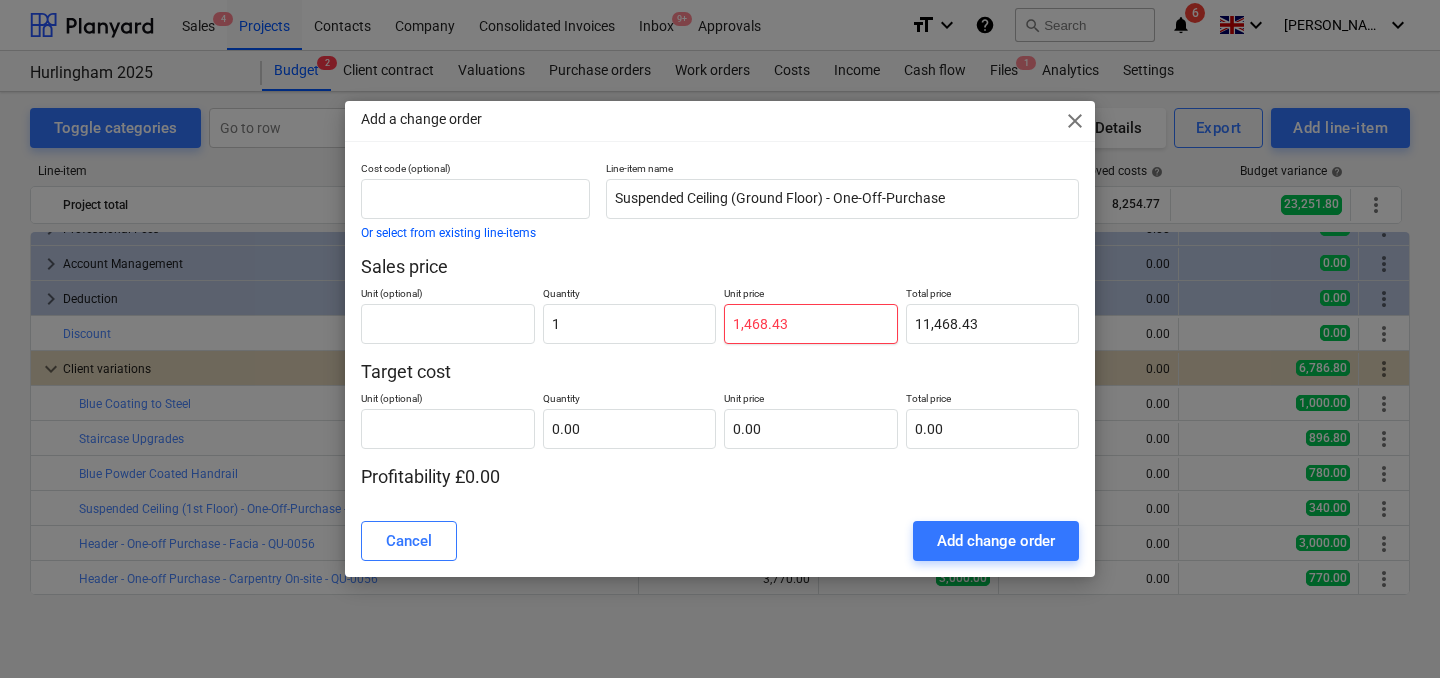type on "1,468.43" 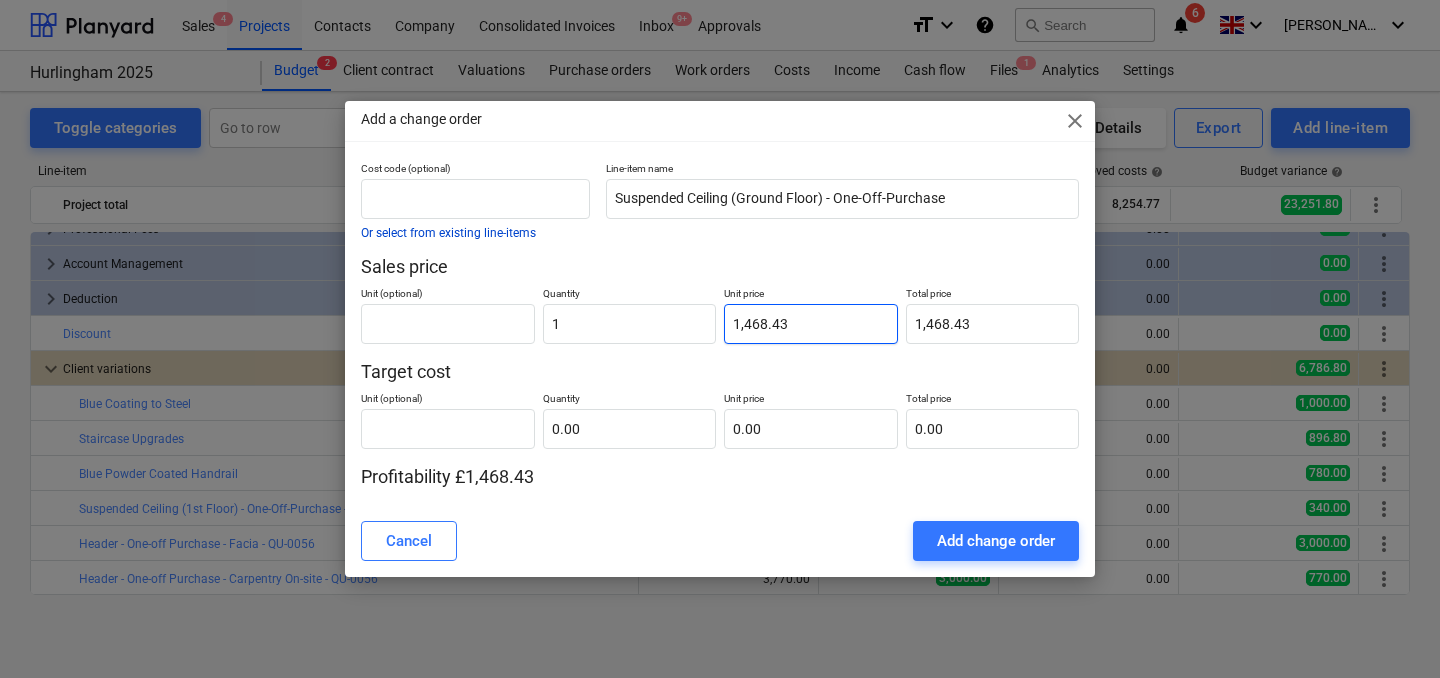 type on "1,468.43" 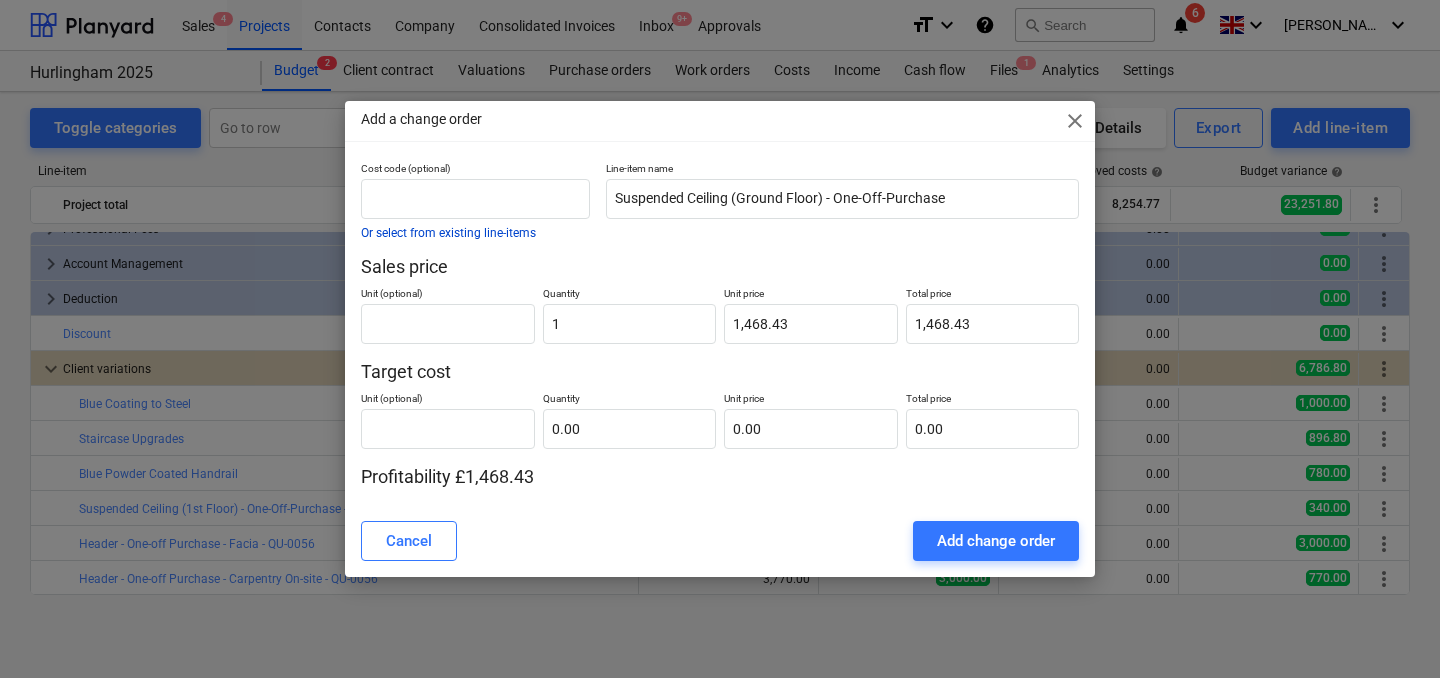 click on "Or select from existing line-items" at bounding box center [448, 233] 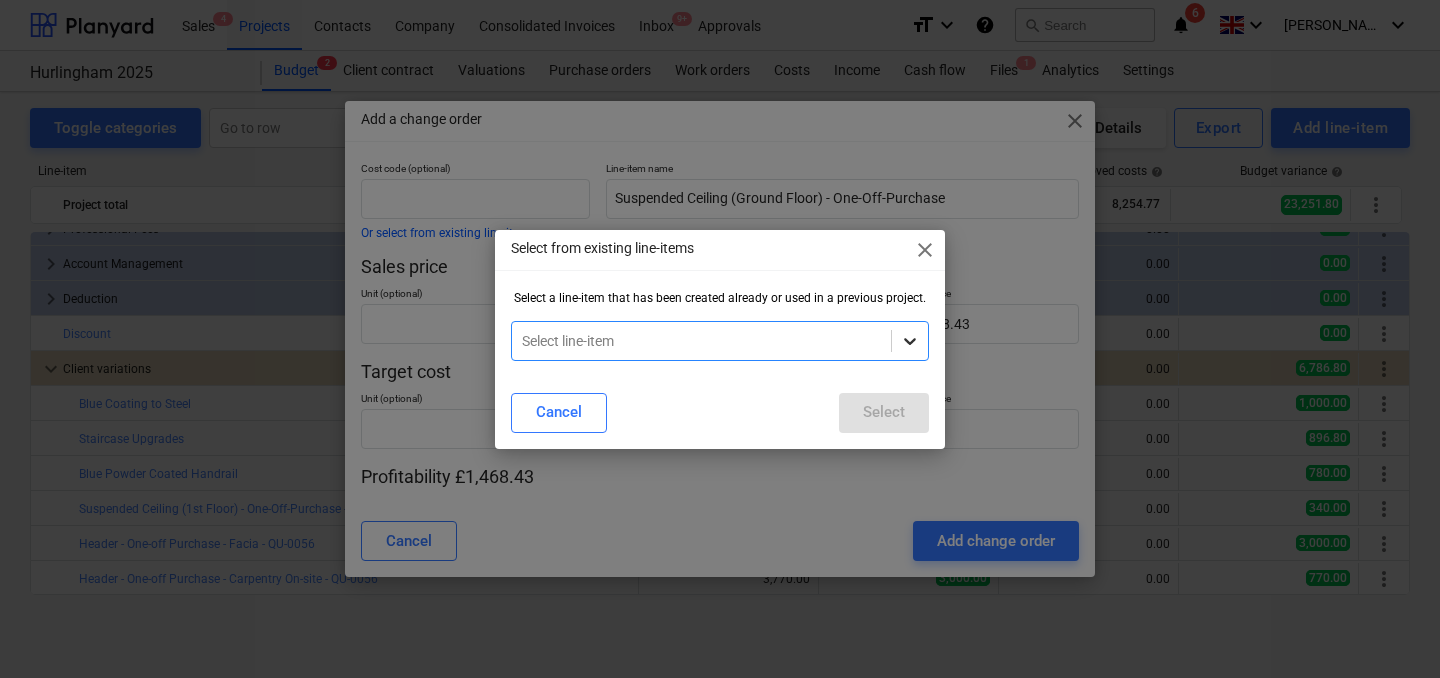 click at bounding box center (910, 341) 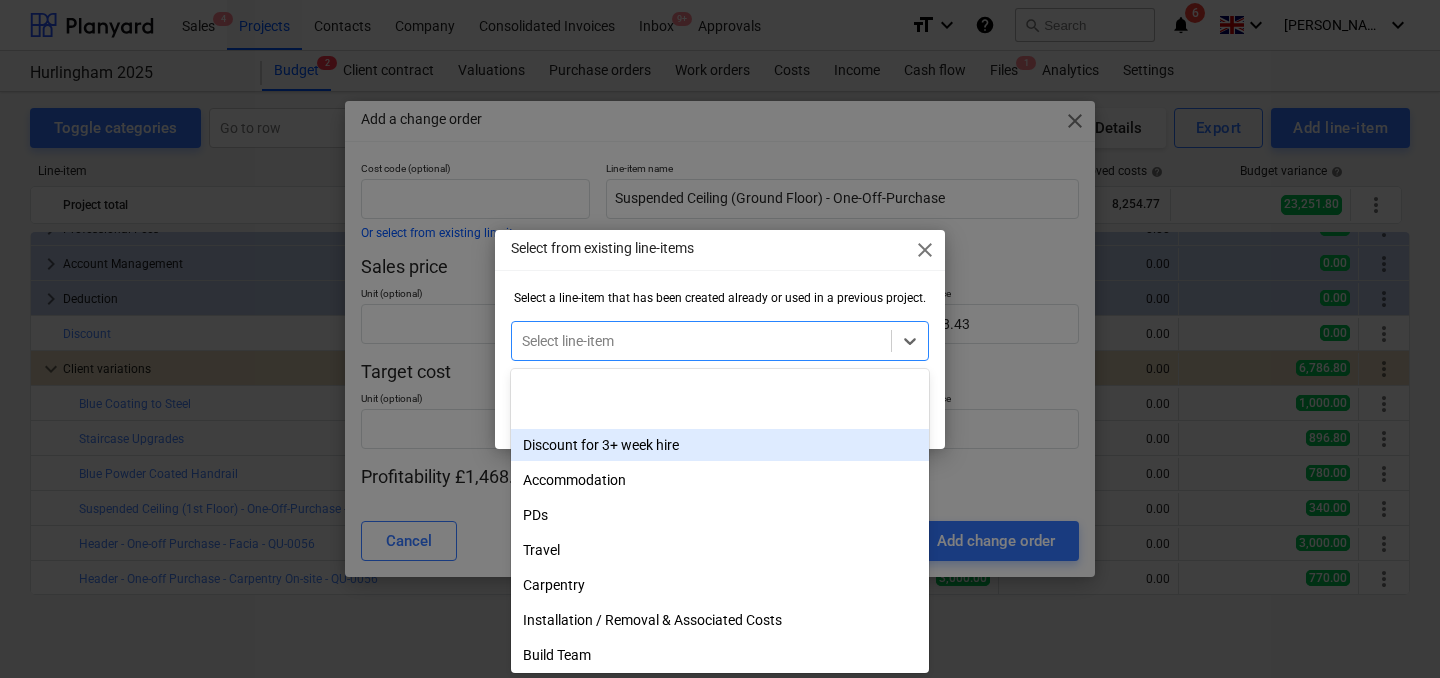 scroll, scrollTop: 456, scrollLeft: 0, axis: vertical 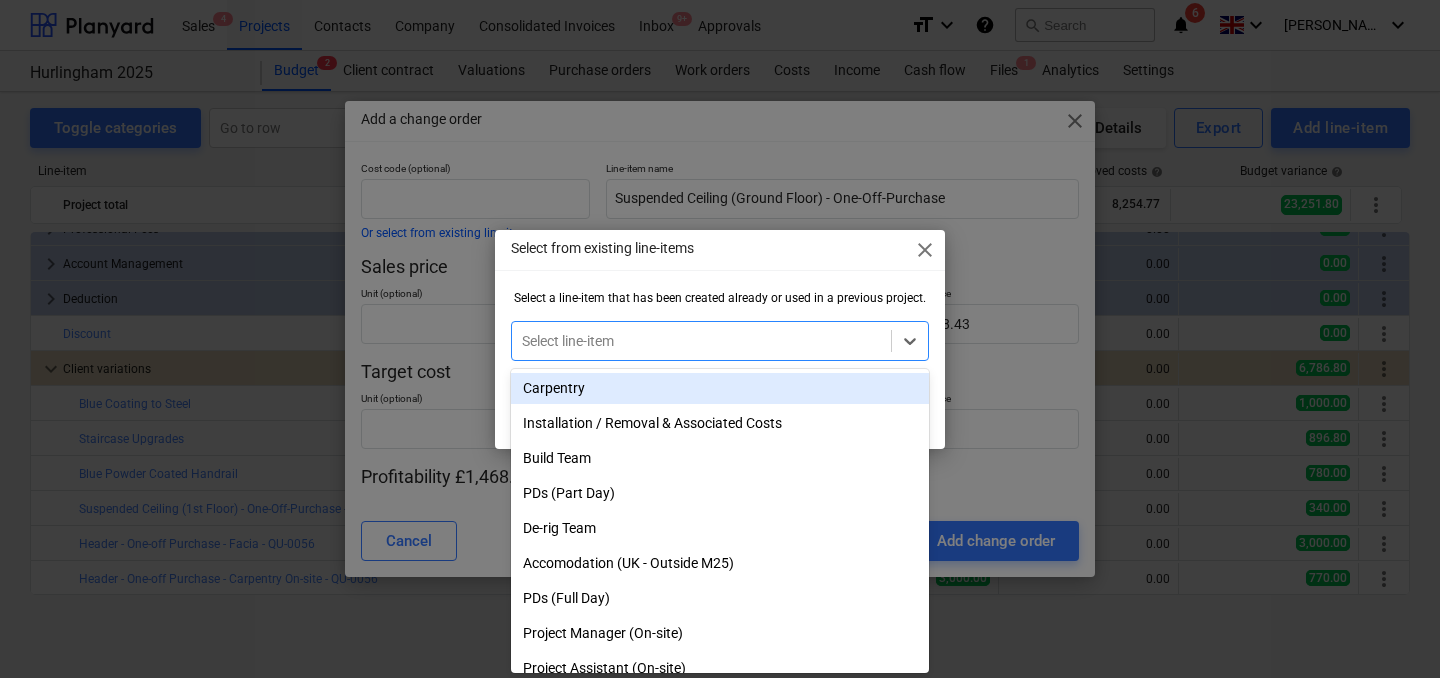 click on "close" at bounding box center (925, 250) 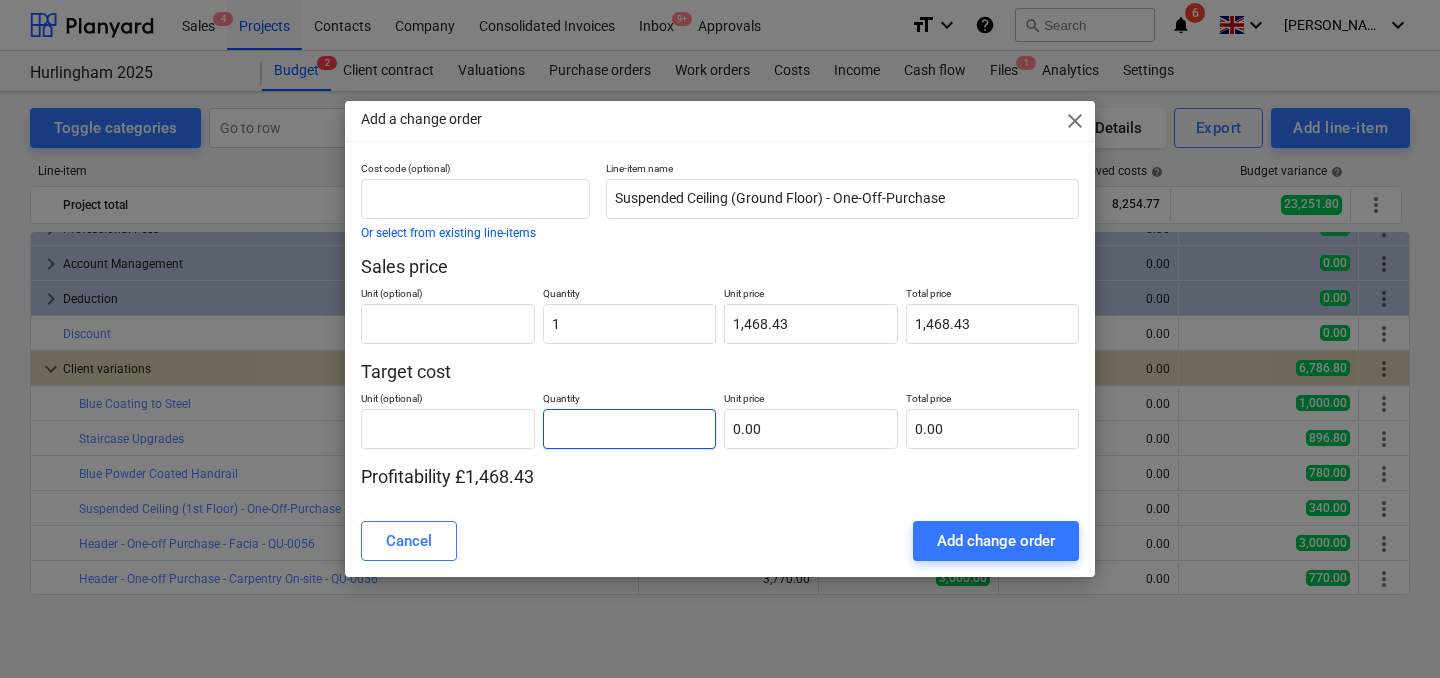 click at bounding box center [630, 429] 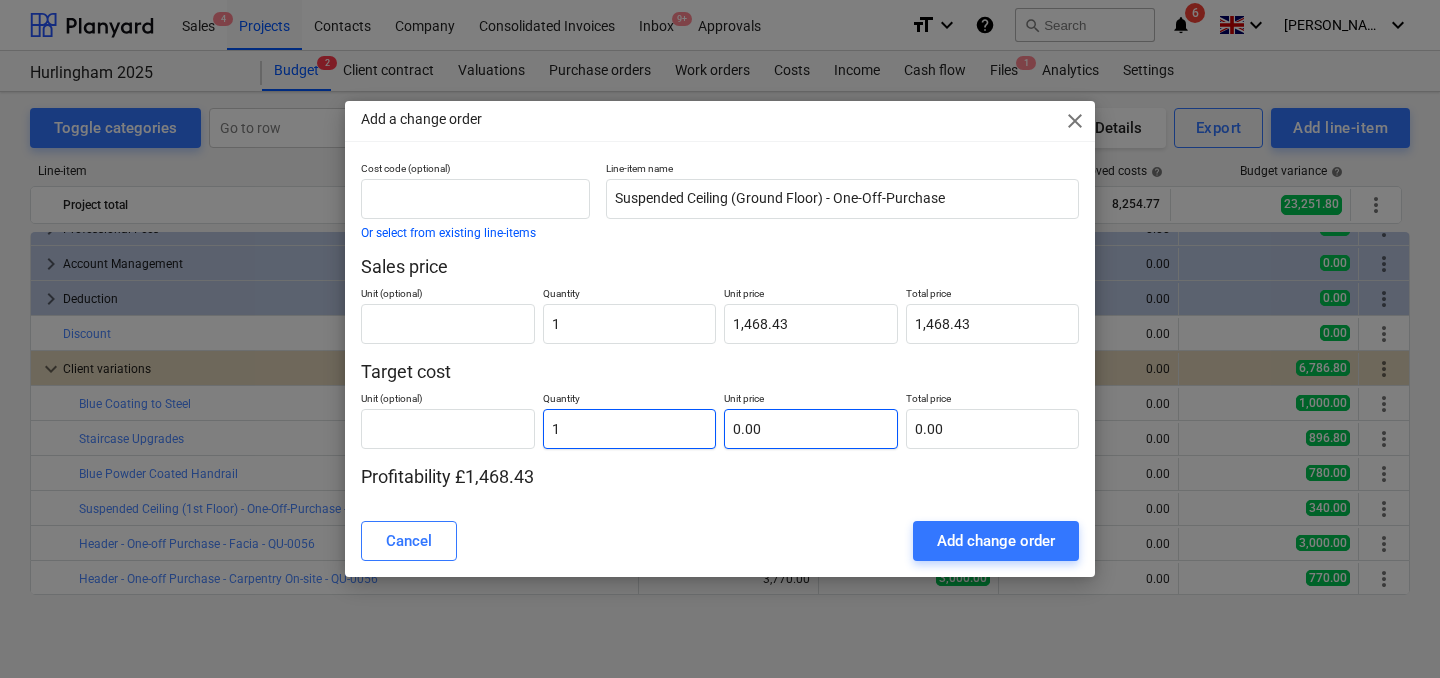type on "1" 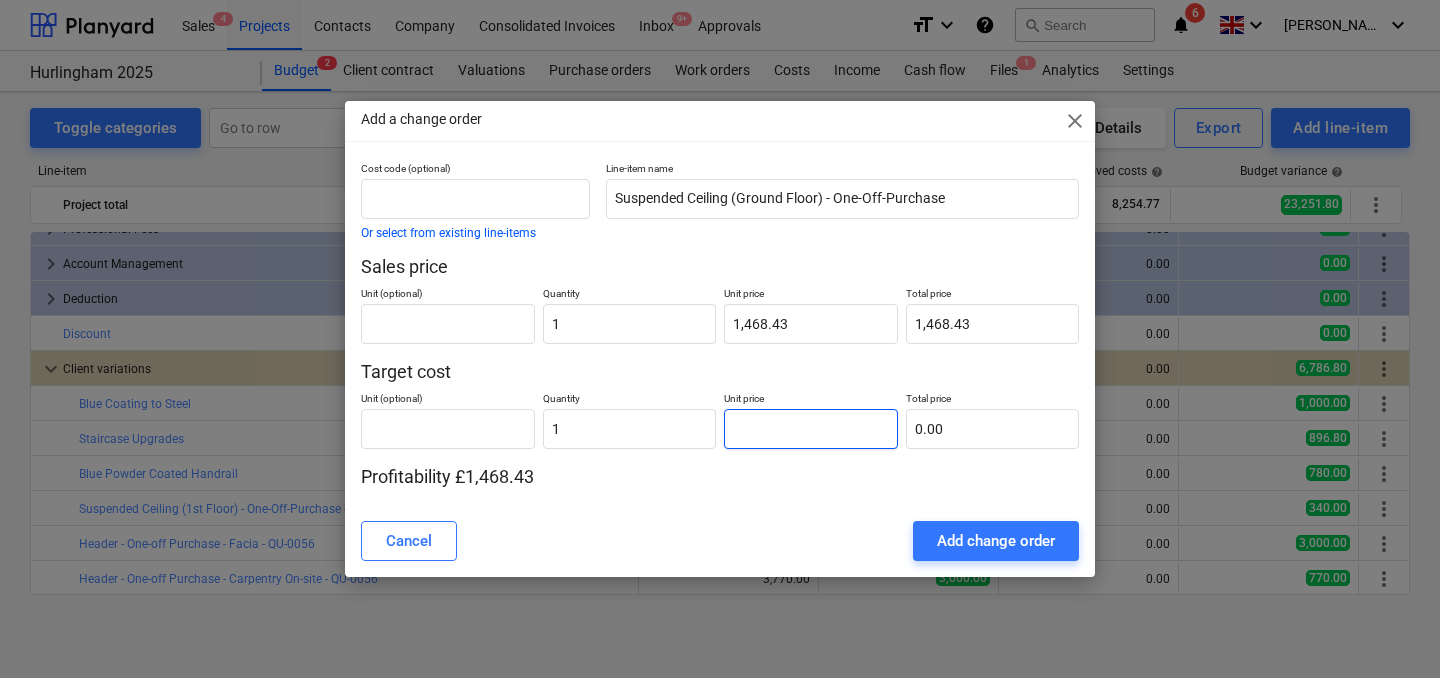 click at bounding box center [811, 429] 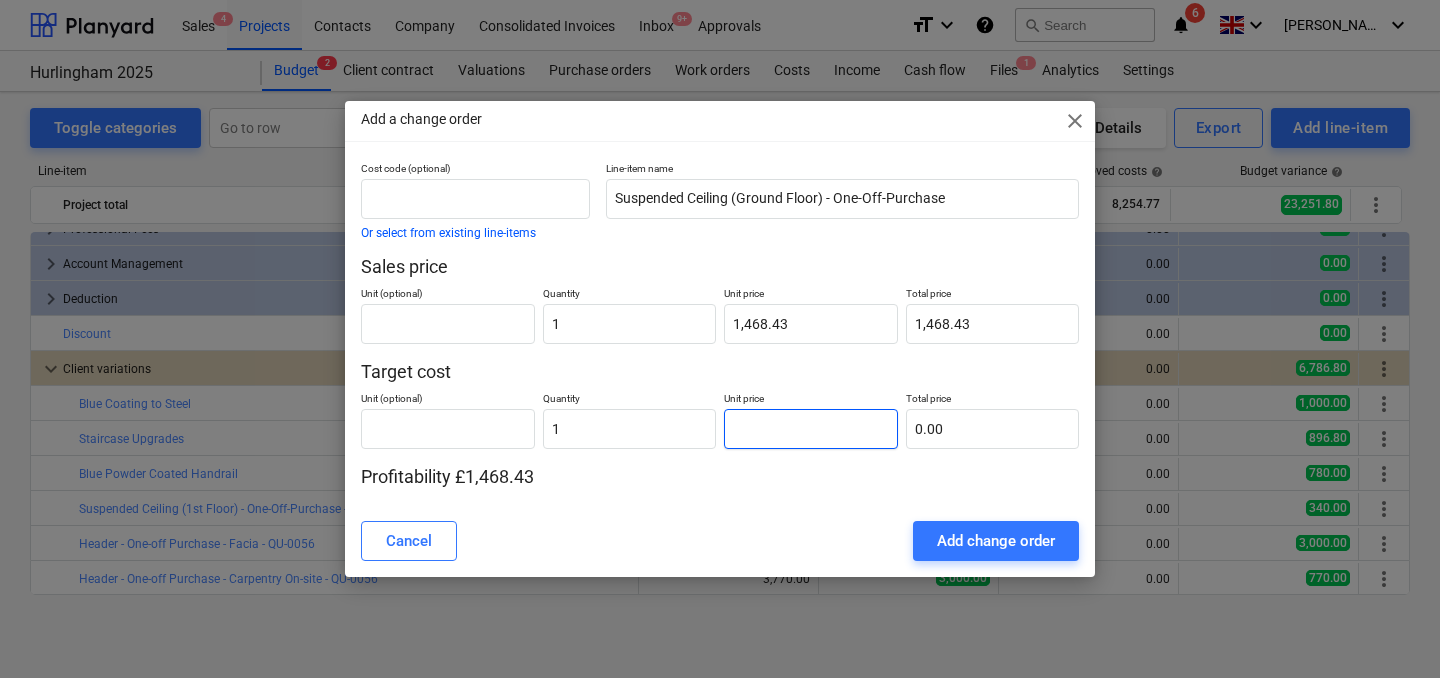 type on "8" 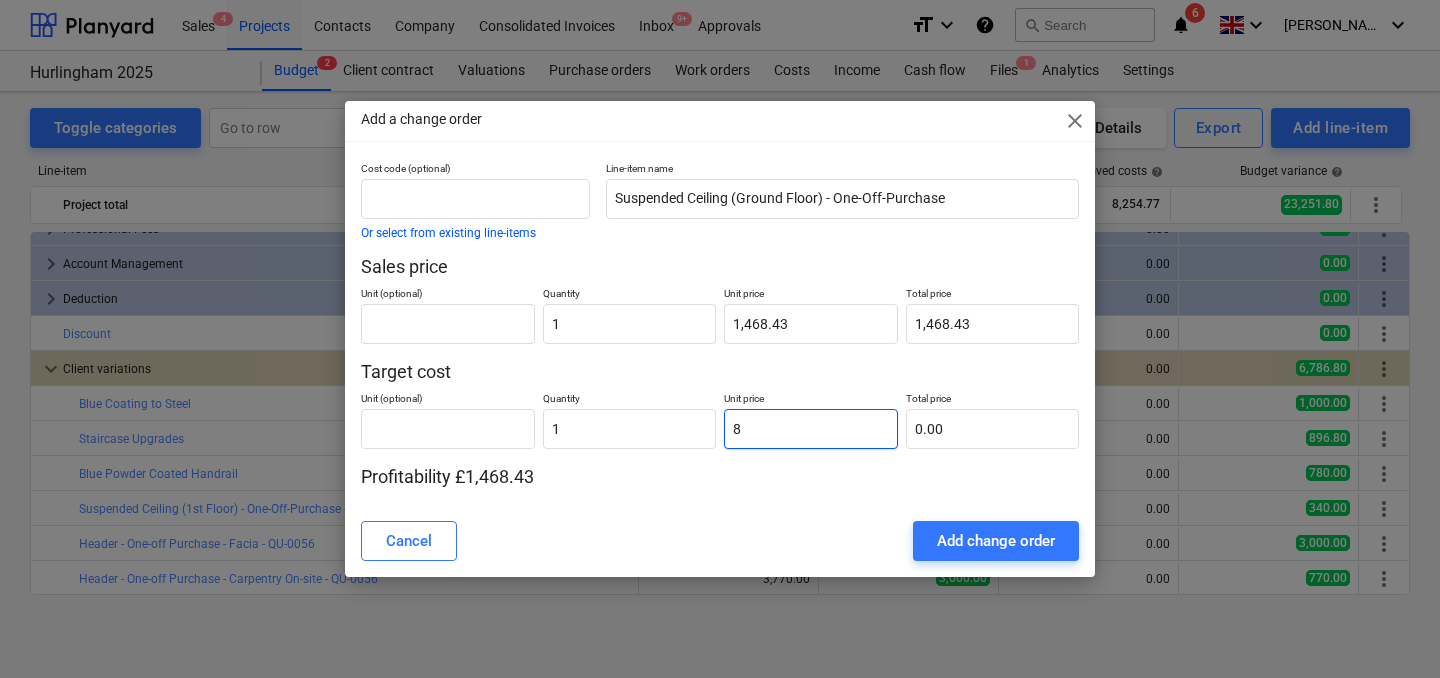 type on "8.00" 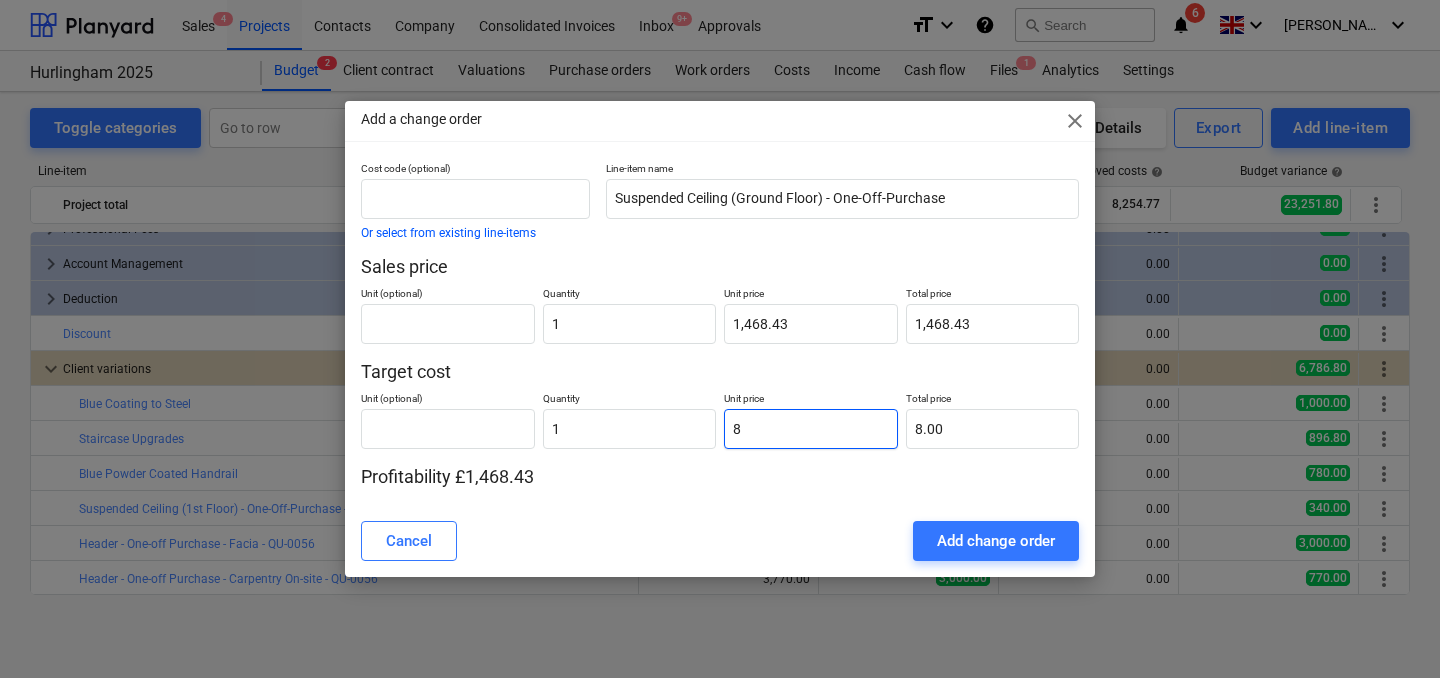 type on "80" 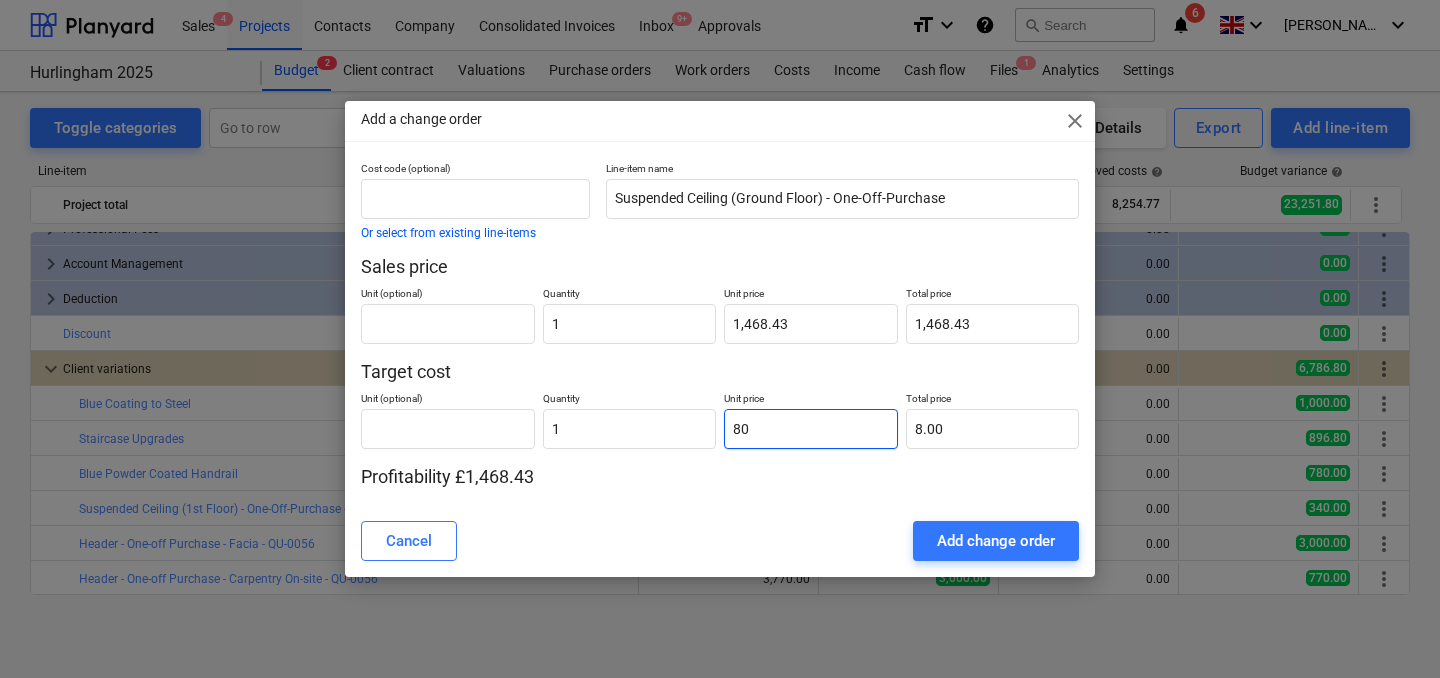 type on "80.00" 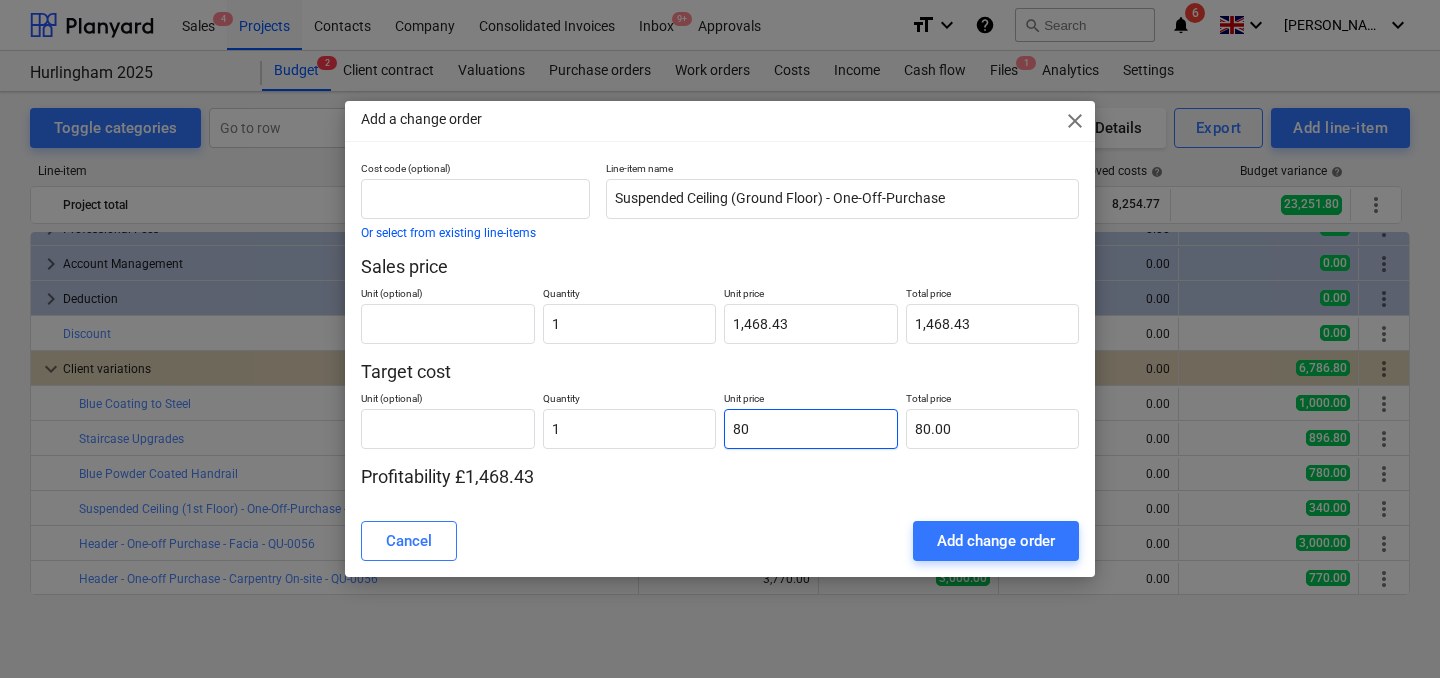 type on "800" 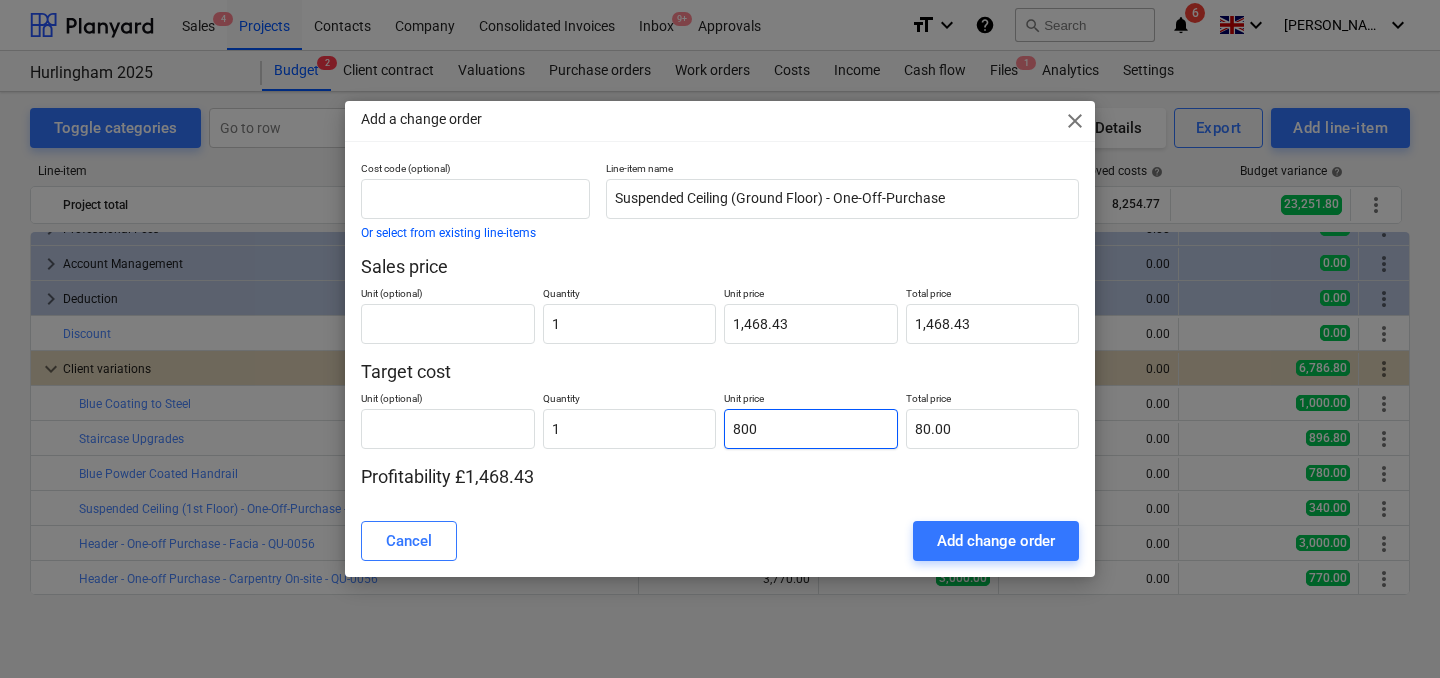type on "800.00" 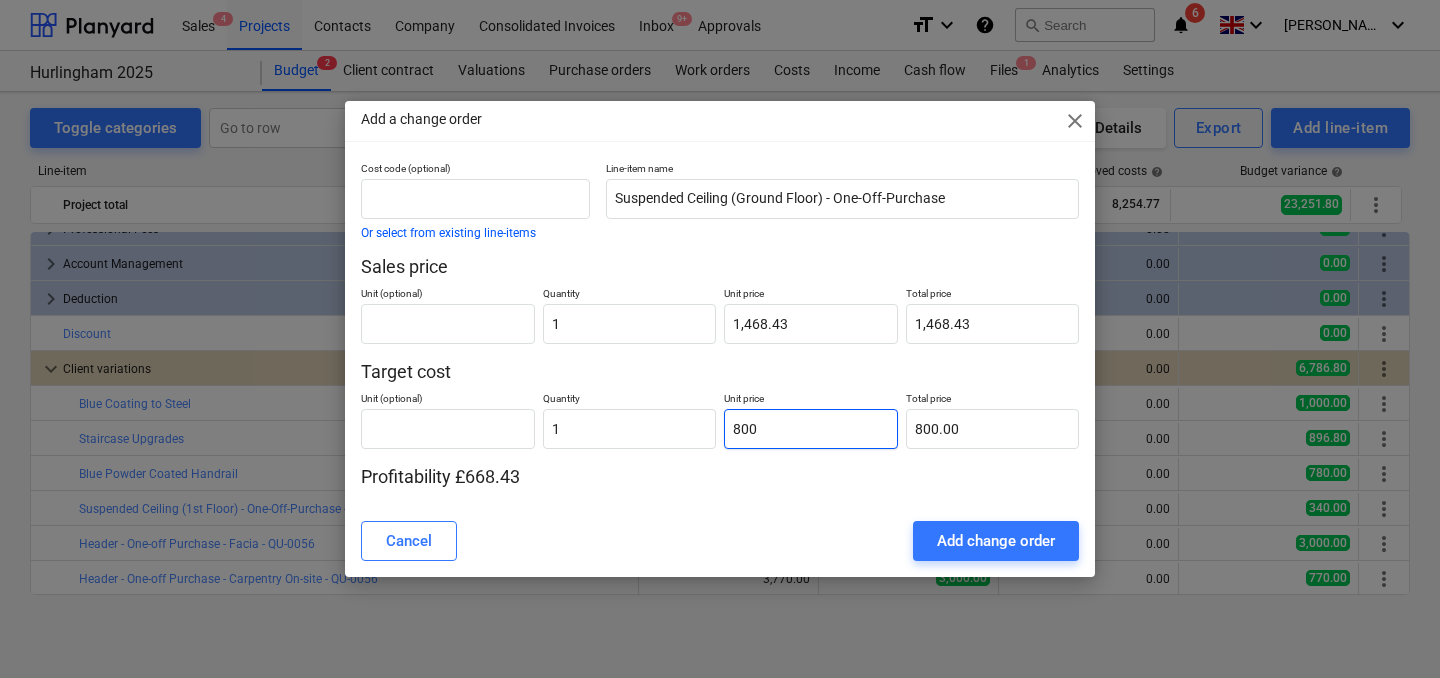 type on "80" 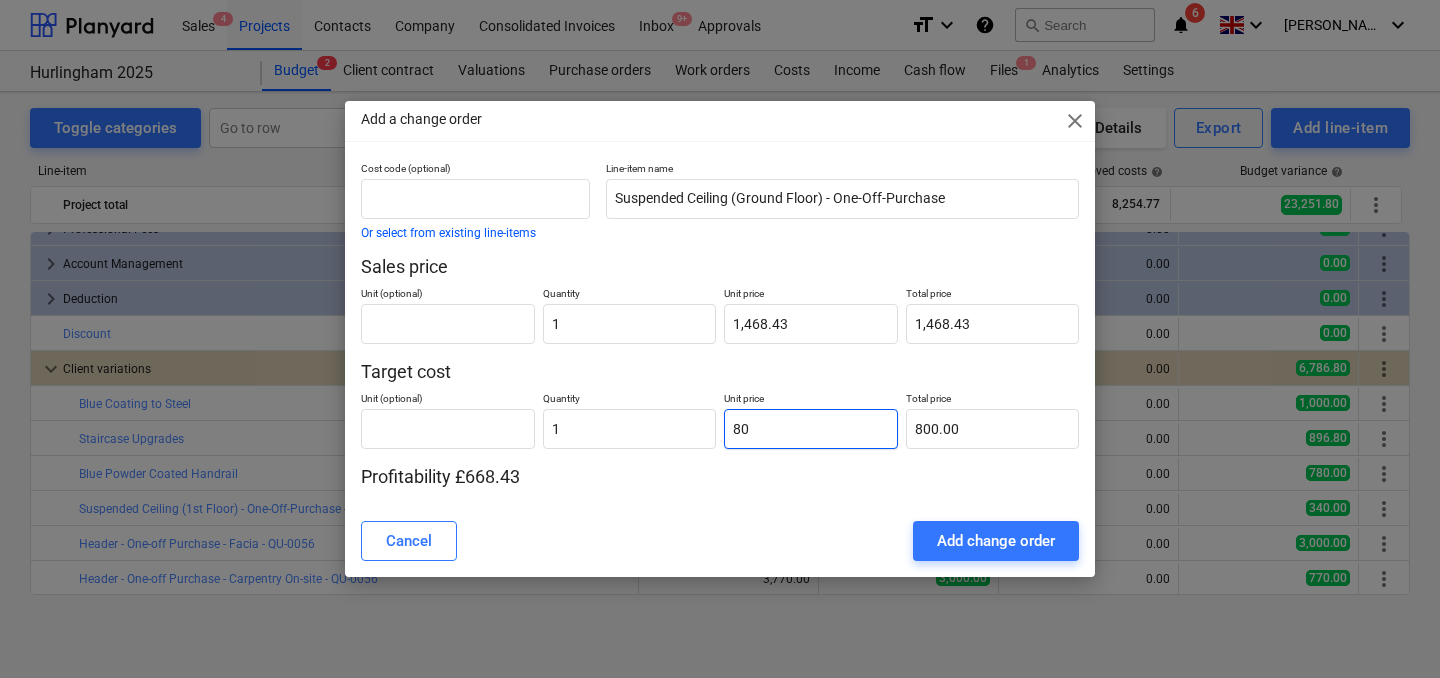 type on "80.00" 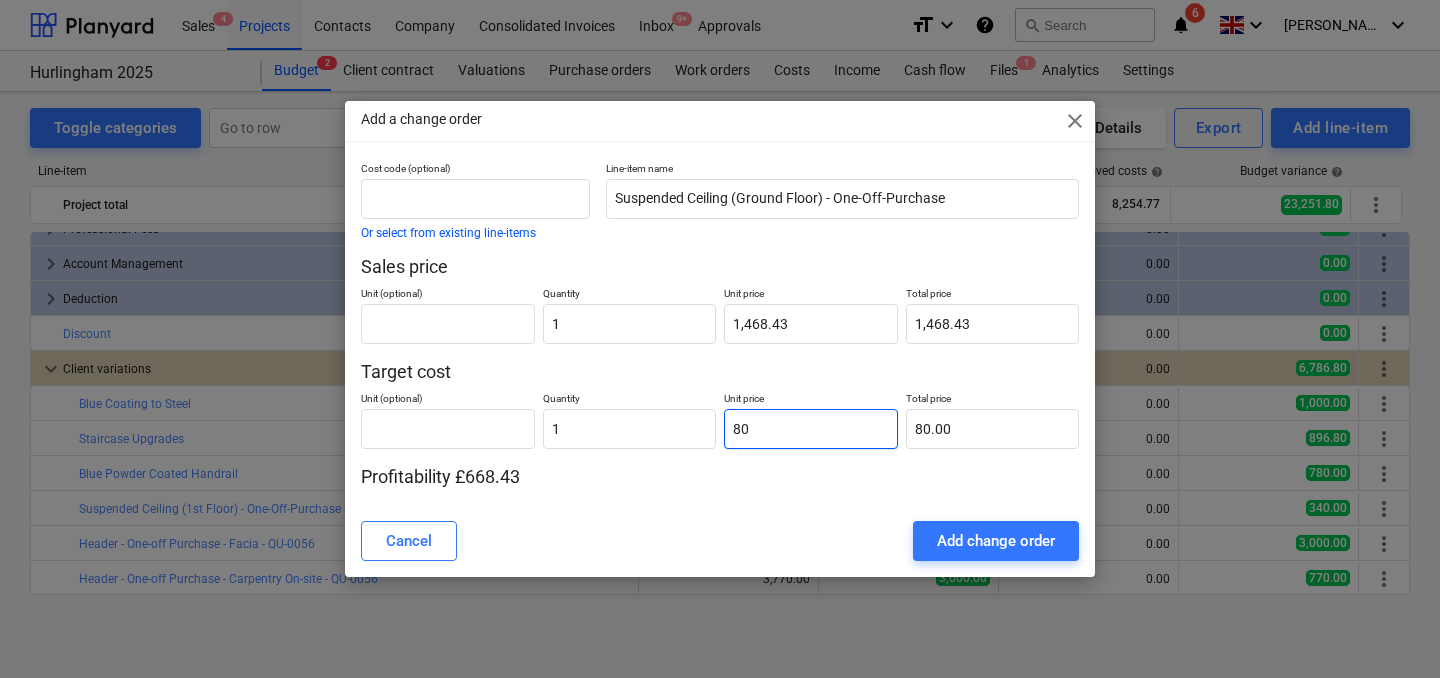 type on "8" 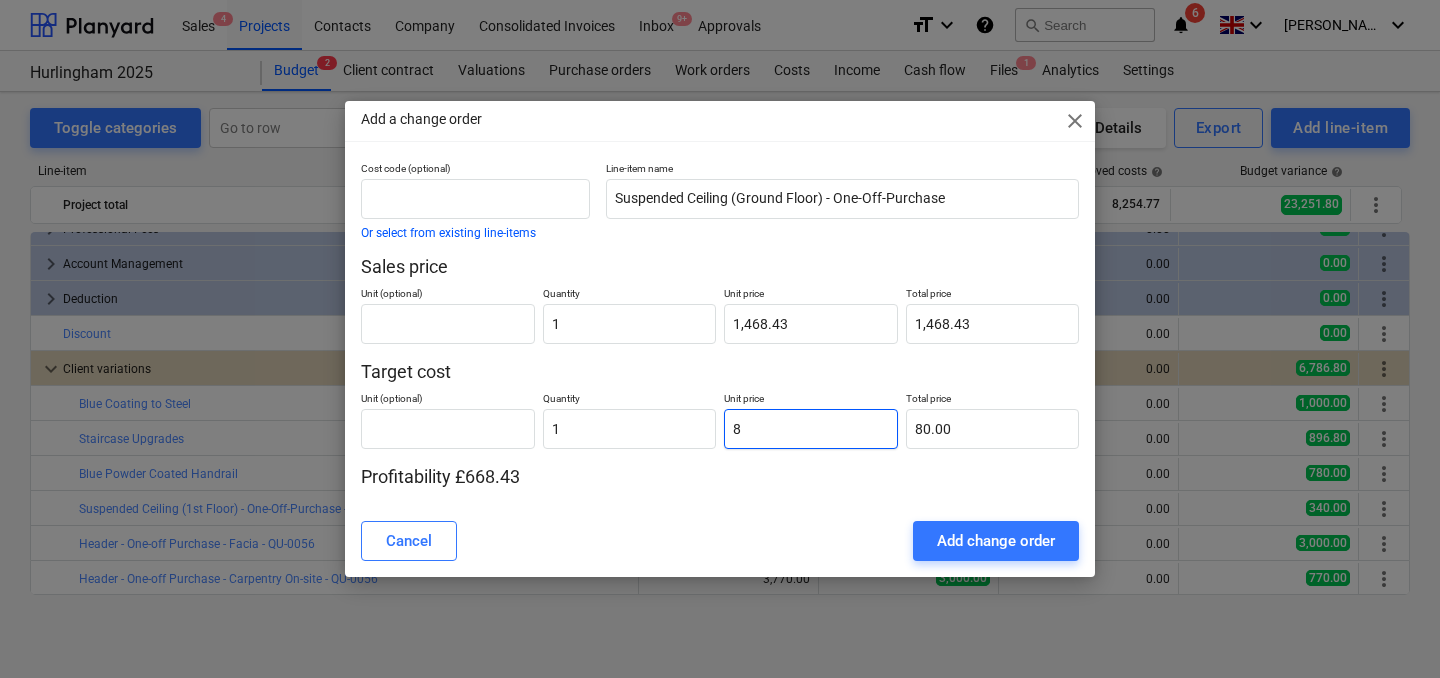 type on "8.00" 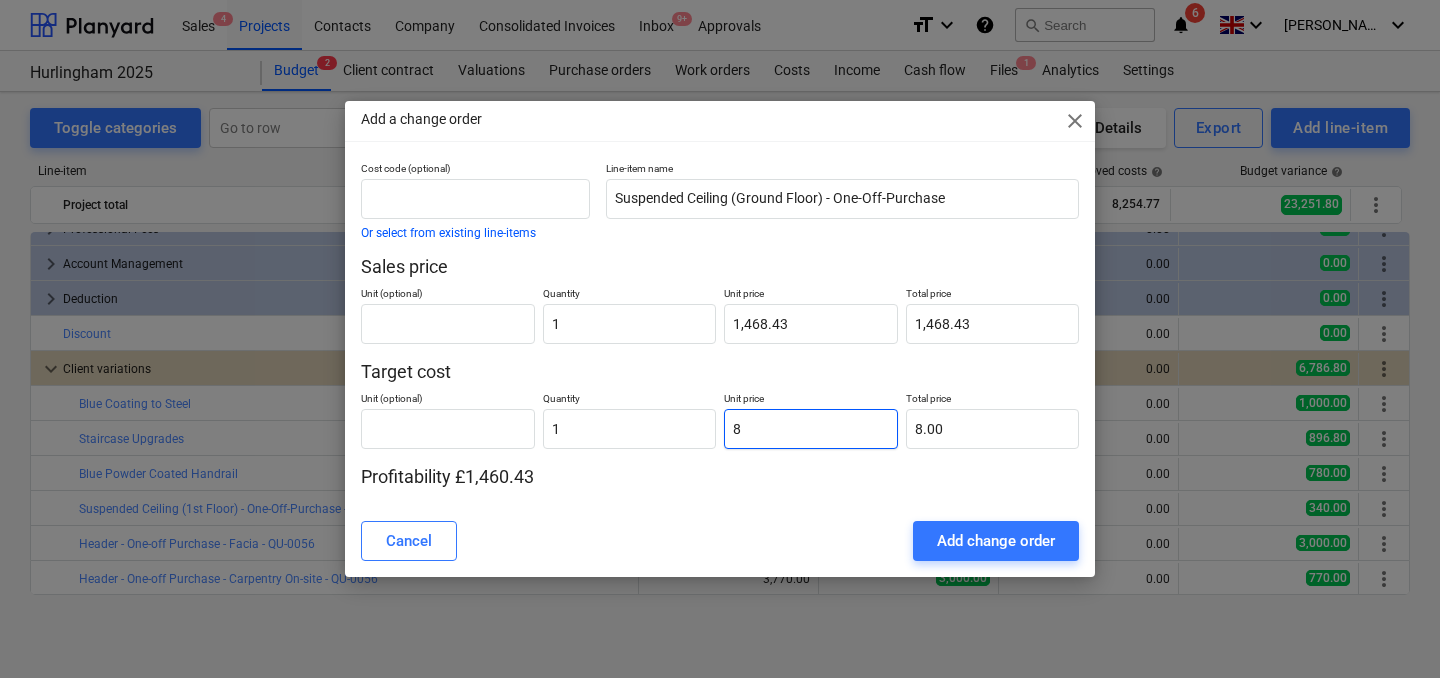 type 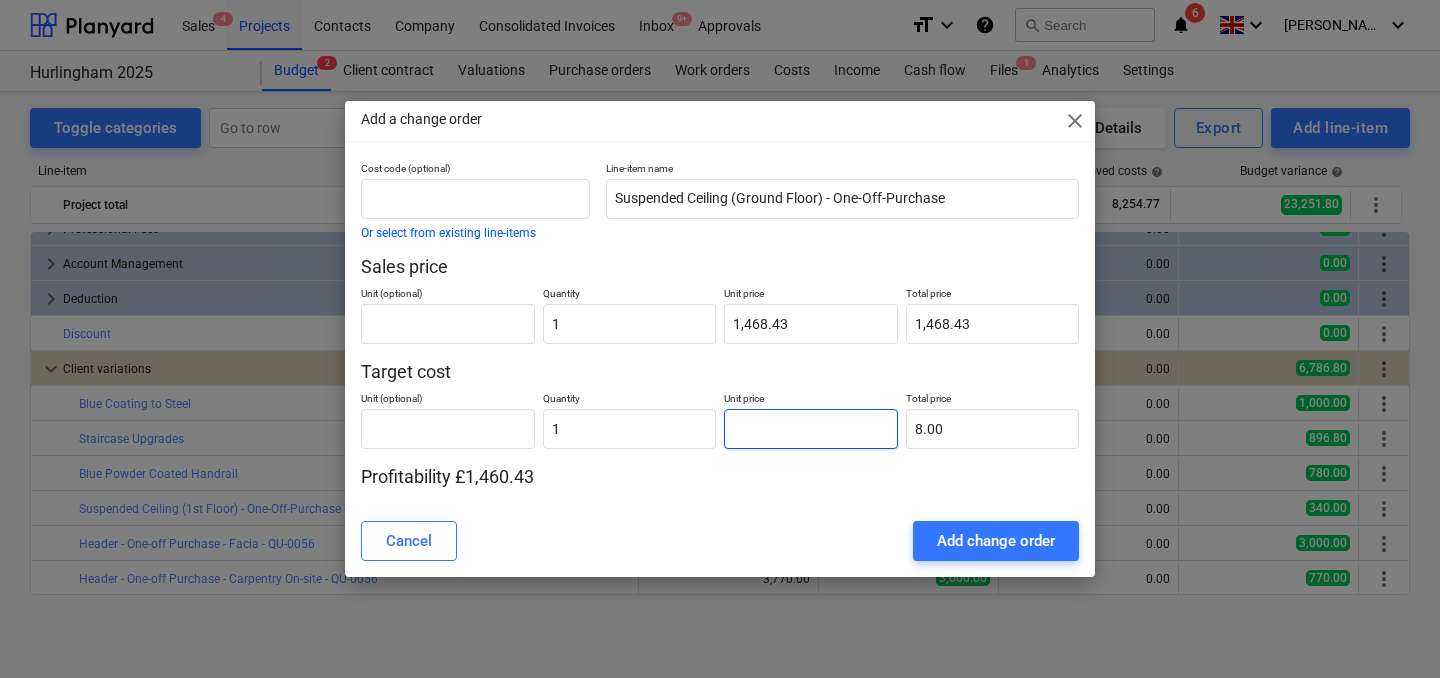 type on "0.00" 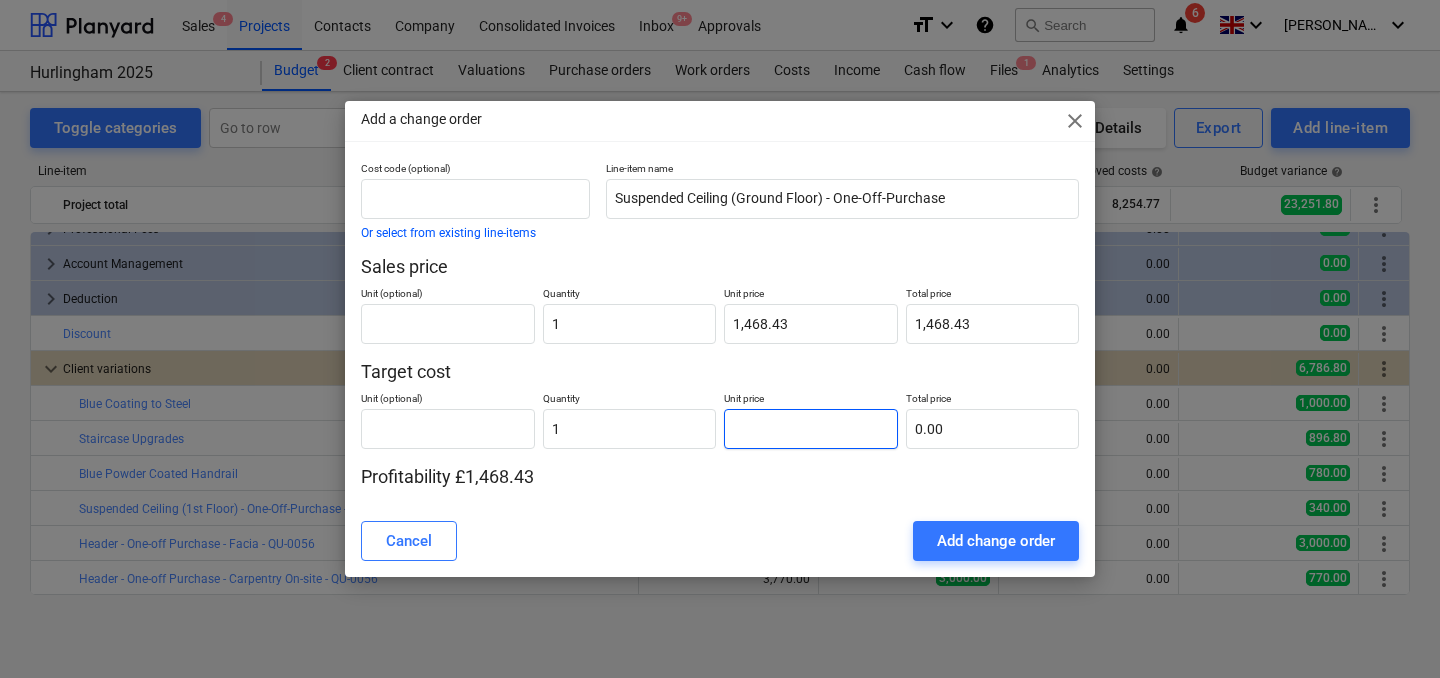type on "8" 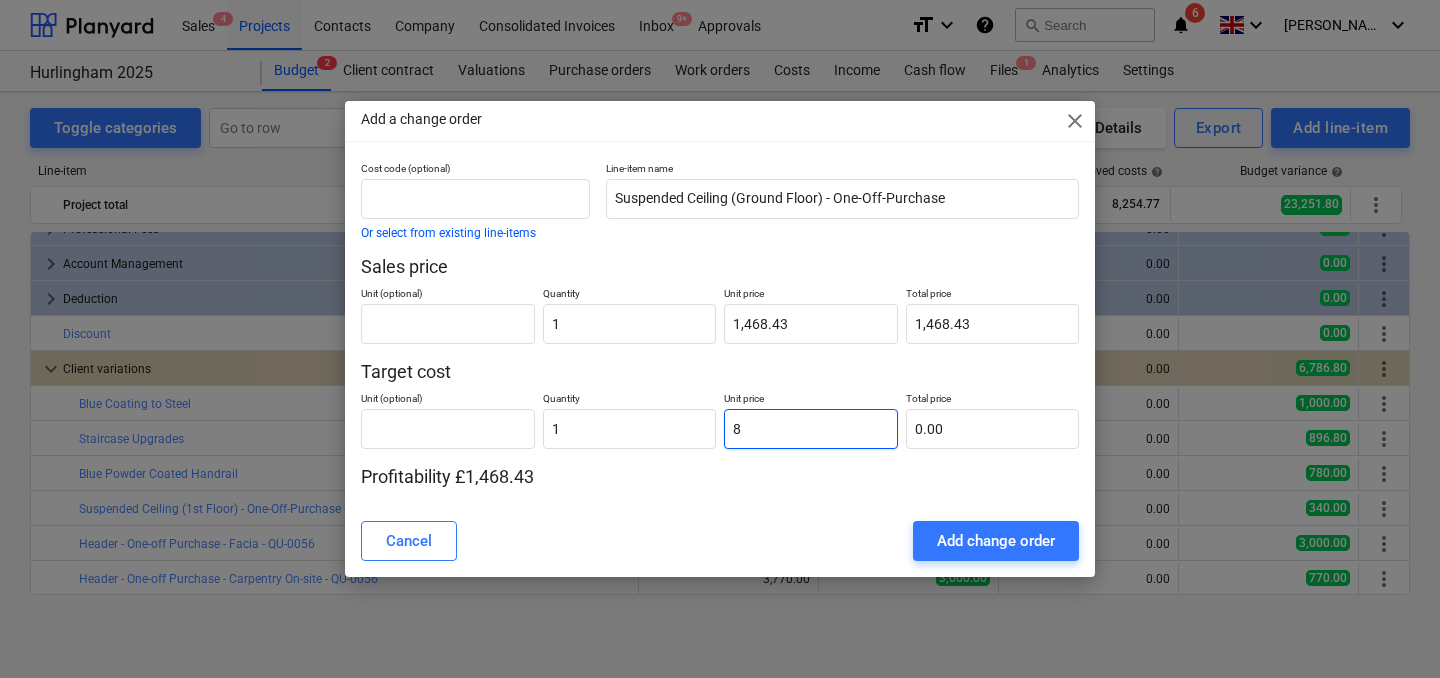 type on "8.00" 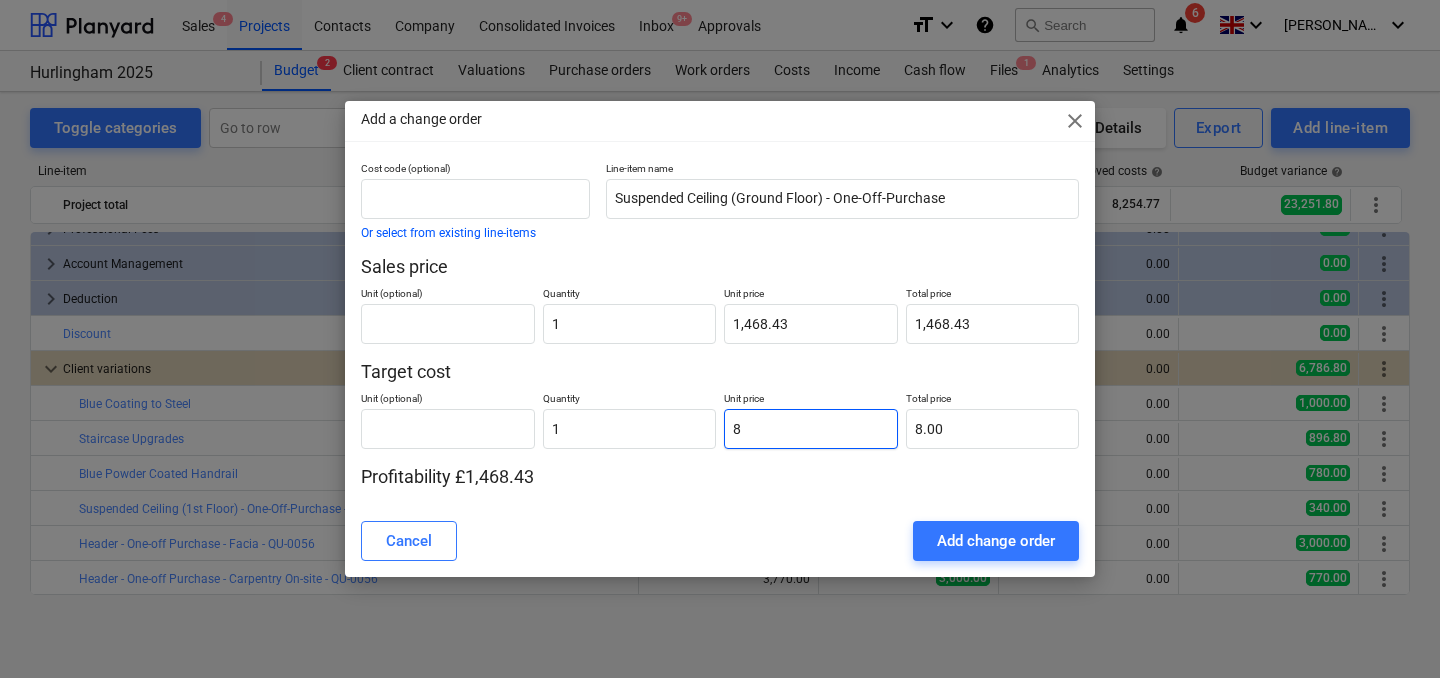 type on "80" 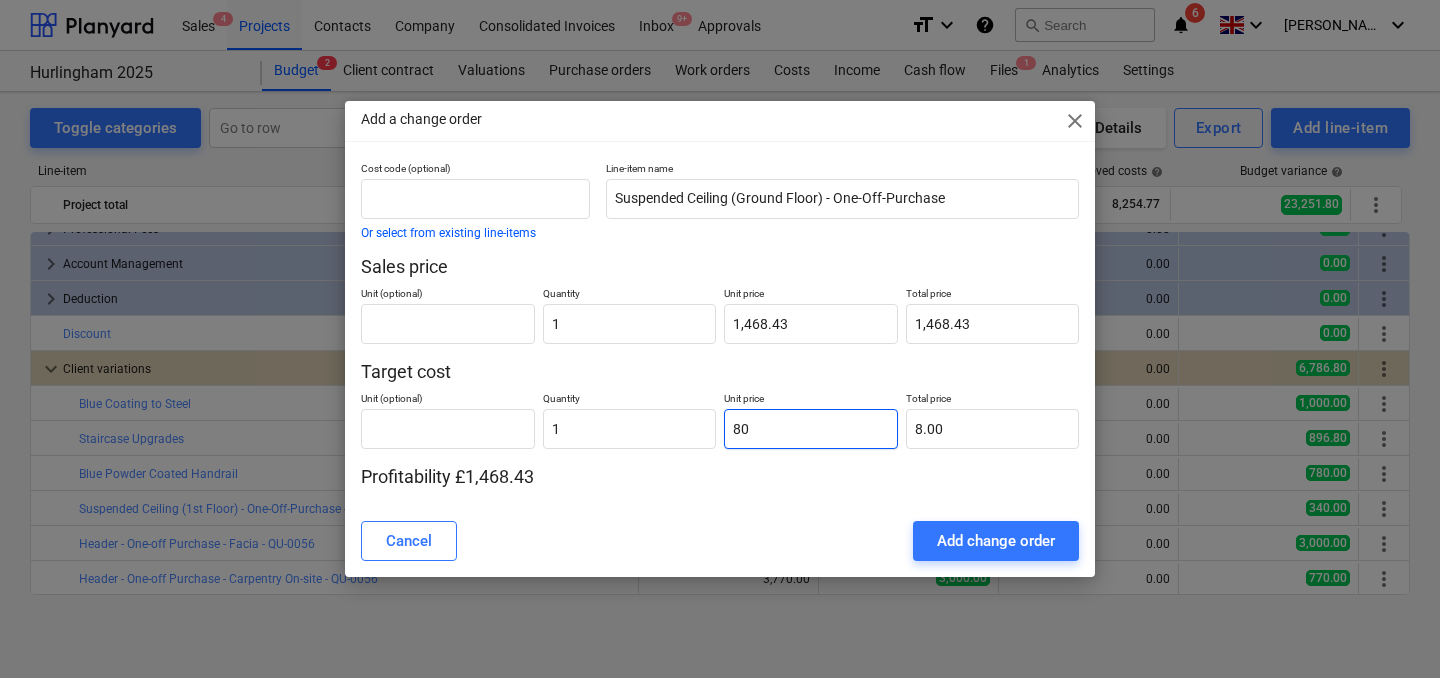 type on "80.00" 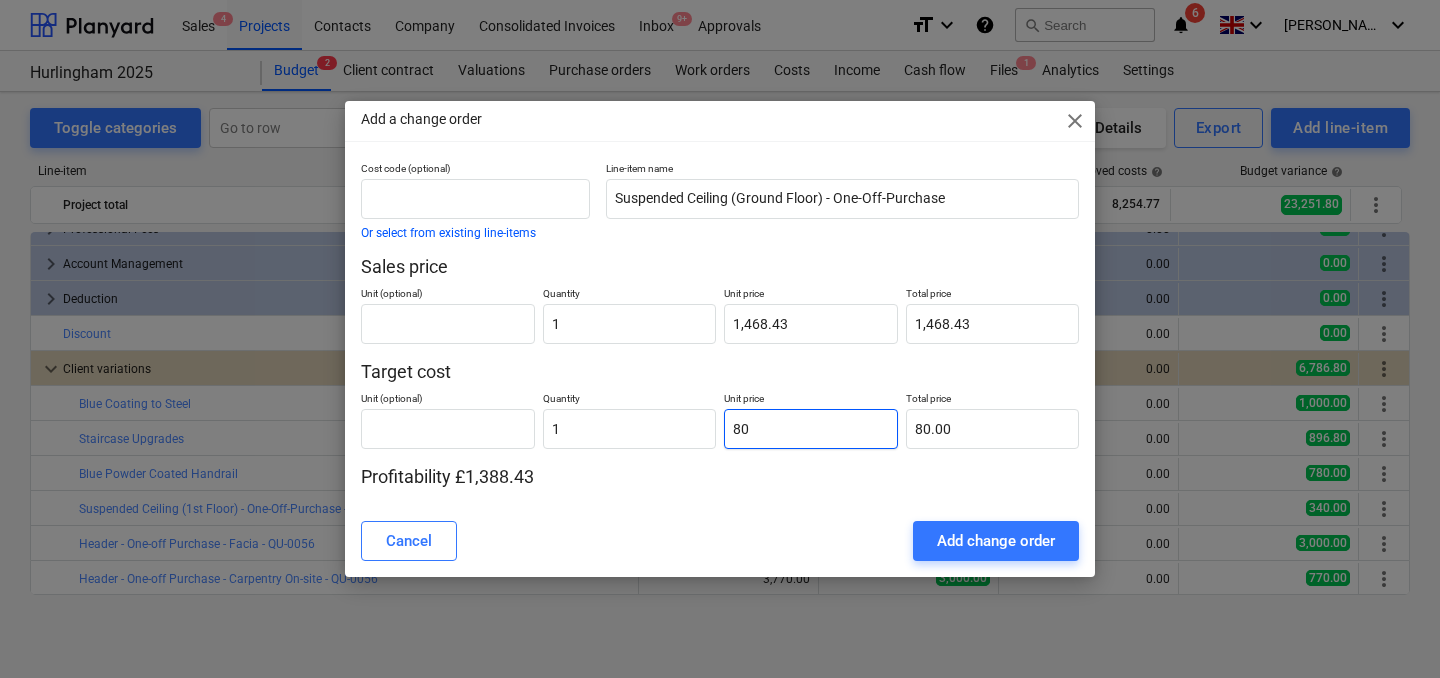 type on "800" 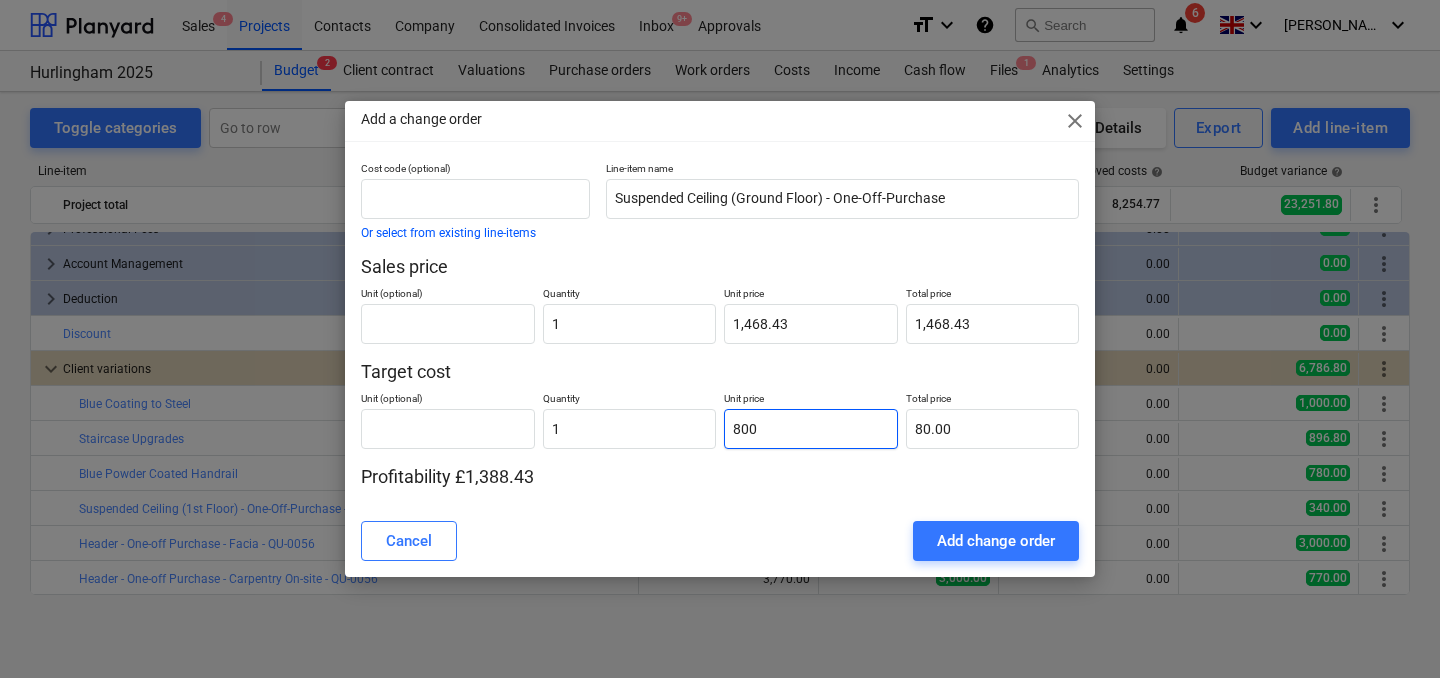 type on "800.00" 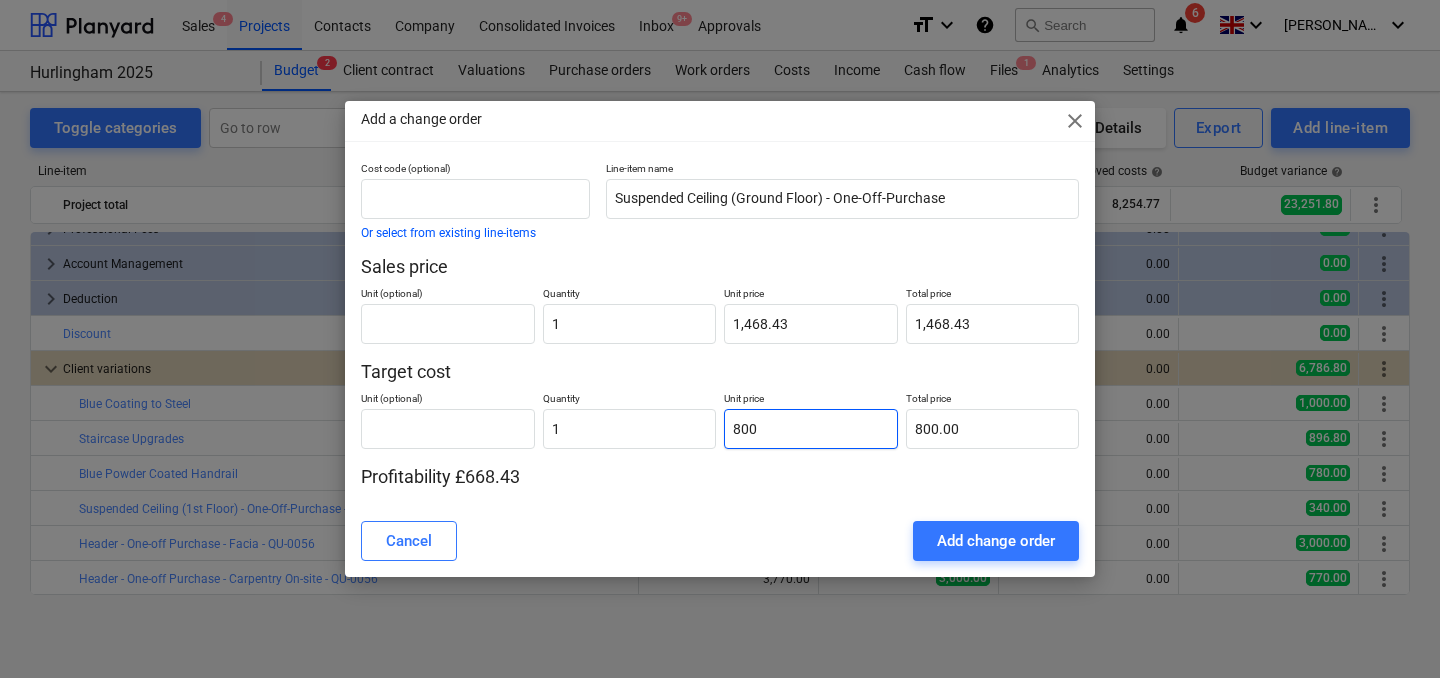 type on "80" 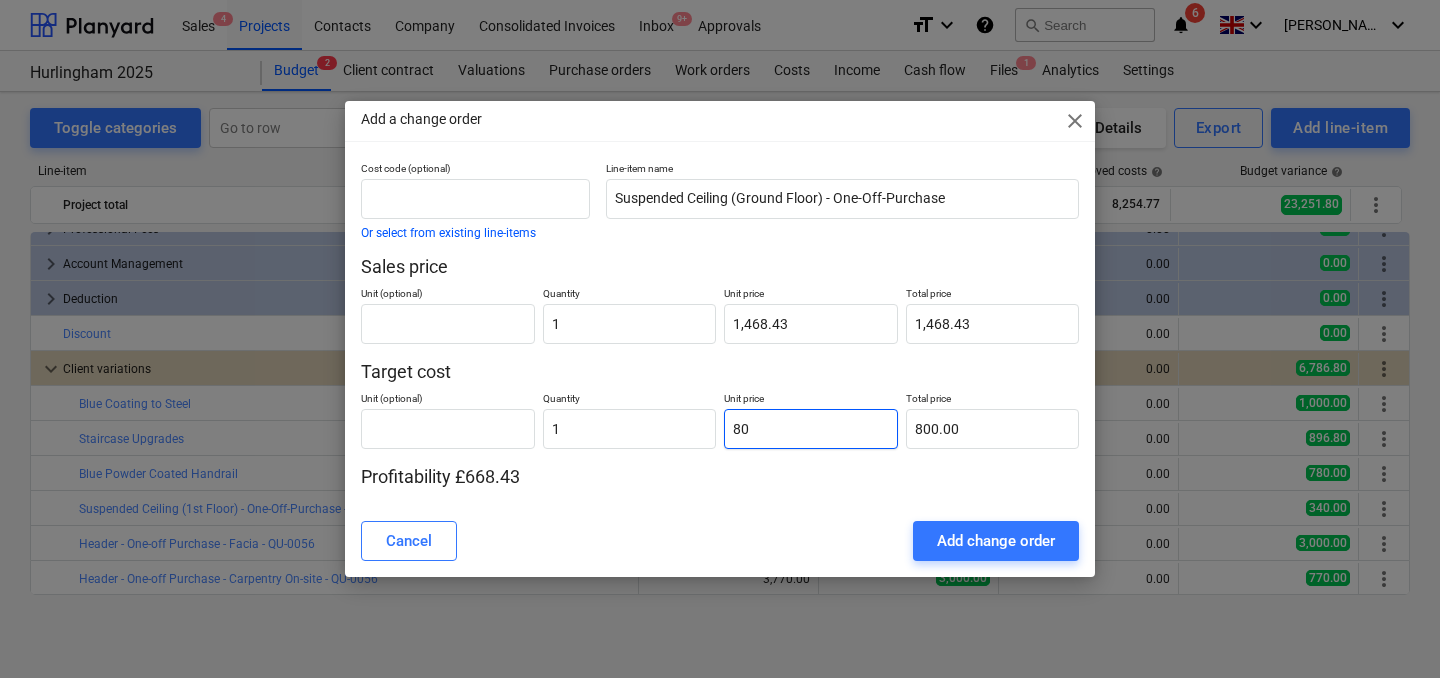 type on "80.00" 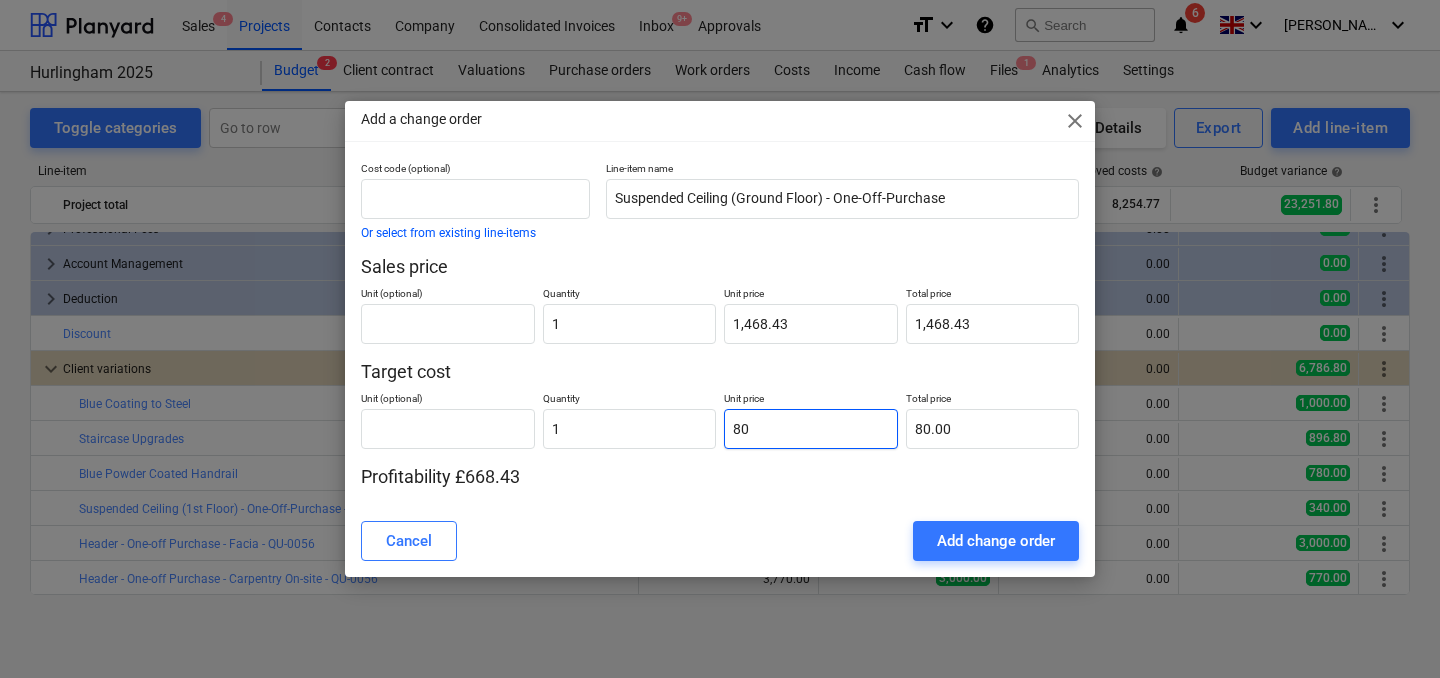 type on "8" 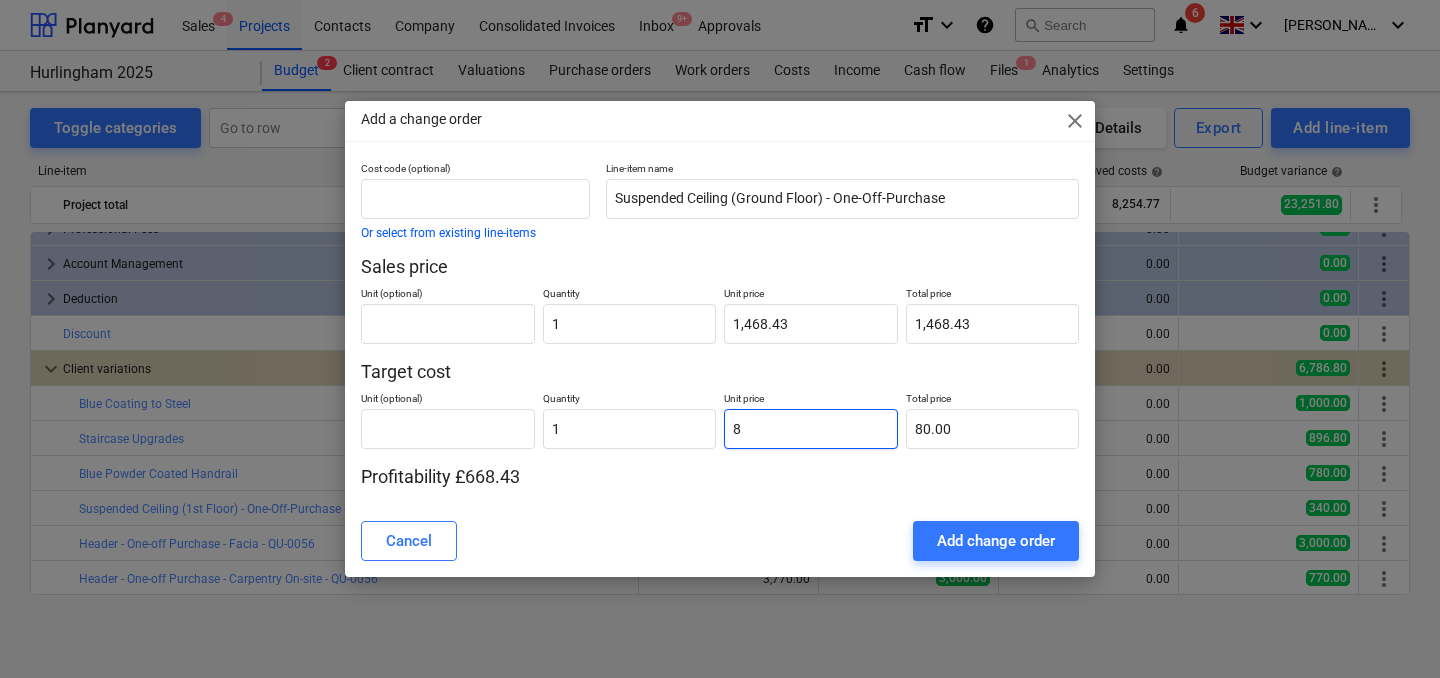 type on "8.00" 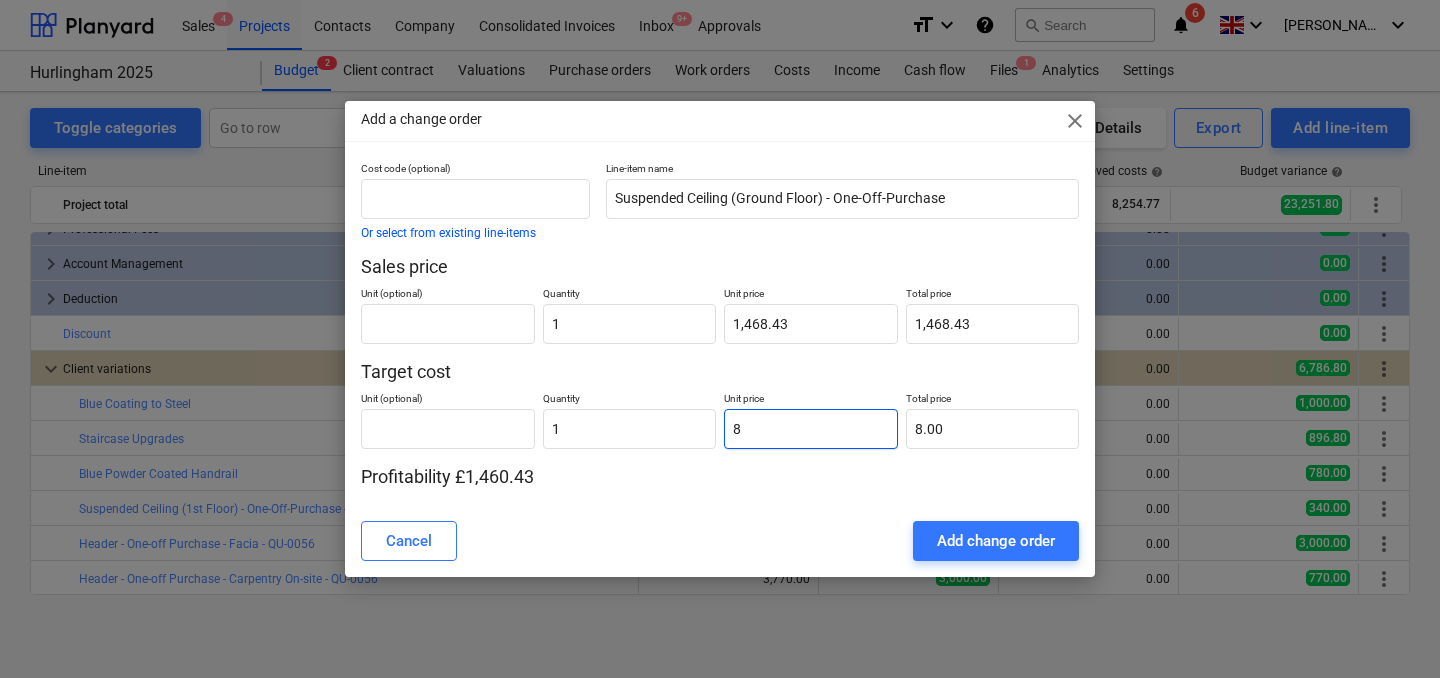type 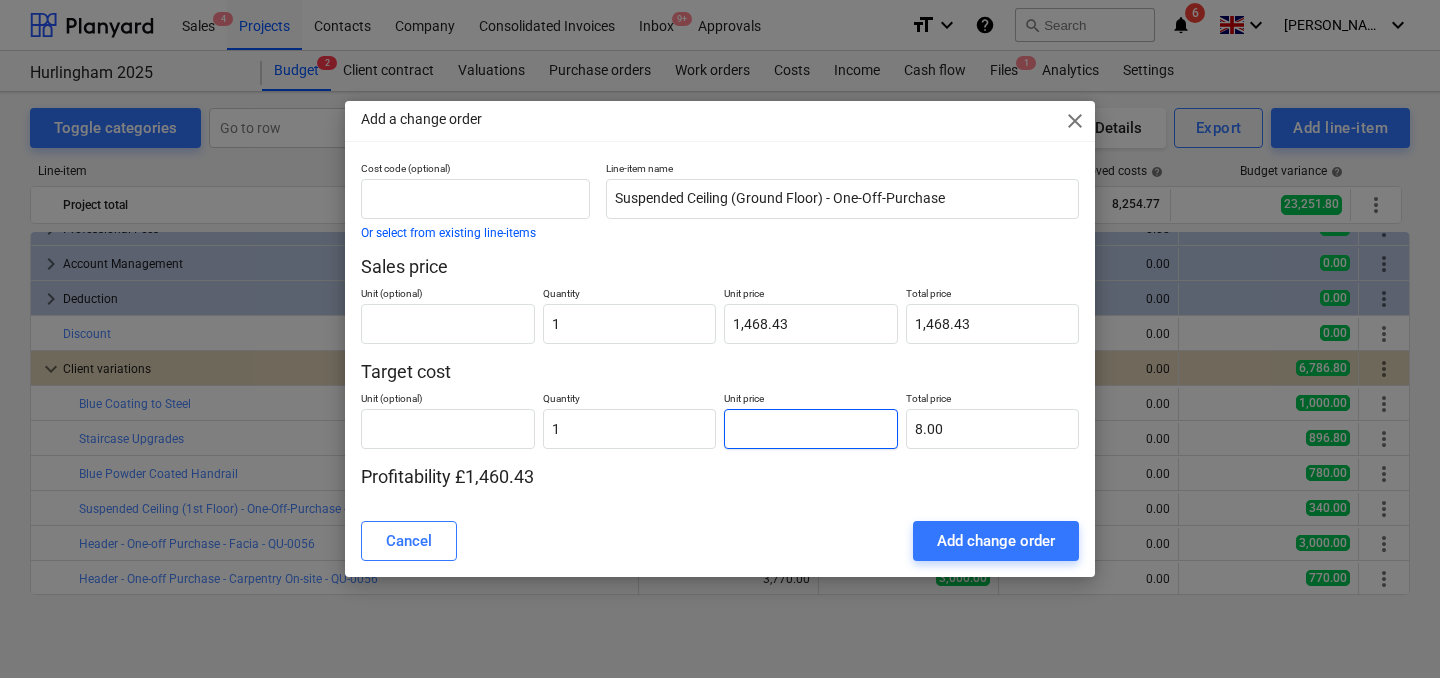 type on "0.00" 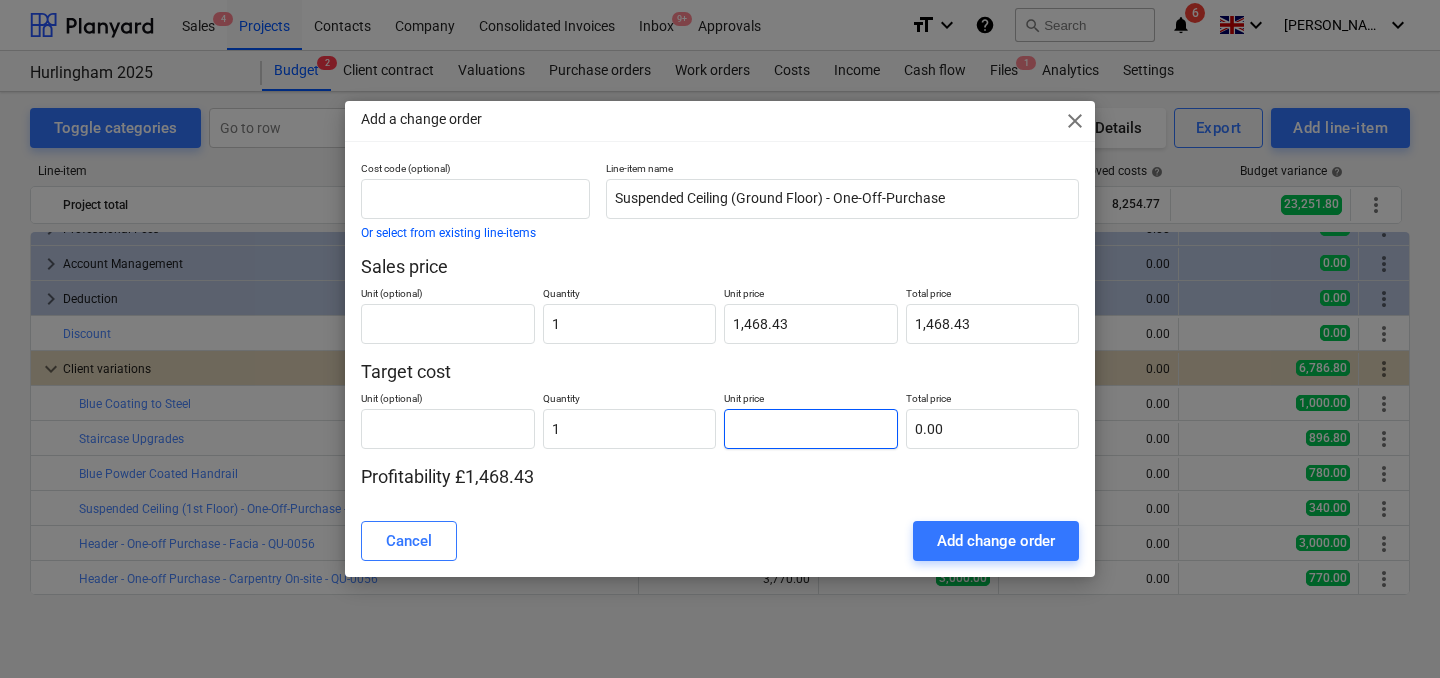type on "9" 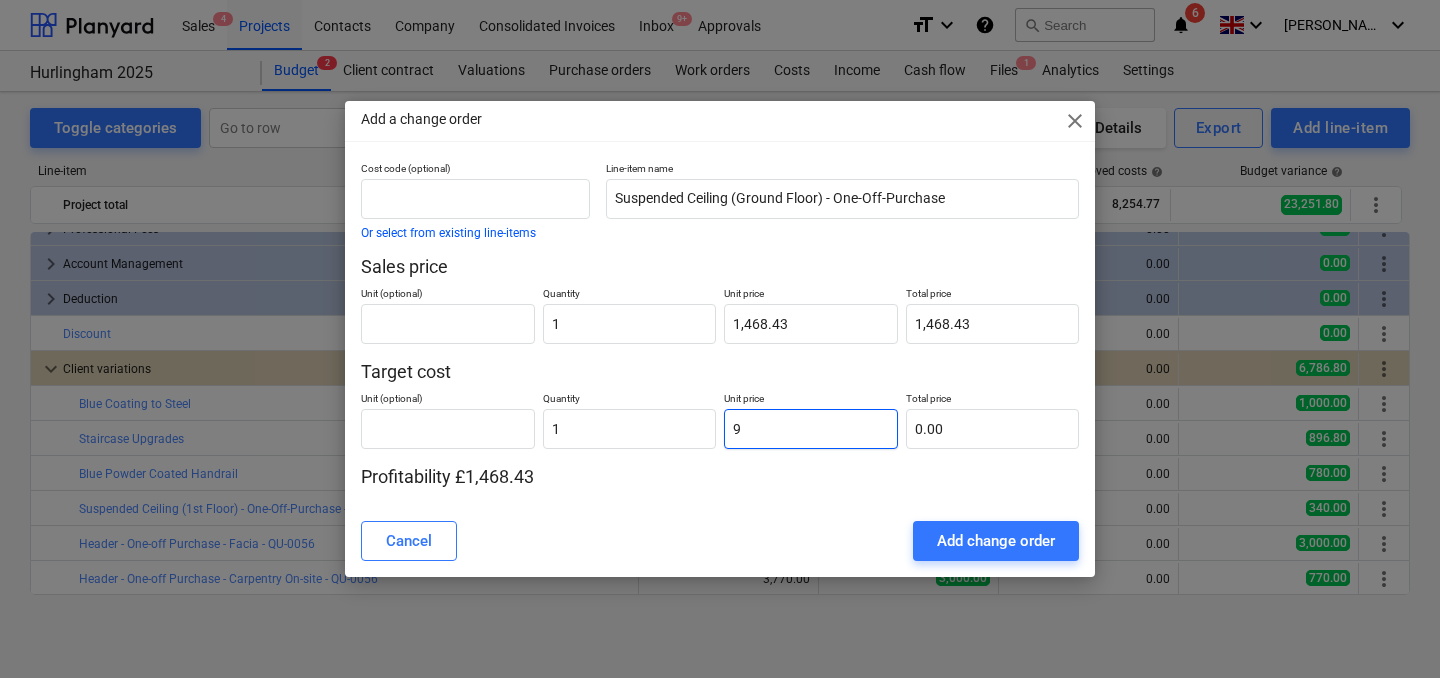 type on "9.00" 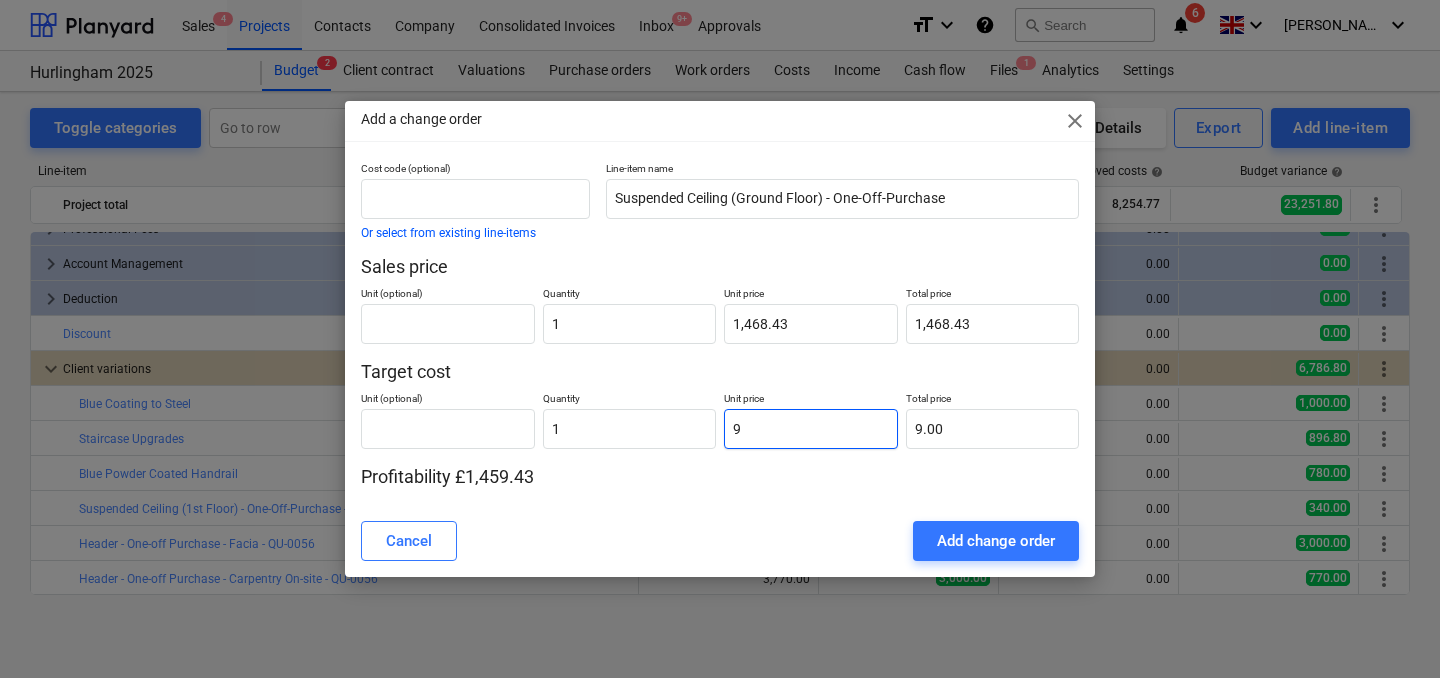 type on "90" 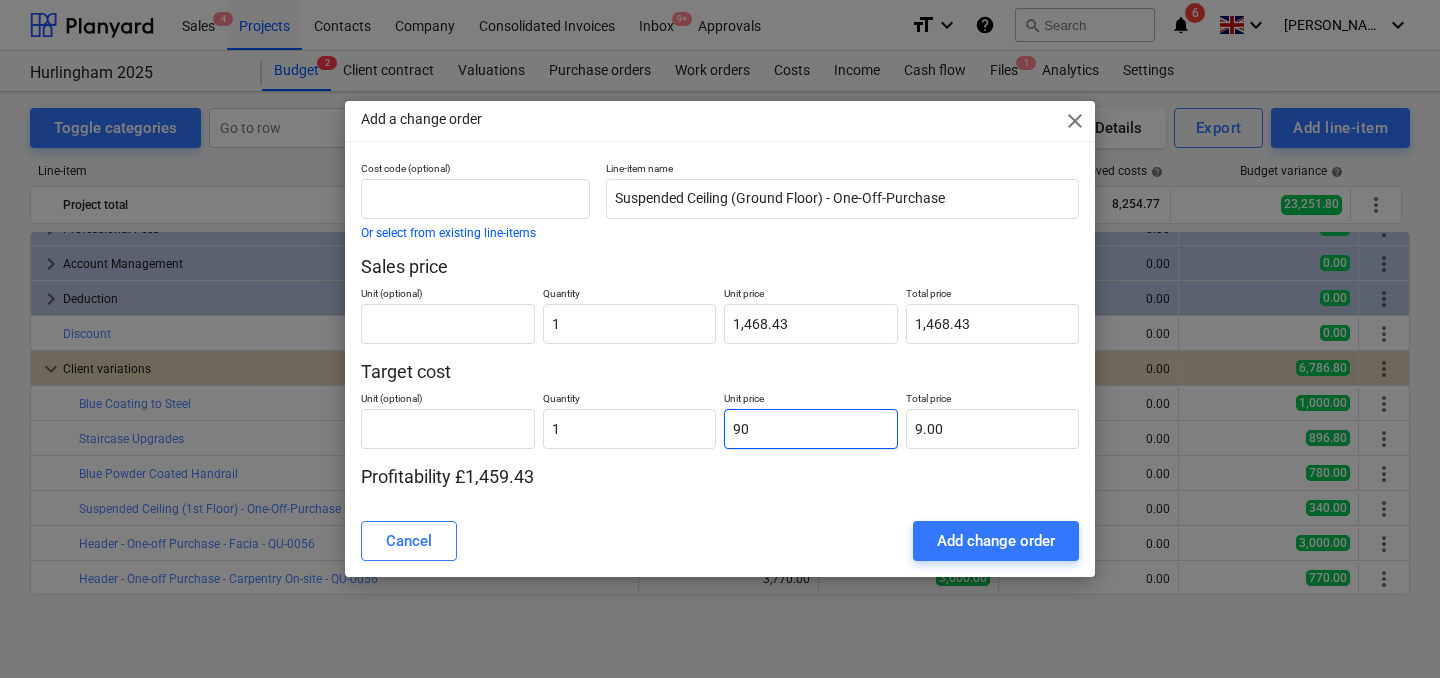 type on "90.00" 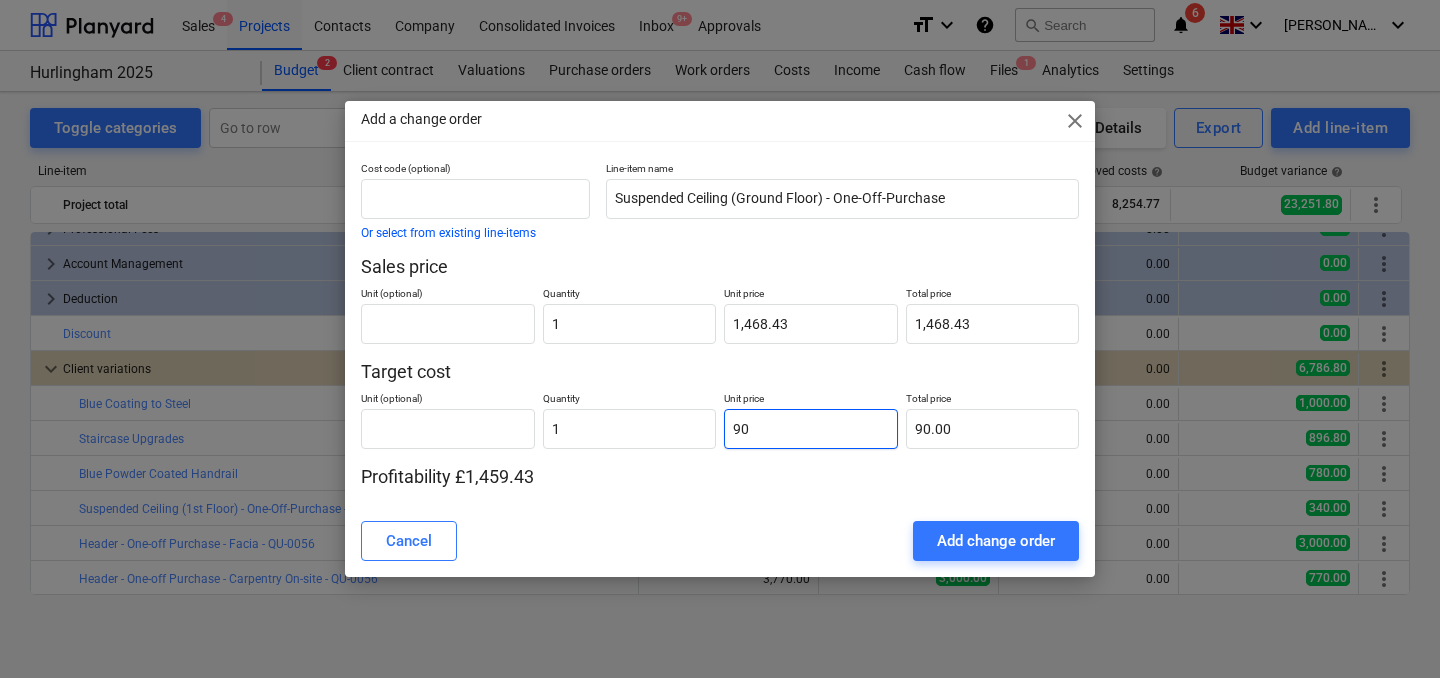 type on "900" 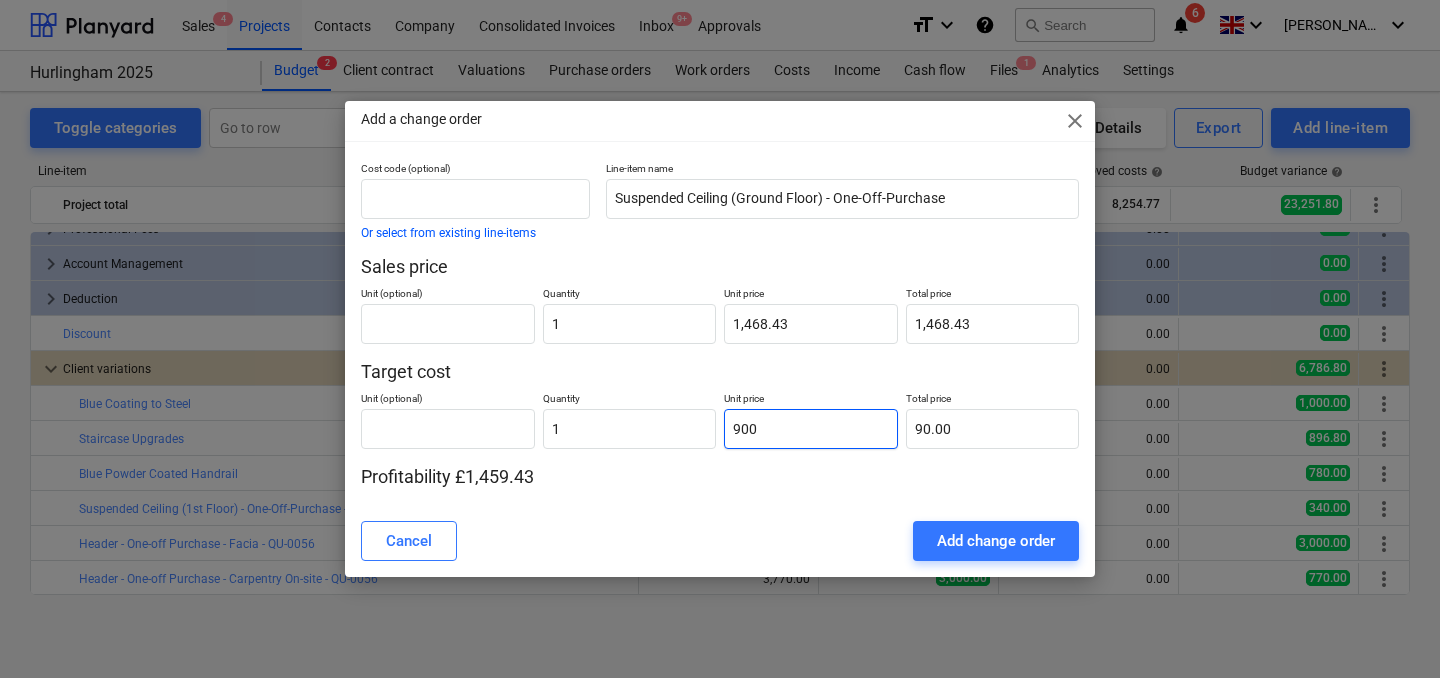 type on "900.00" 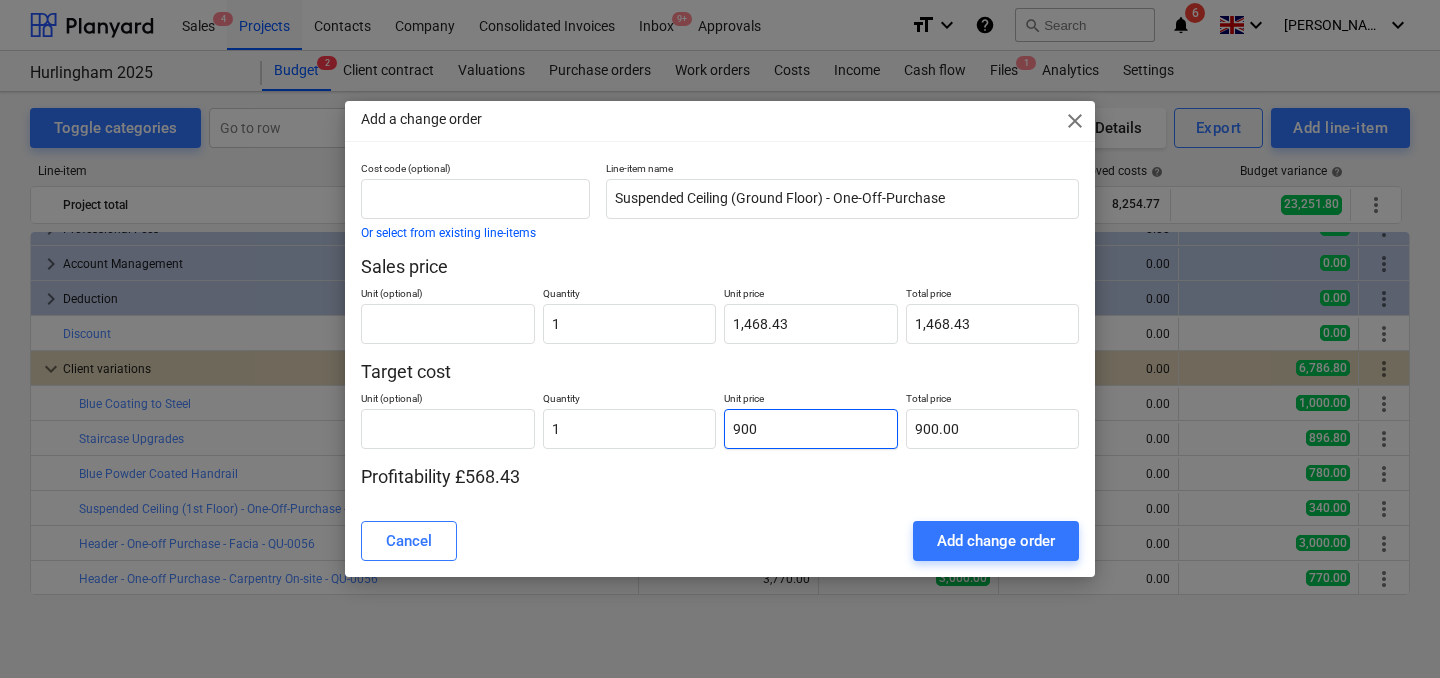 type on "90" 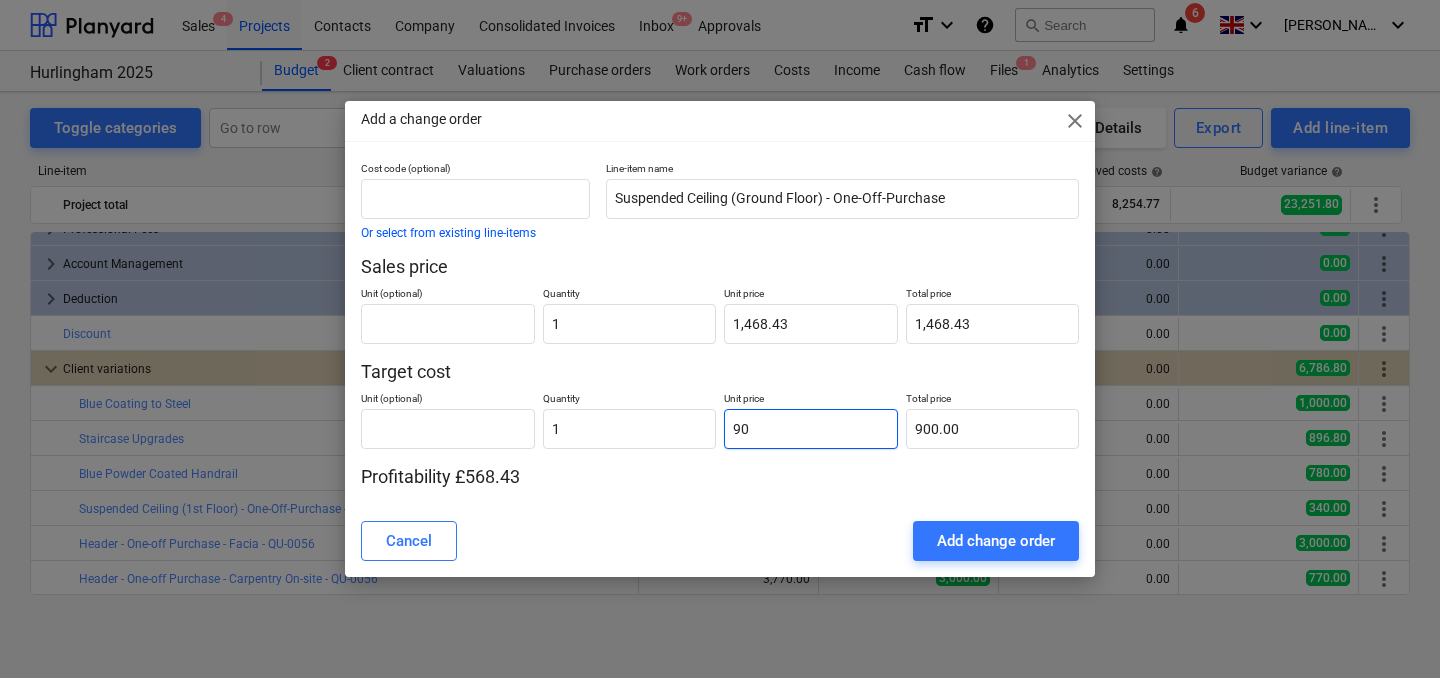 type on "90.00" 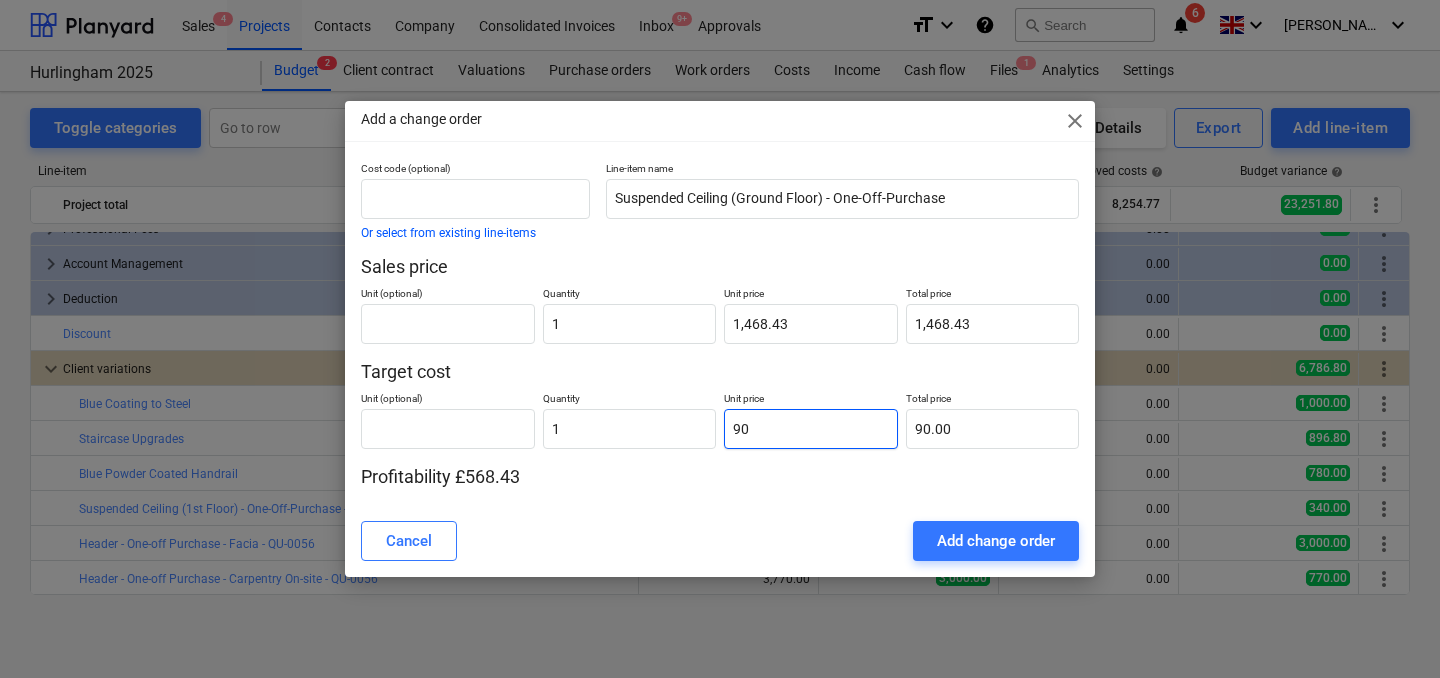 type on "9" 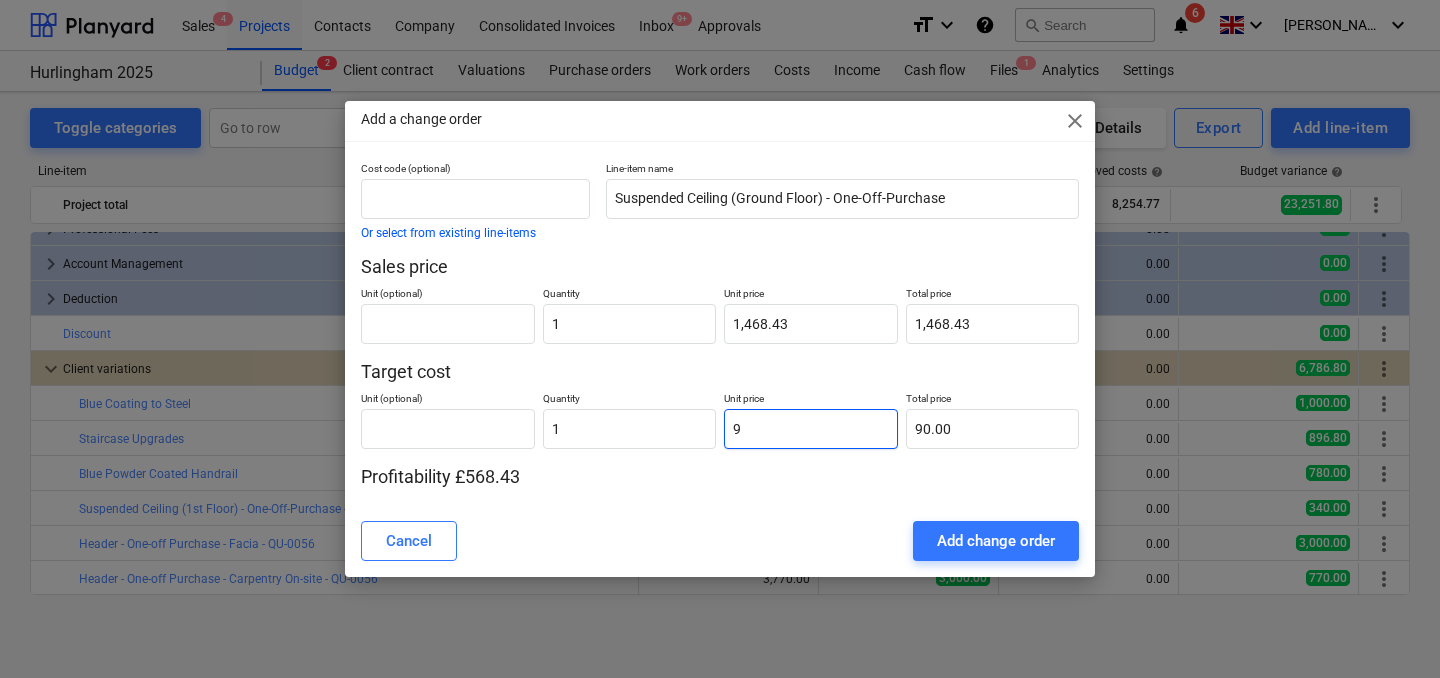 type on "9.00" 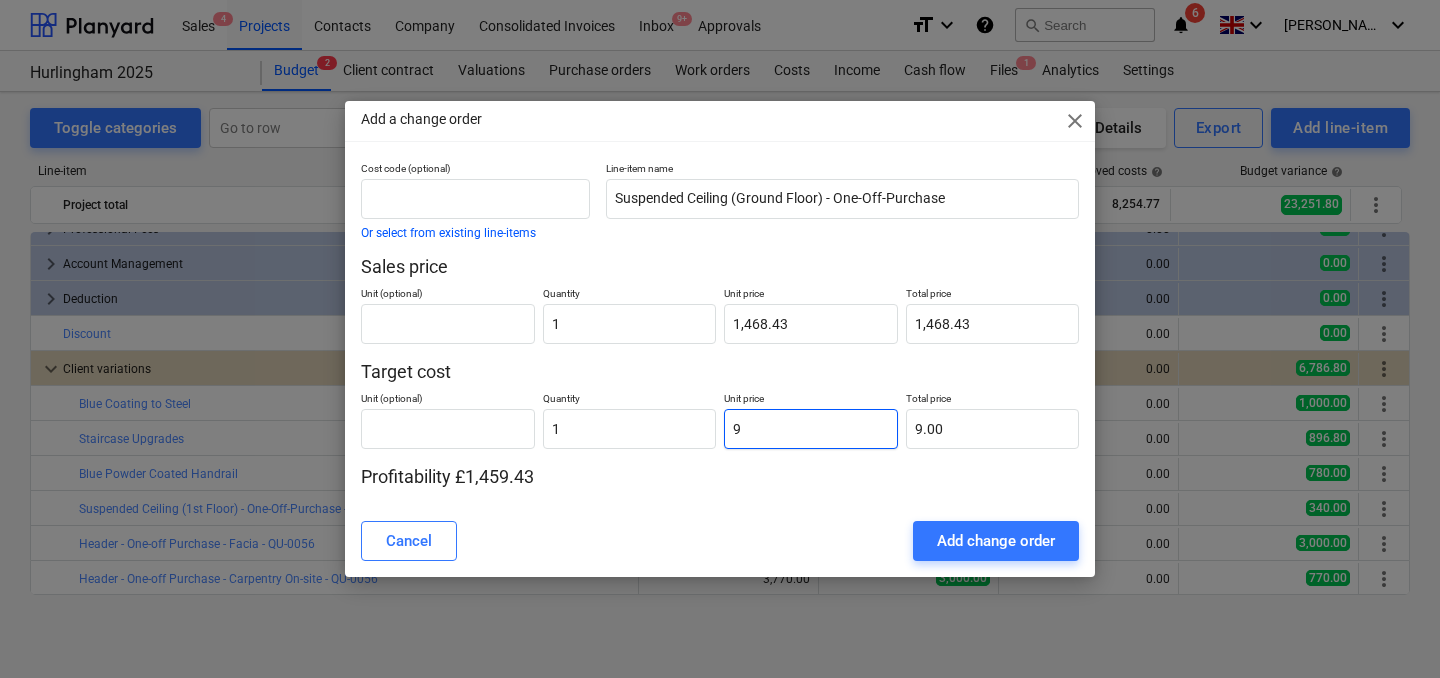 type 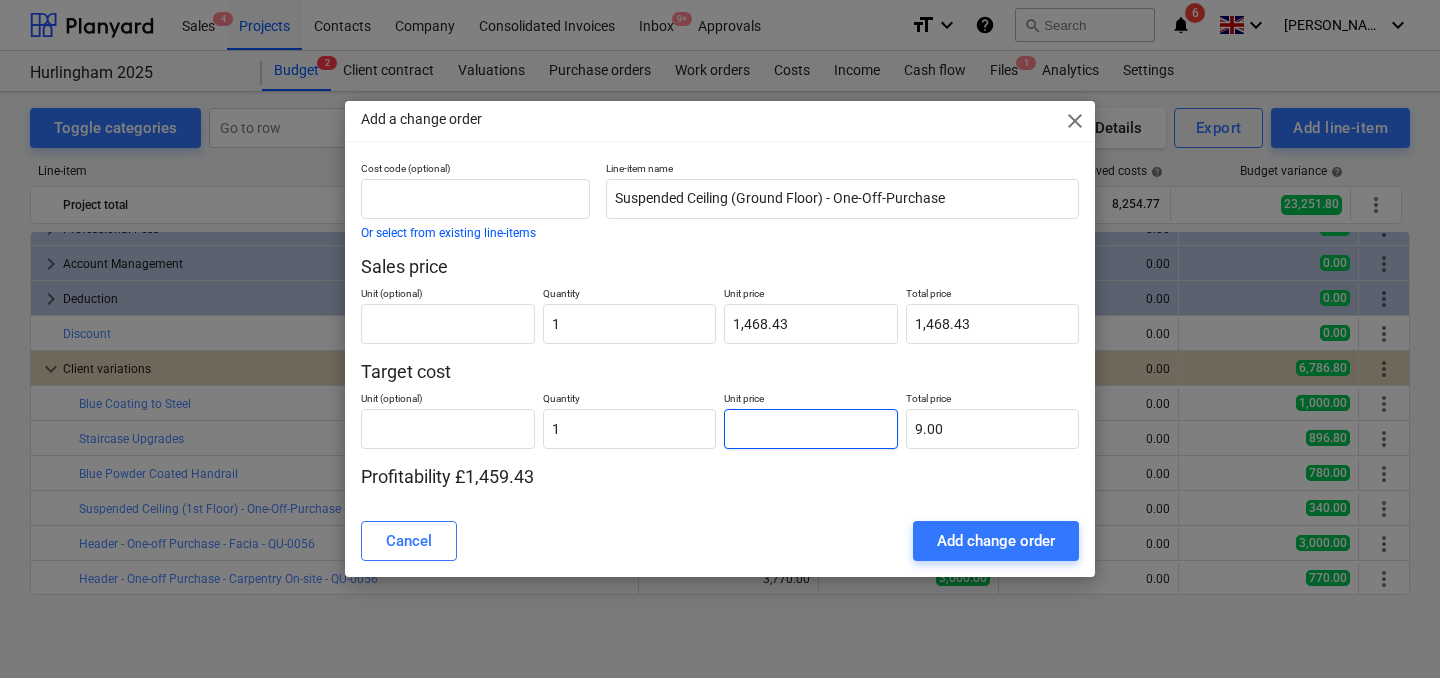 type on "0.00" 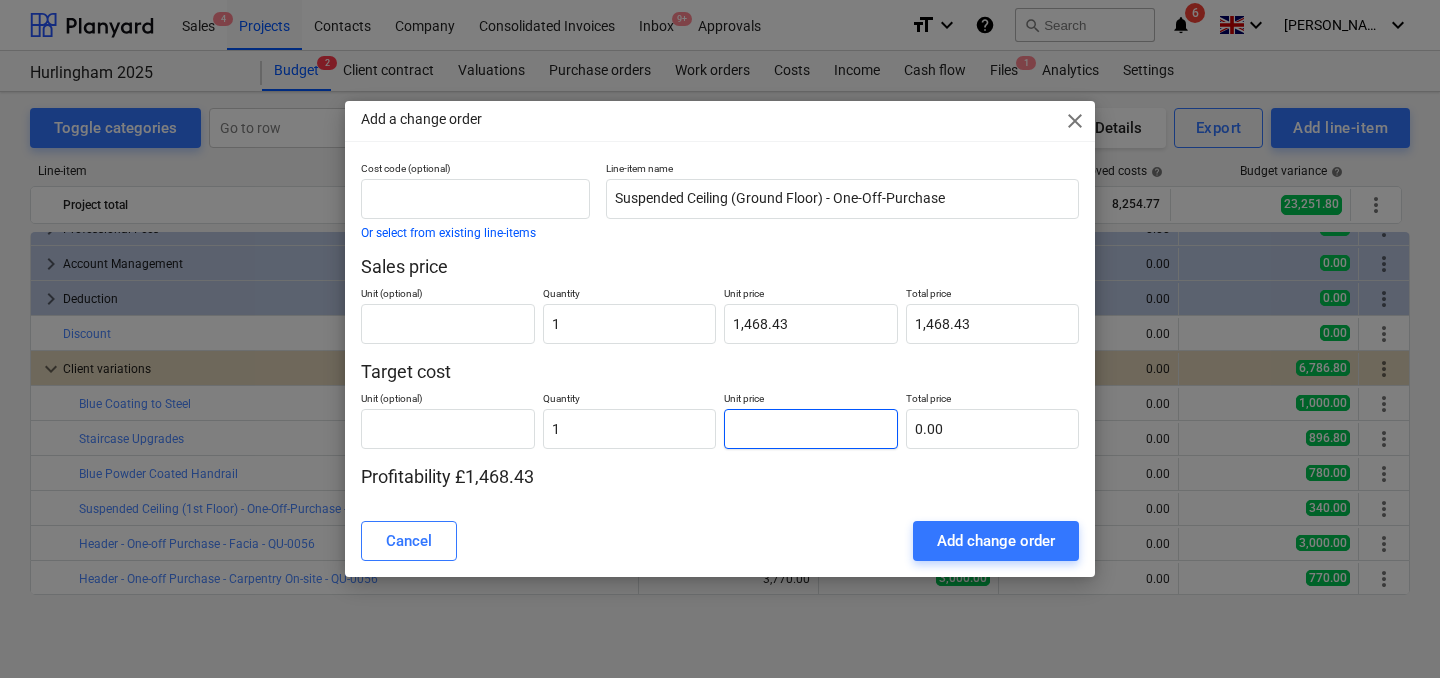 type on "8" 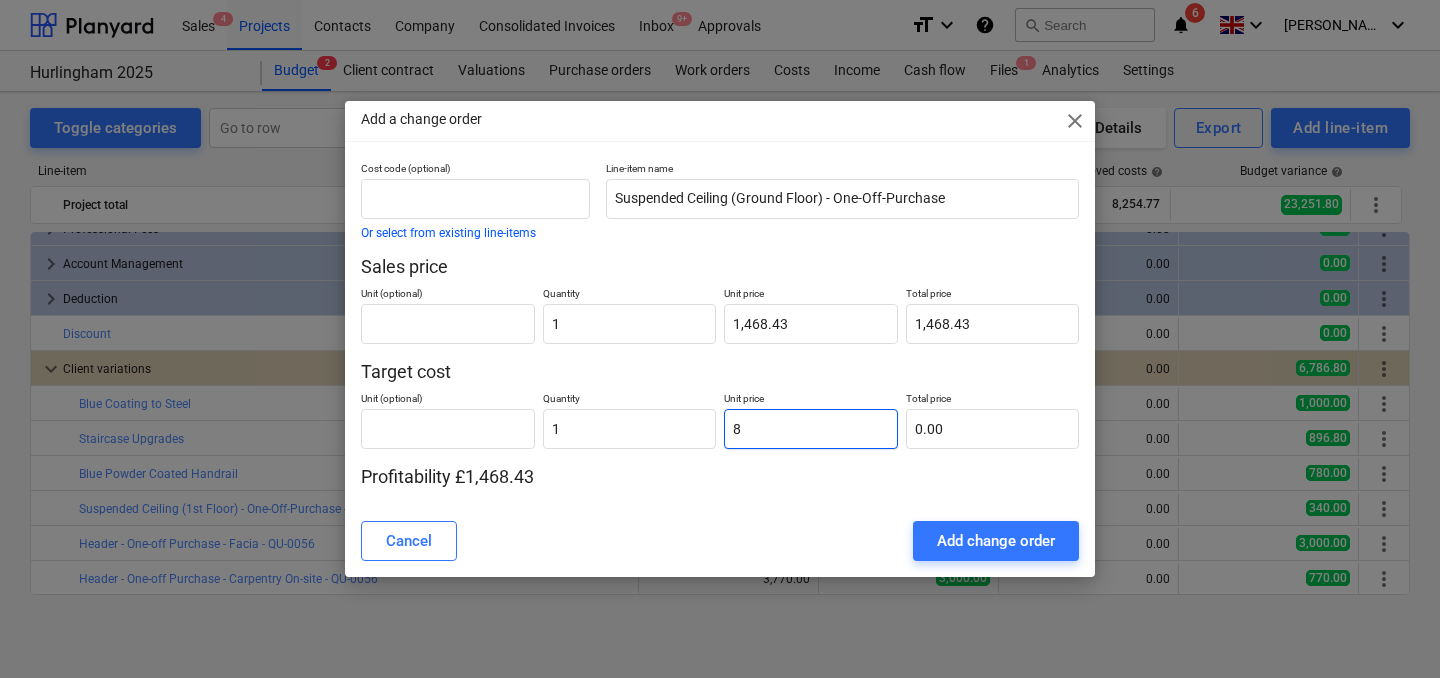 type on "8.00" 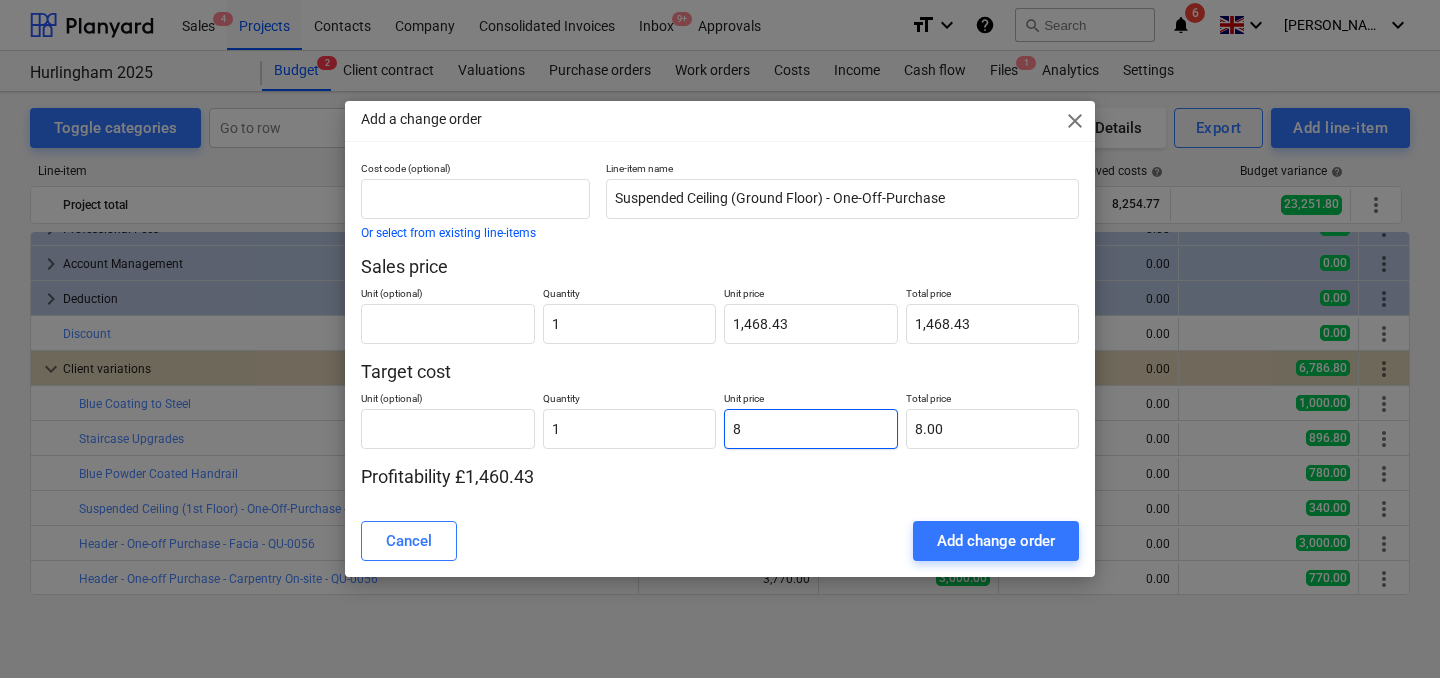type on "85" 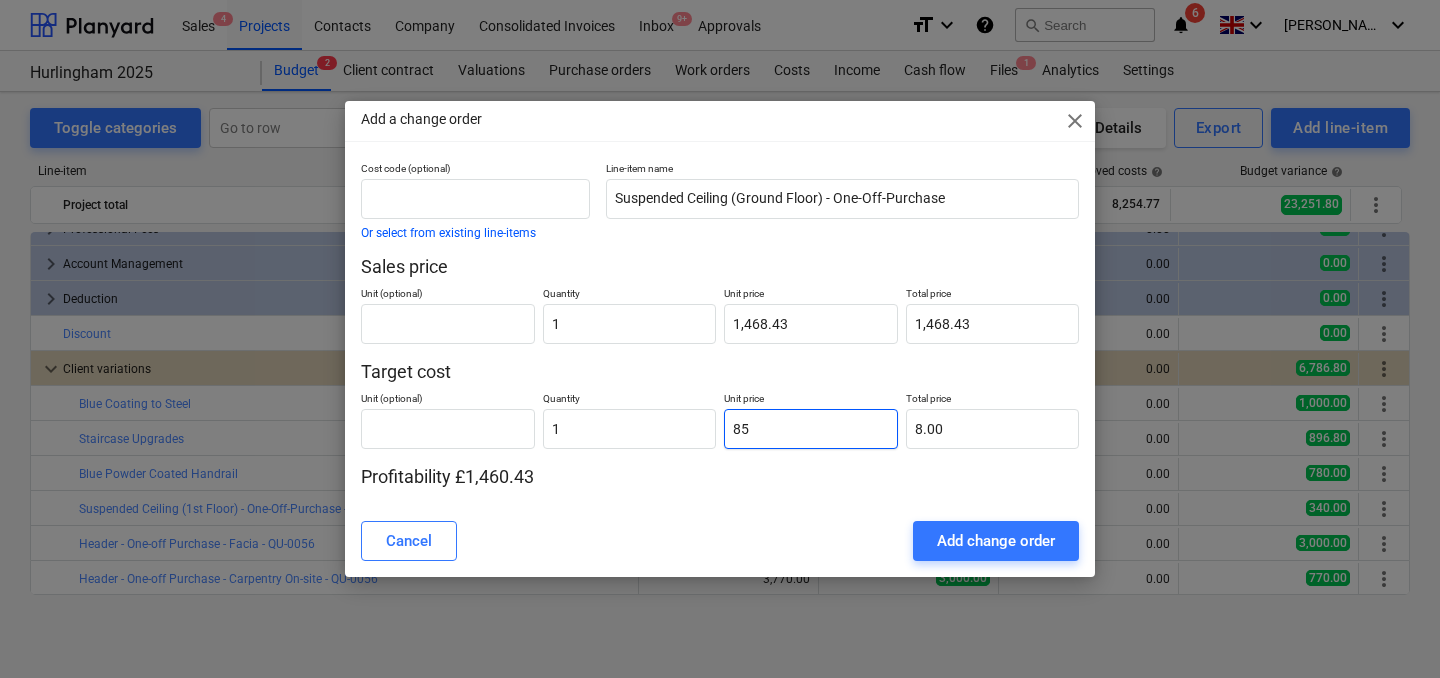 type on "85.00" 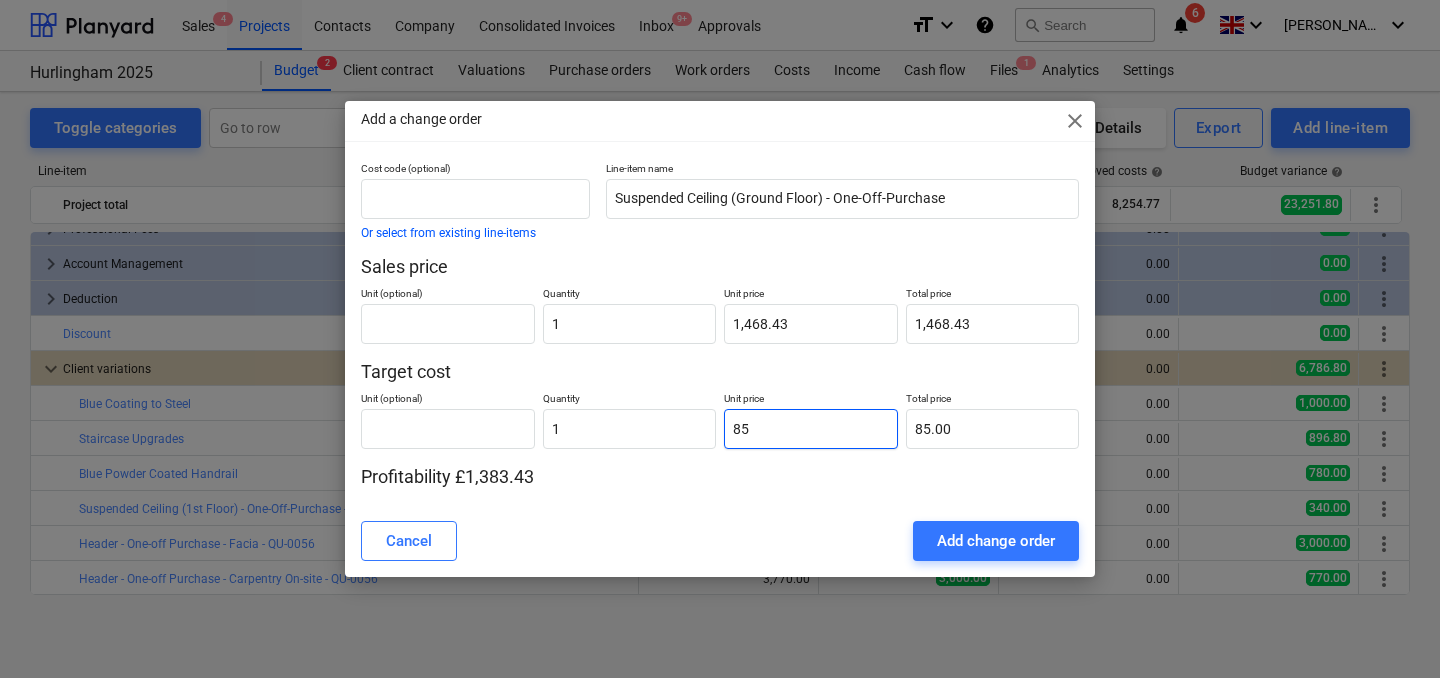 type on "850" 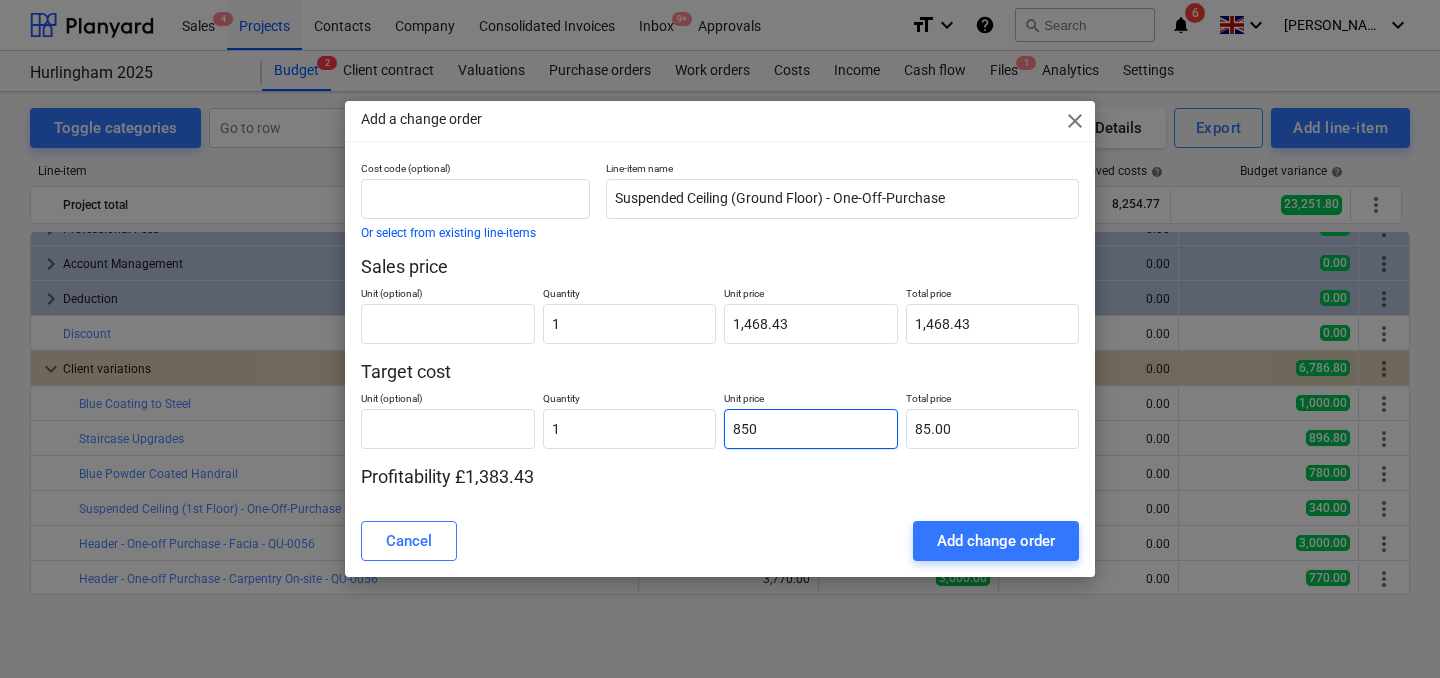 type on "850.00" 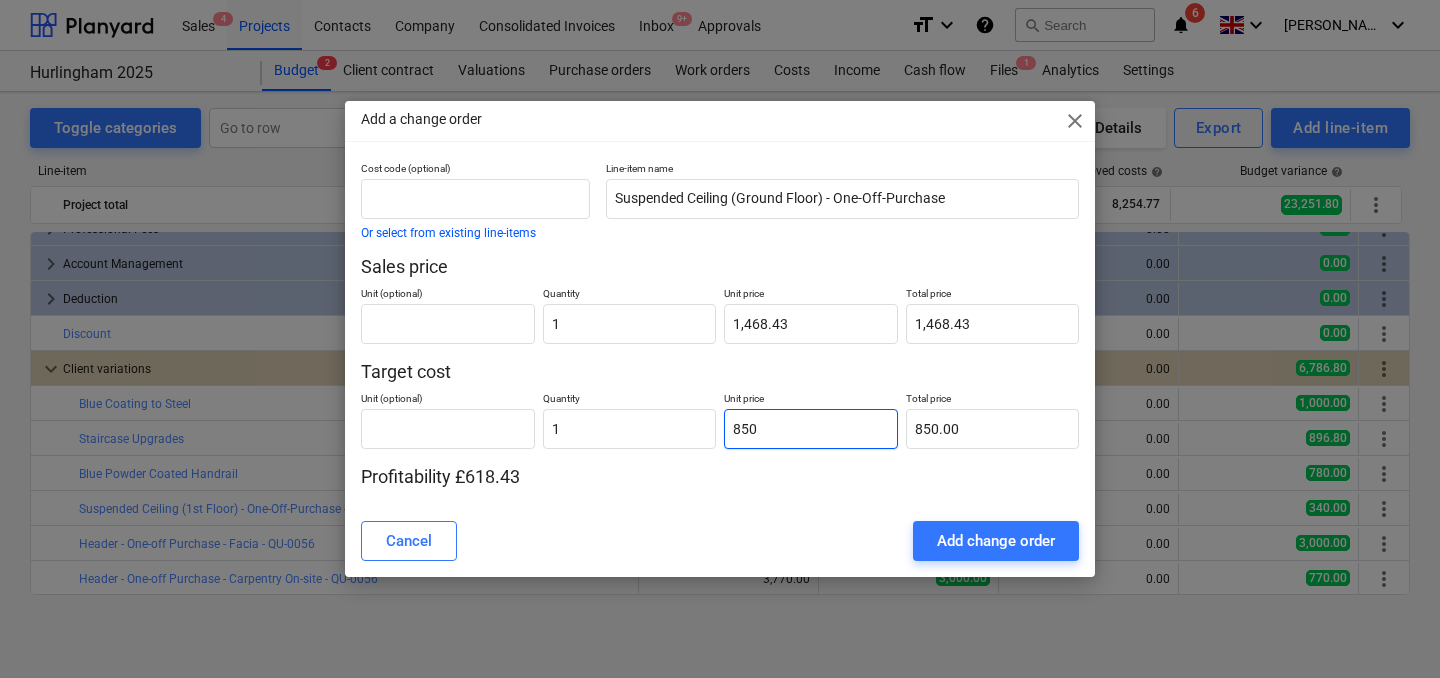 type on "85" 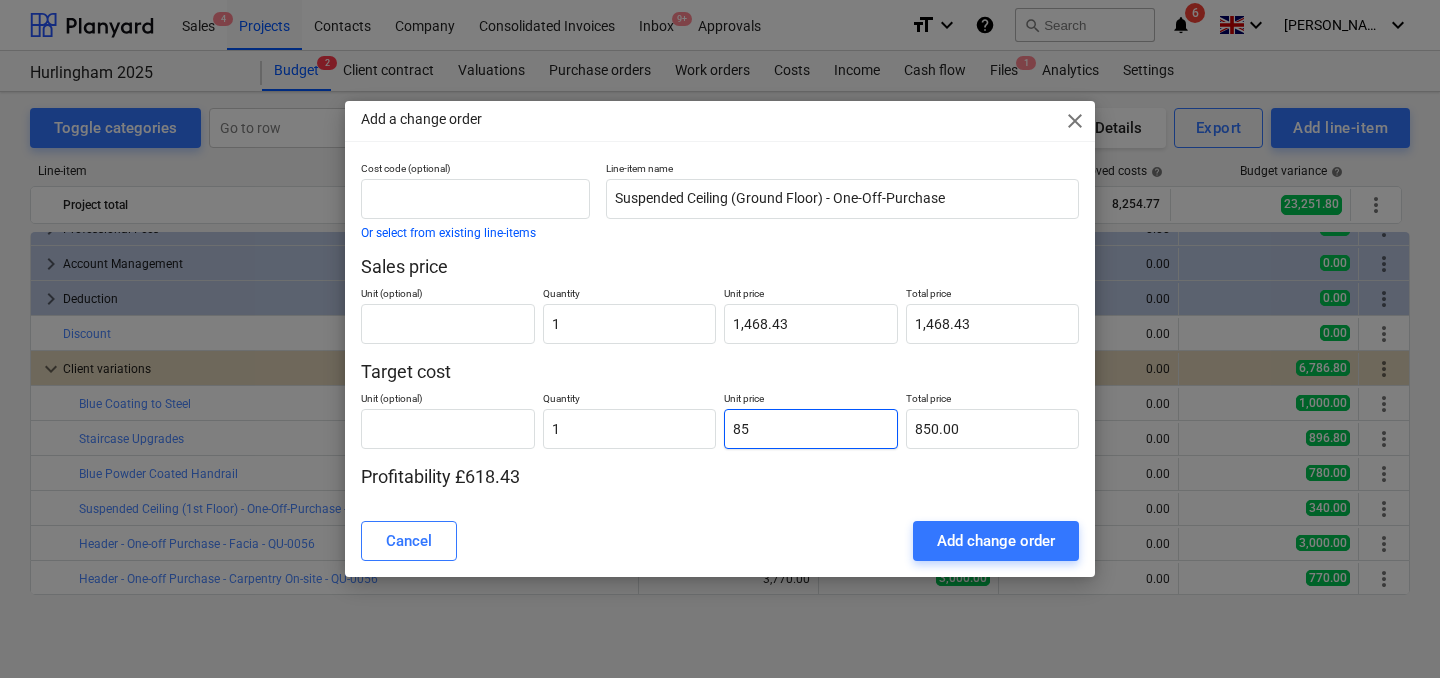 type on "85.00" 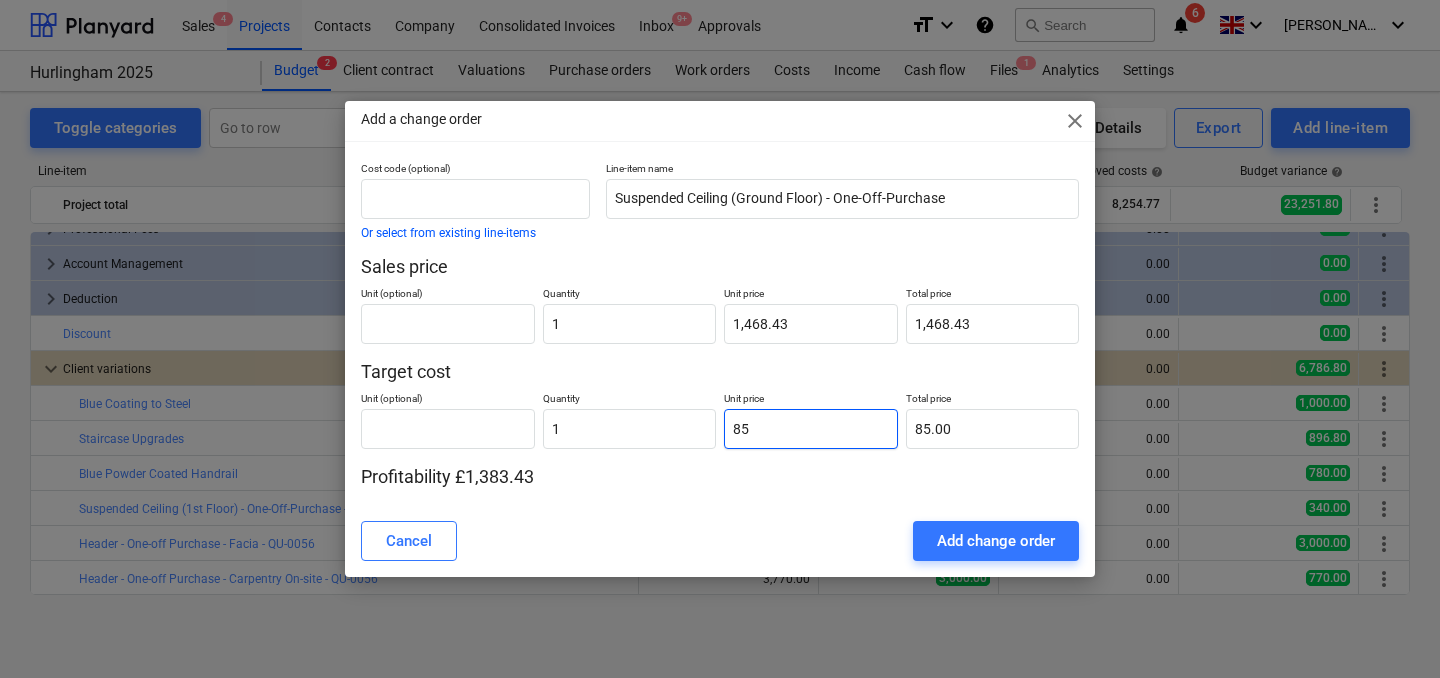 type on "8" 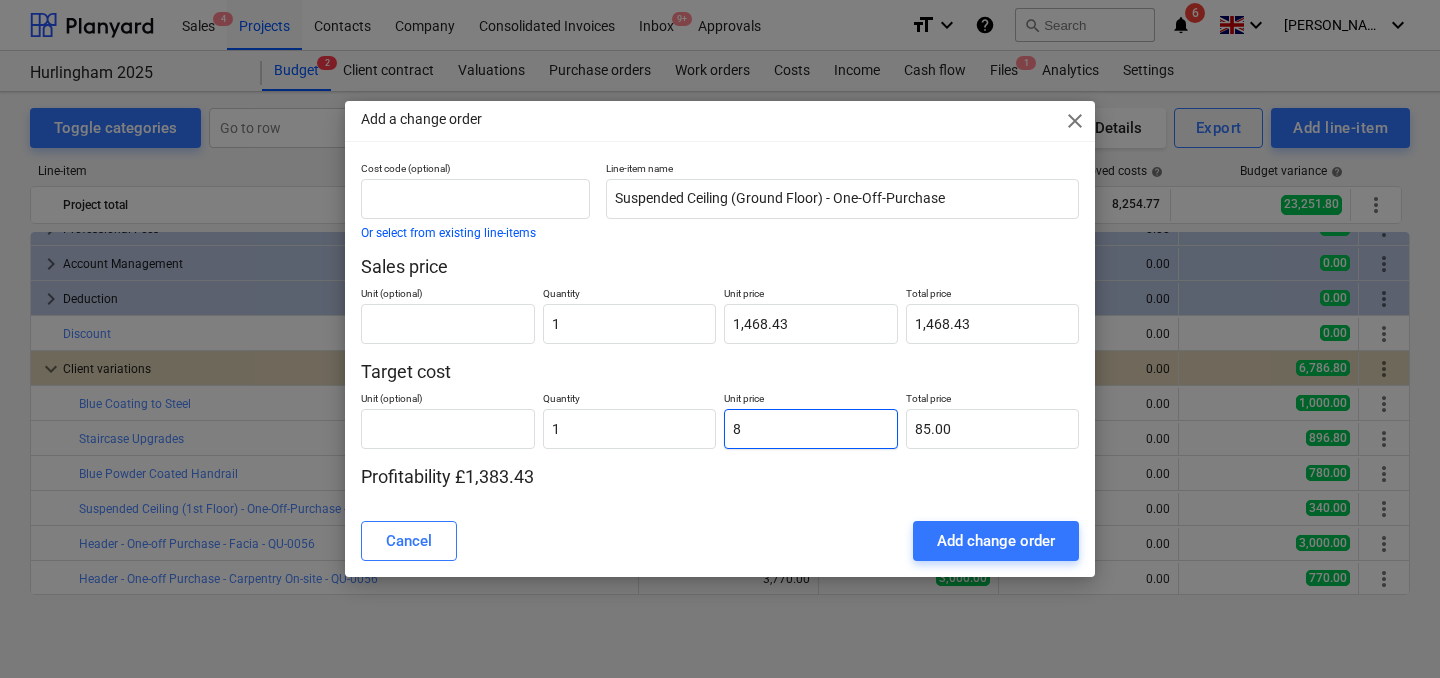type on "8.00" 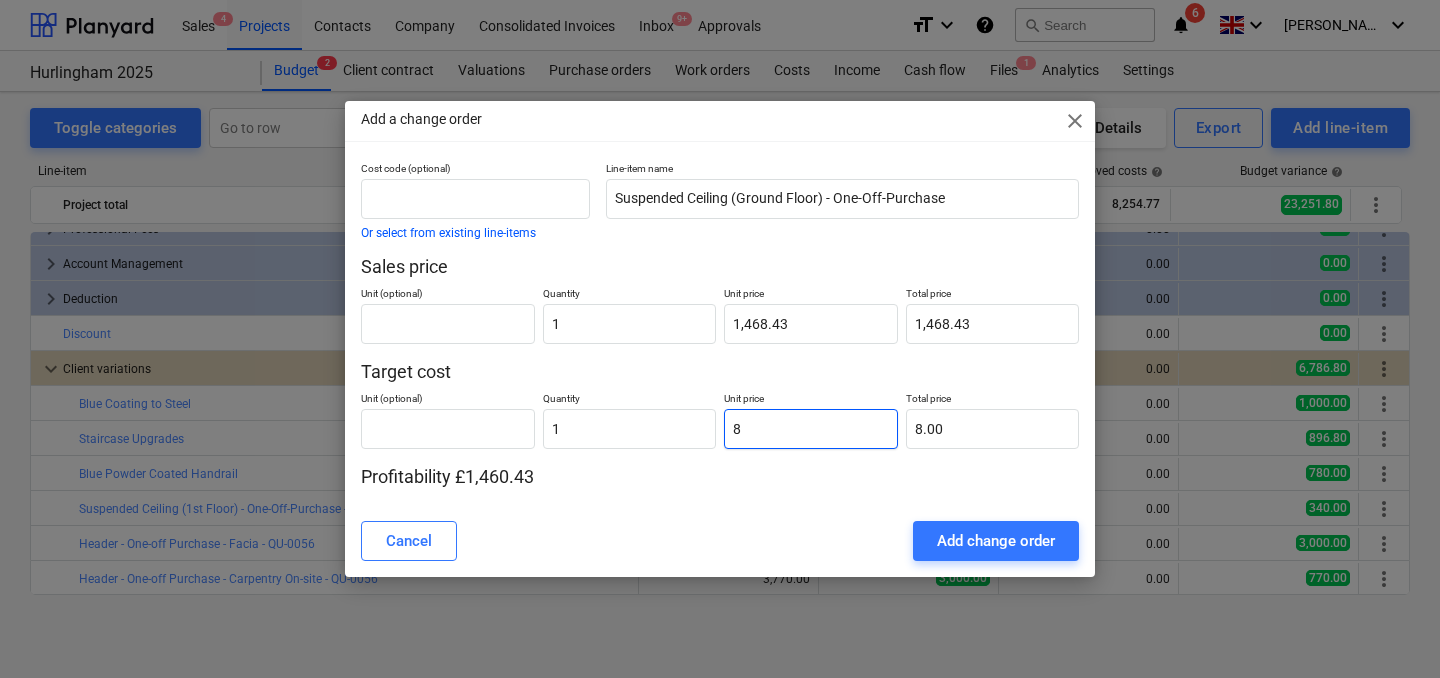 type on "89" 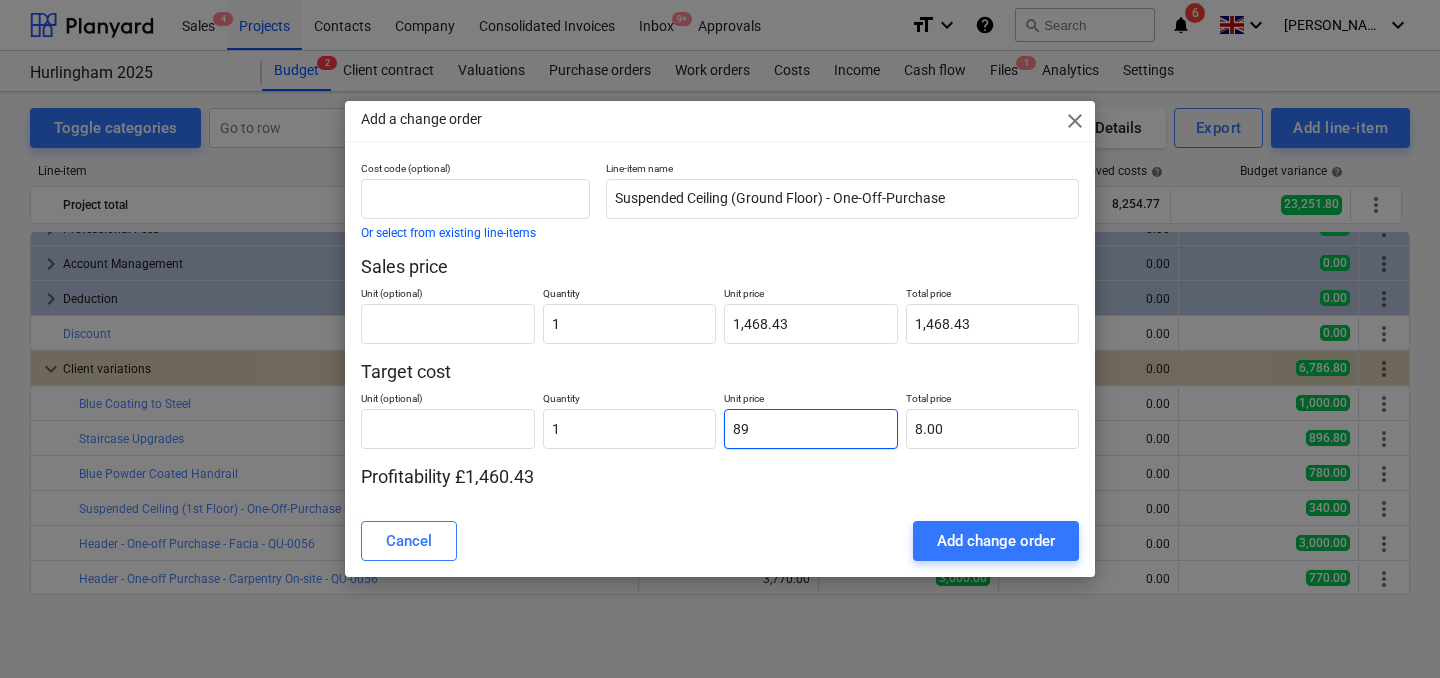 type on "89.00" 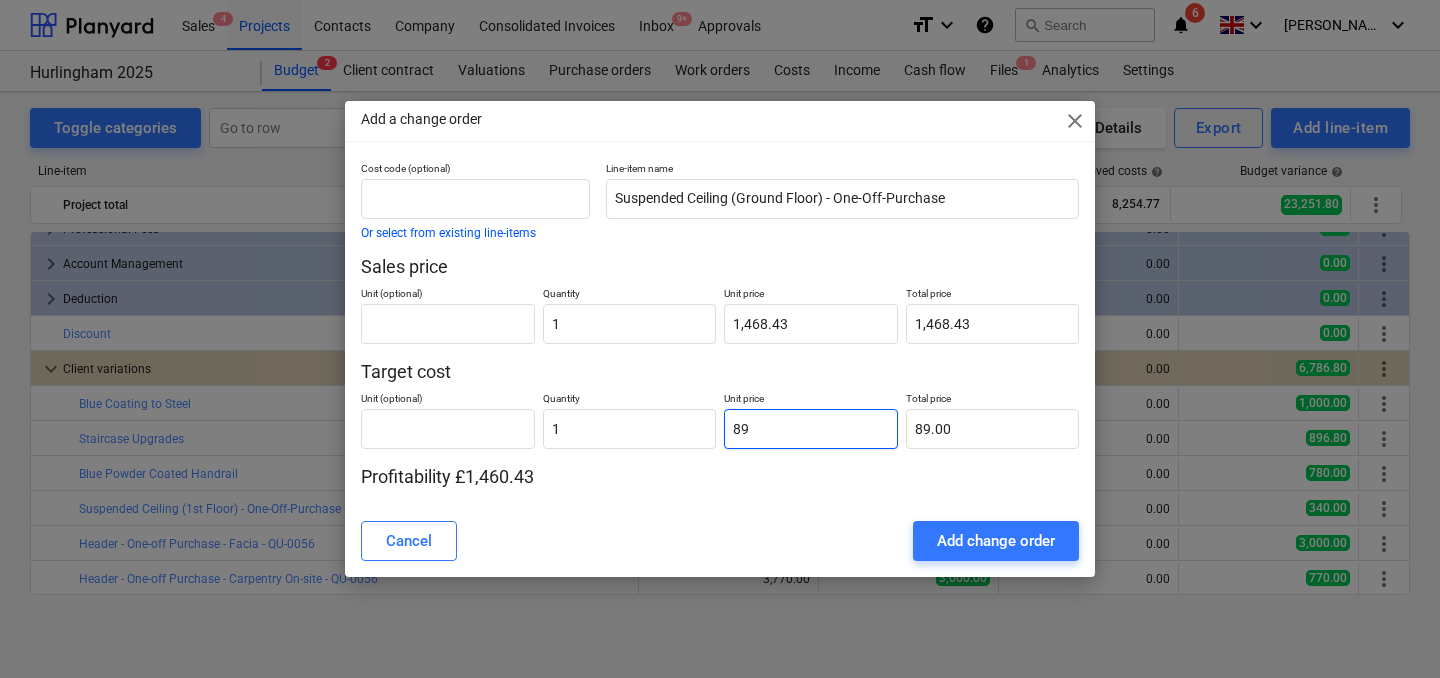 type on "890" 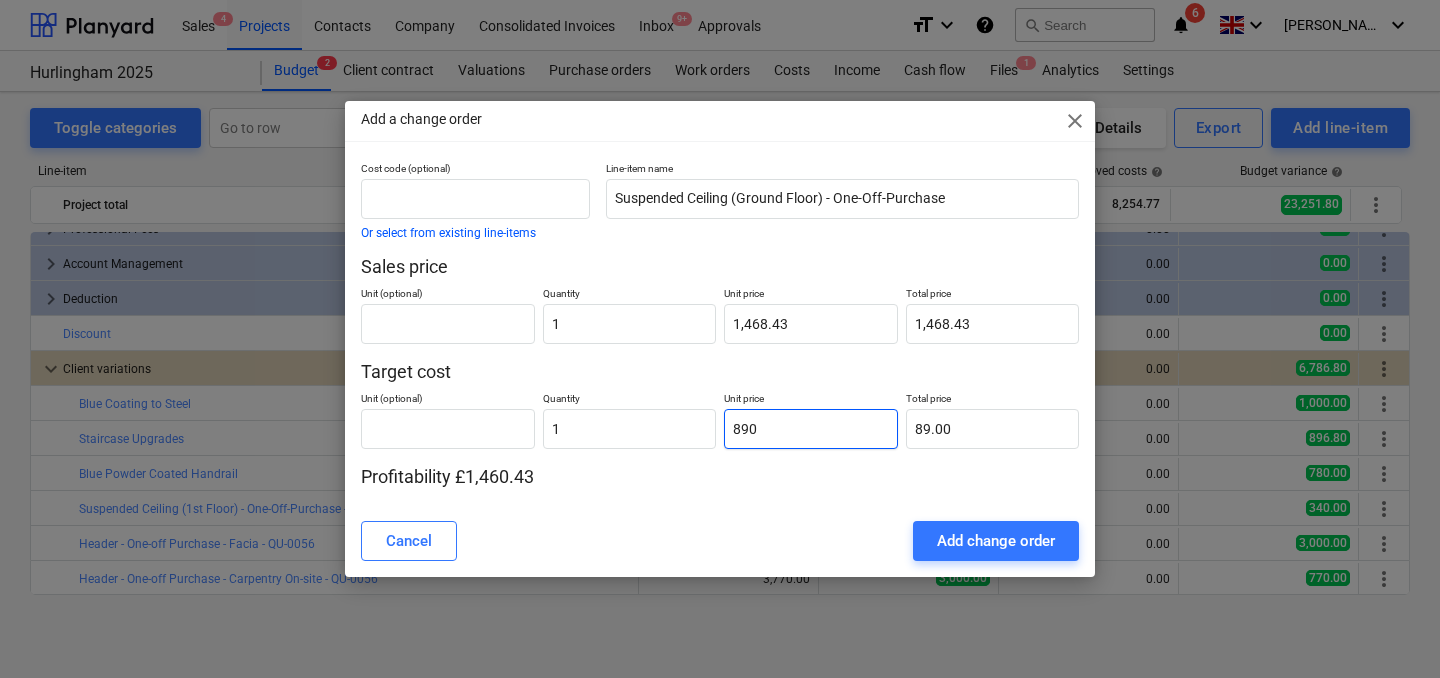 type on "890.00" 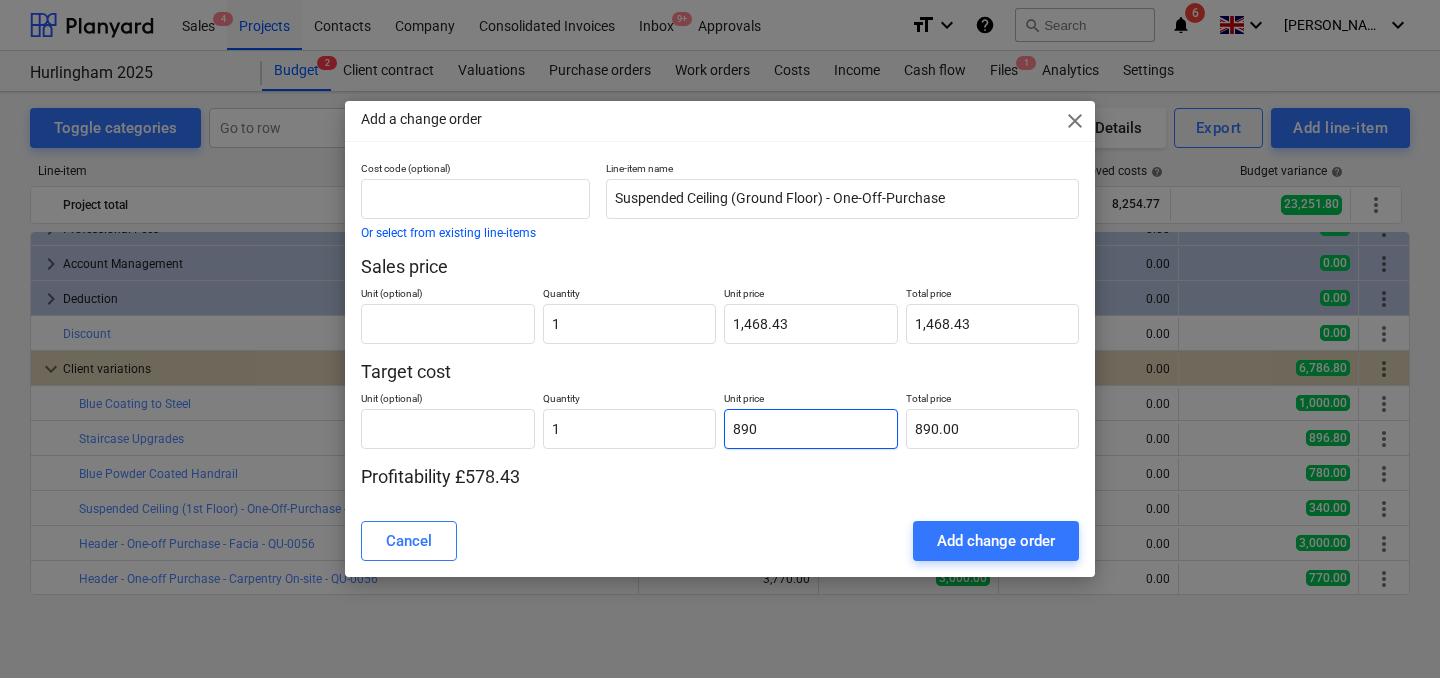type on "8900" 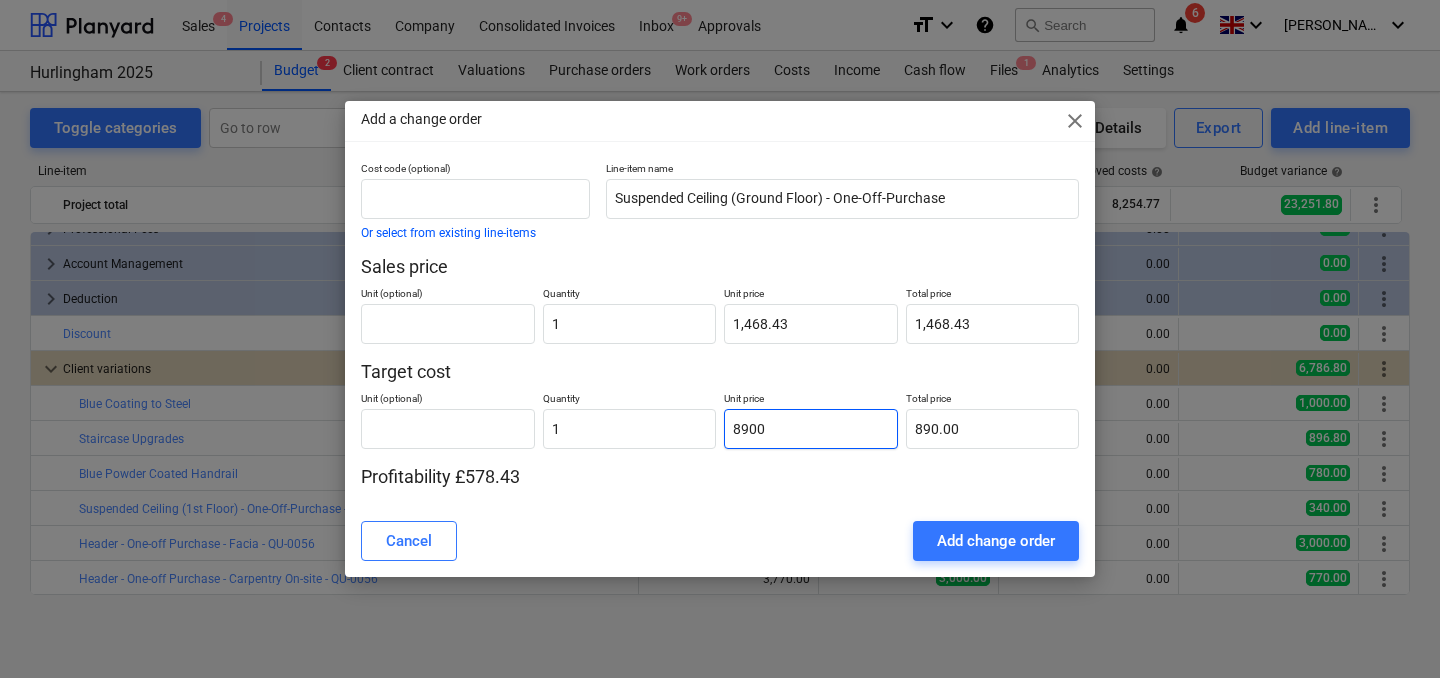 type on "8,900.00" 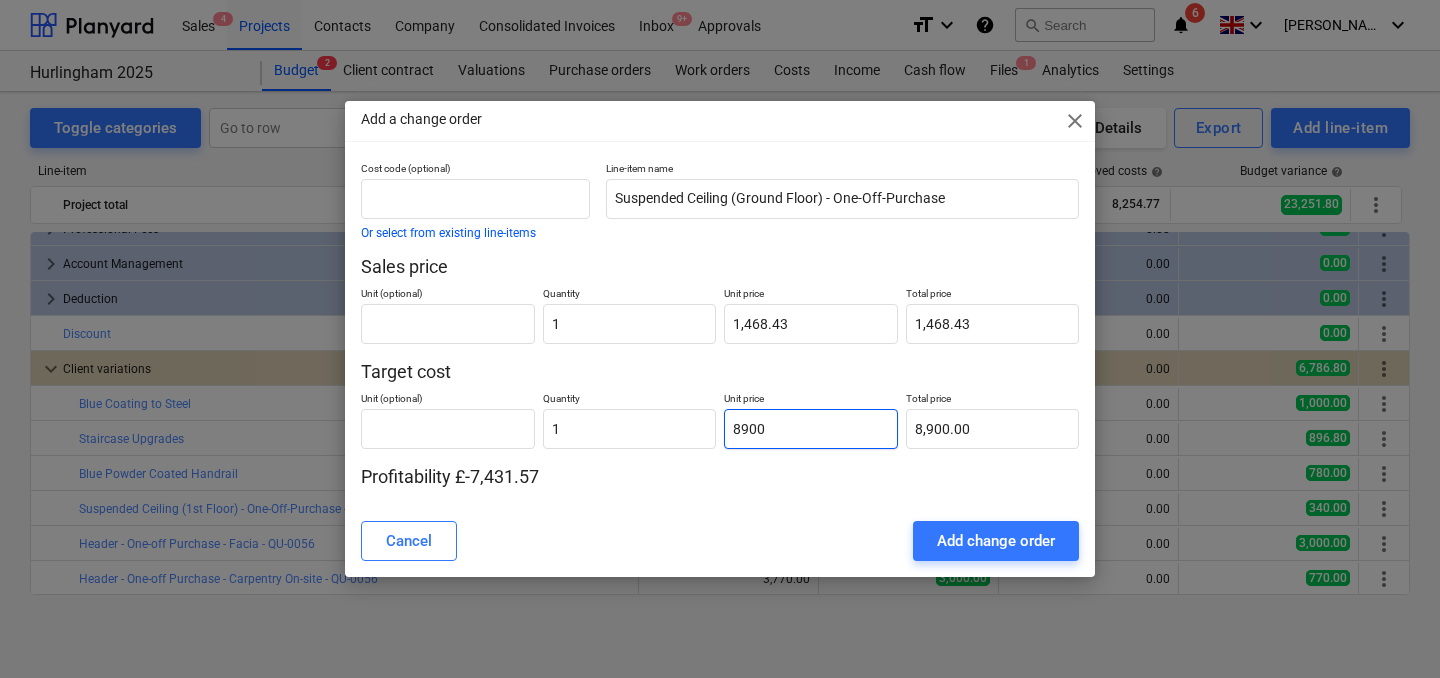 type on "890" 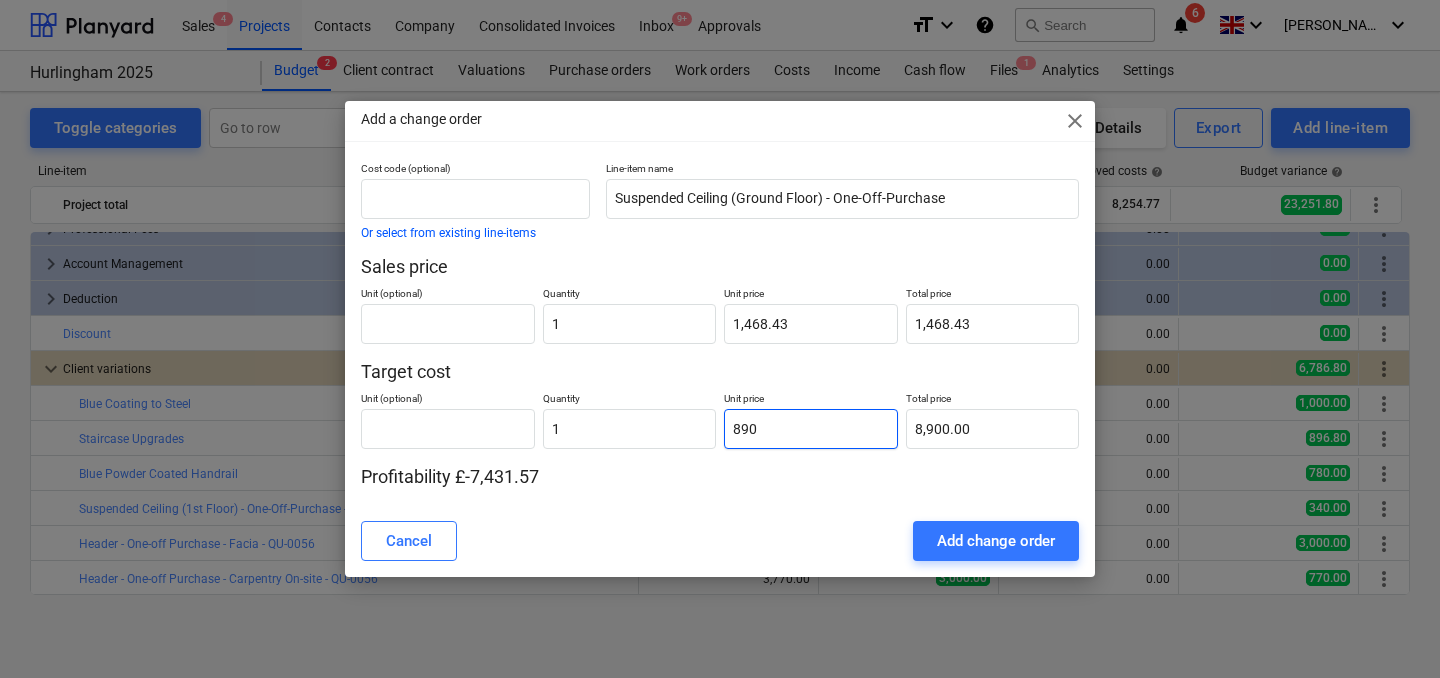 type on "890.00" 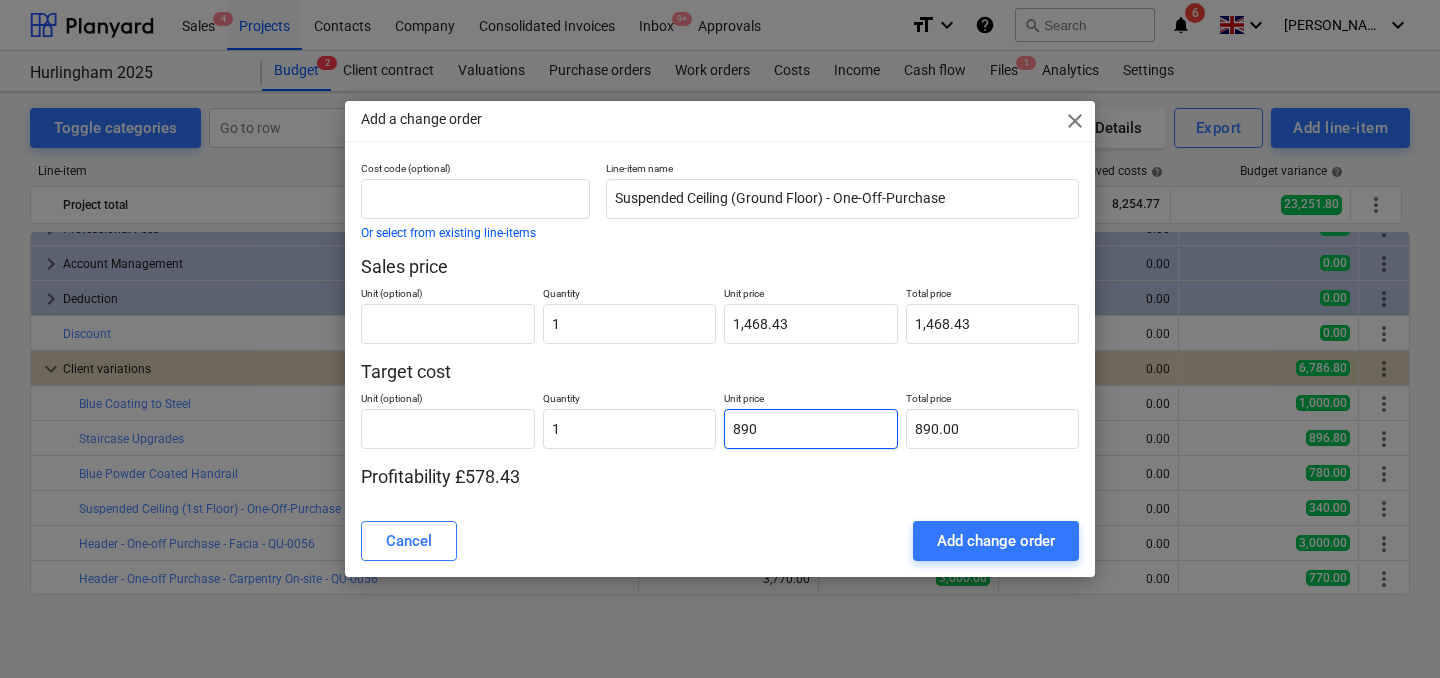 type on "89" 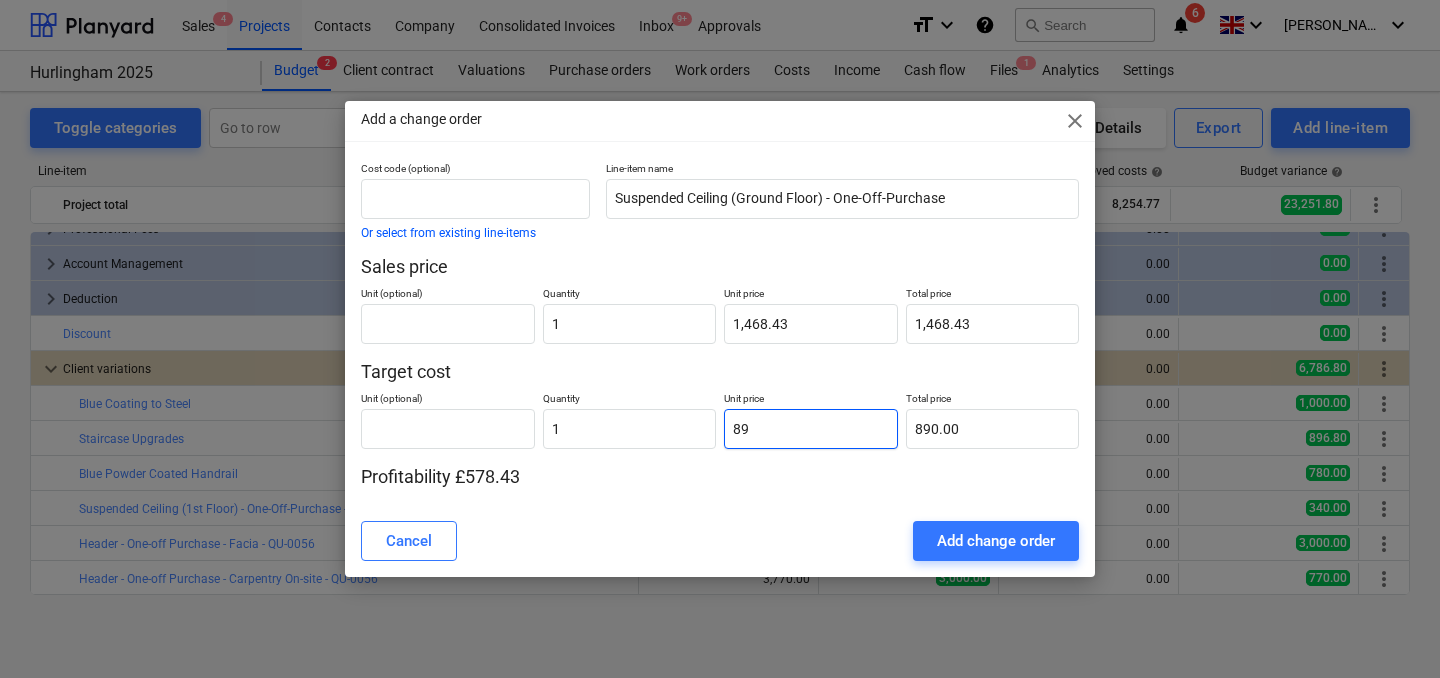 type on "89.00" 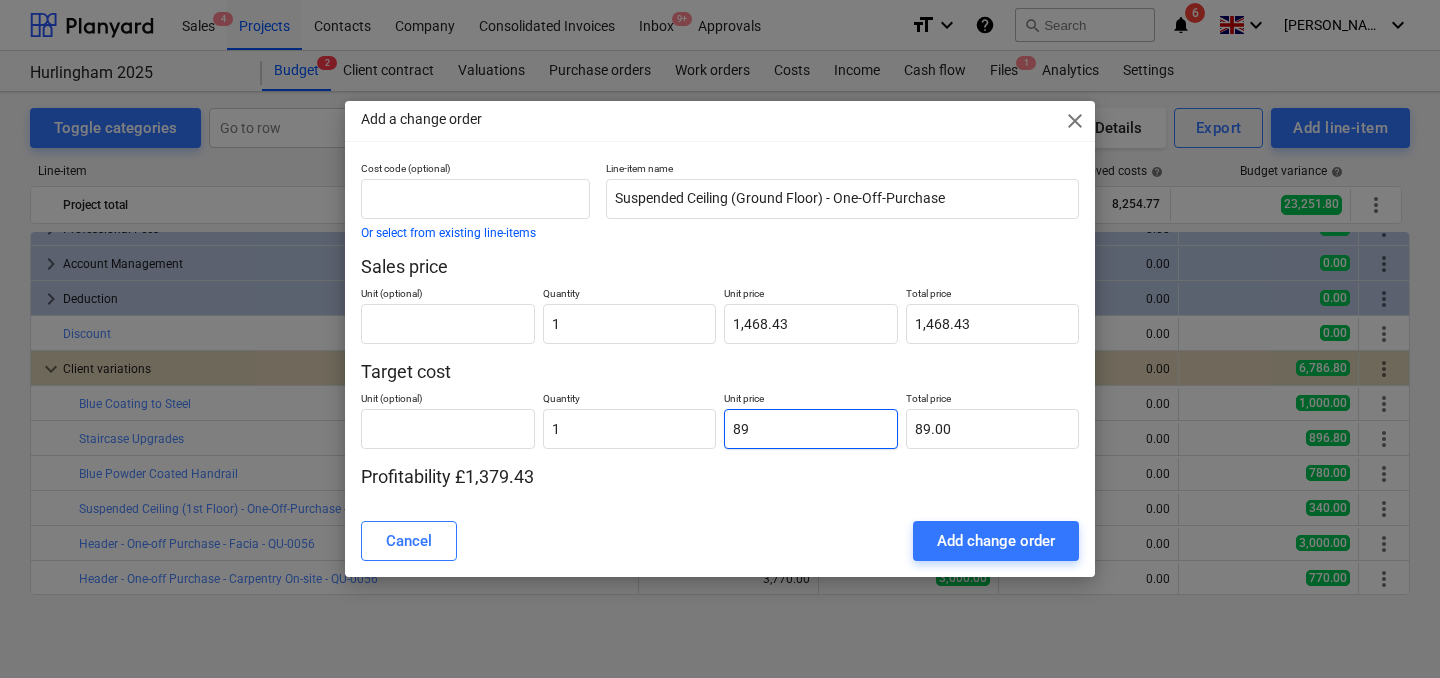 type on "8" 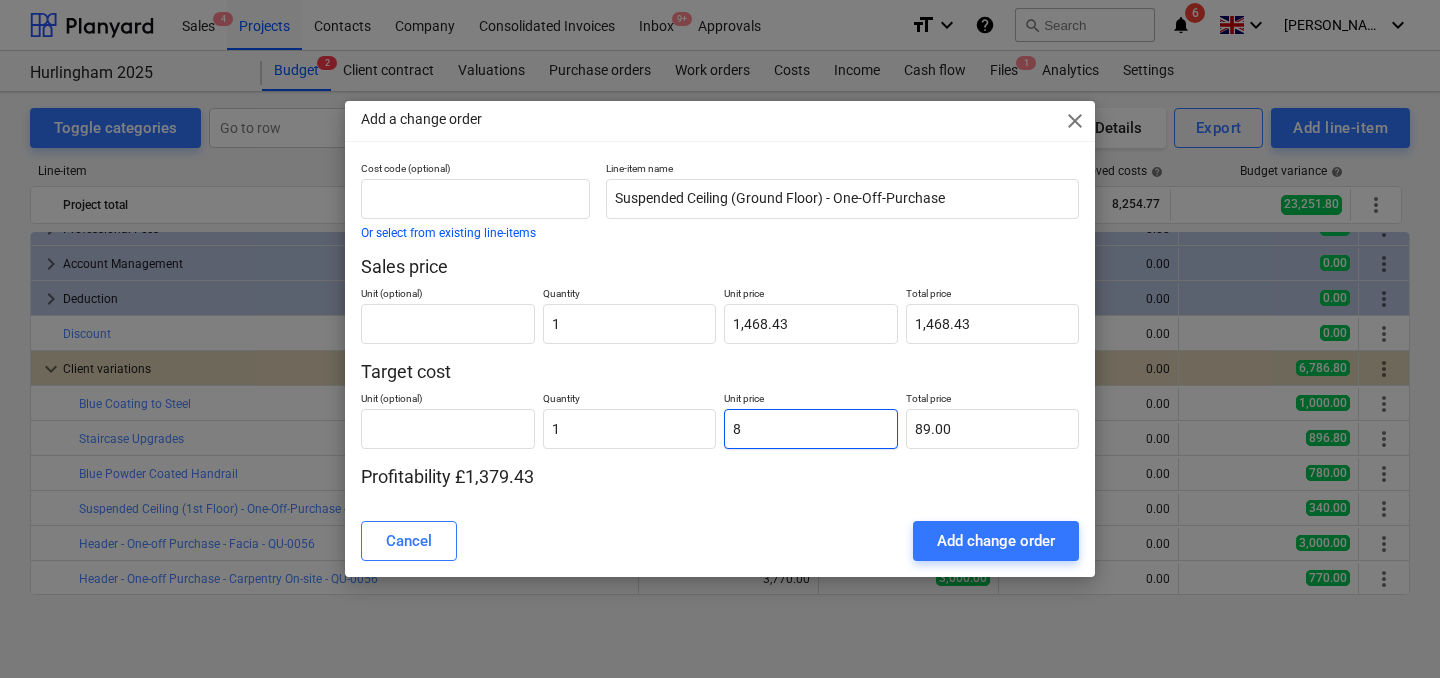type on "8.00" 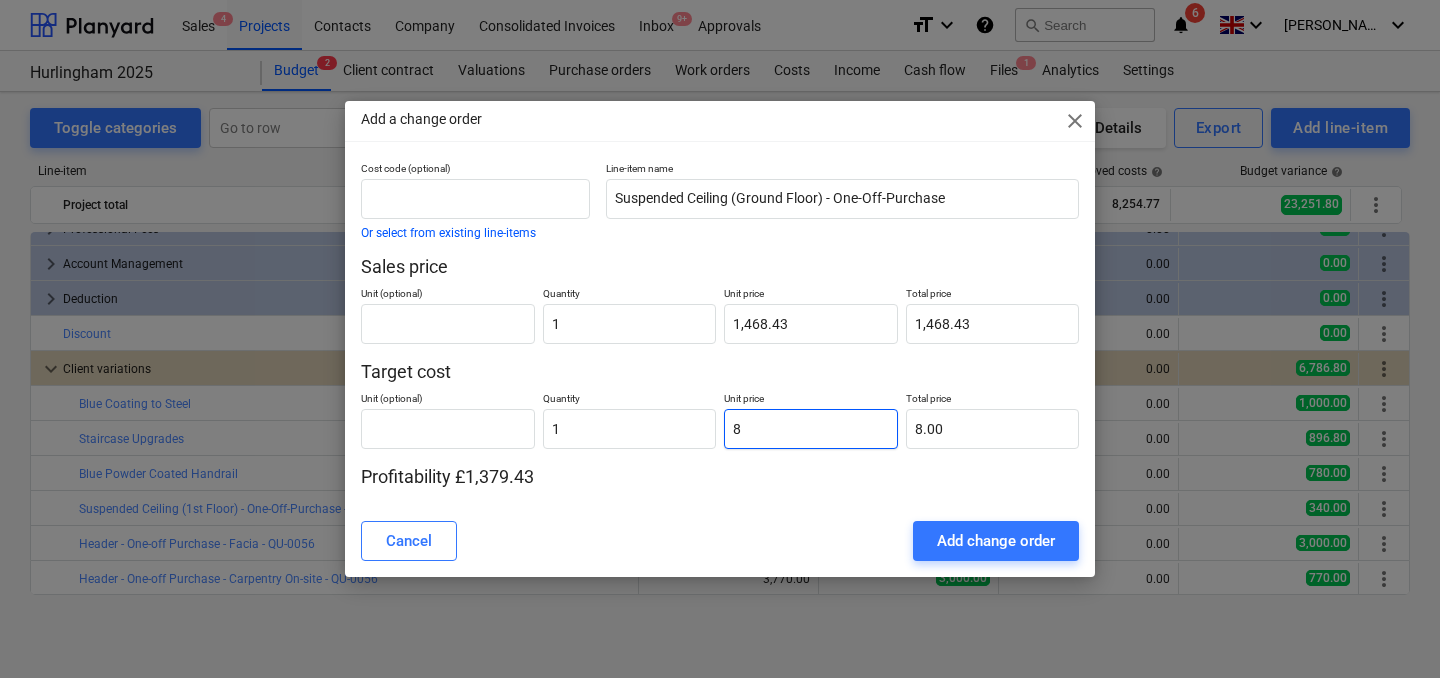 type 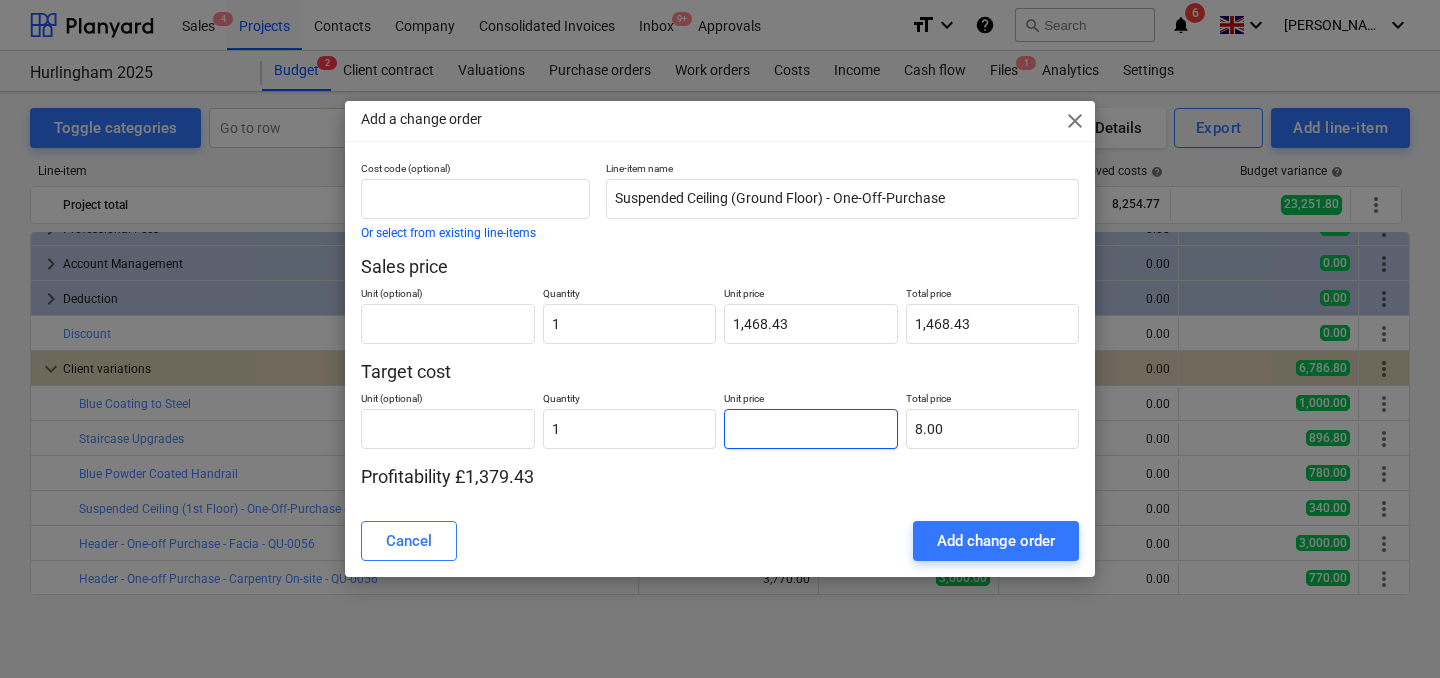 type on "0.00" 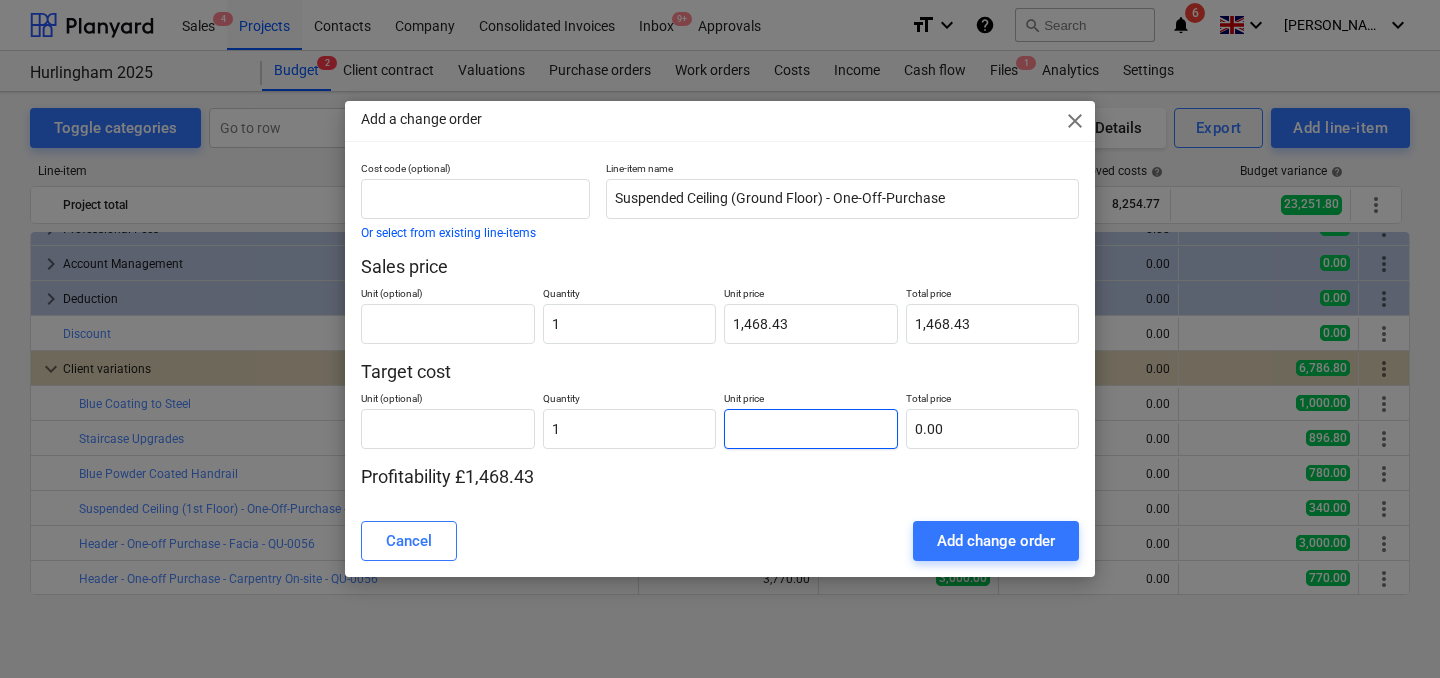 type on "9" 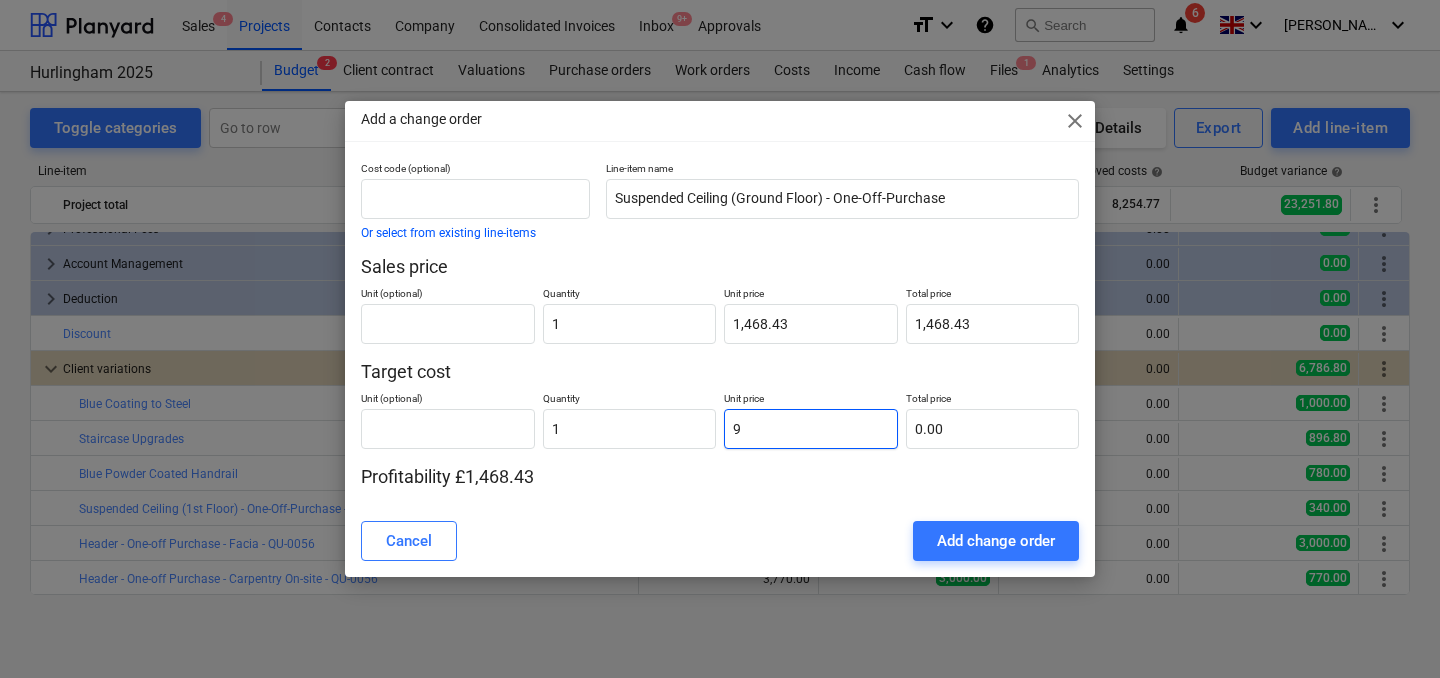 type on "9.00" 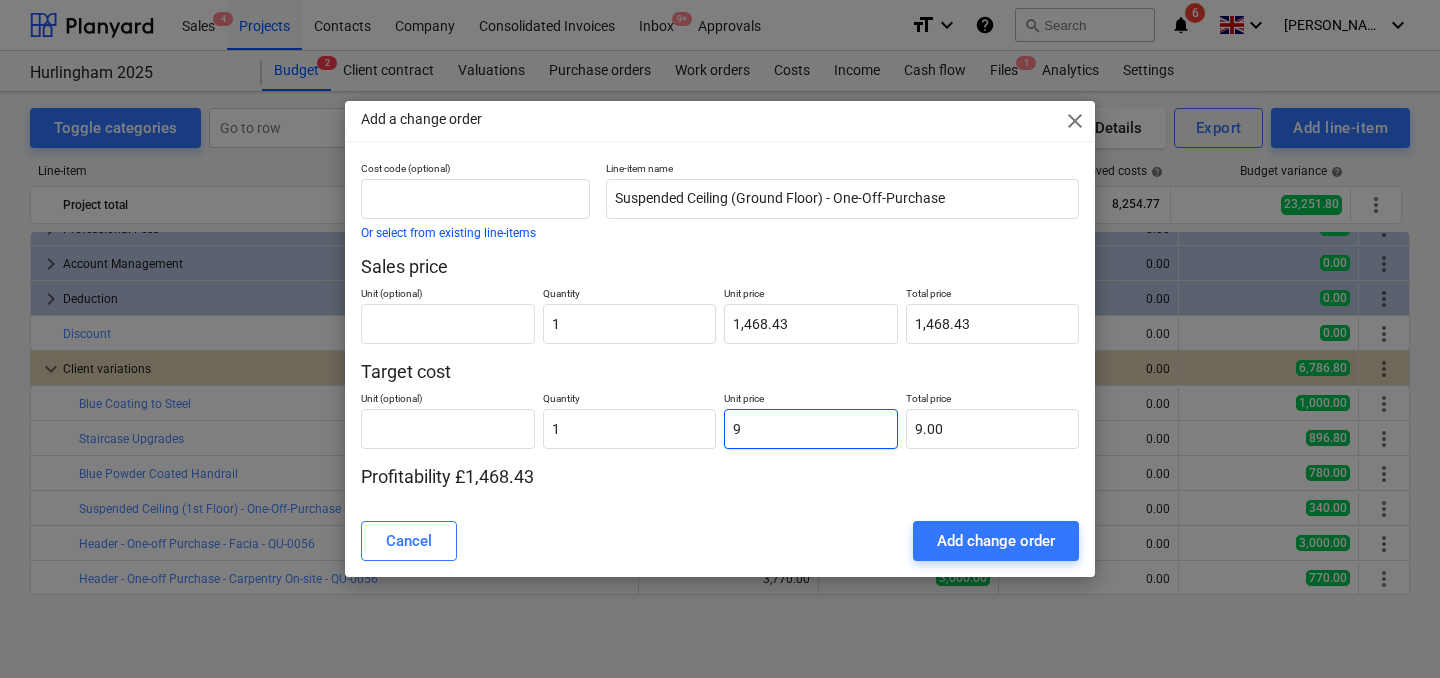 type on "90" 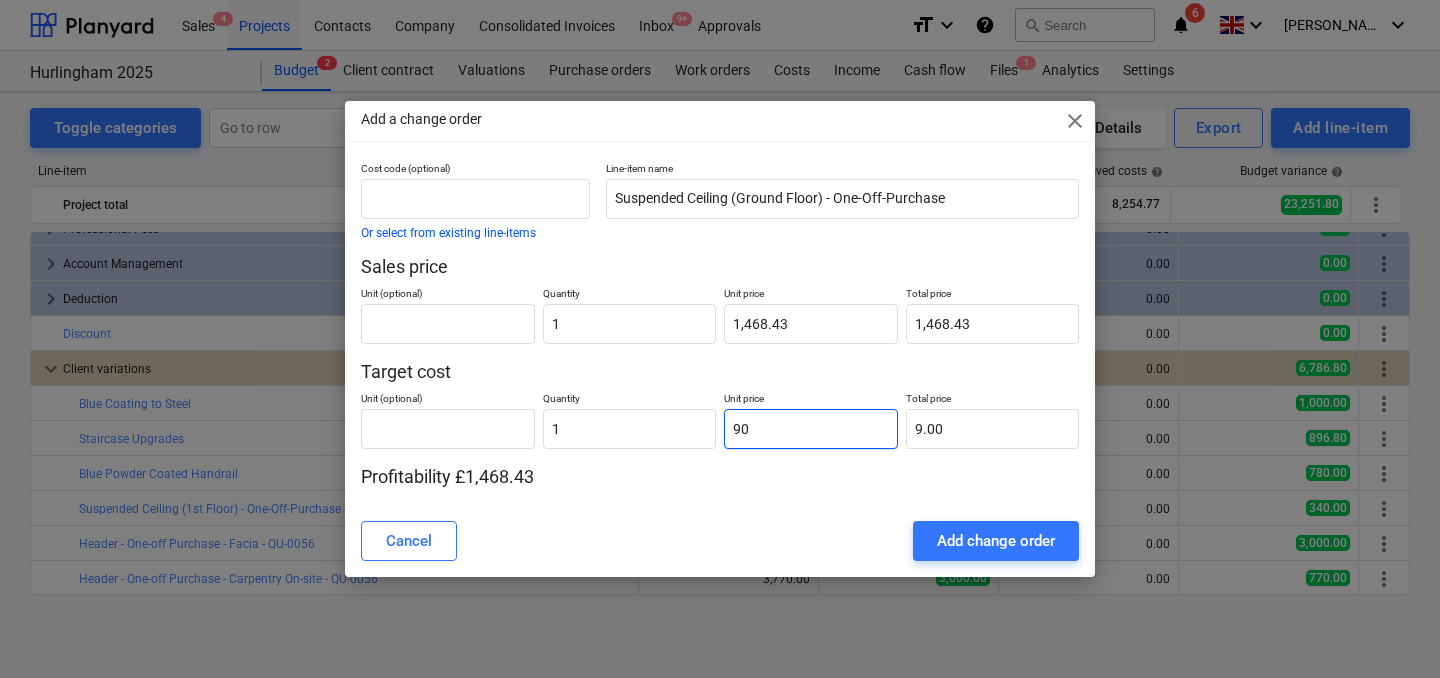 type on "90.00" 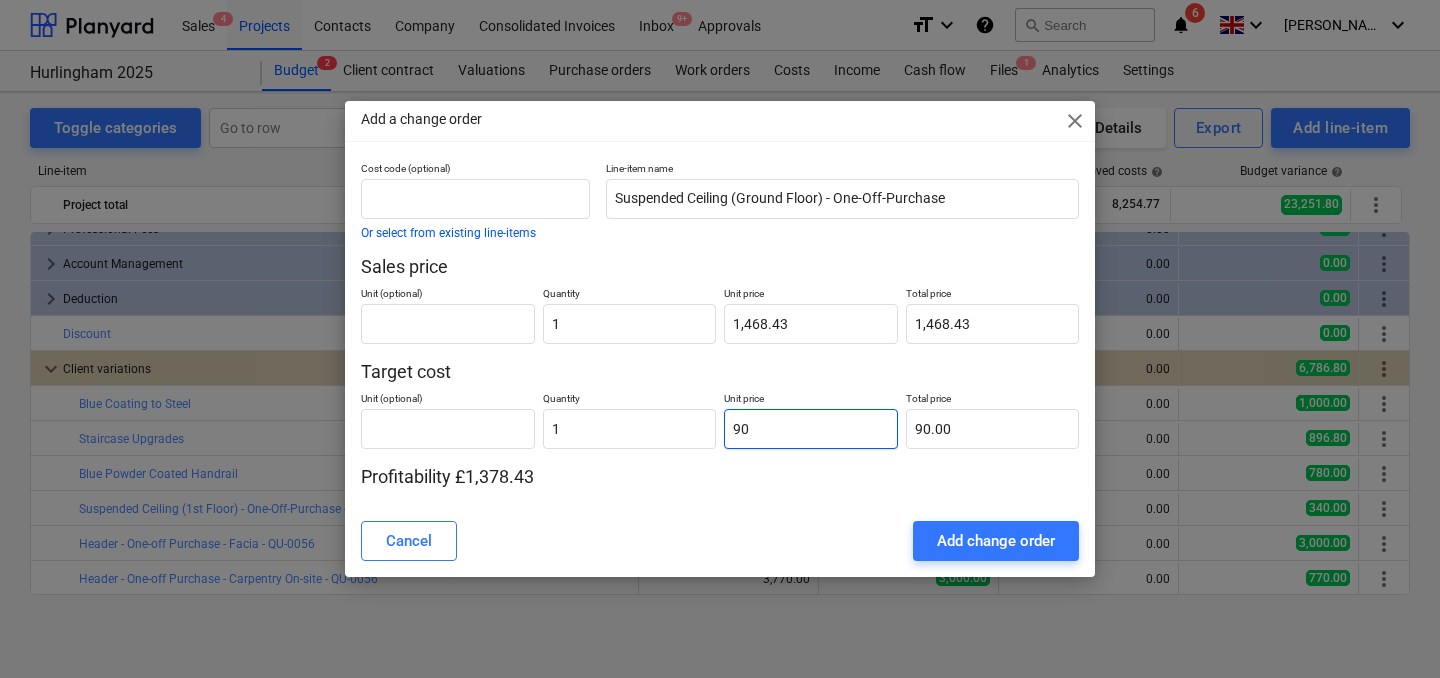 type on "900" 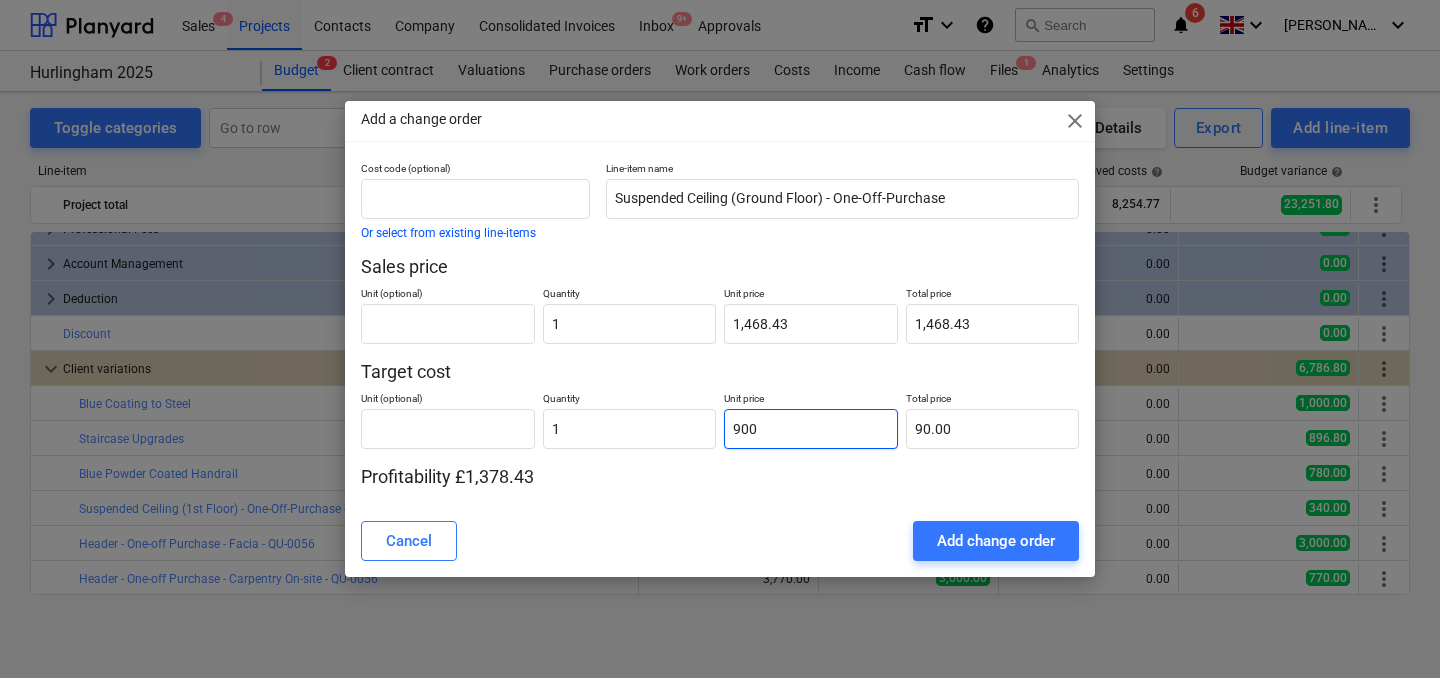 type on "900.00" 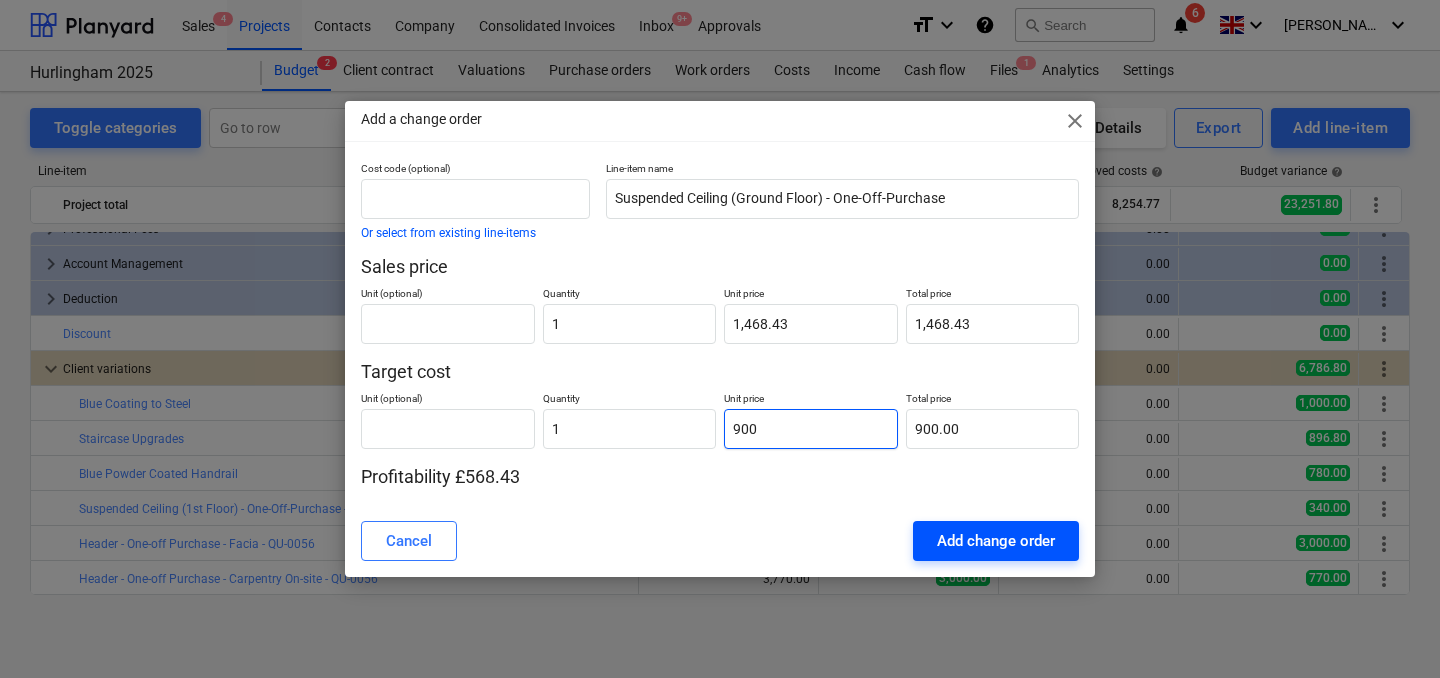 type on "900" 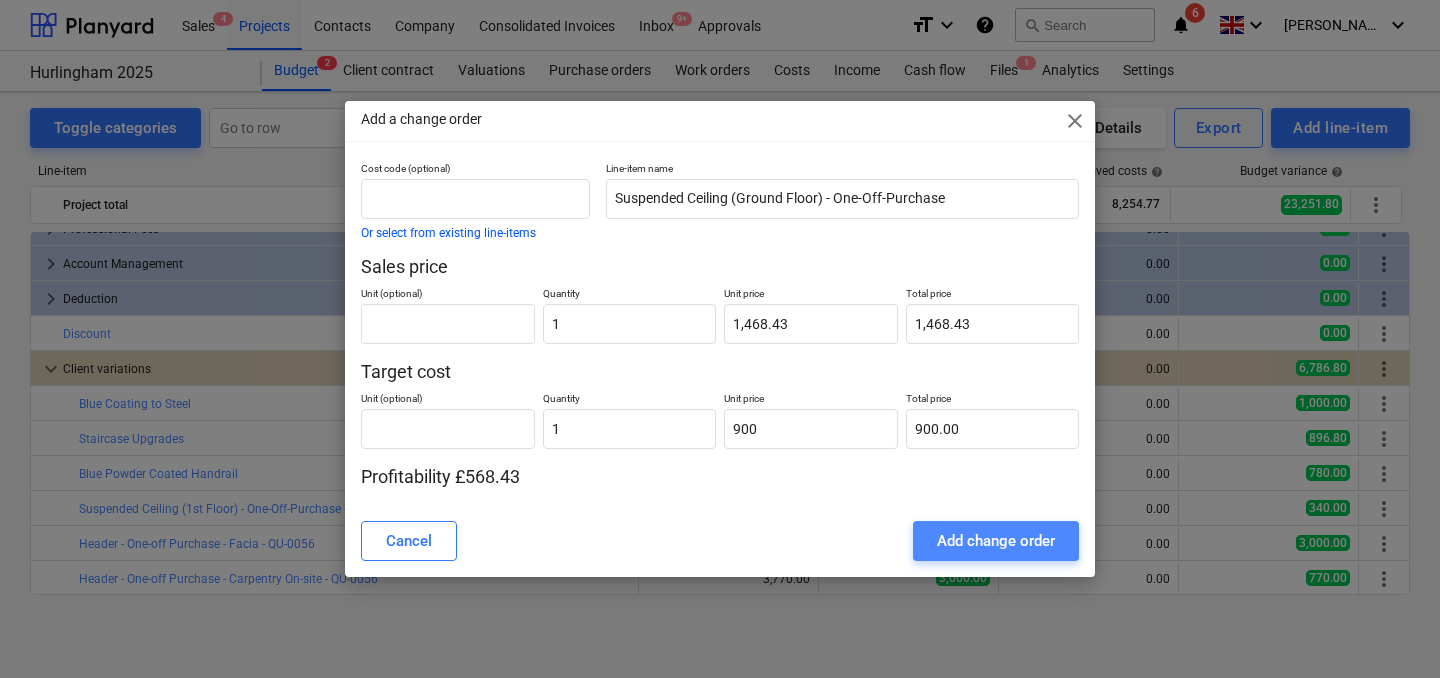 click on "Add change order" at bounding box center [996, 541] 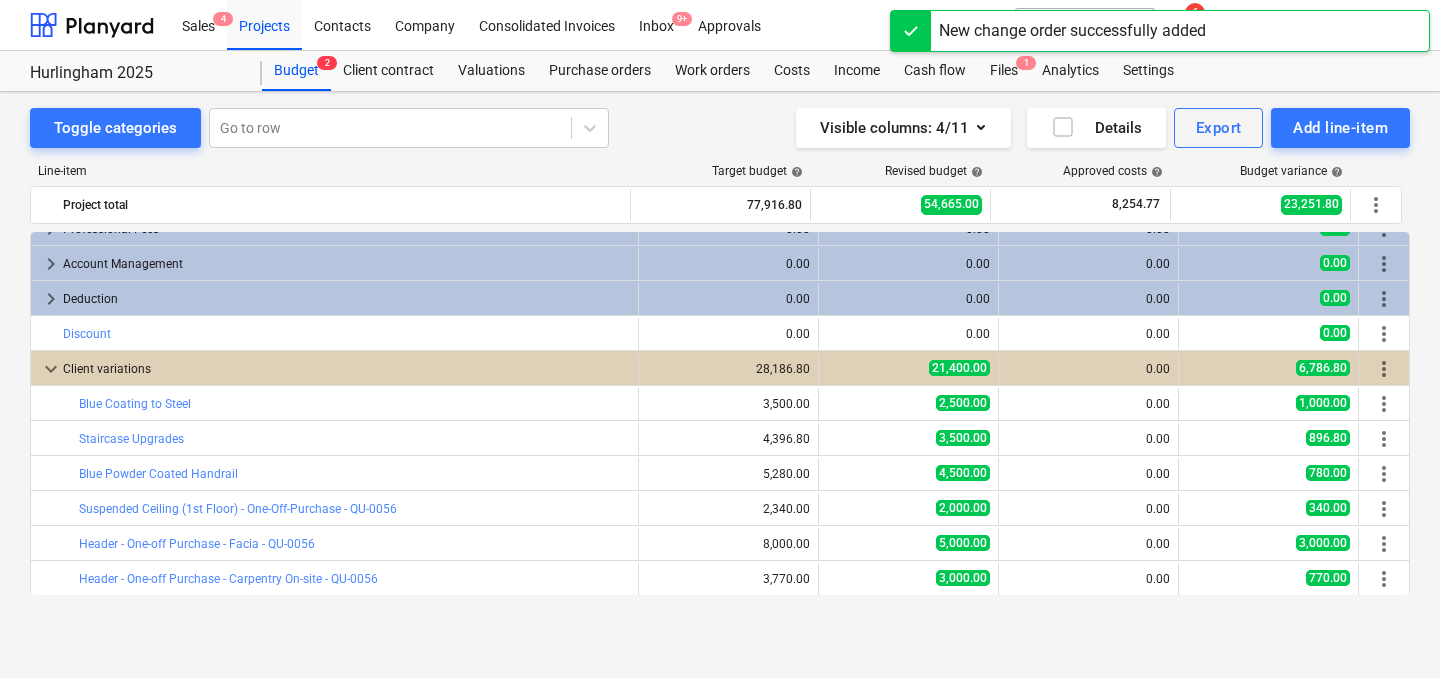 scroll, scrollTop: 407, scrollLeft: 0, axis: vertical 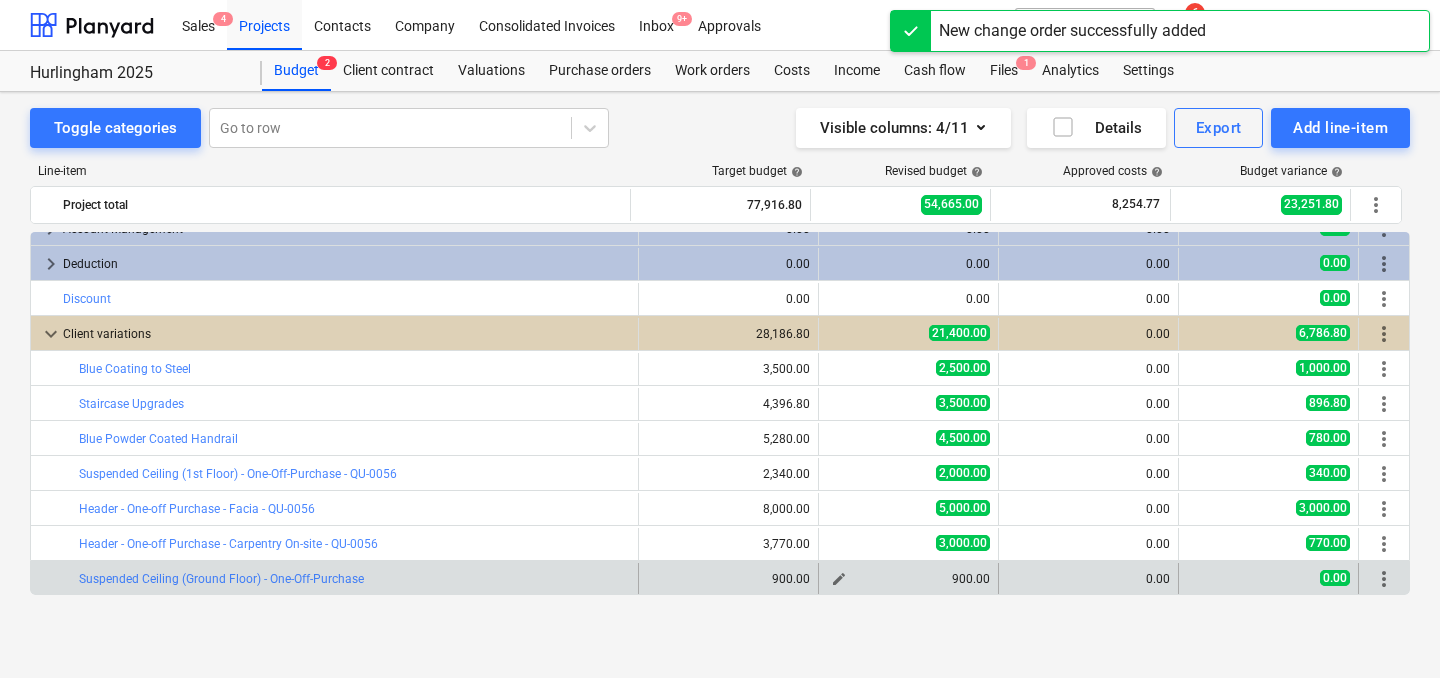 click on "edit" at bounding box center [839, 579] 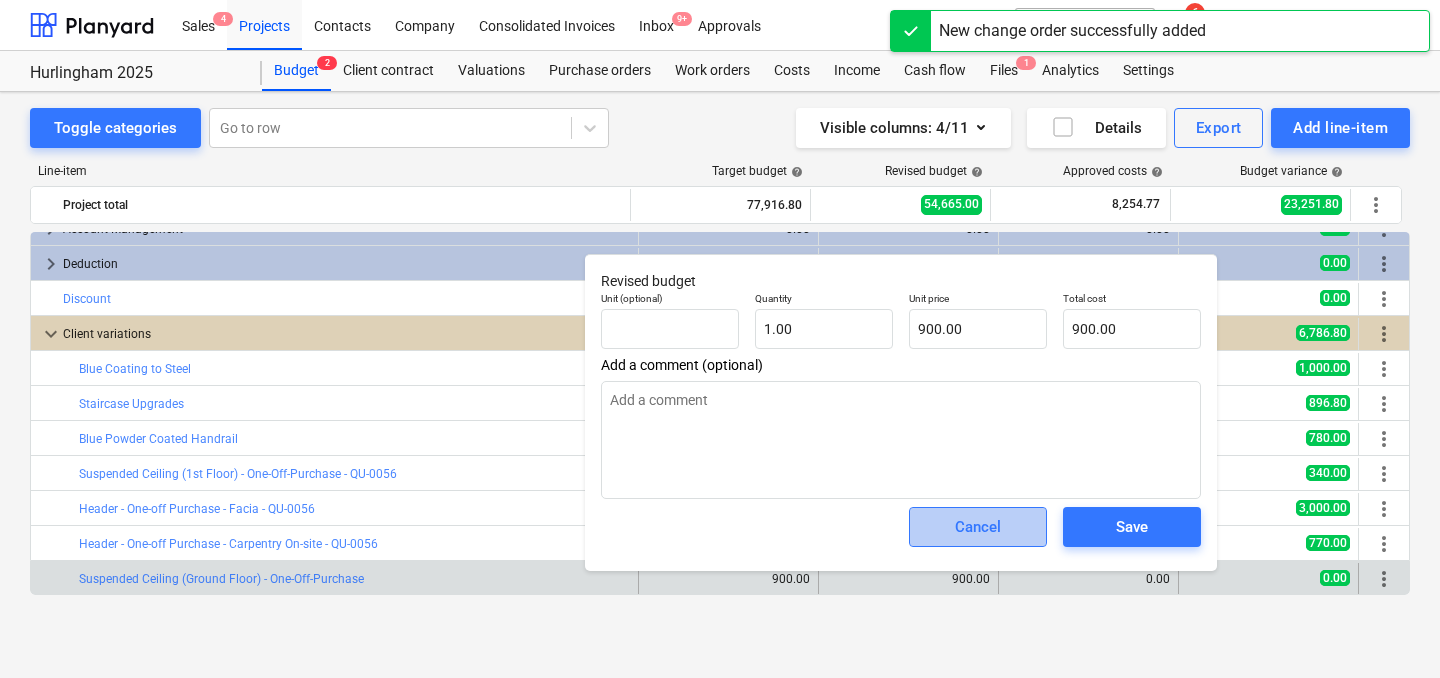 click on "Cancel" at bounding box center [978, 527] 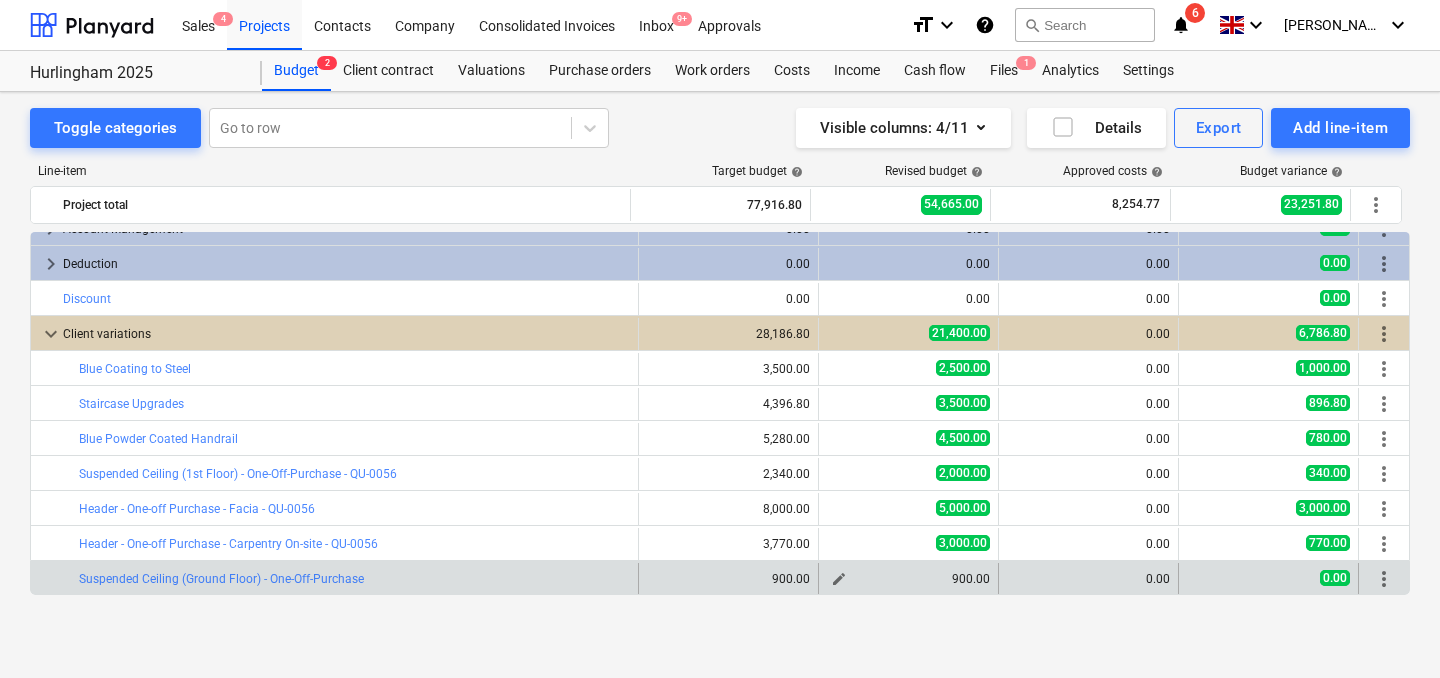 click on "edit" at bounding box center [839, 579] 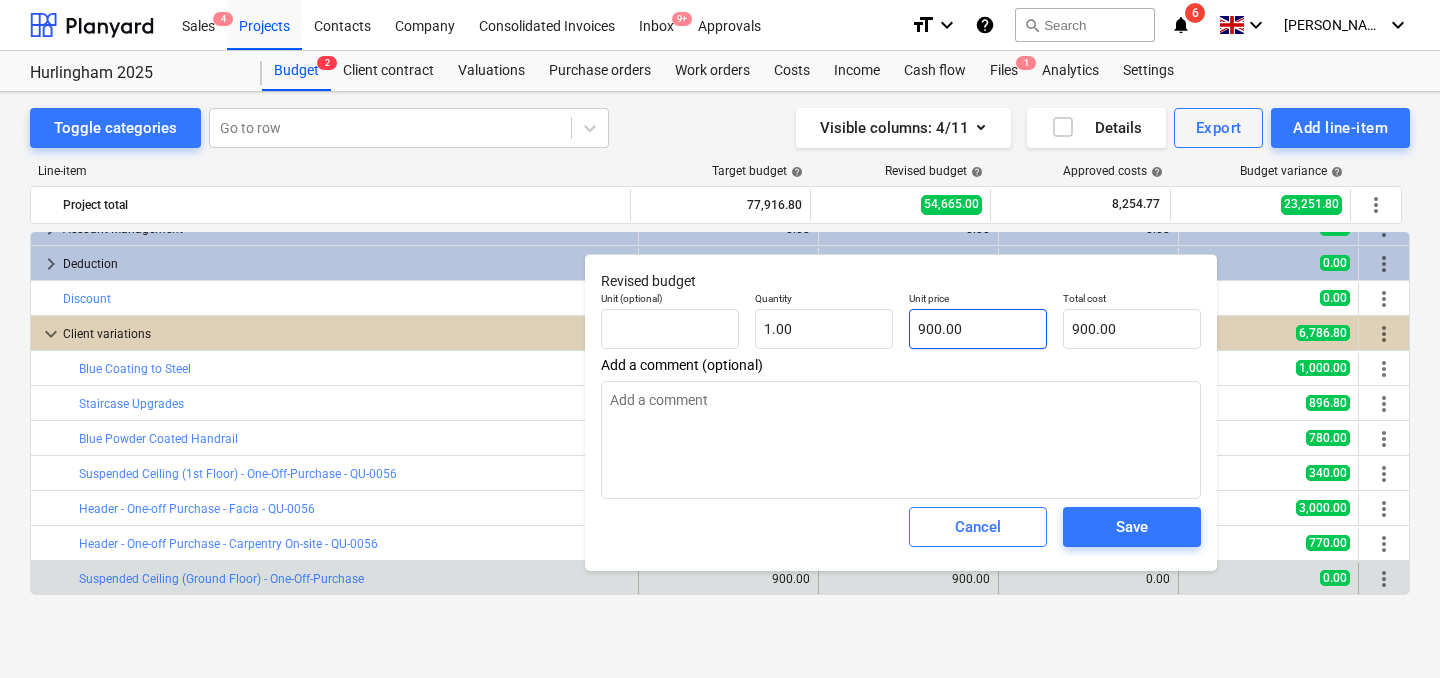 type on "900" 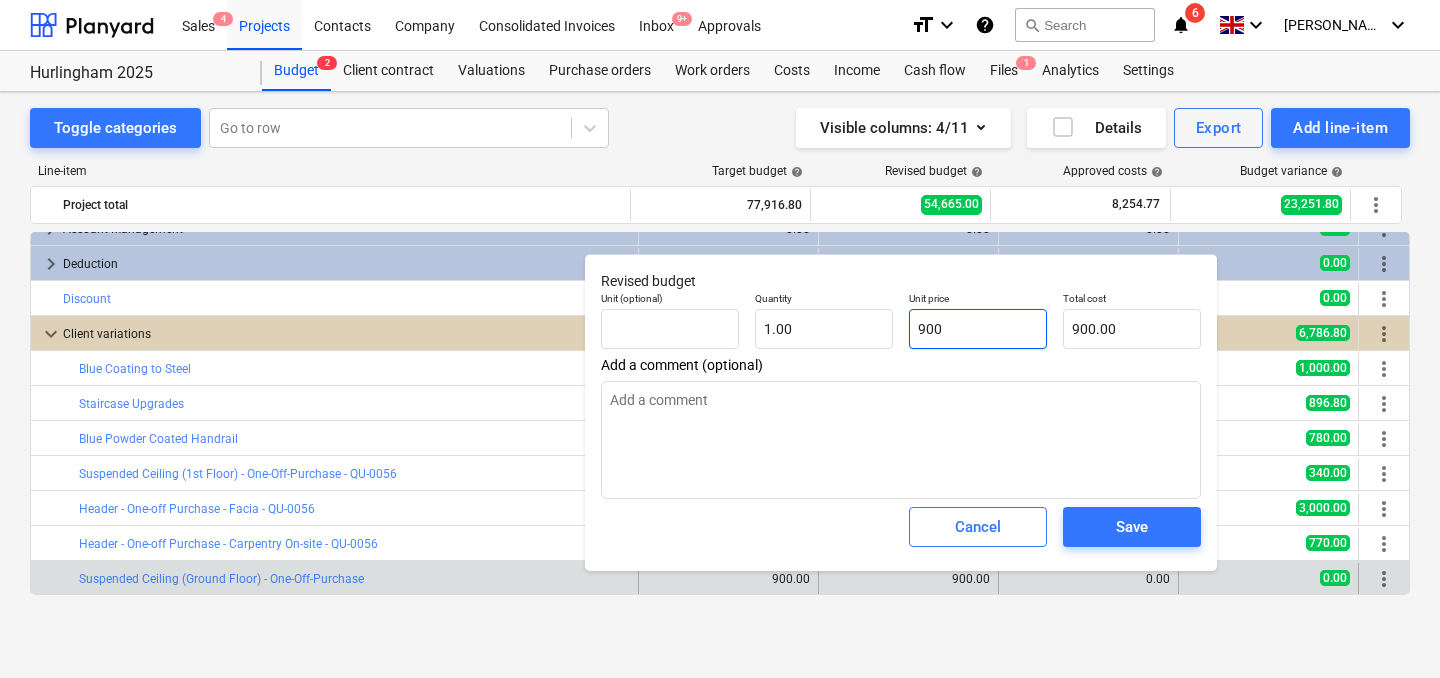 click on "900" at bounding box center [978, 329] 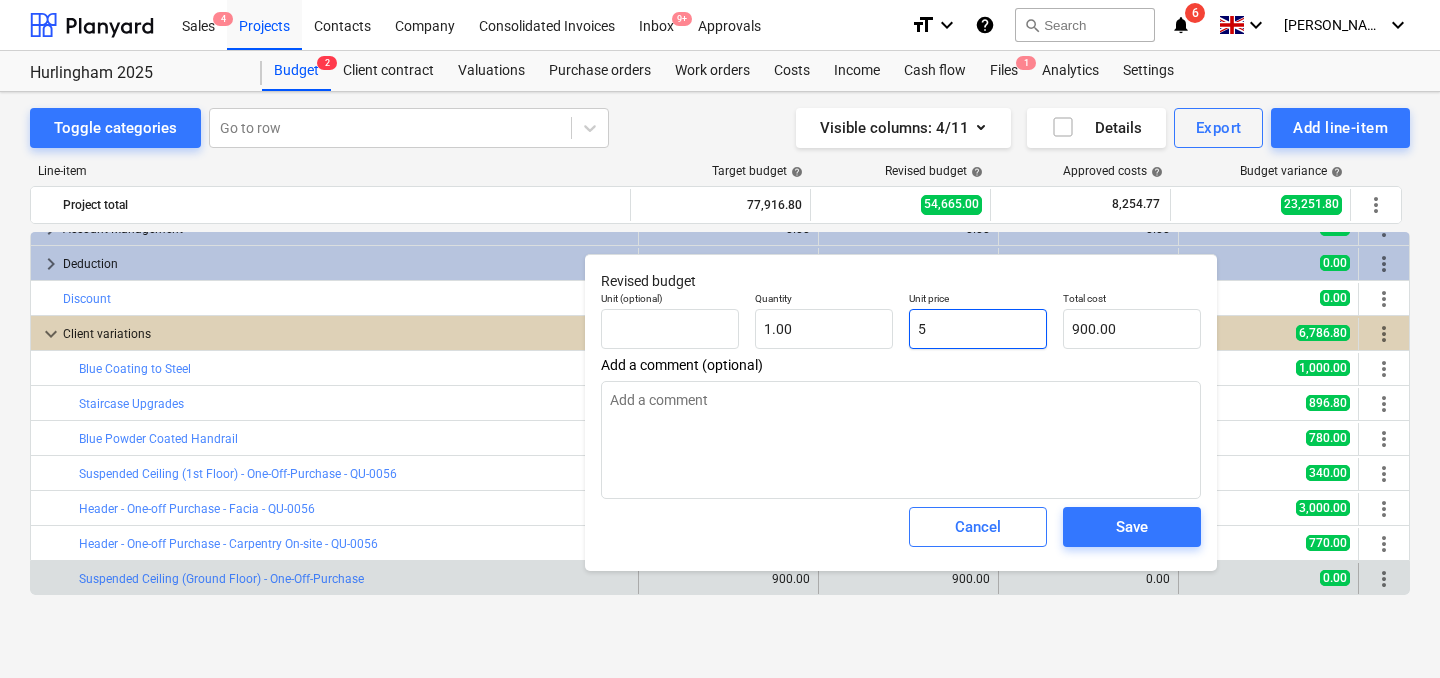 type on "5.00" 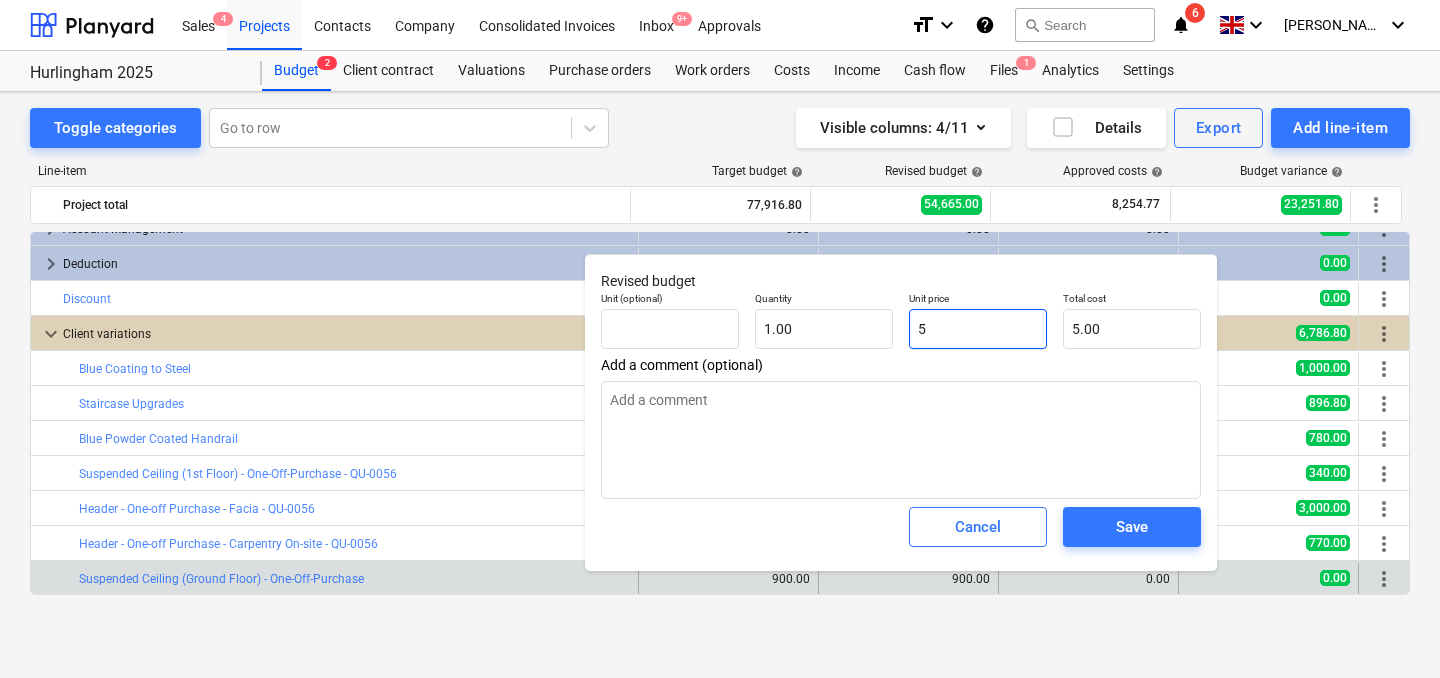 type on "x" 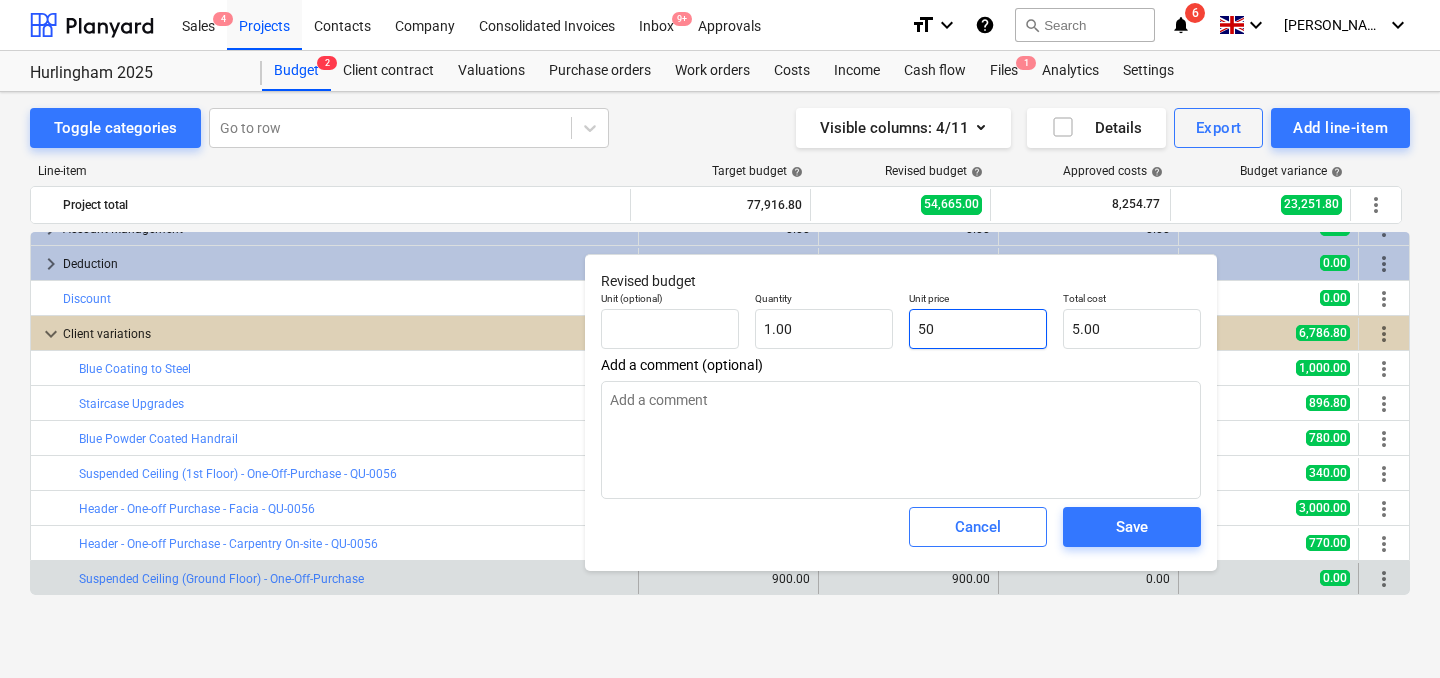 type on "50.00" 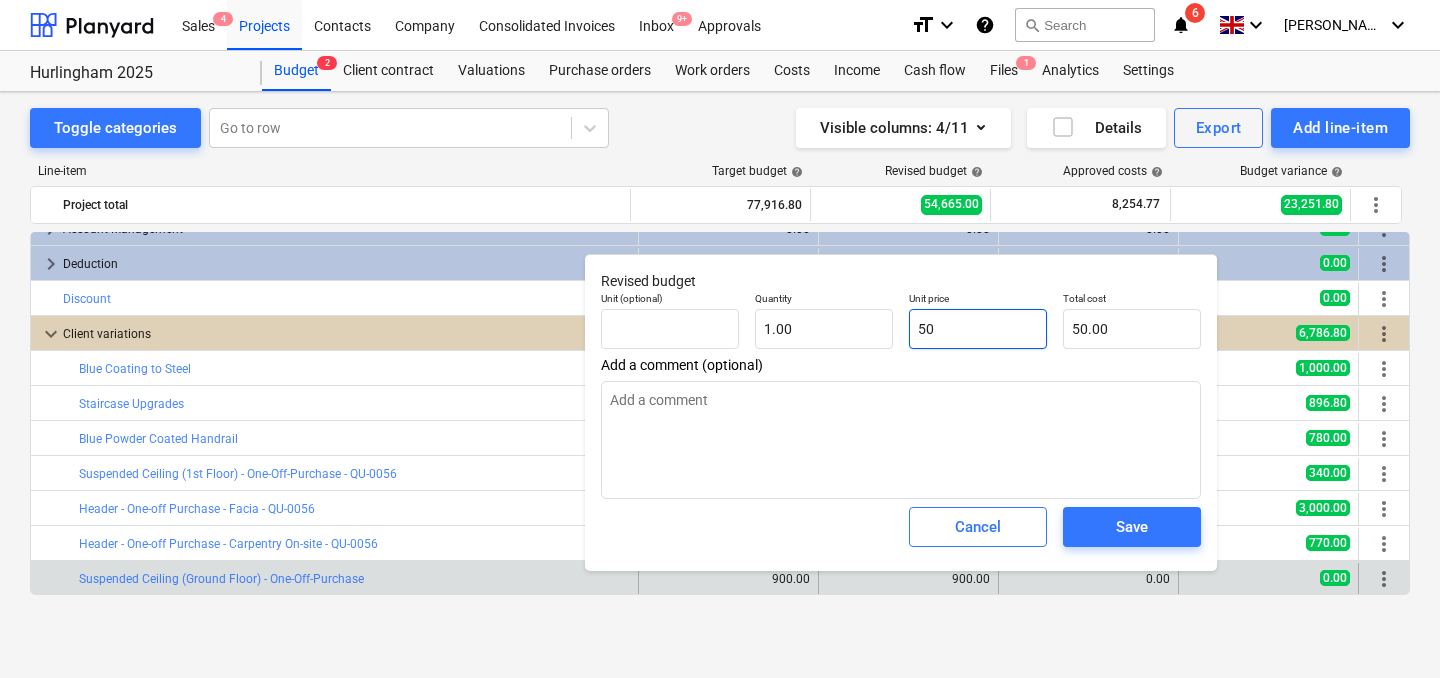 type on "x" 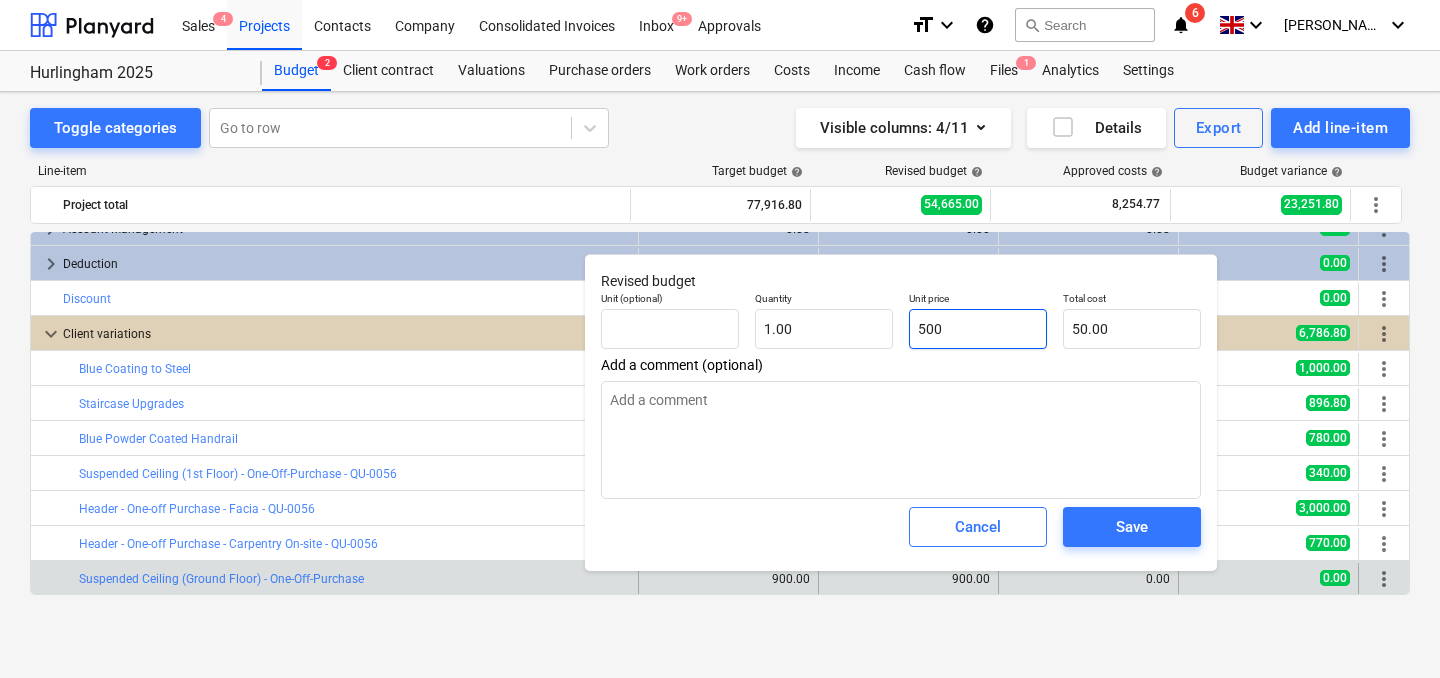 type on "500.00" 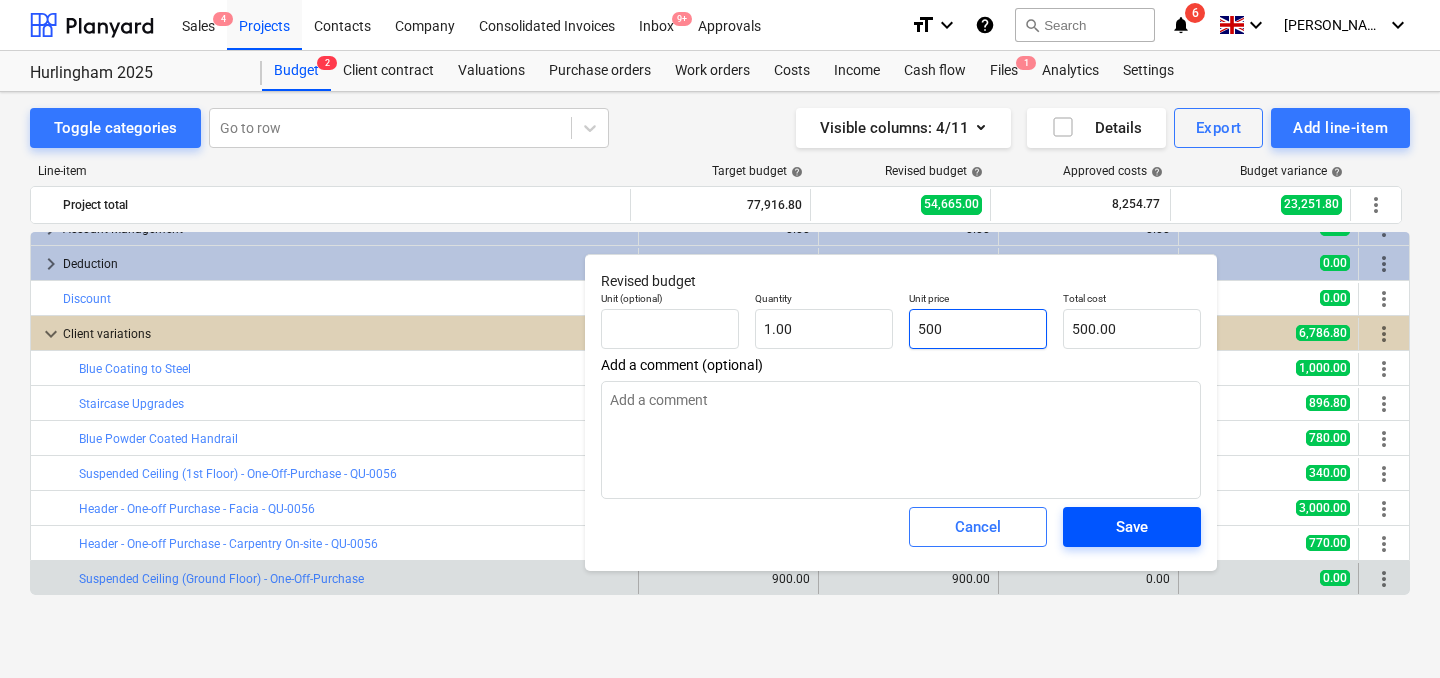 type on "500" 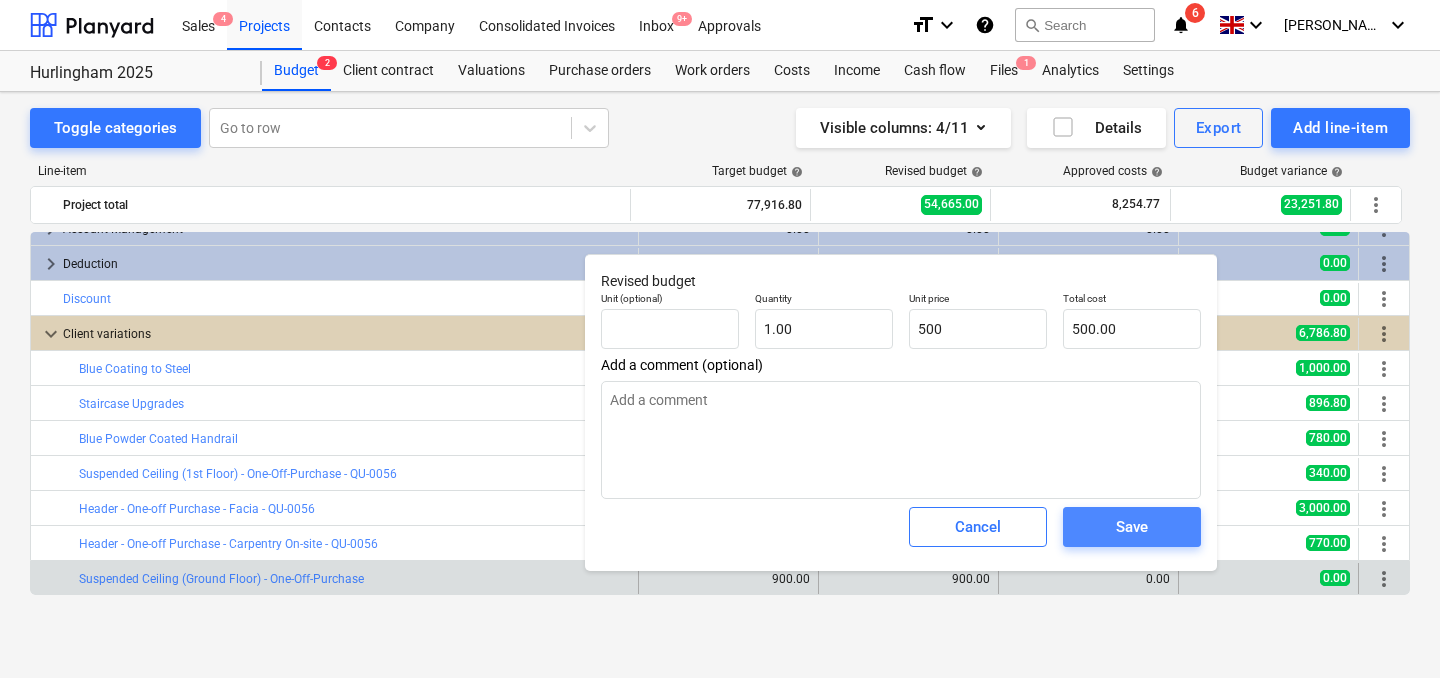 click on "Save" at bounding box center [1132, 527] 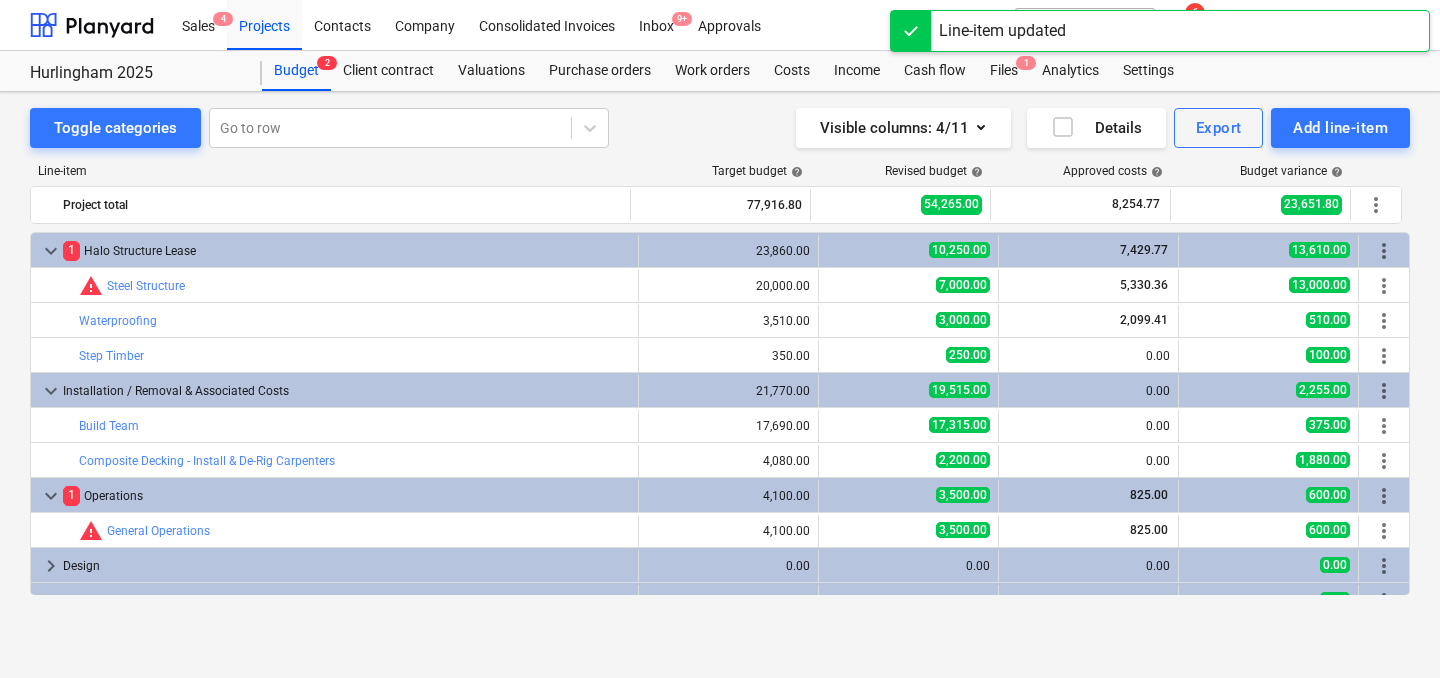 scroll, scrollTop: 407, scrollLeft: 0, axis: vertical 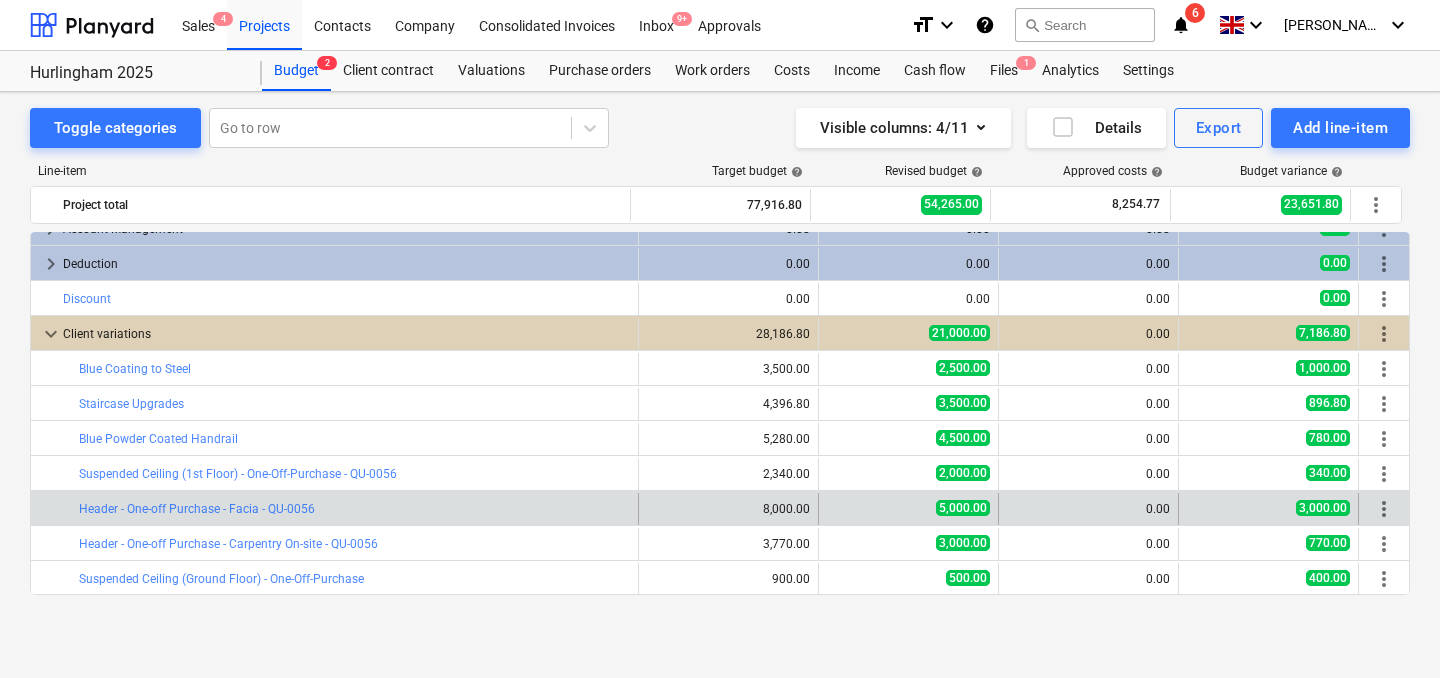 drag, startPoint x: 1383, startPoint y: 577, endPoint x: 1394, endPoint y: 497, distance: 80.75271 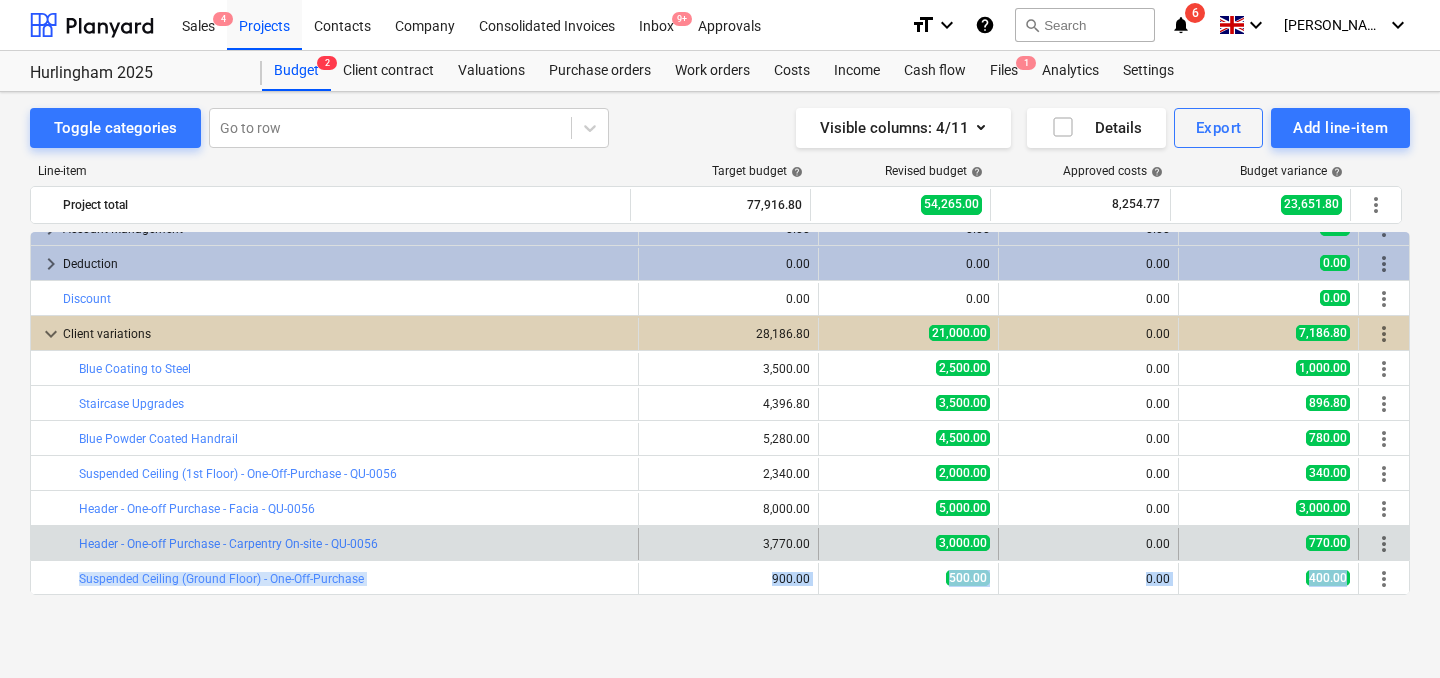 drag, startPoint x: 1396, startPoint y: 581, endPoint x: 1393, endPoint y: 535, distance: 46.09772 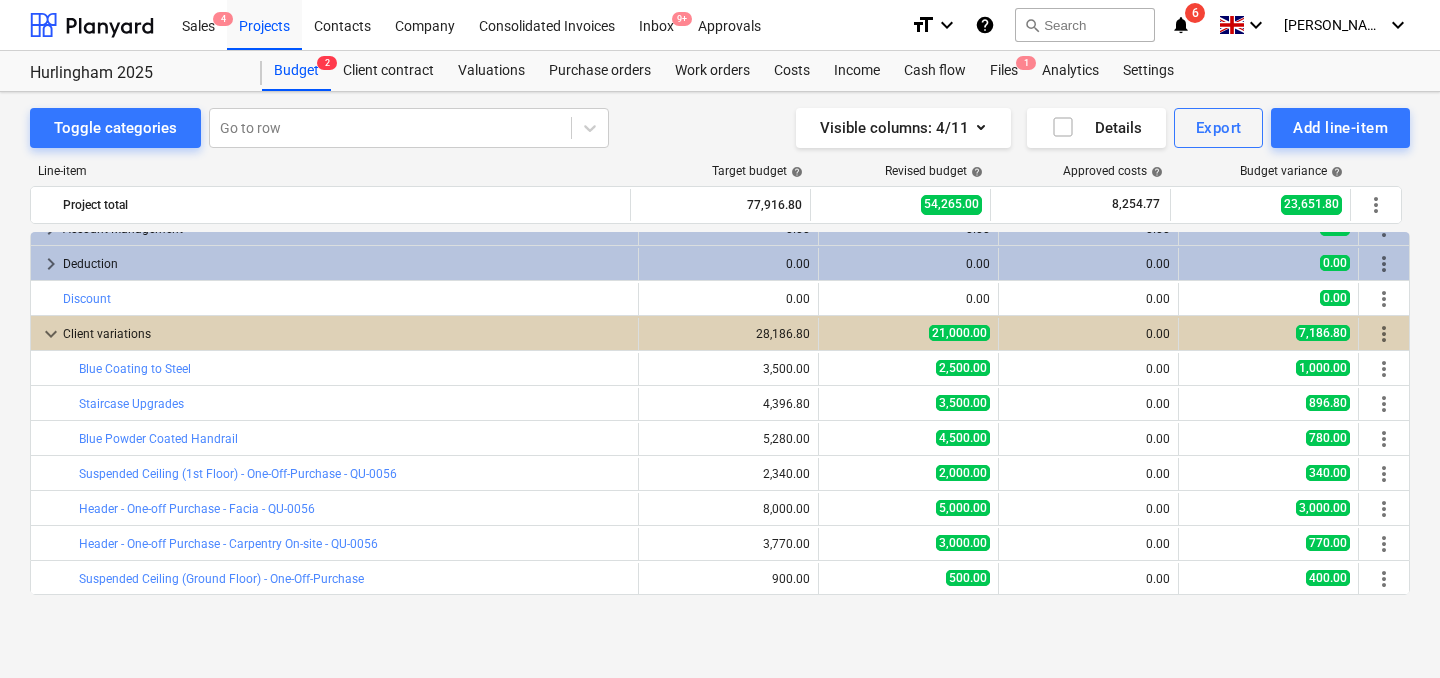 click on "Toggle categories Go to row Visible columns :   4/11 Details Export Add line-item Line-item Target budget help Revised budget help Approved costs help Budget variance help Project total 77,916.80 54,265.00 8,254.77 23,651.80 more_vert keyboard_arrow_down 1  Halo Structure Lease 23,860.00 10,250.00 7,429.77 13,610.00 more_vert bar_chart warning  Steel Structure edit 20,000.00 edit 7,000.00 5,330.36 13,000.00 more_vert bar_chart  Waterproofing edit 3,510.00 edit 3,000.00 2,099.41 510.00 more_vert bar_chart  Step Timber edit 350.00 edit 250.00 0.00 100.00 more_vert keyboard_arrow_down  Installation / Removal & Associated Costs 21,770.00 19,515.00 0.00 2,255.00 more_vert bar_chart  Build Team edit 17,690.00 edit 17,315.00 0.00 375.00 more_vert bar_chart  Composite Decking - Install & De-Rig Carpenters edit 4,080.00 edit 2,200.00 0.00 1,880.00 more_vert keyboard_arrow_down 1  Operations 4,100.00 3,500.00 825.00 600.00 more_vert bar_chart warning  General Operations edit 4,100.00 edit 3,500.00 825.00 600.00 0.00" at bounding box center (720, 363) 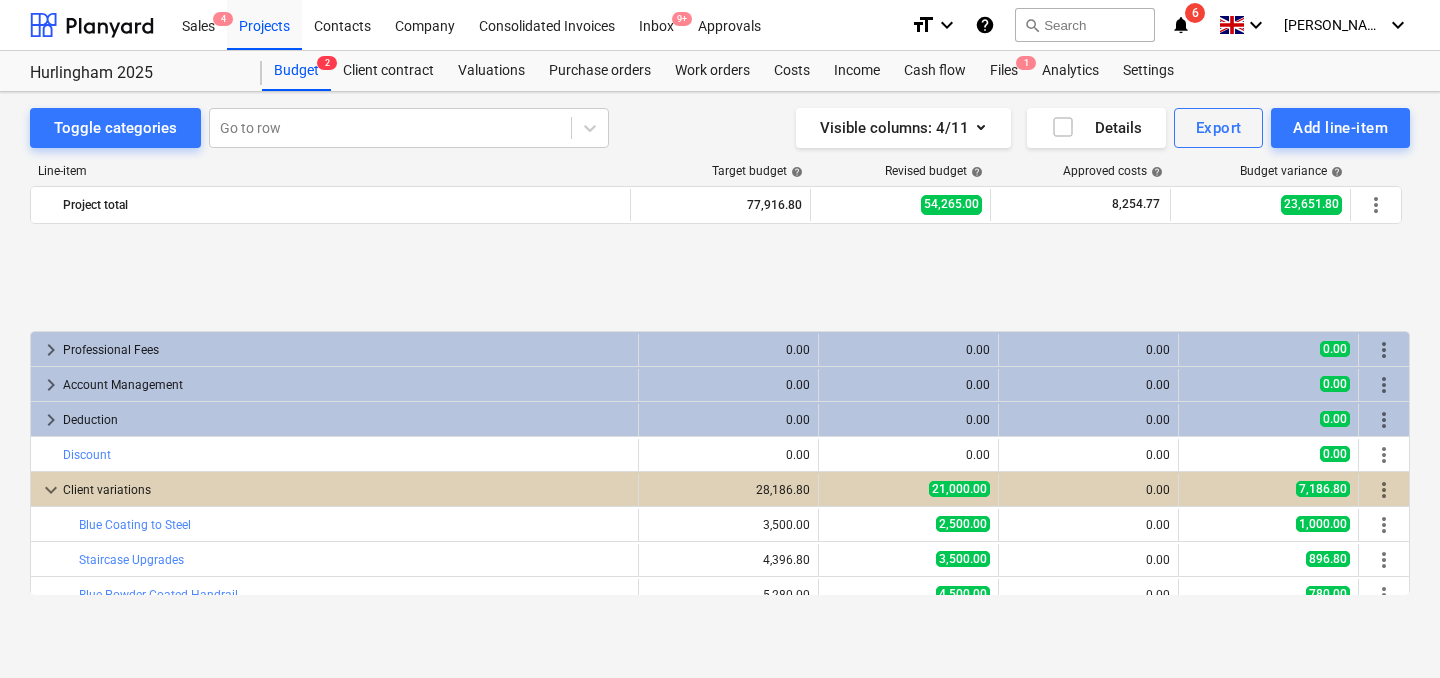 scroll, scrollTop: 407, scrollLeft: 0, axis: vertical 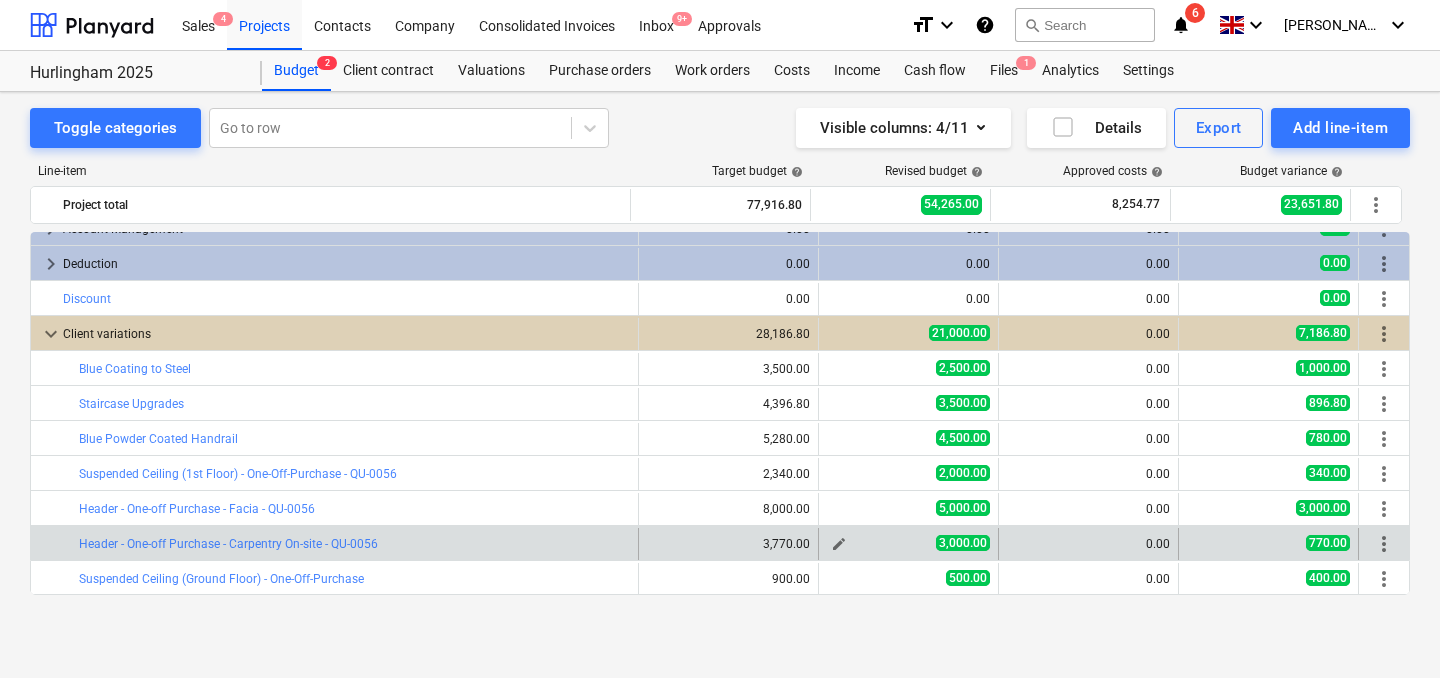 click on "edit" at bounding box center [839, 544] 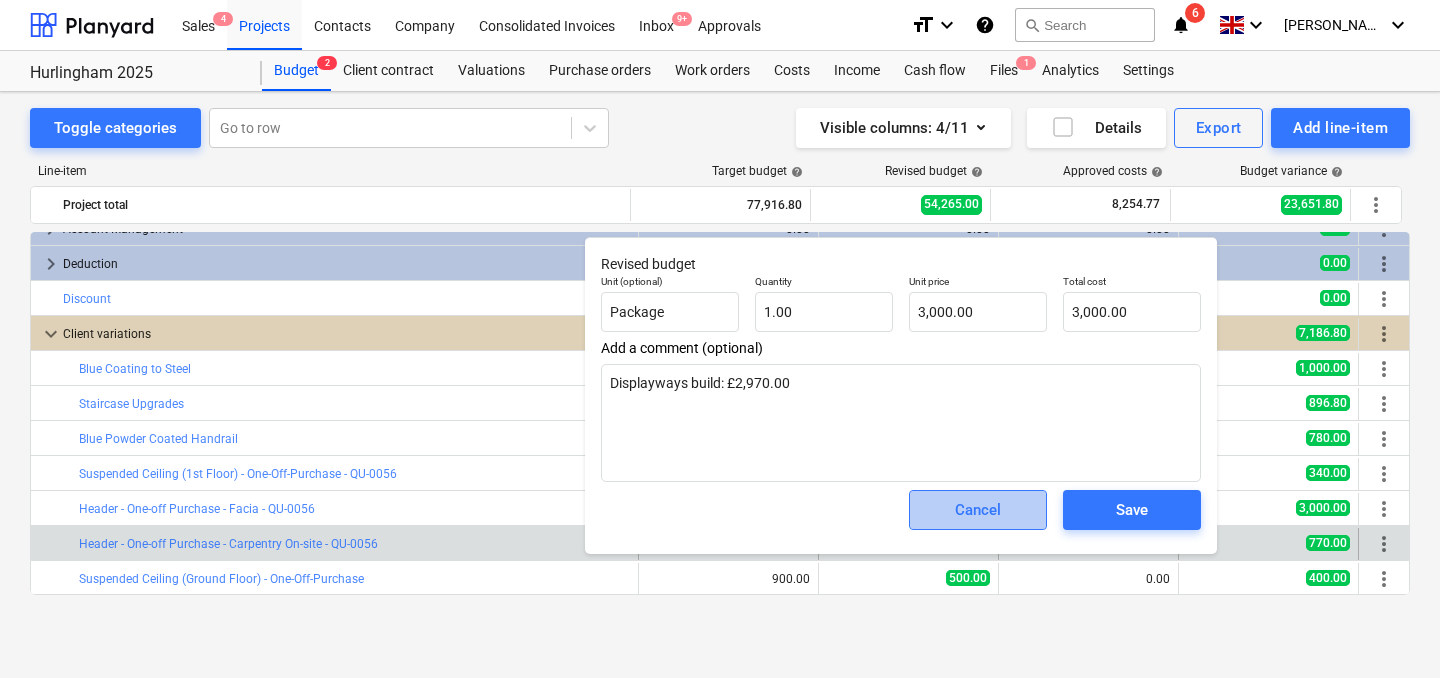 click on "Cancel" at bounding box center [978, 510] 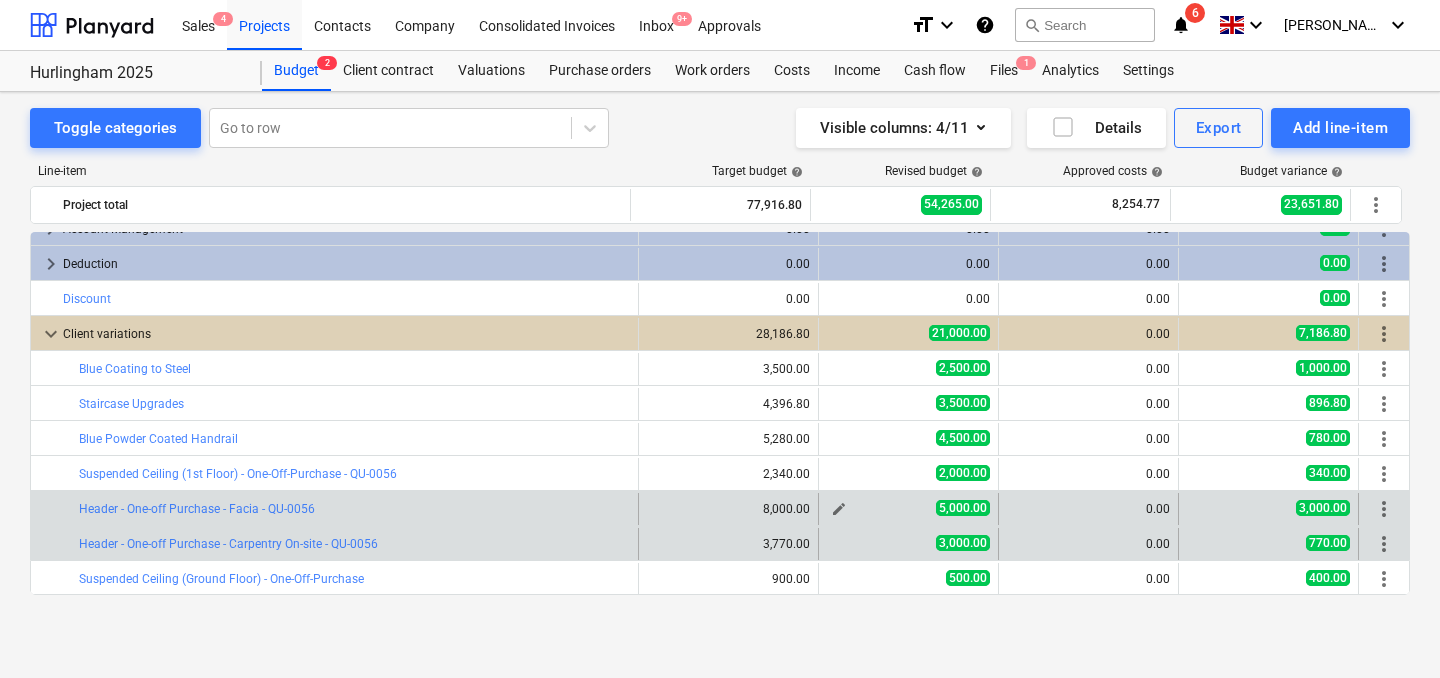 click on "edit" at bounding box center [839, 509] 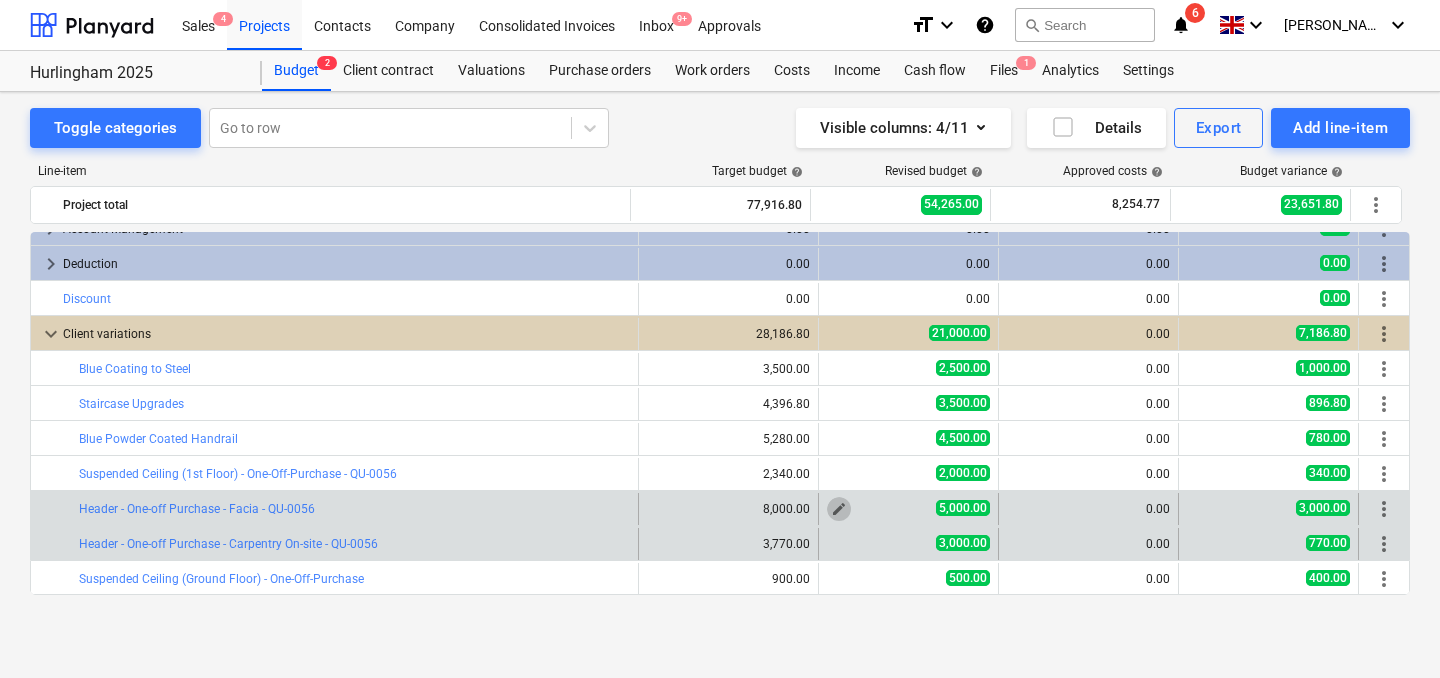 click on "edit" at bounding box center (839, 509) 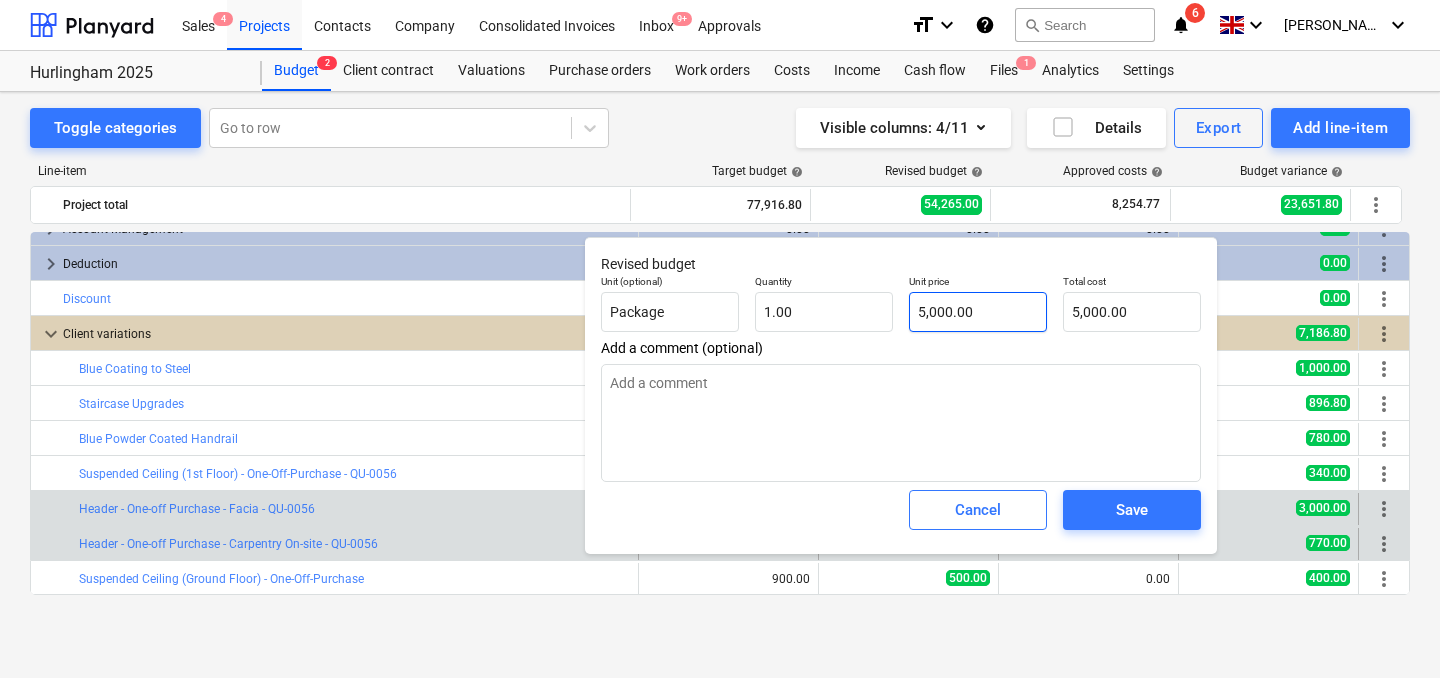 type on "5000" 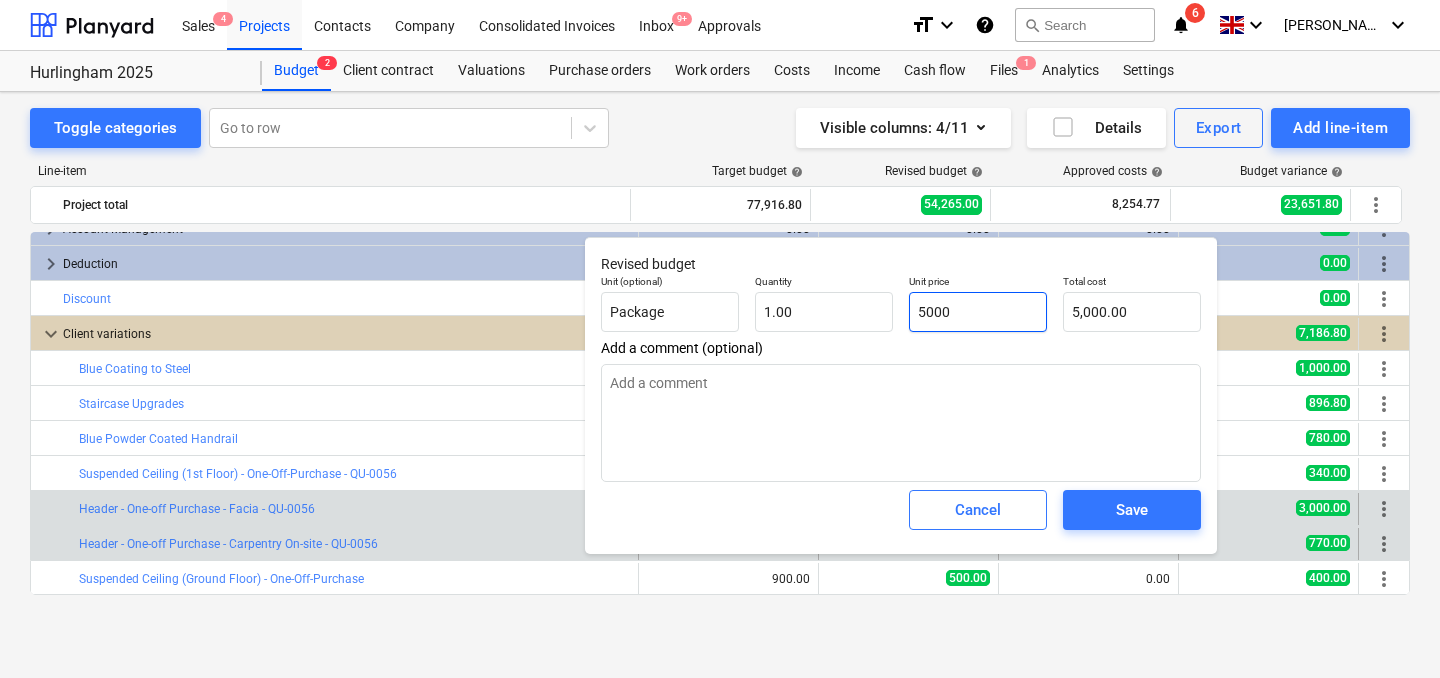 click on "5000" at bounding box center [978, 312] 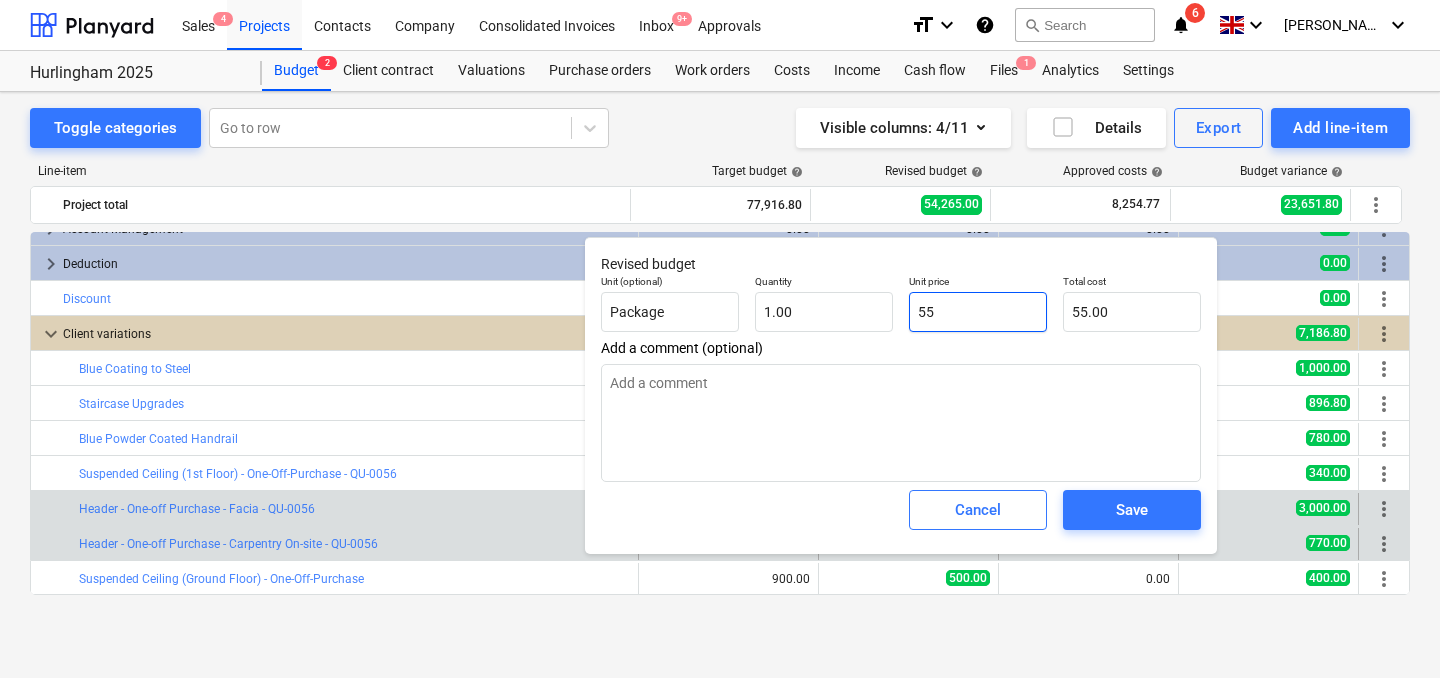 type on "55.00" 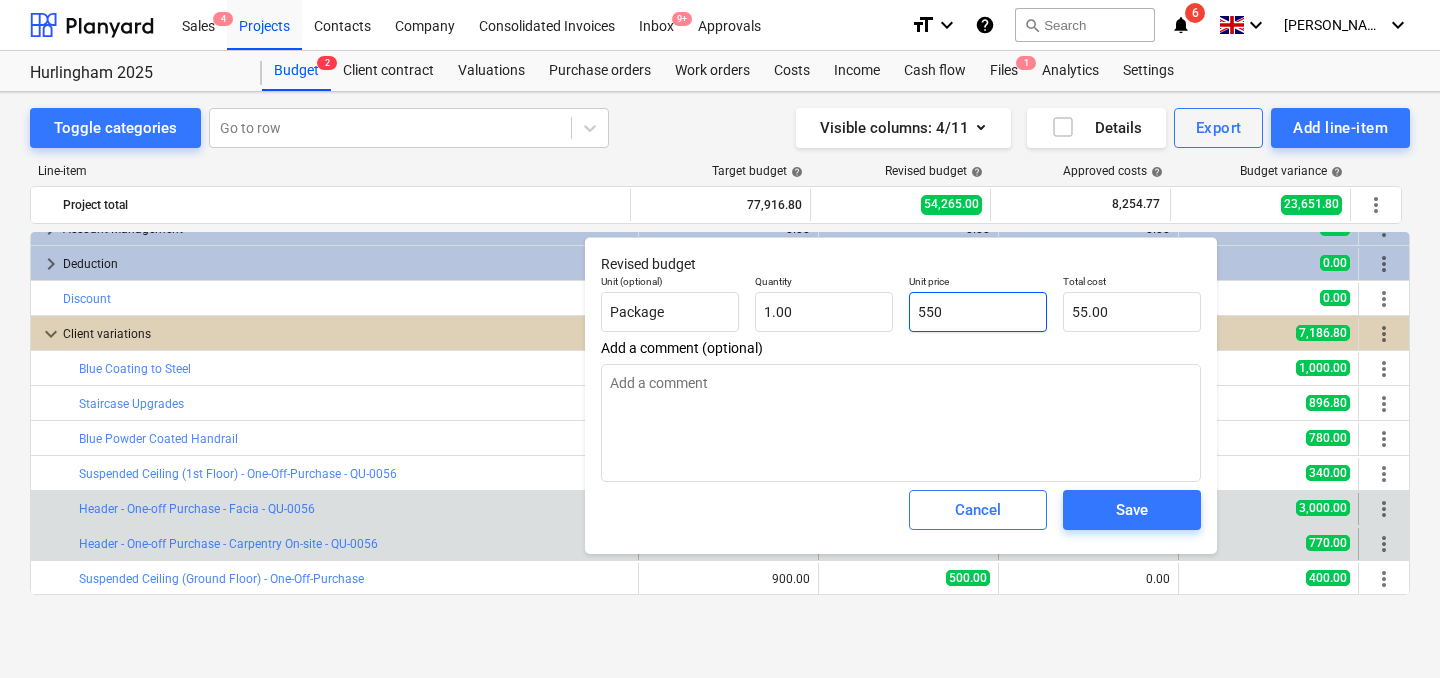 type on "550.00" 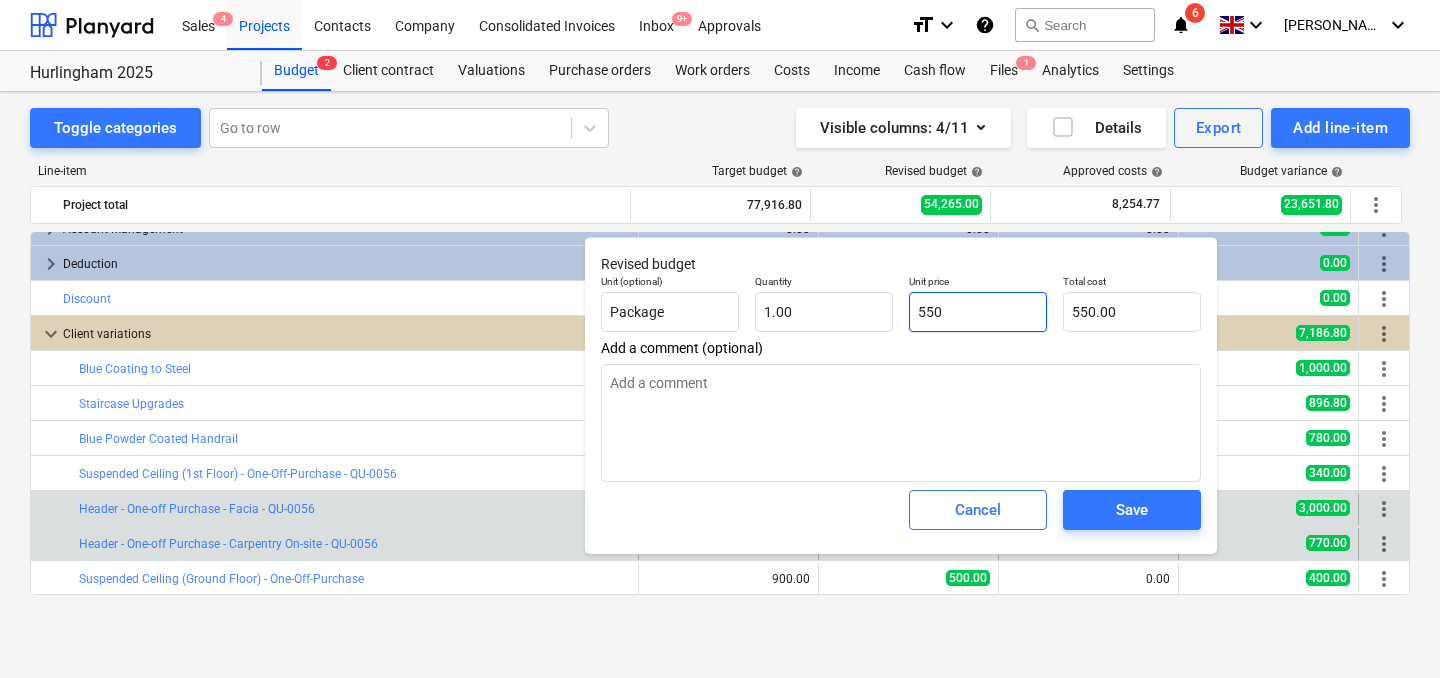 type on "x" 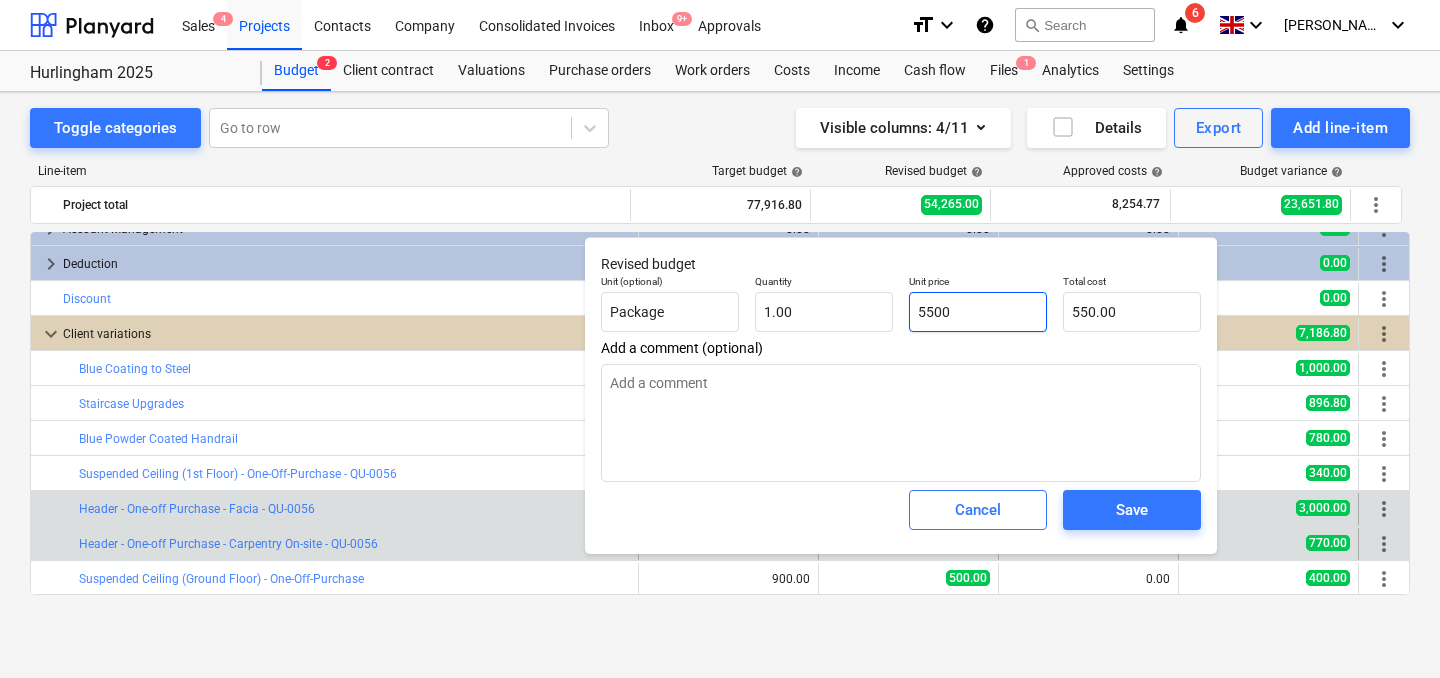 type on "5,500.00" 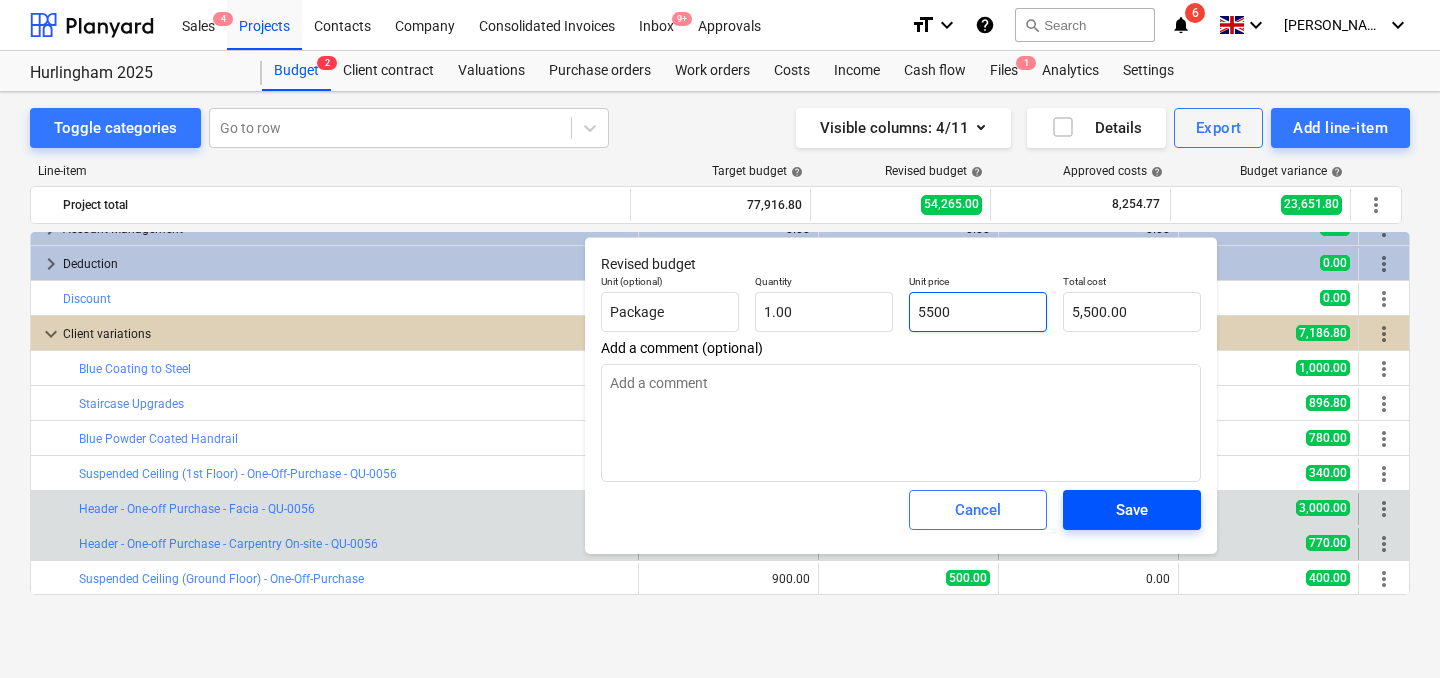 type on "5500" 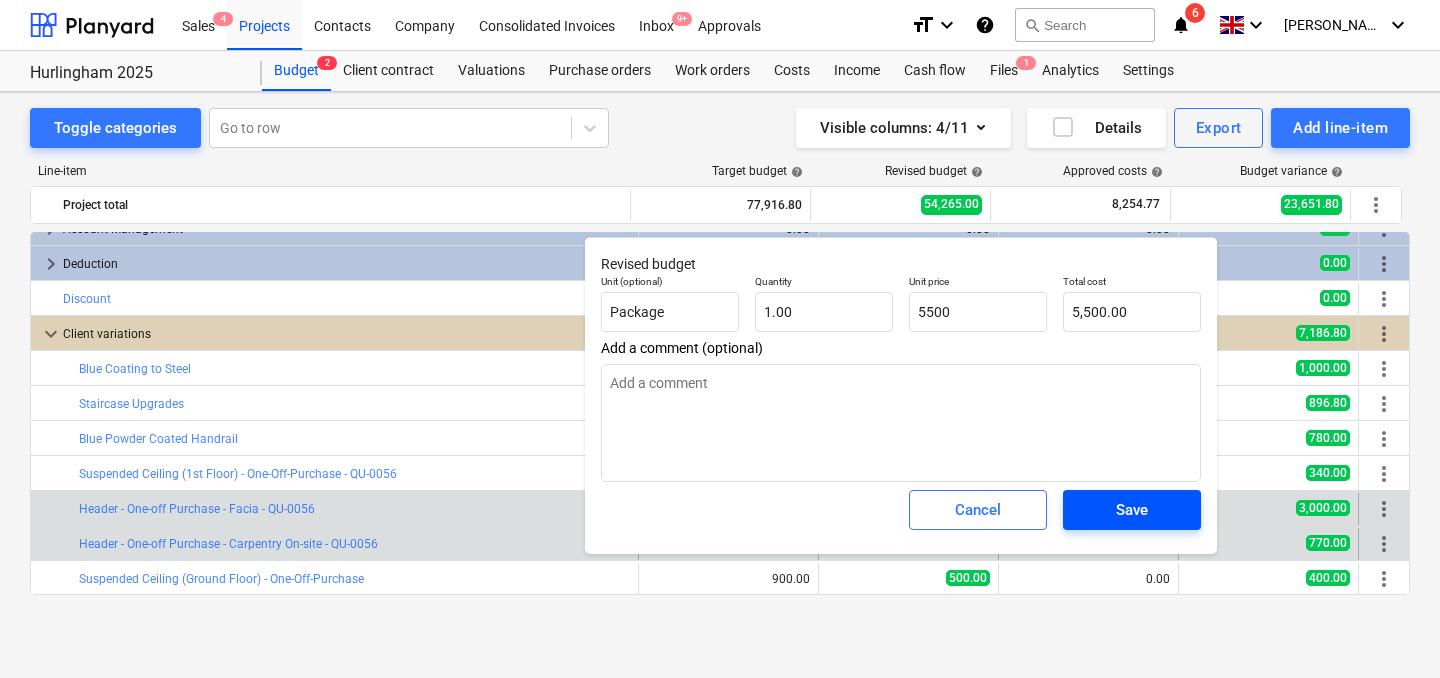 click on "Save" at bounding box center [1132, 510] 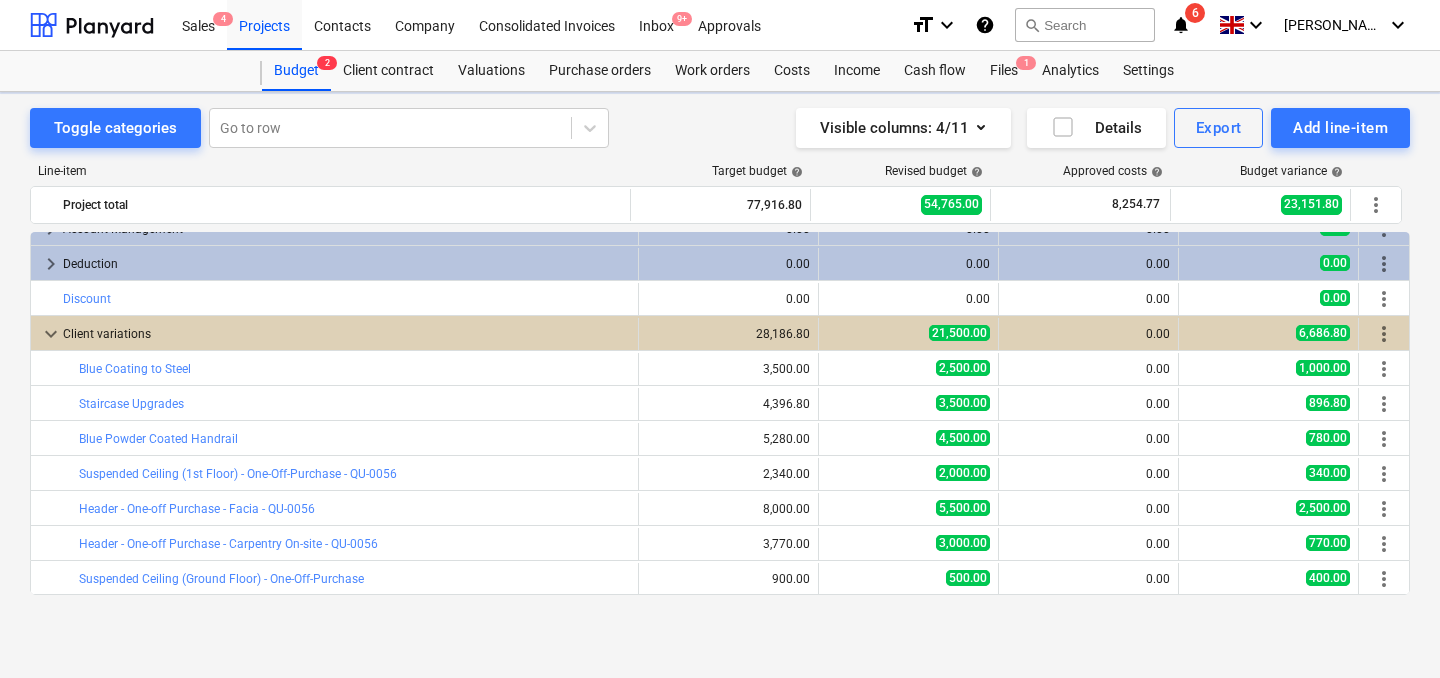 type on "x" 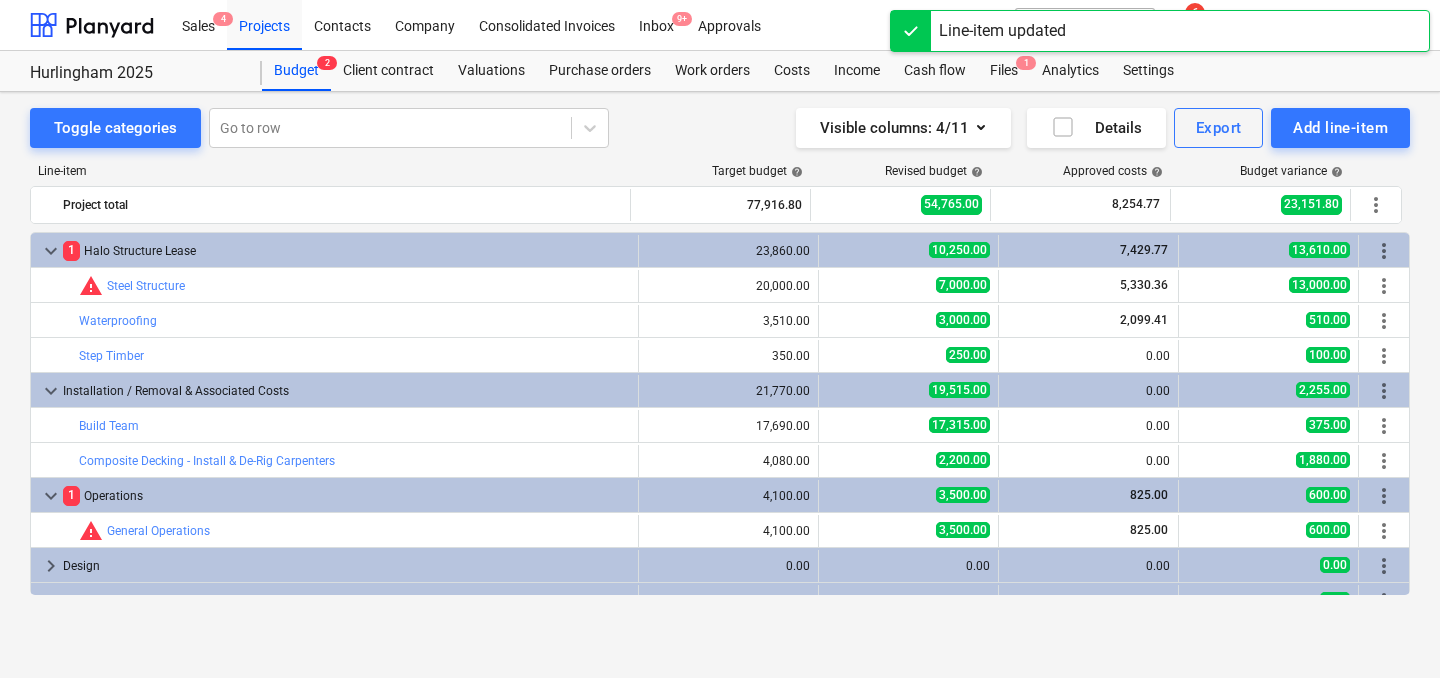 scroll, scrollTop: 407, scrollLeft: 0, axis: vertical 